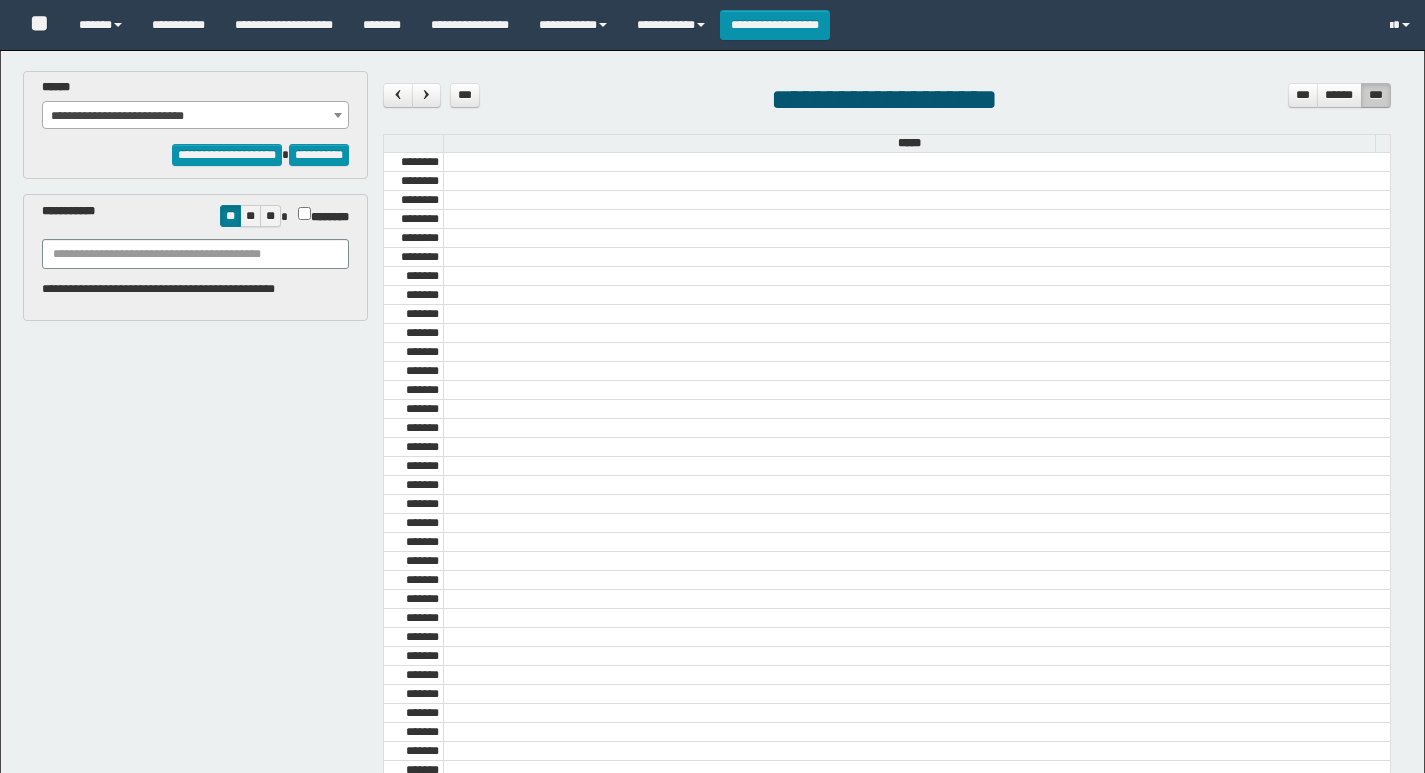 select on "******" 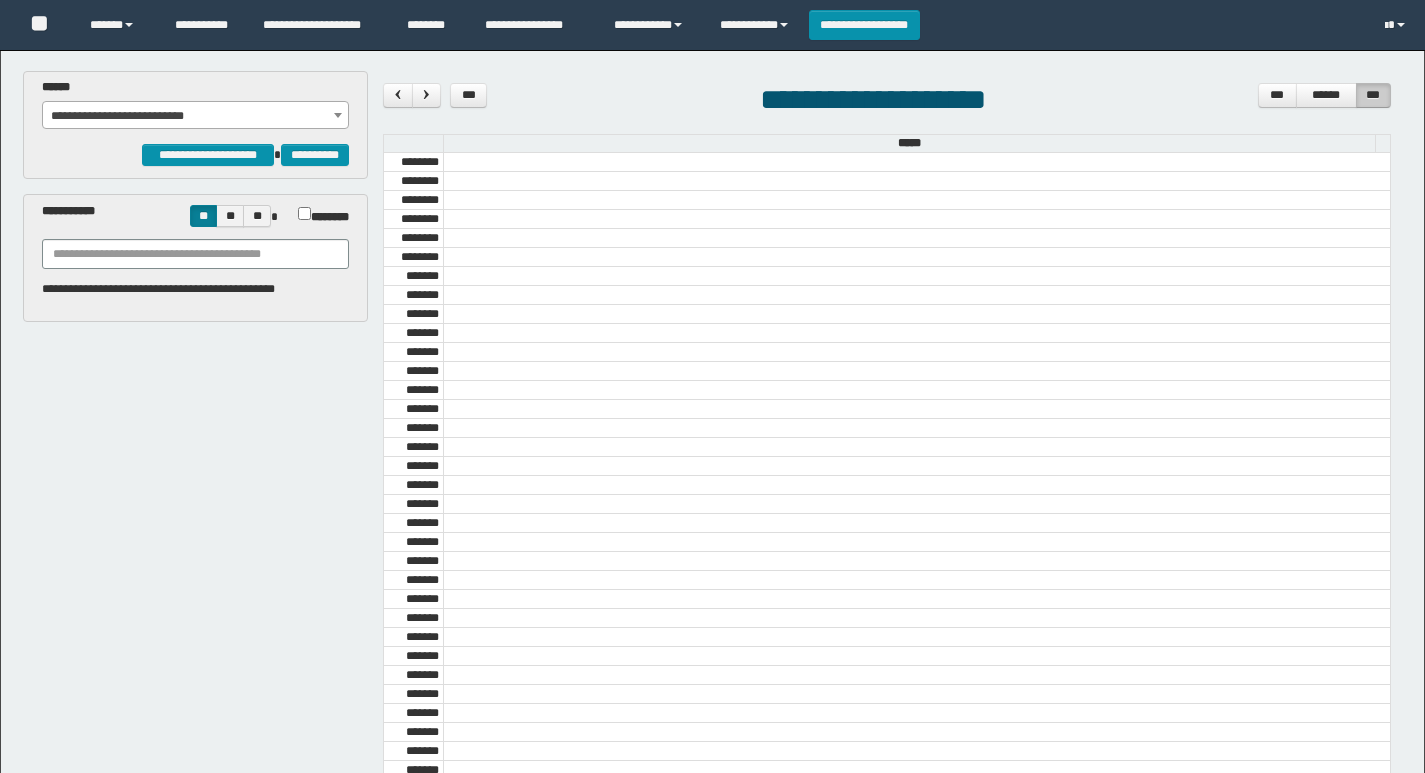 scroll, scrollTop: 0, scrollLeft: 0, axis: both 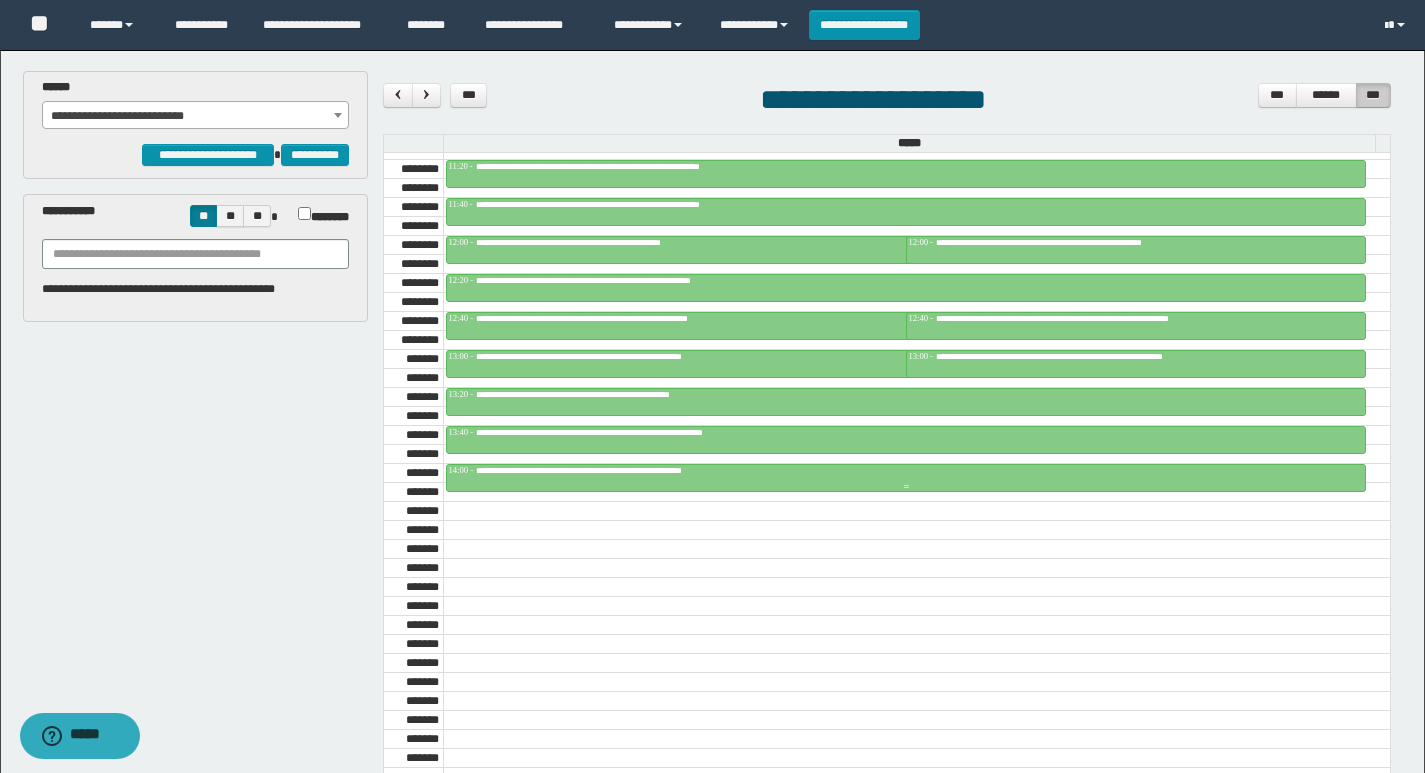 click on "**********" at bounding box center (620, 470) 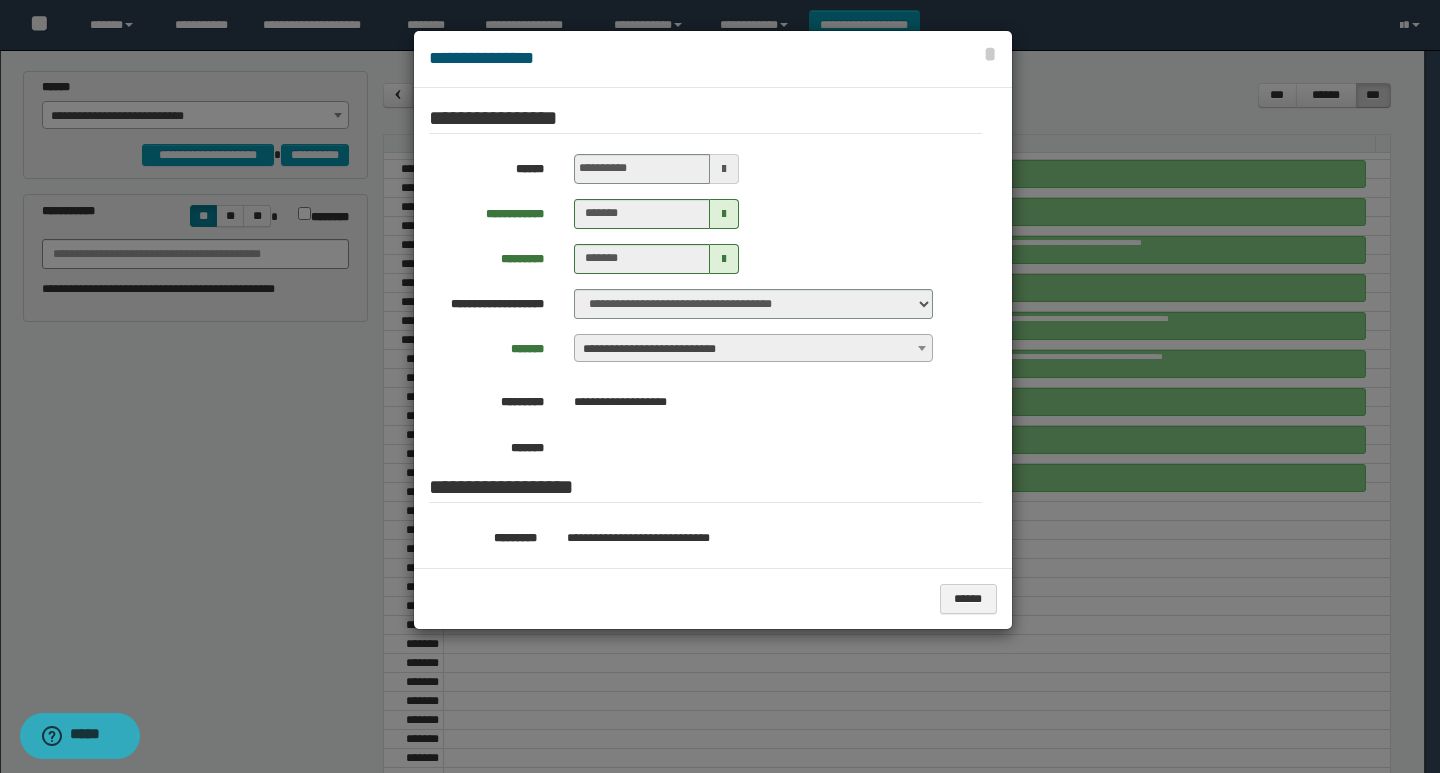click at bounding box center [720, 386] 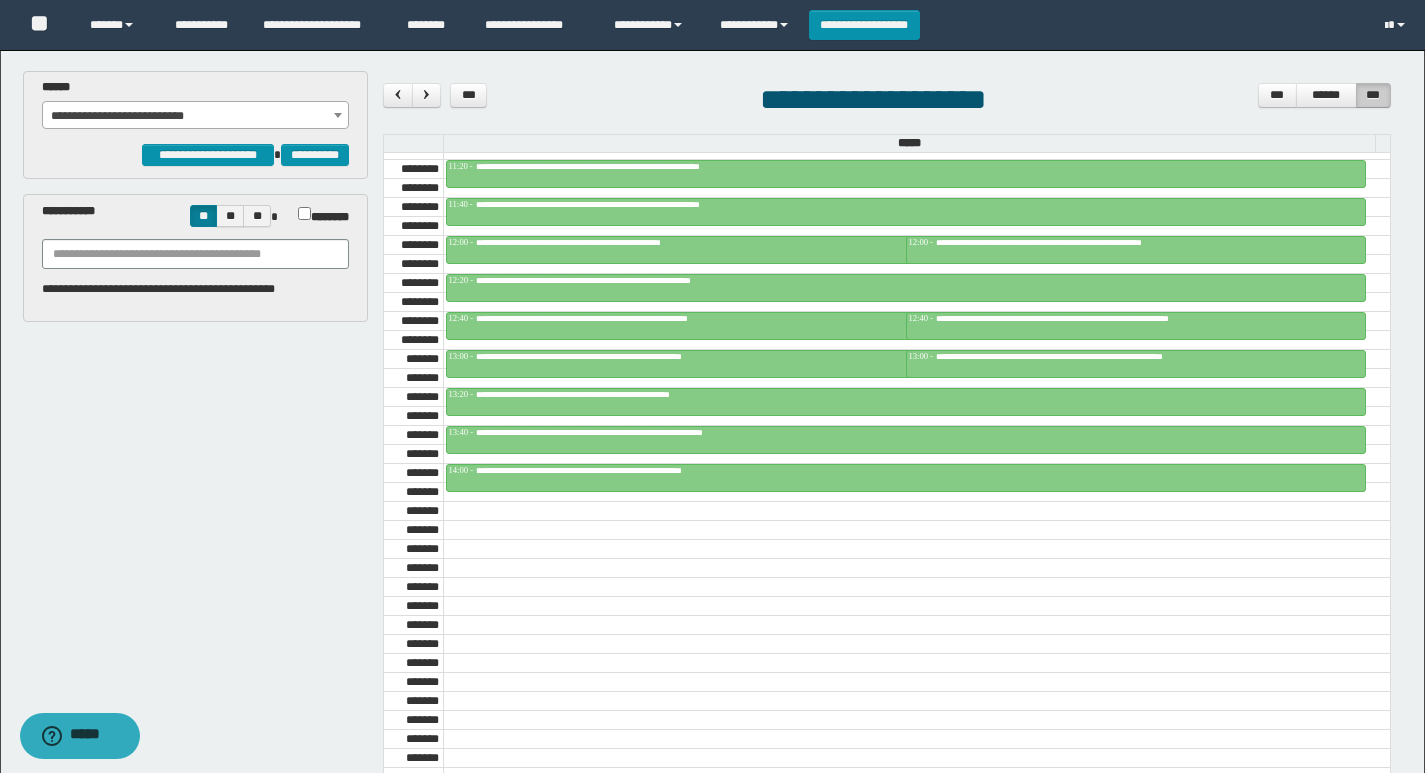 click on "***" at bounding box center (435, 95) 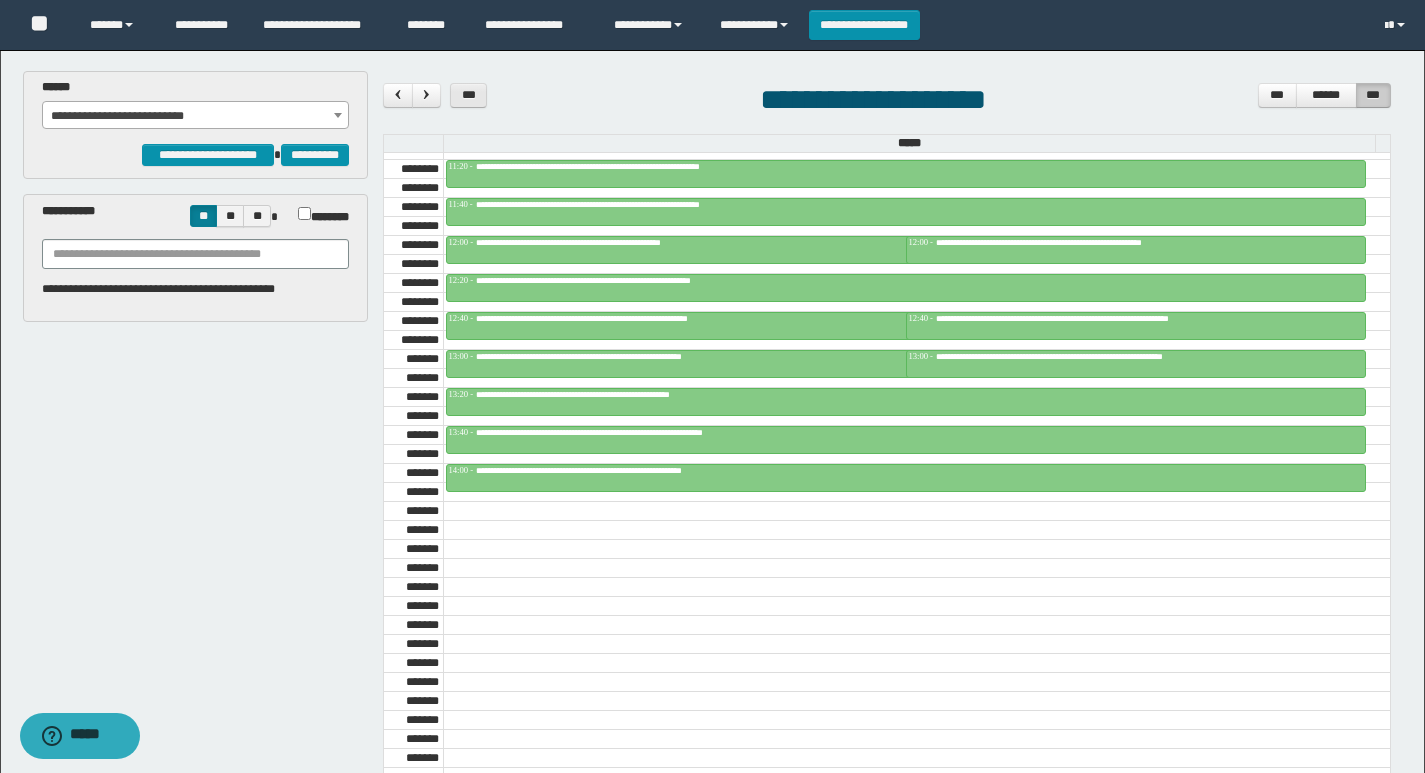 click on "***" at bounding box center (469, 95) 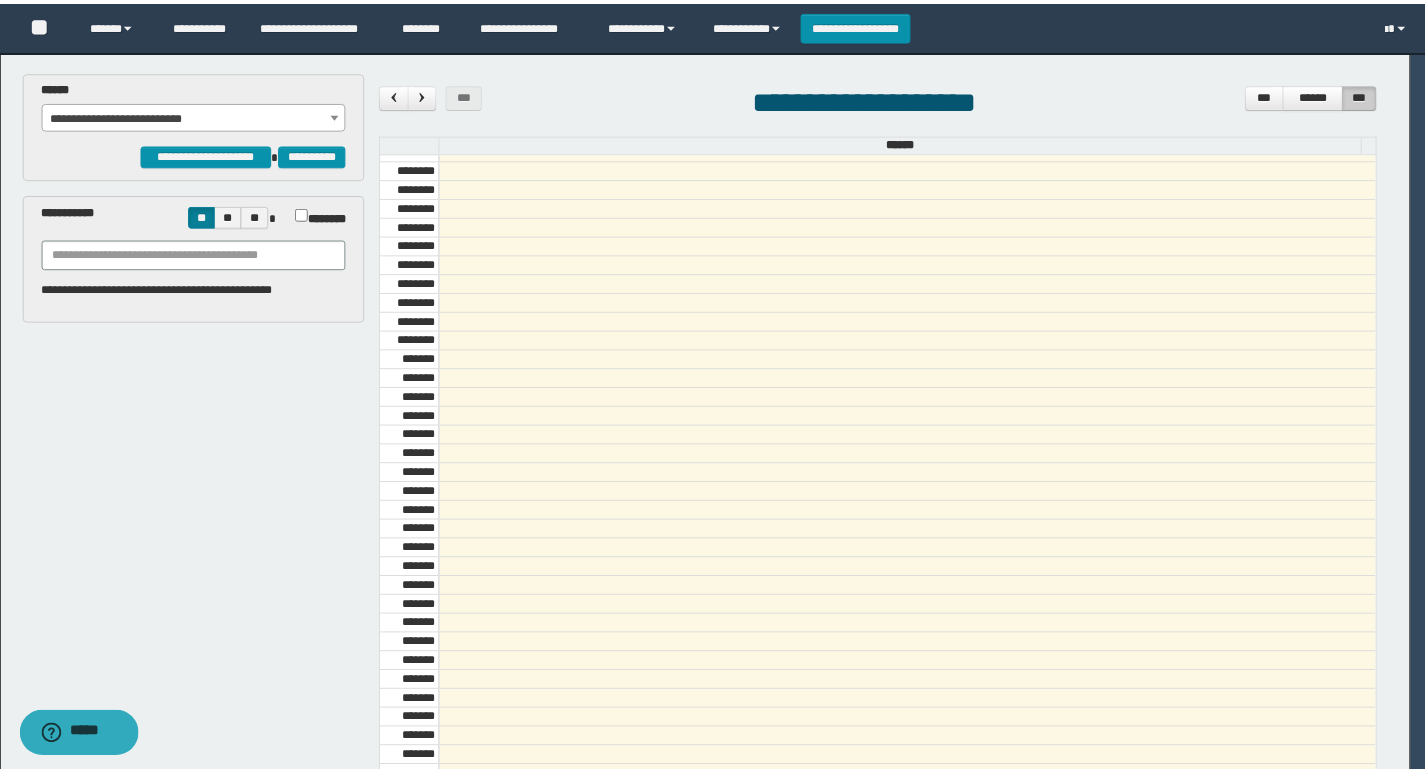 scroll, scrollTop: 685, scrollLeft: 0, axis: vertical 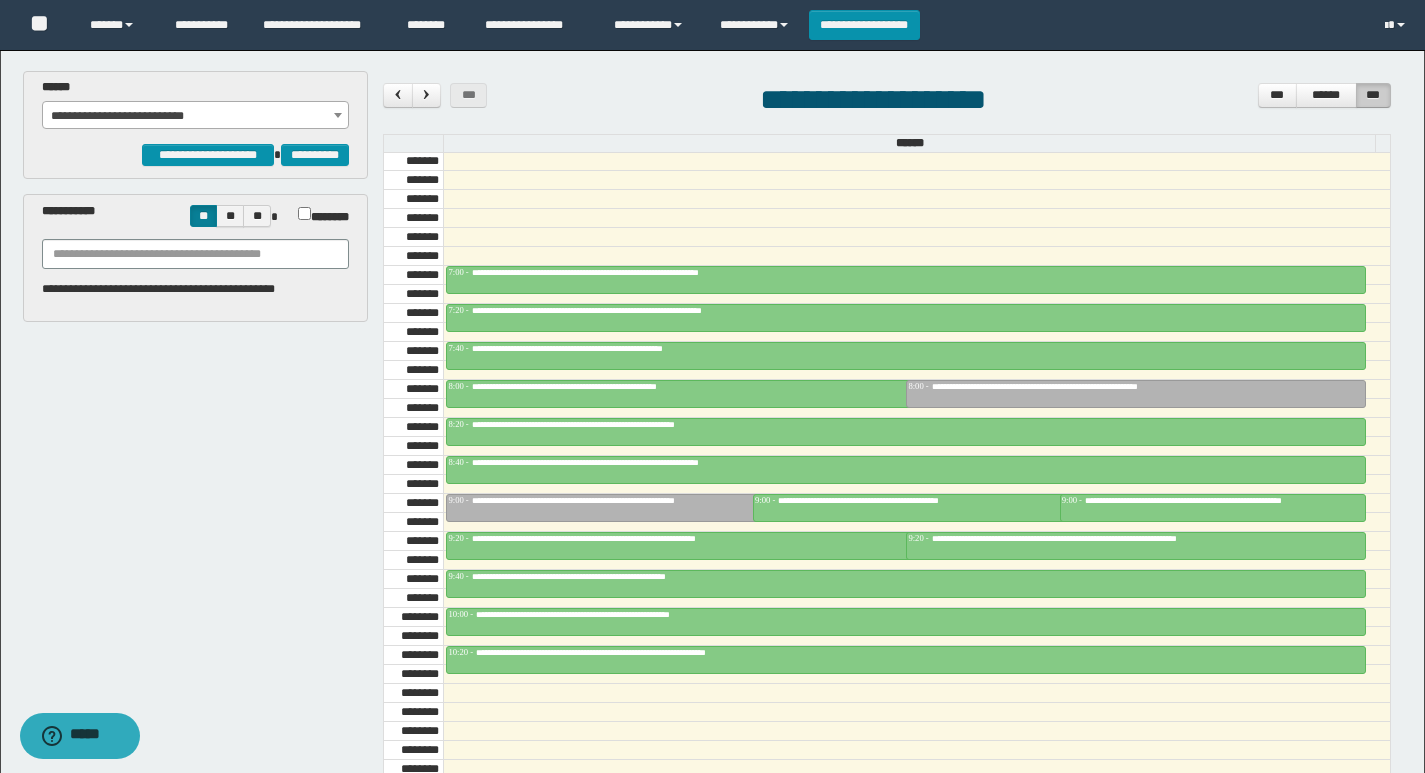 click on "**********" at bounding box center (906, 280) 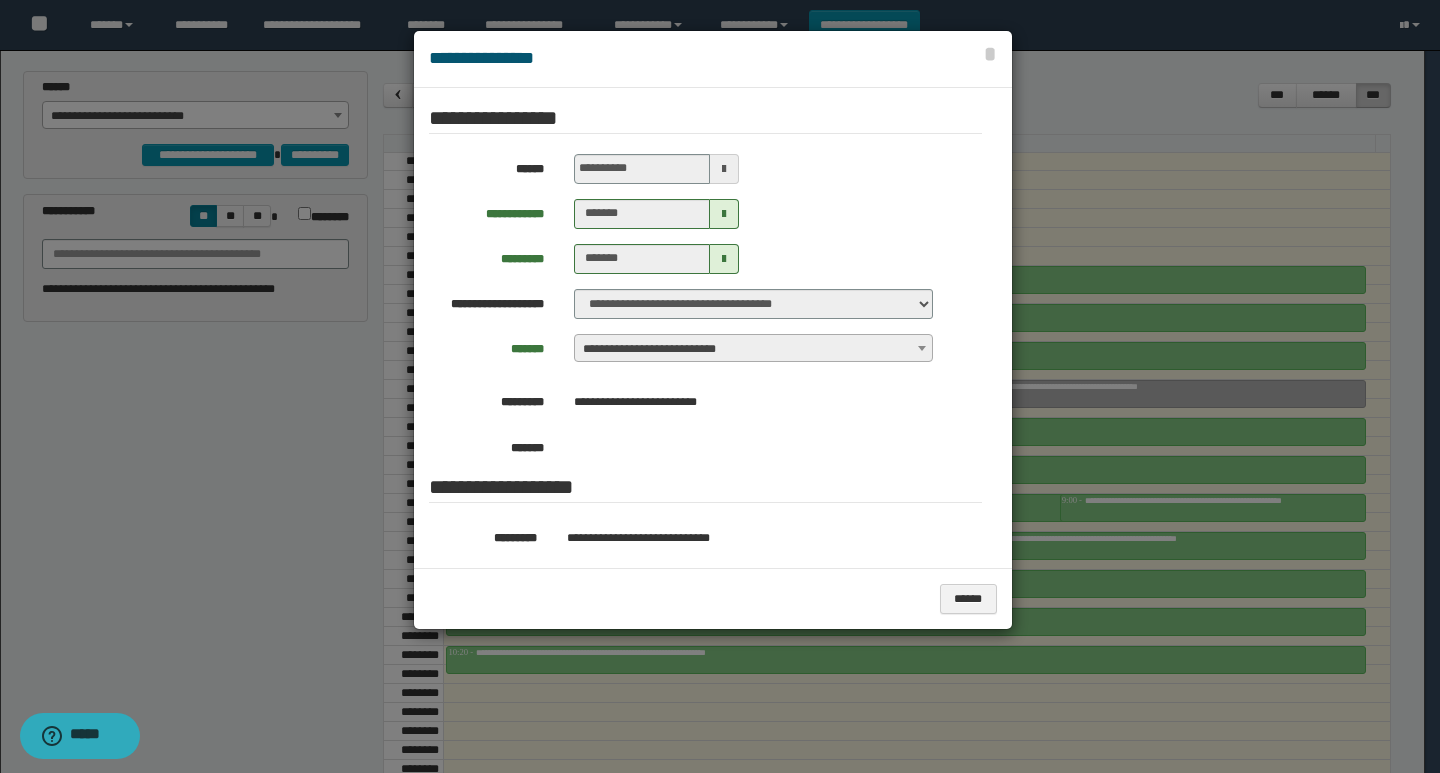 drag, startPoint x: 663, startPoint y: 383, endPoint x: 563, endPoint y: 381, distance: 100.02 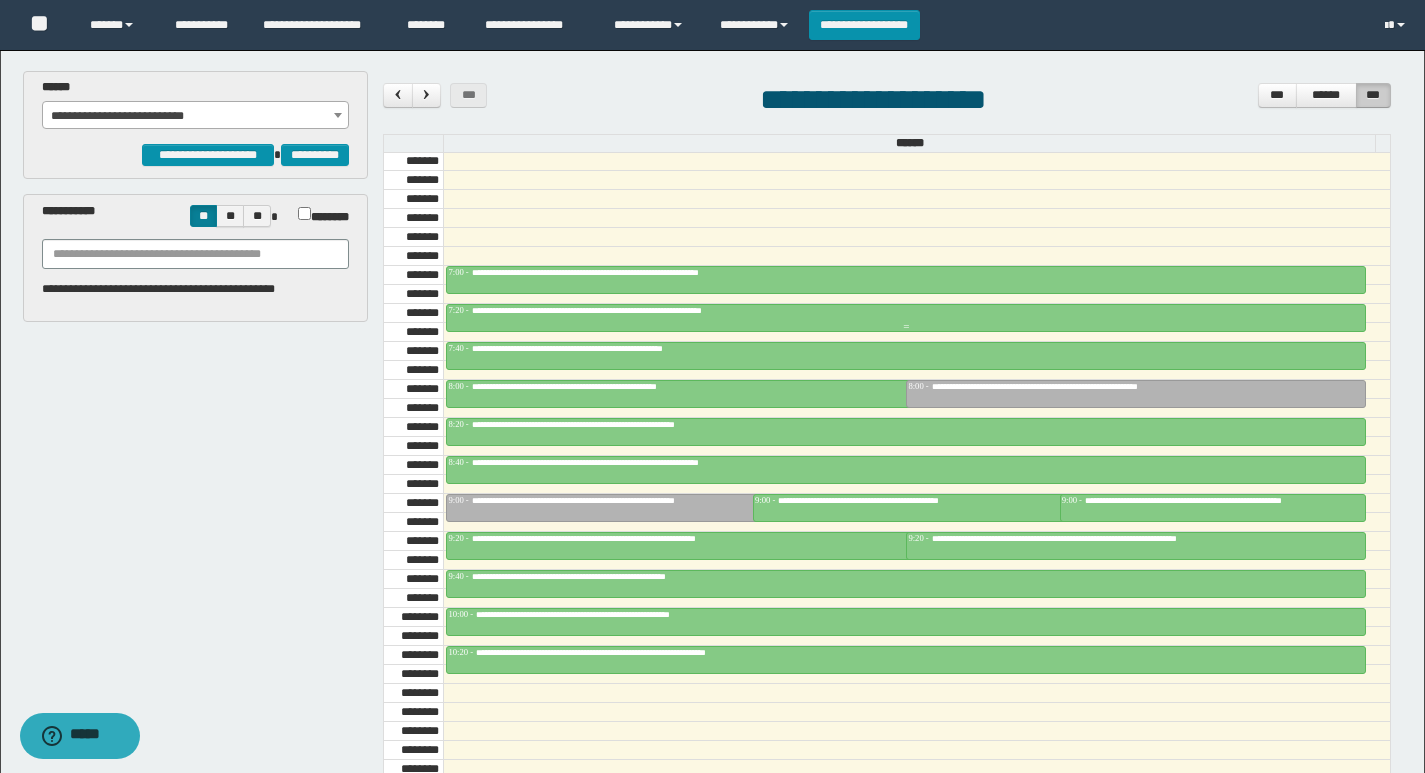 click on "**********" at bounding box center (906, 311) 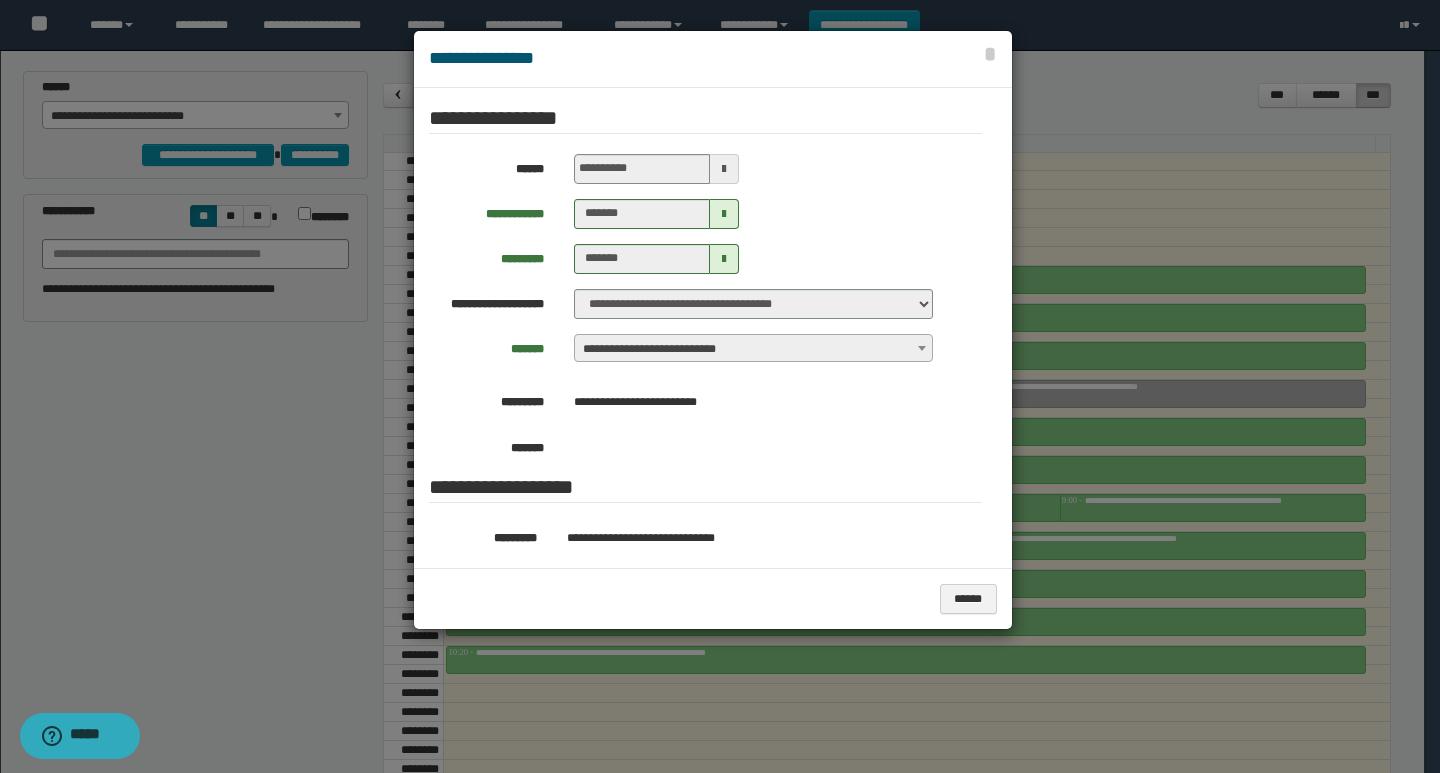 drag, startPoint x: 624, startPoint y: 380, endPoint x: 567, endPoint y: 382, distance: 57.035076 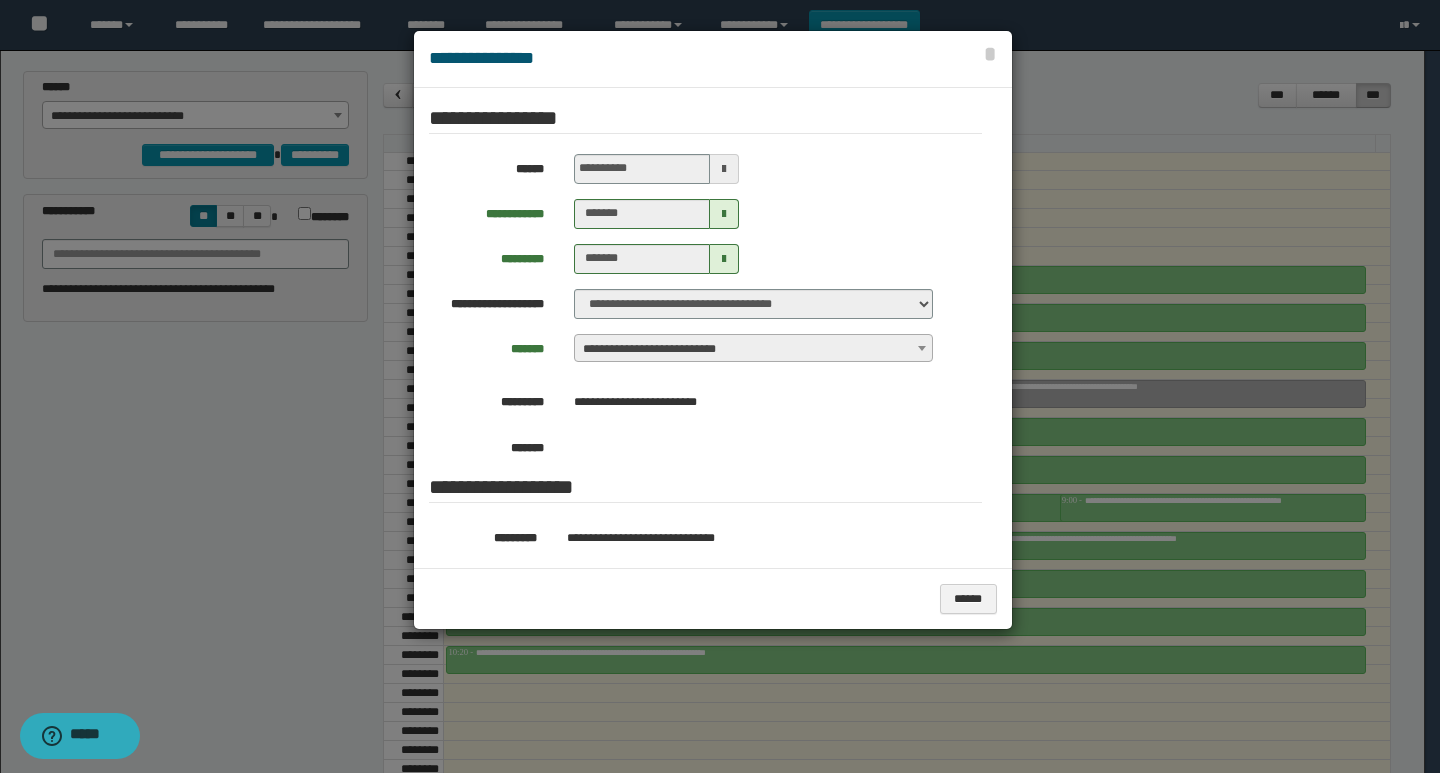 click at bounding box center (720, 386) 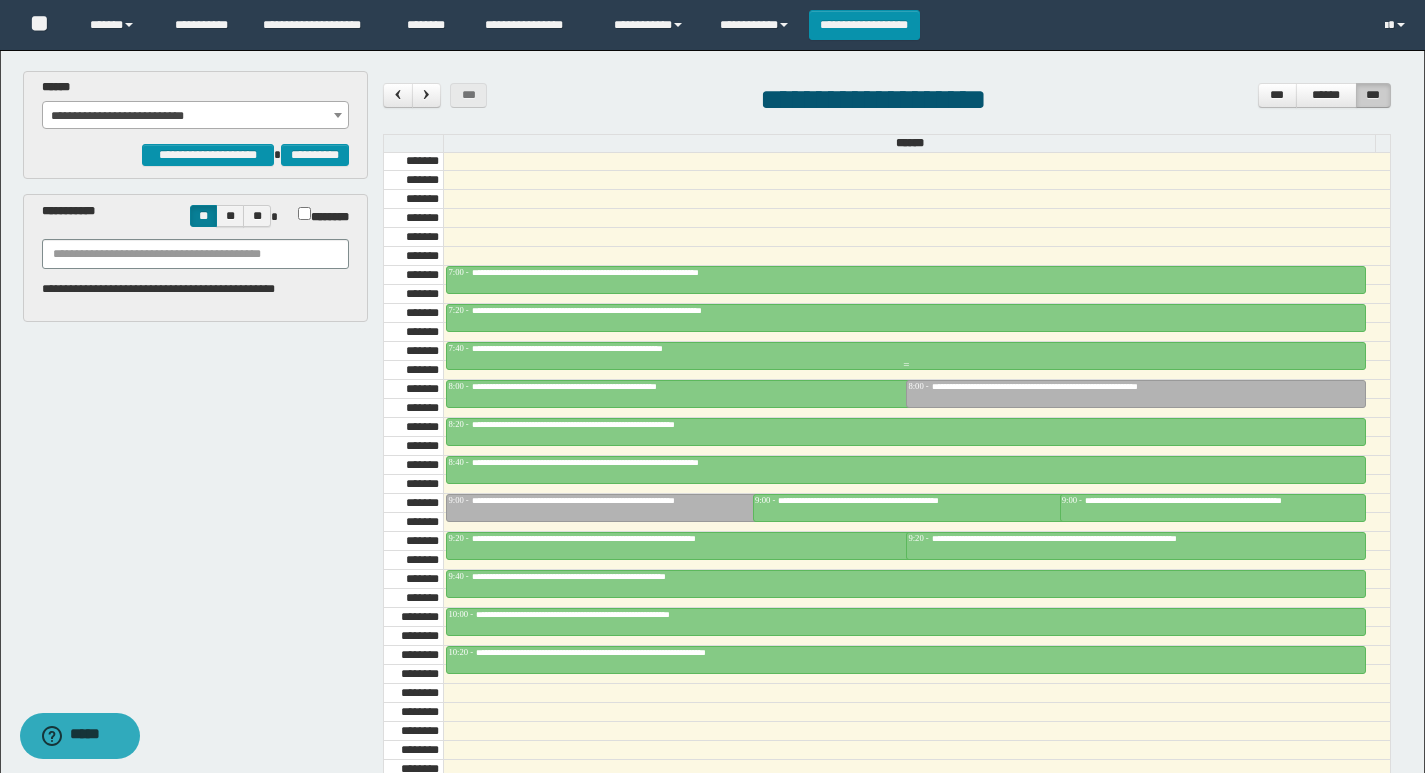 click on "**********" at bounding box center [600, 348] 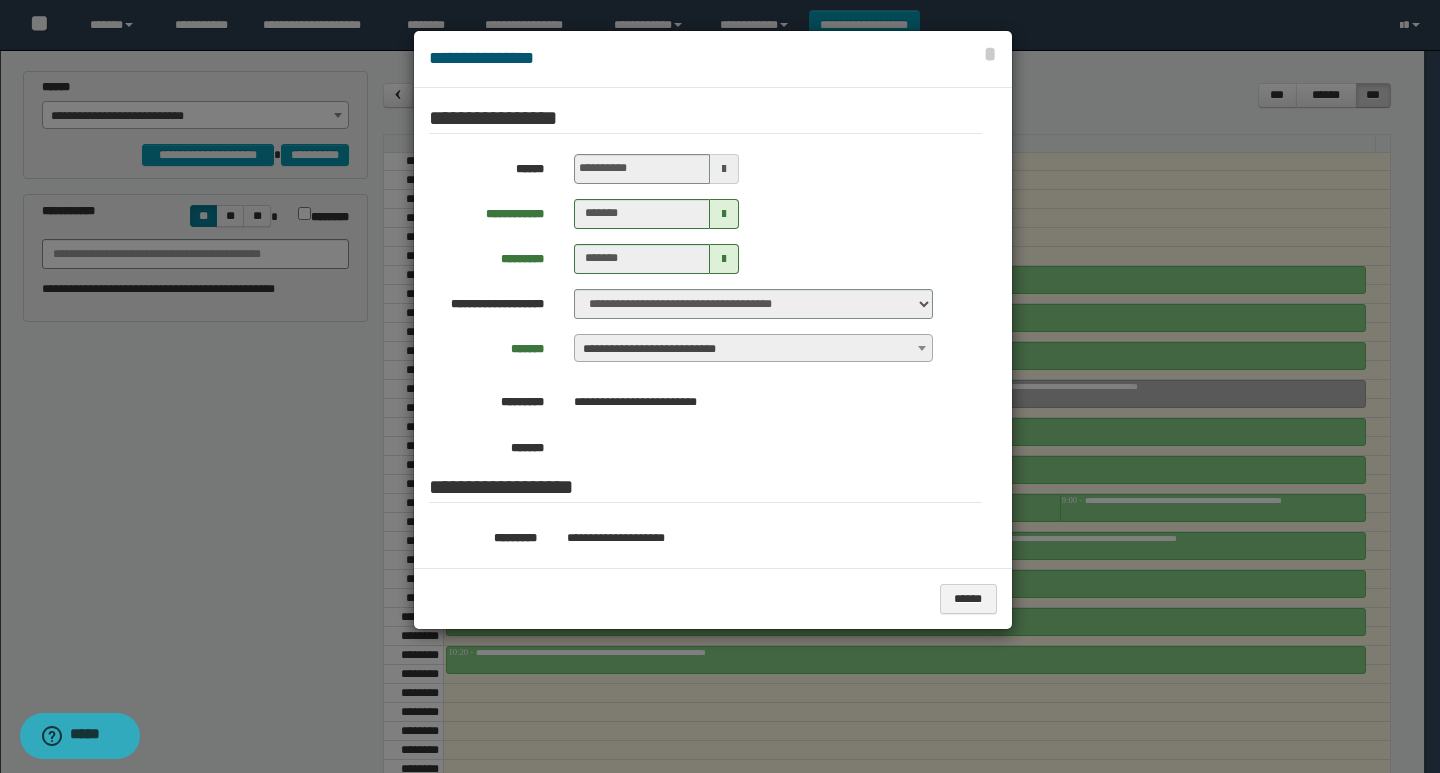 drag, startPoint x: 654, startPoint y: 378, endPoint x: 568, endPoint y: 387, distance: 86.46965 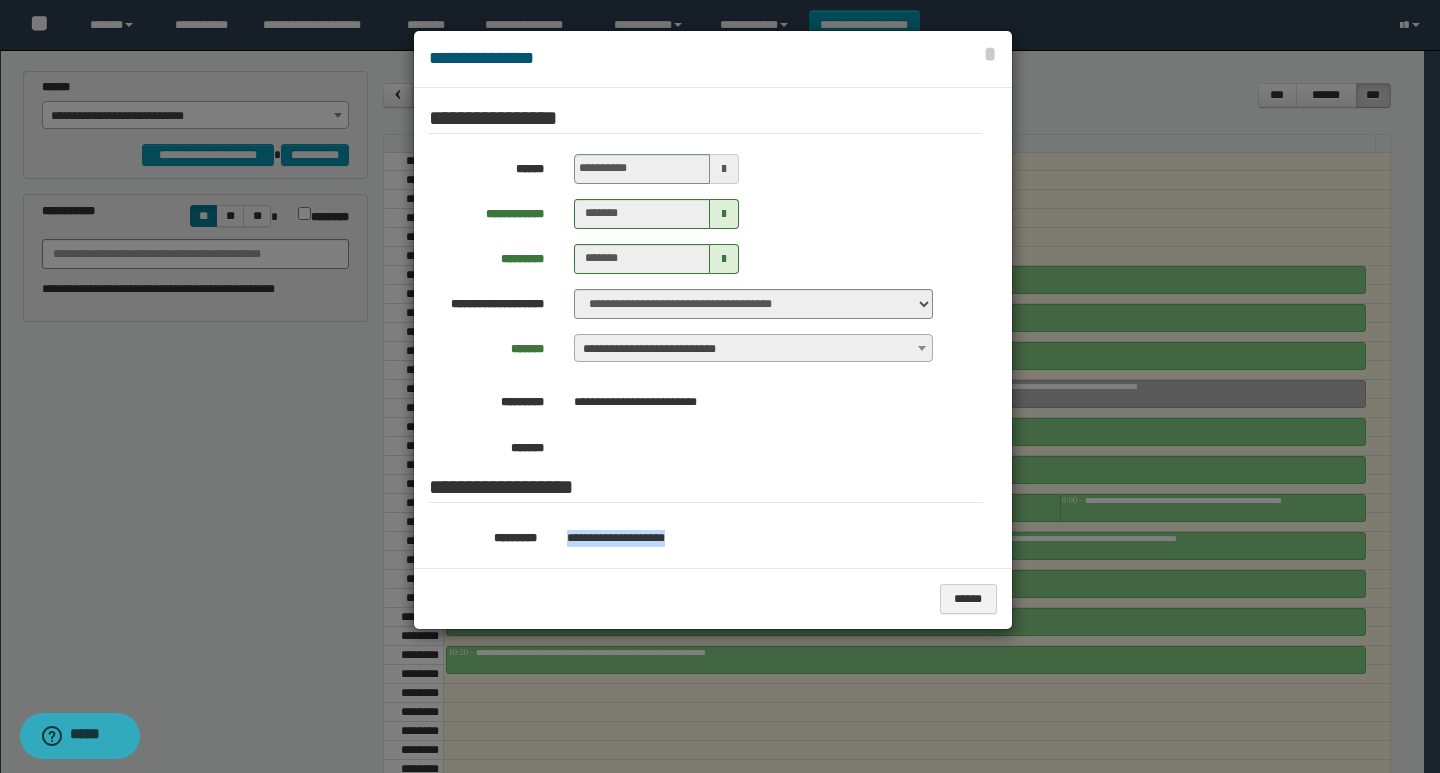 drag, startPoint x: 720, startPoint y: 336, endPoint x: 560, endPoint y: 340, distance: 160.04999 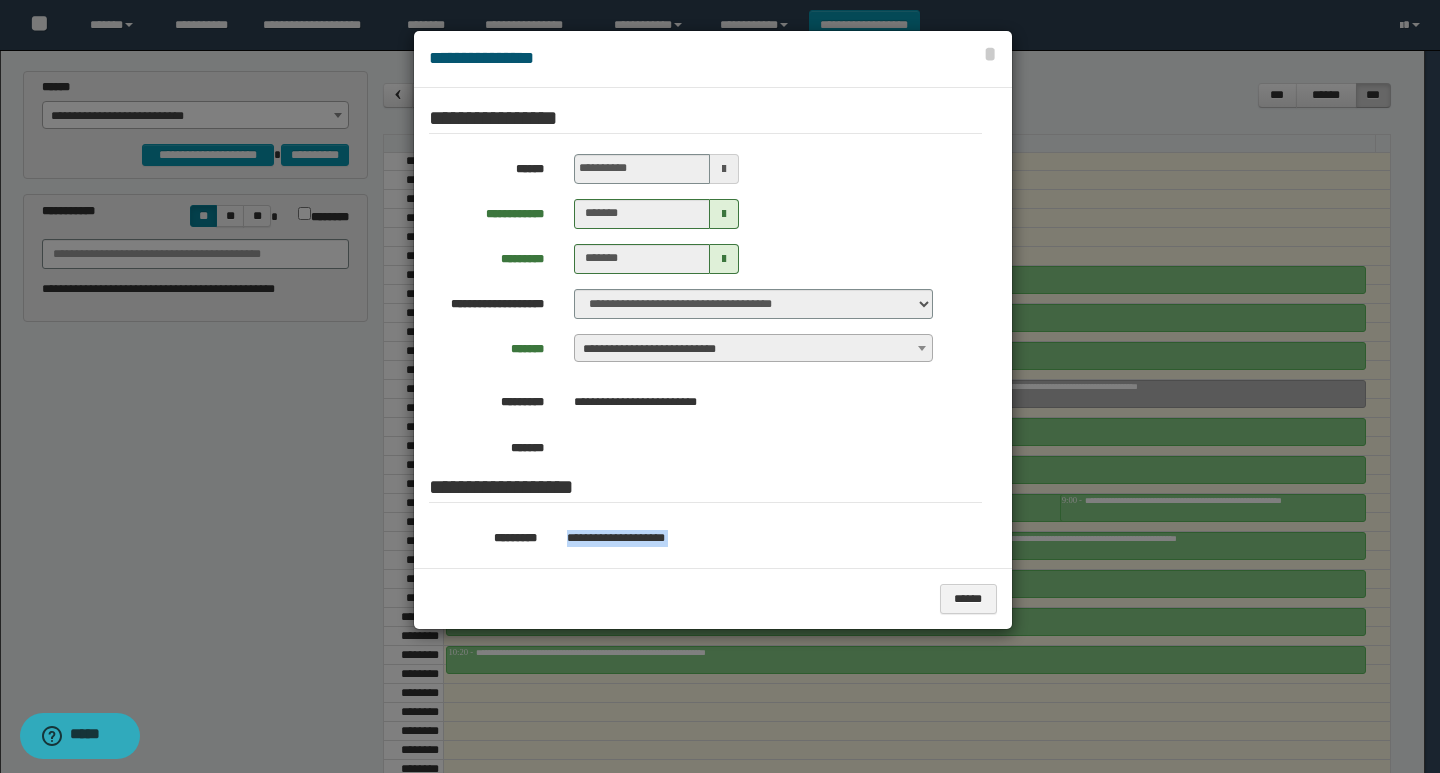 drag, startPoint x: 621, startPoint y: 378, endPoint x: 559, endPoint y: 339, distance: 73.24616 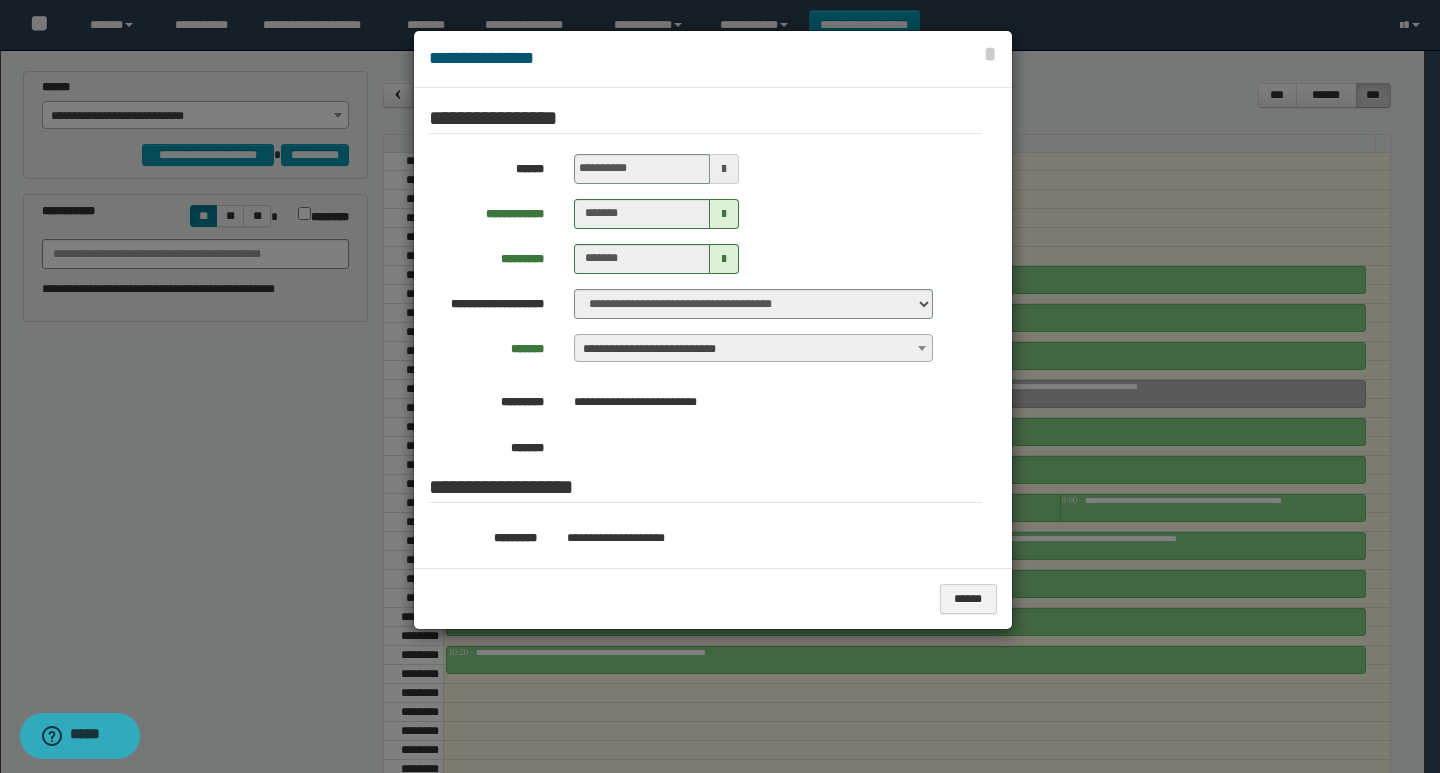 click at bounding box center [720, 386] 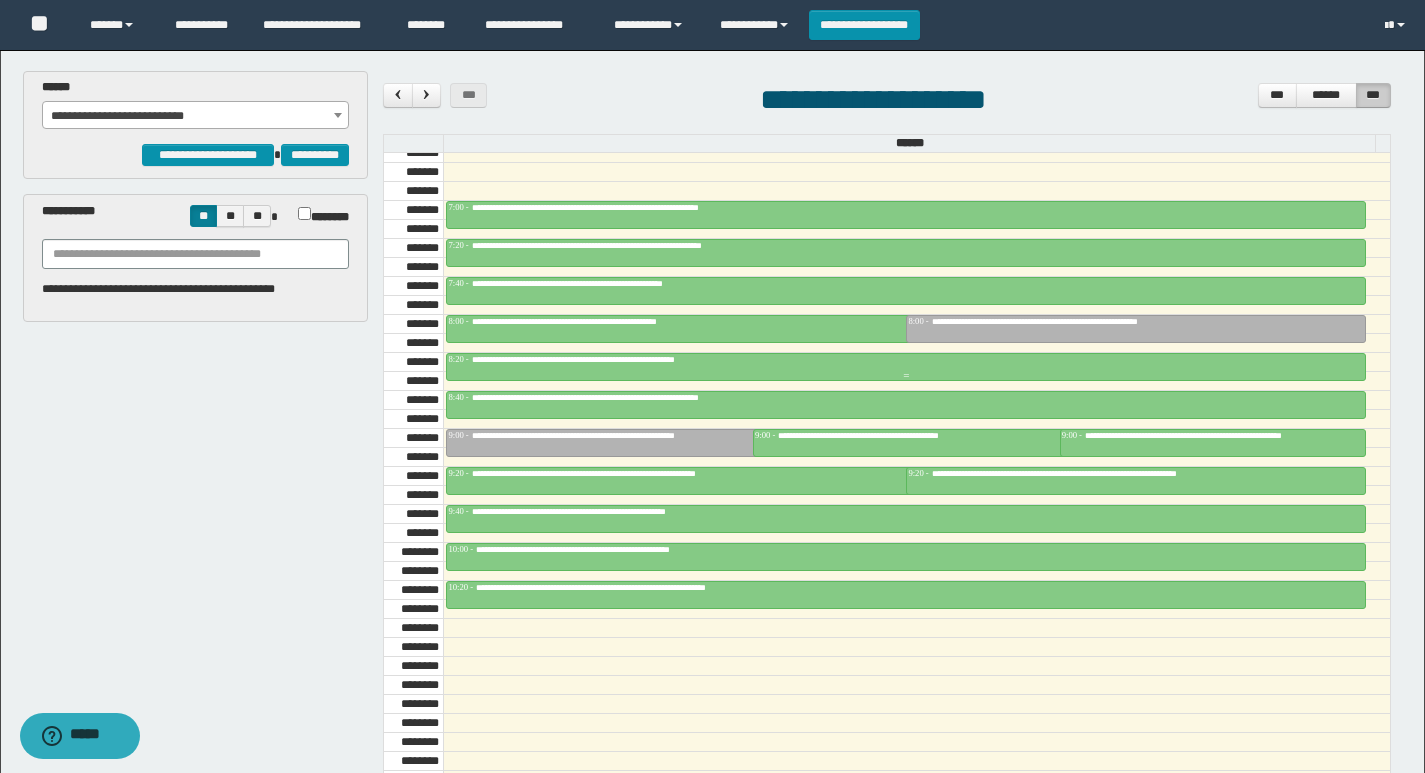 scroll, scrollTop: 785, scrollLeft: 0, axis: vertical 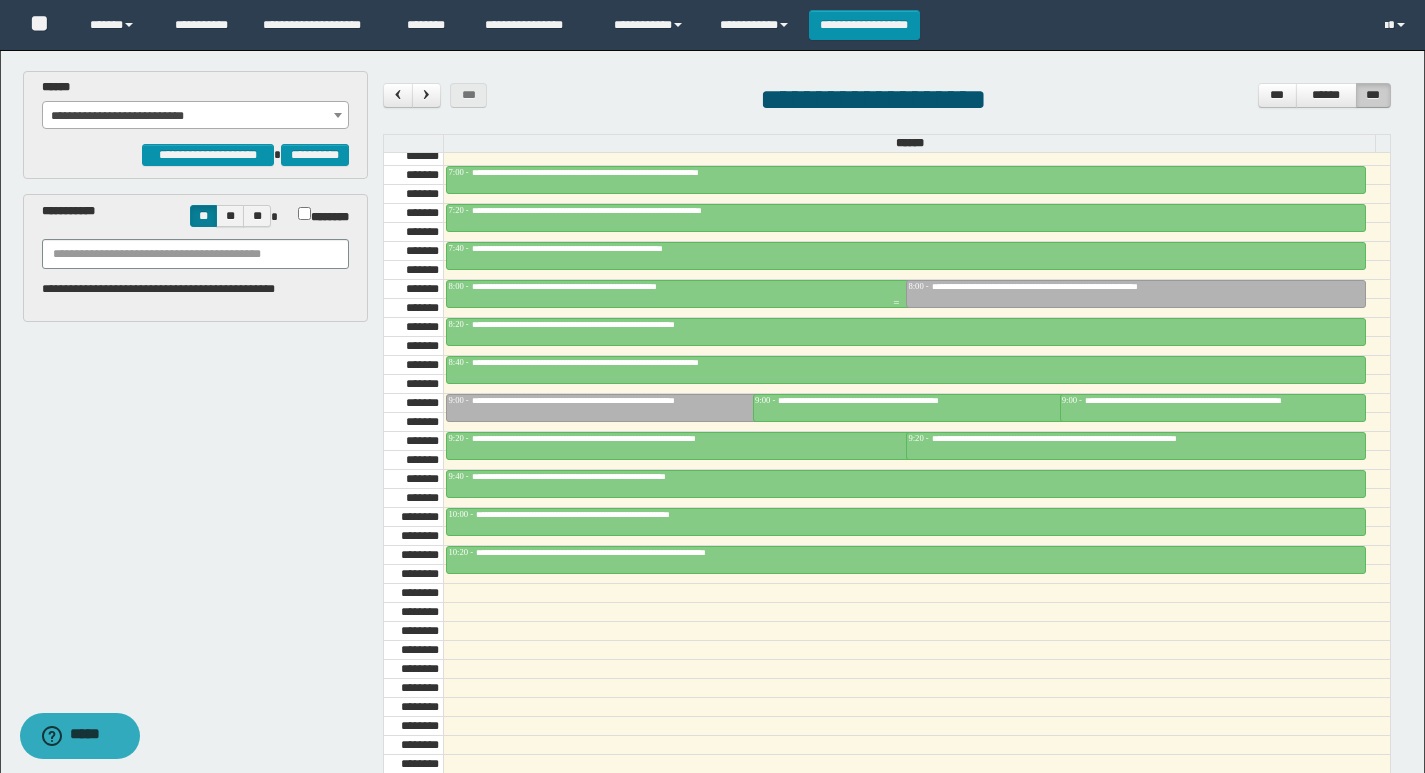 click on "**********" at bounding box center [896, 287] 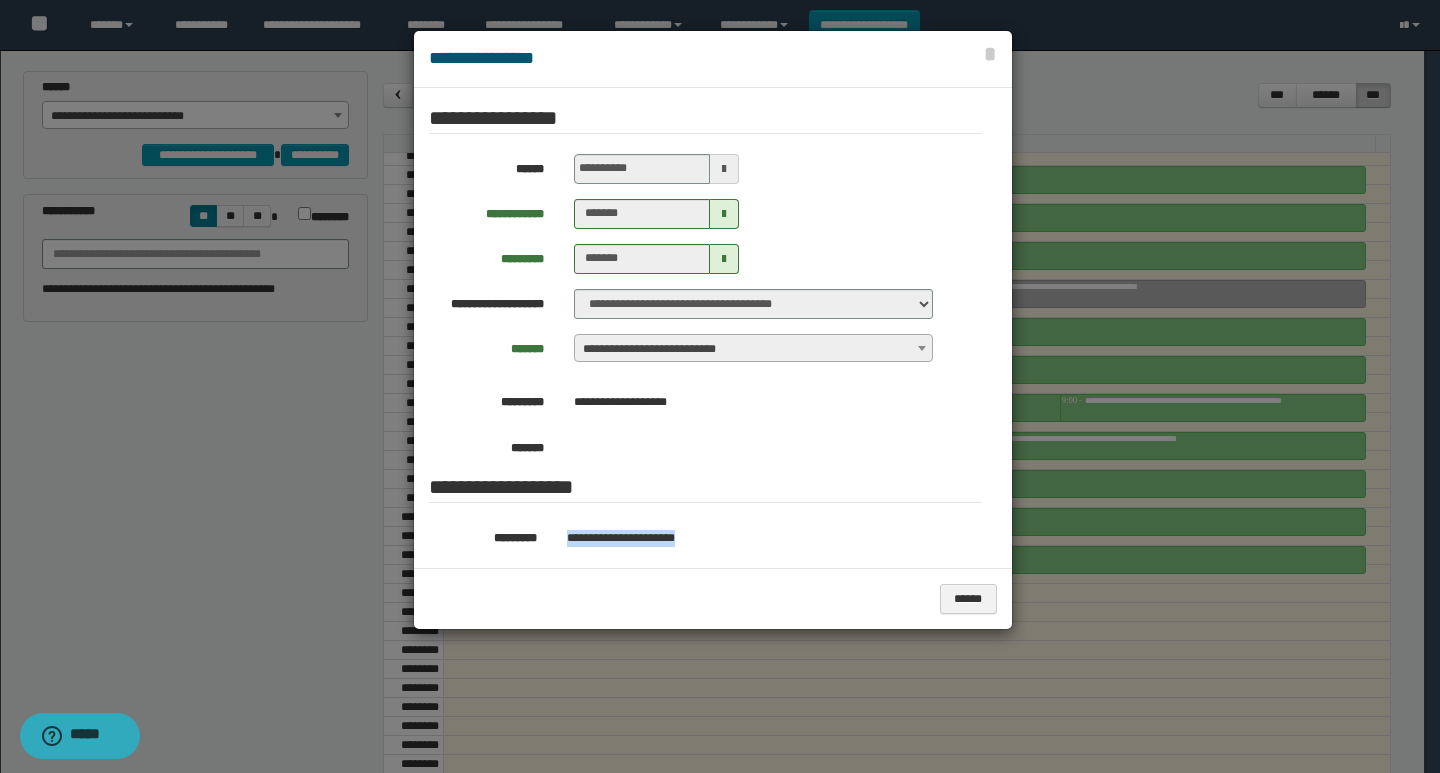 drag, startPoint x: 743, startPoint y: 322, endPoint x: 560, endPoint y: 336, distance: 183.53474 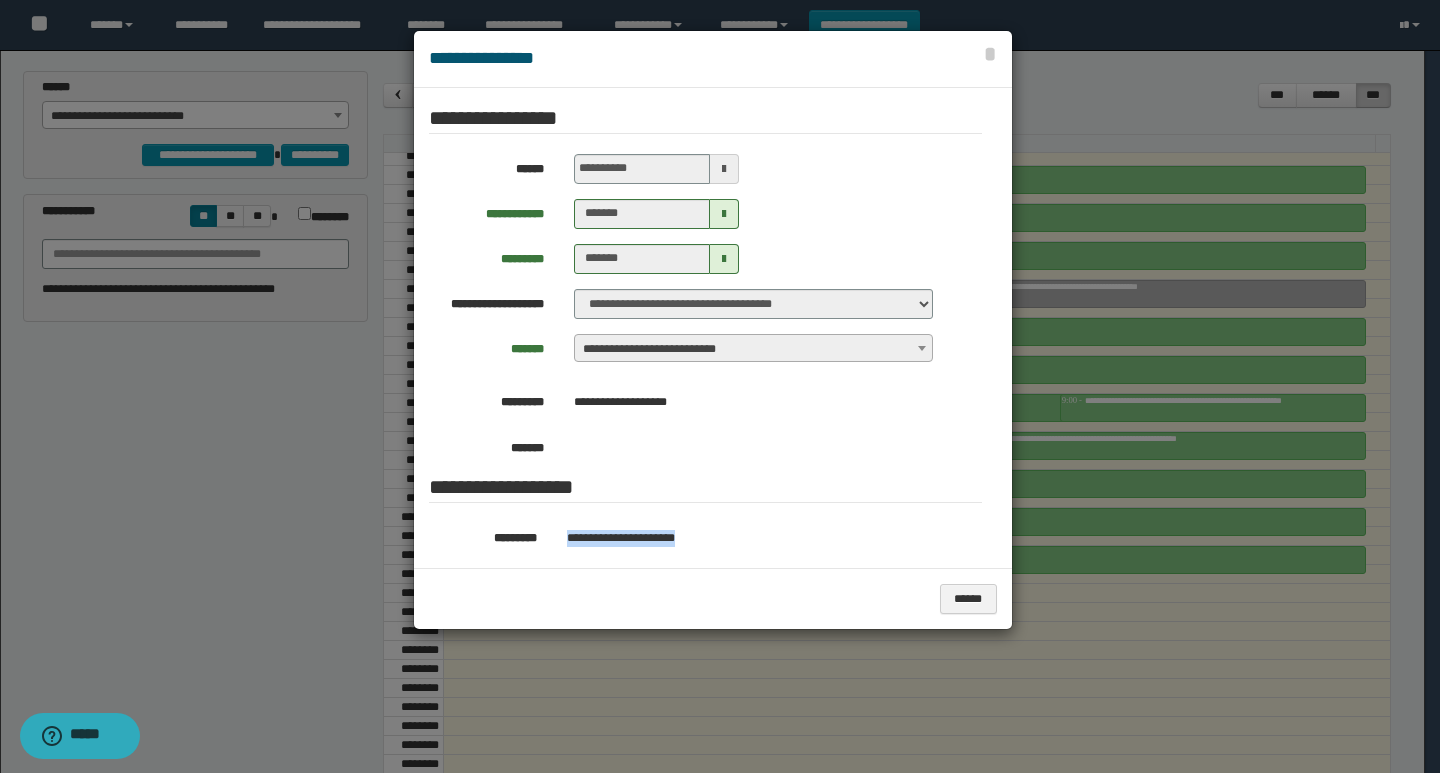 copy on "**********" 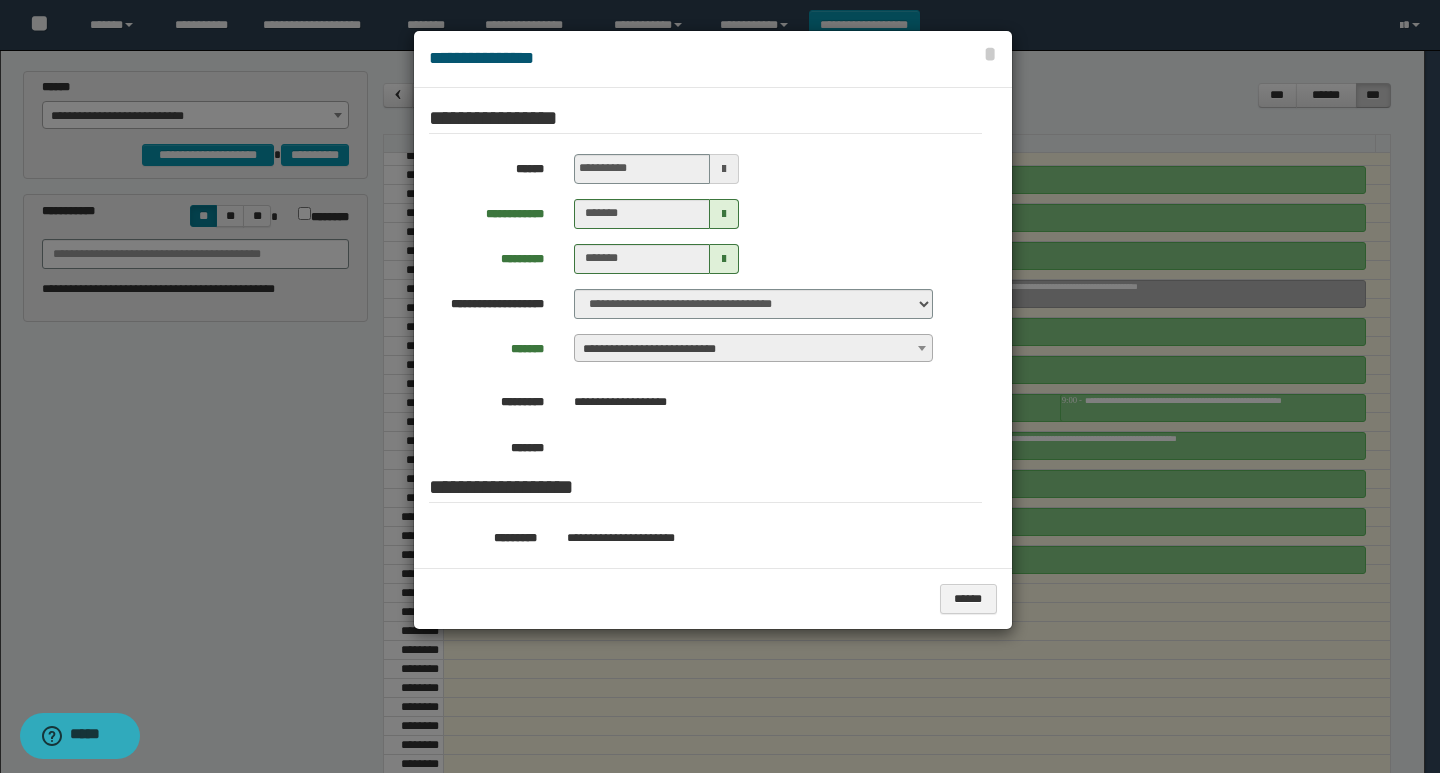 drag, startPoint x: 650, startPoint y: 373, endPoint x: 558, endPoint y: 384, distance: 92.65527 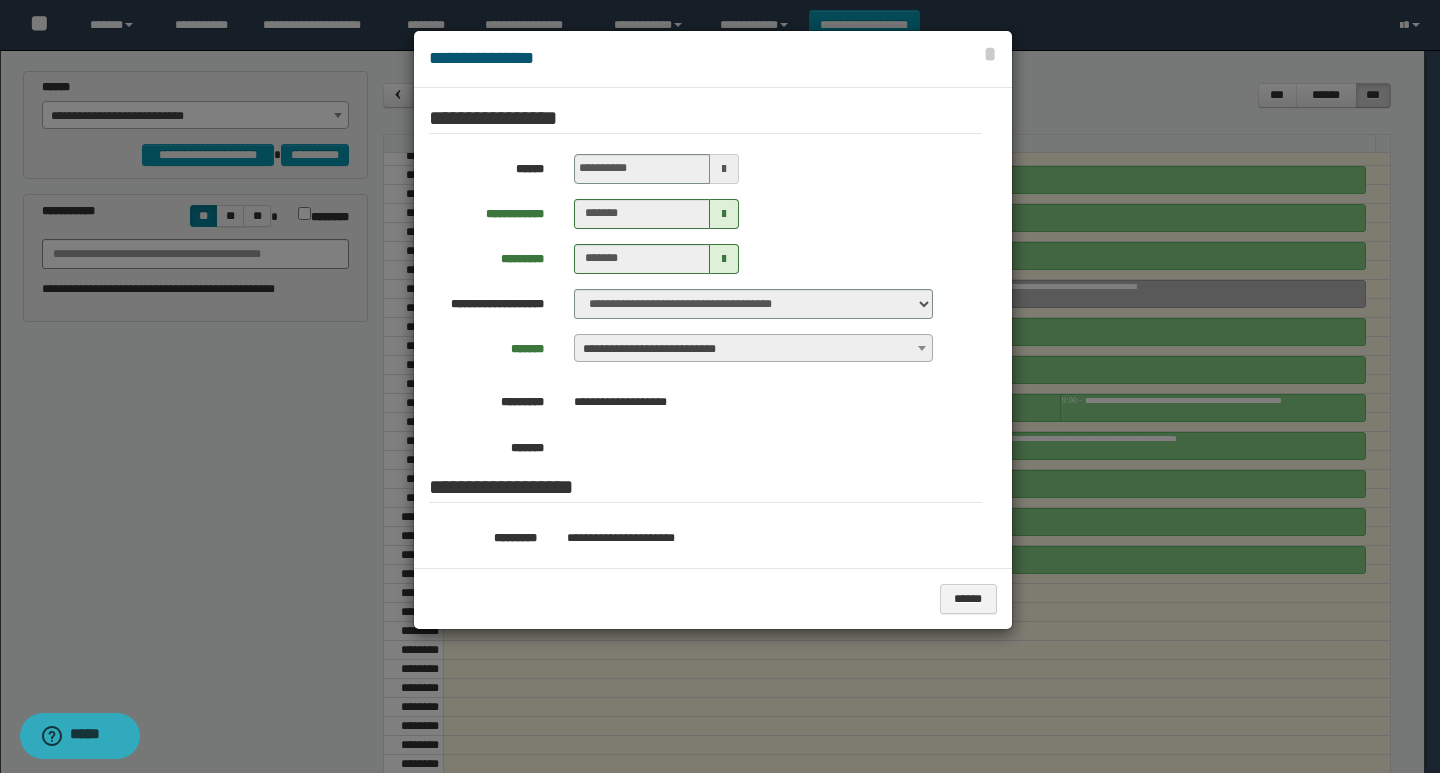 click at bounding box center [720, 386] 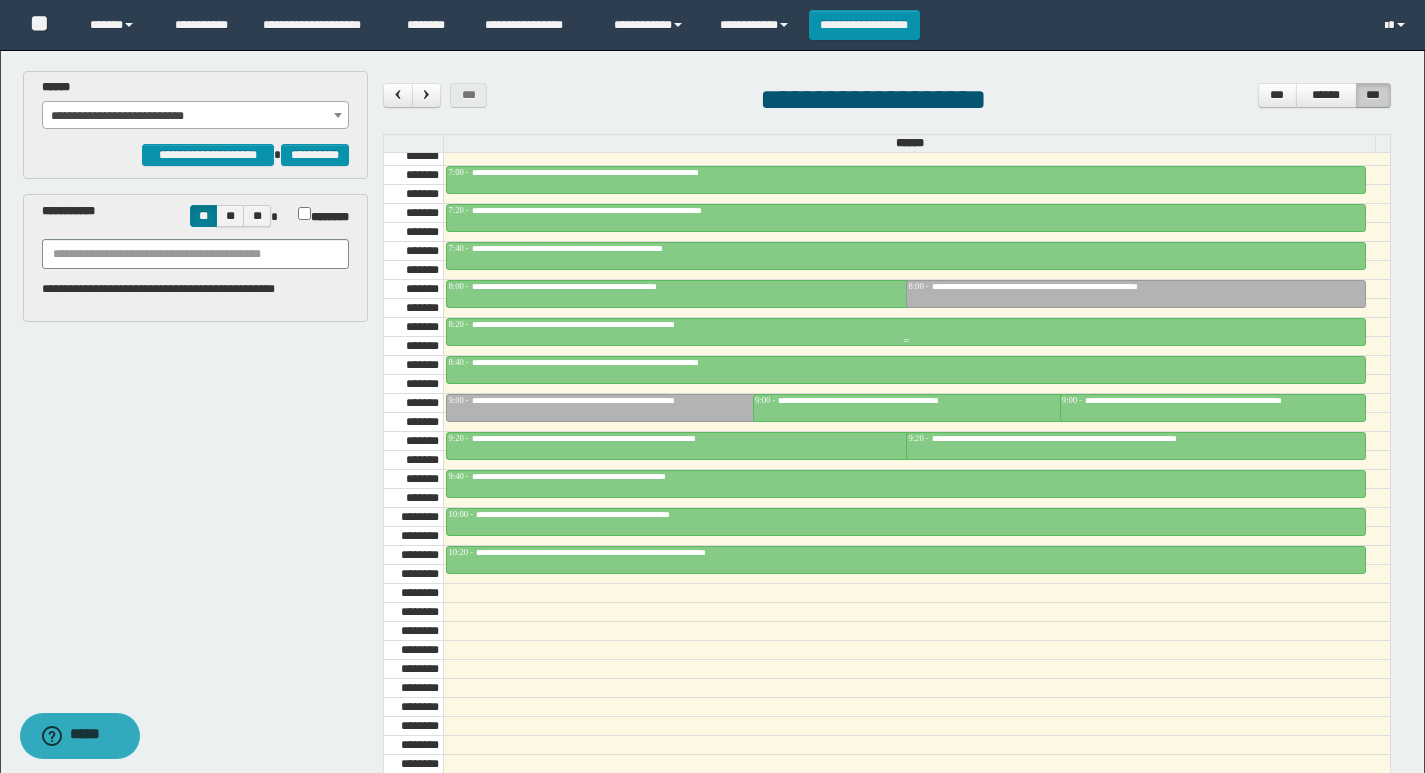 click on "**********" at bounding box center [906, 325] 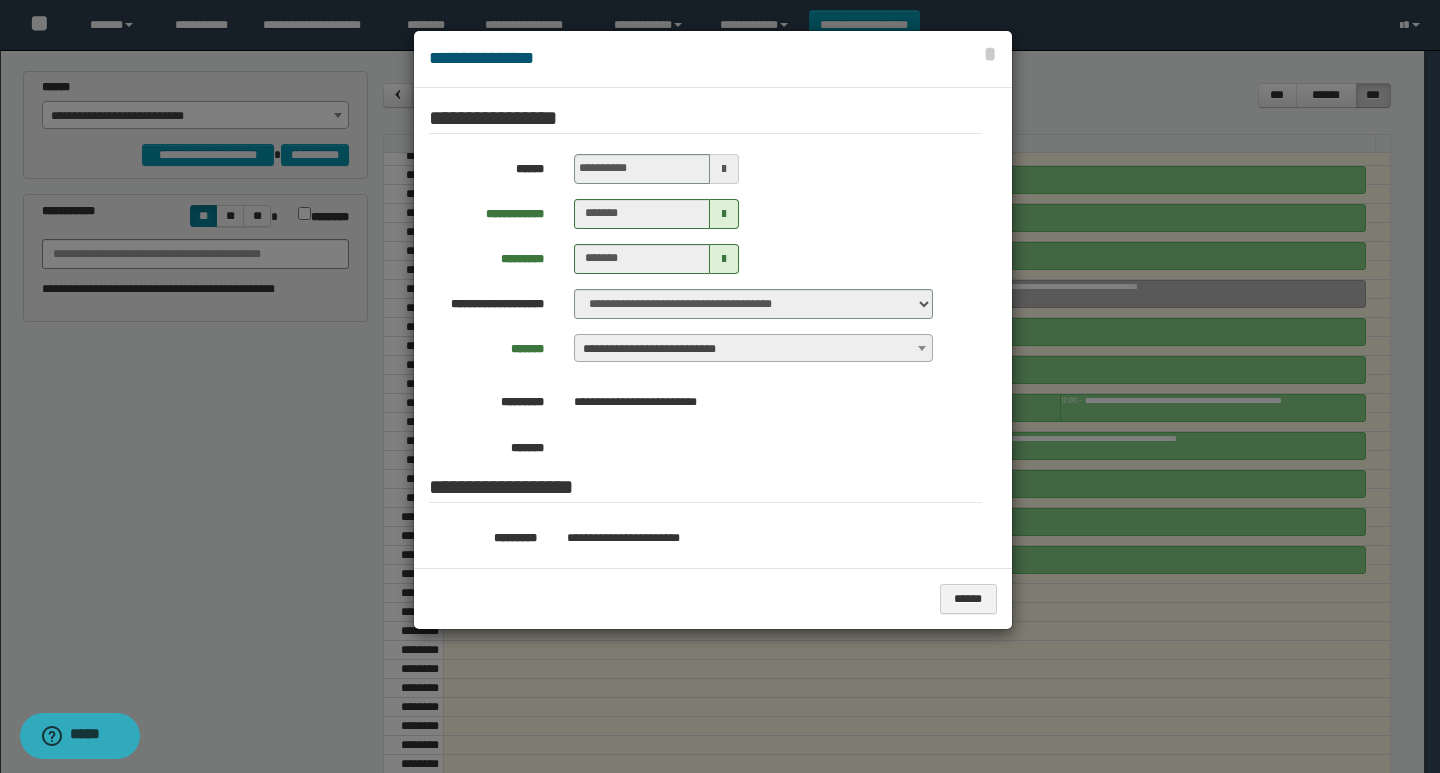 drag, startPoint x: 659, startPoint y: 380, endPoint x: 592, endPoint y: 382, distance: 67.02985 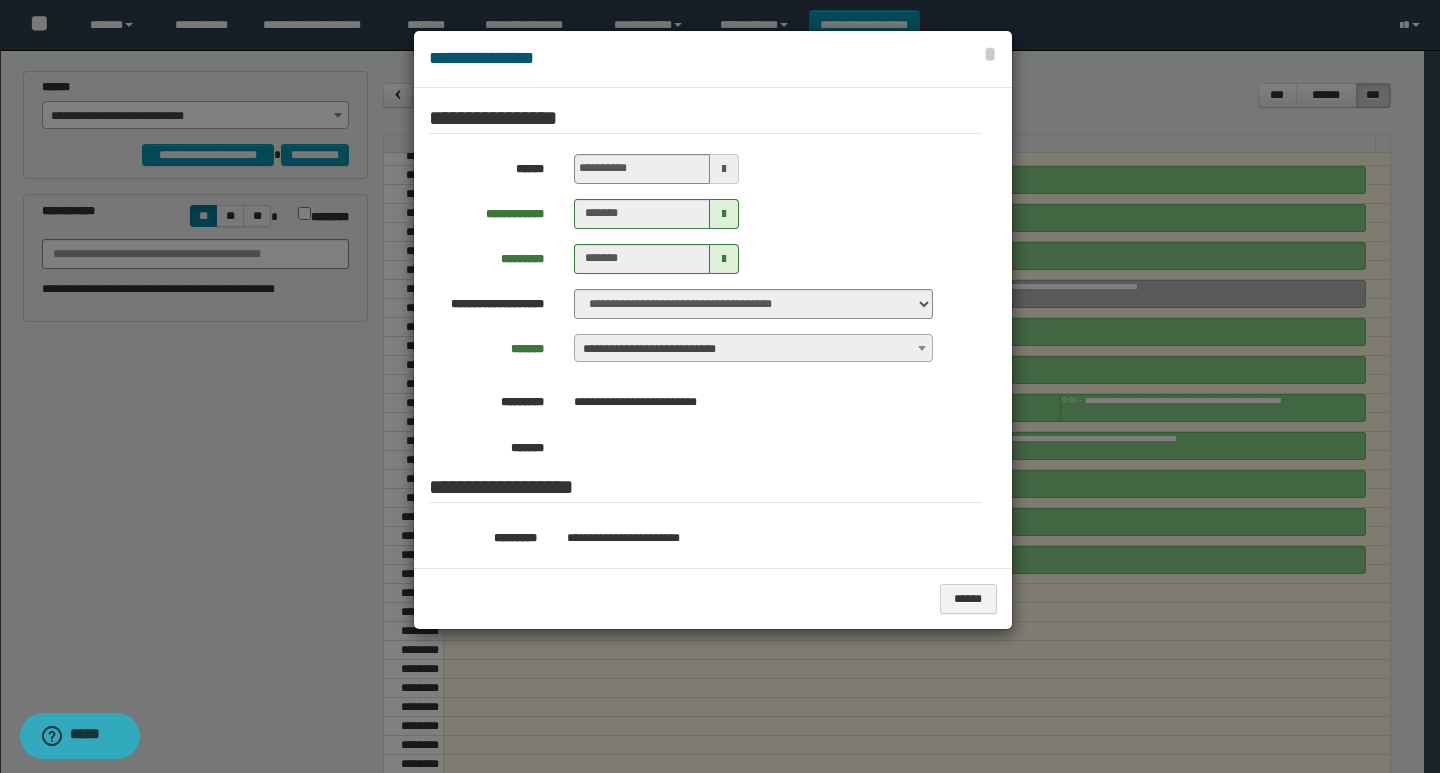 click at bounding box center (720, 386) 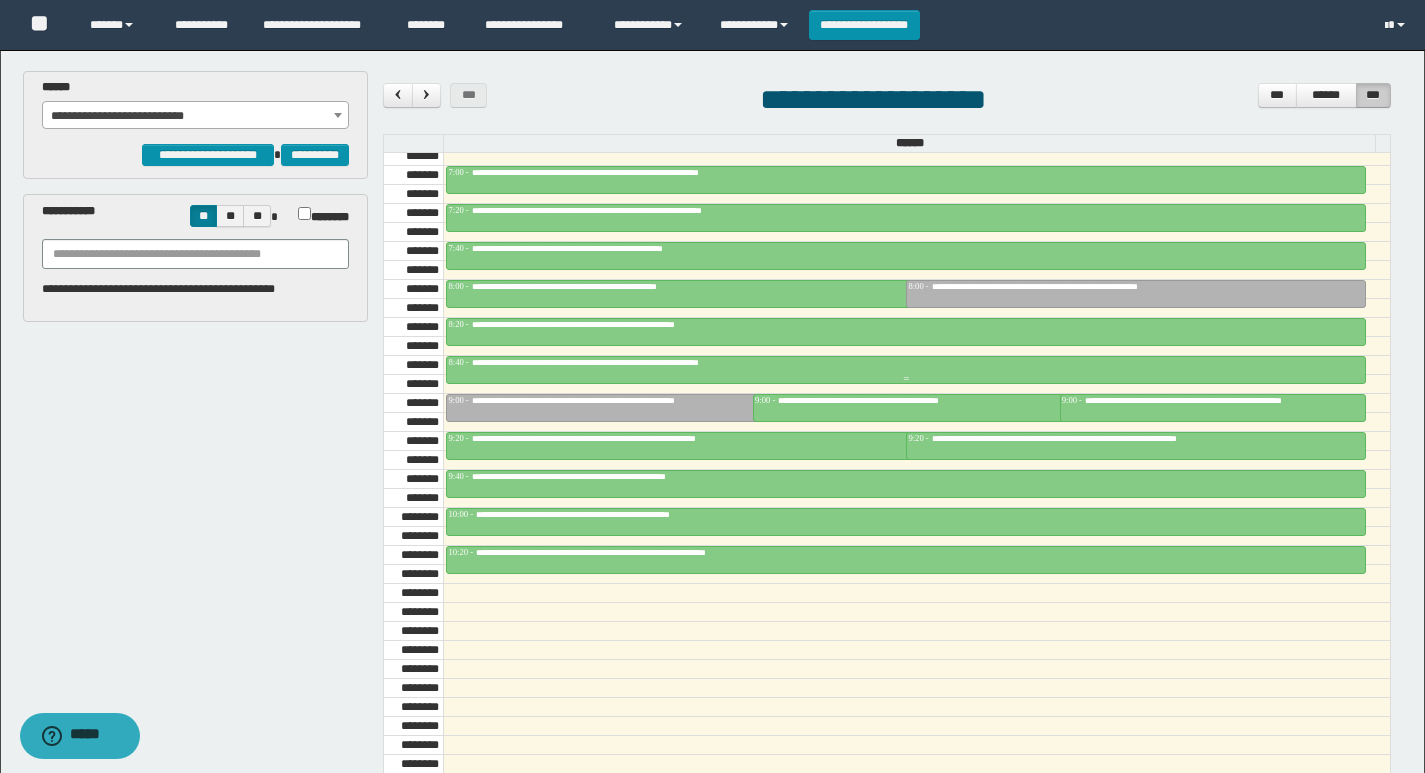click on "**********" at bounding box center (906, 363) 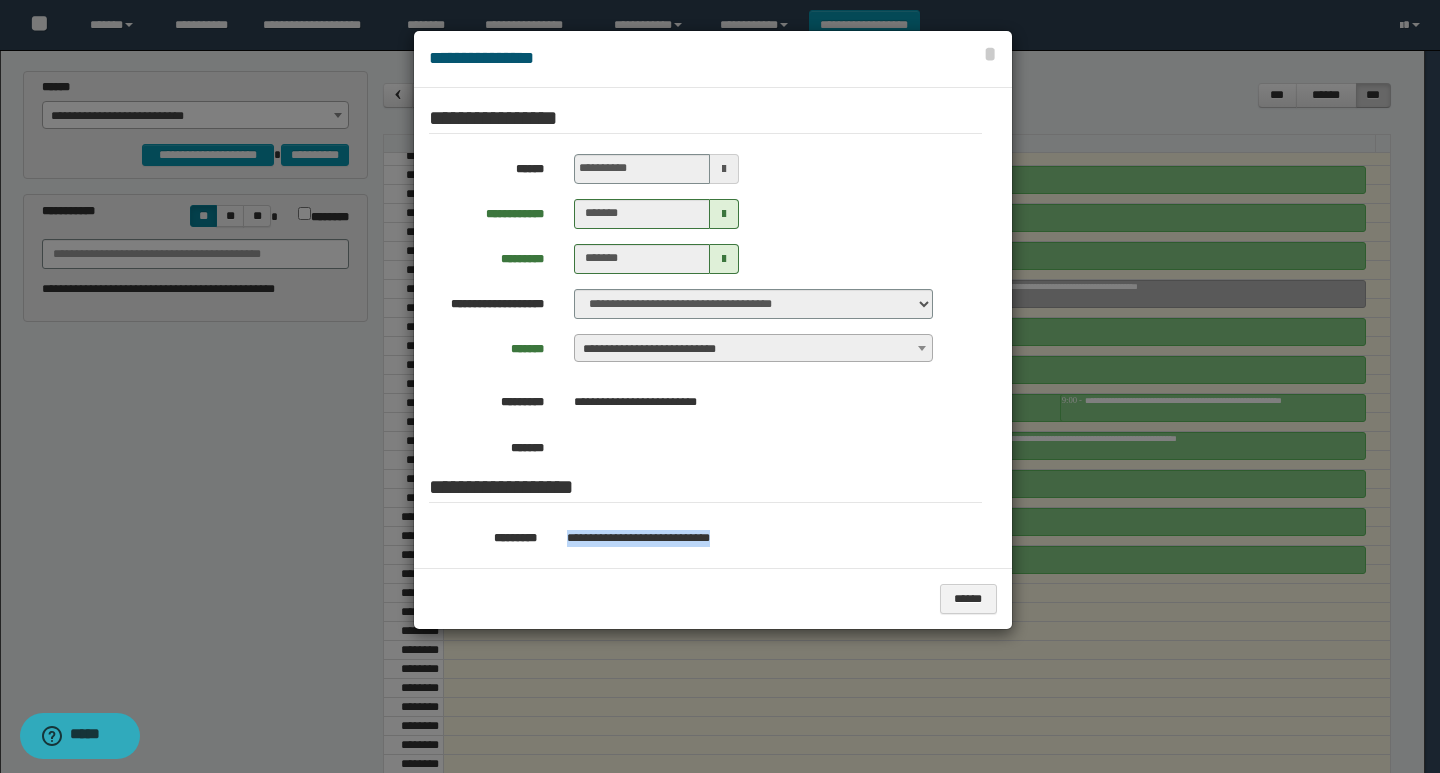 drag, startPoint x: 749, startPoint y: 339, endPoint x: 556, endPoint y: 338, distance: 193.0026 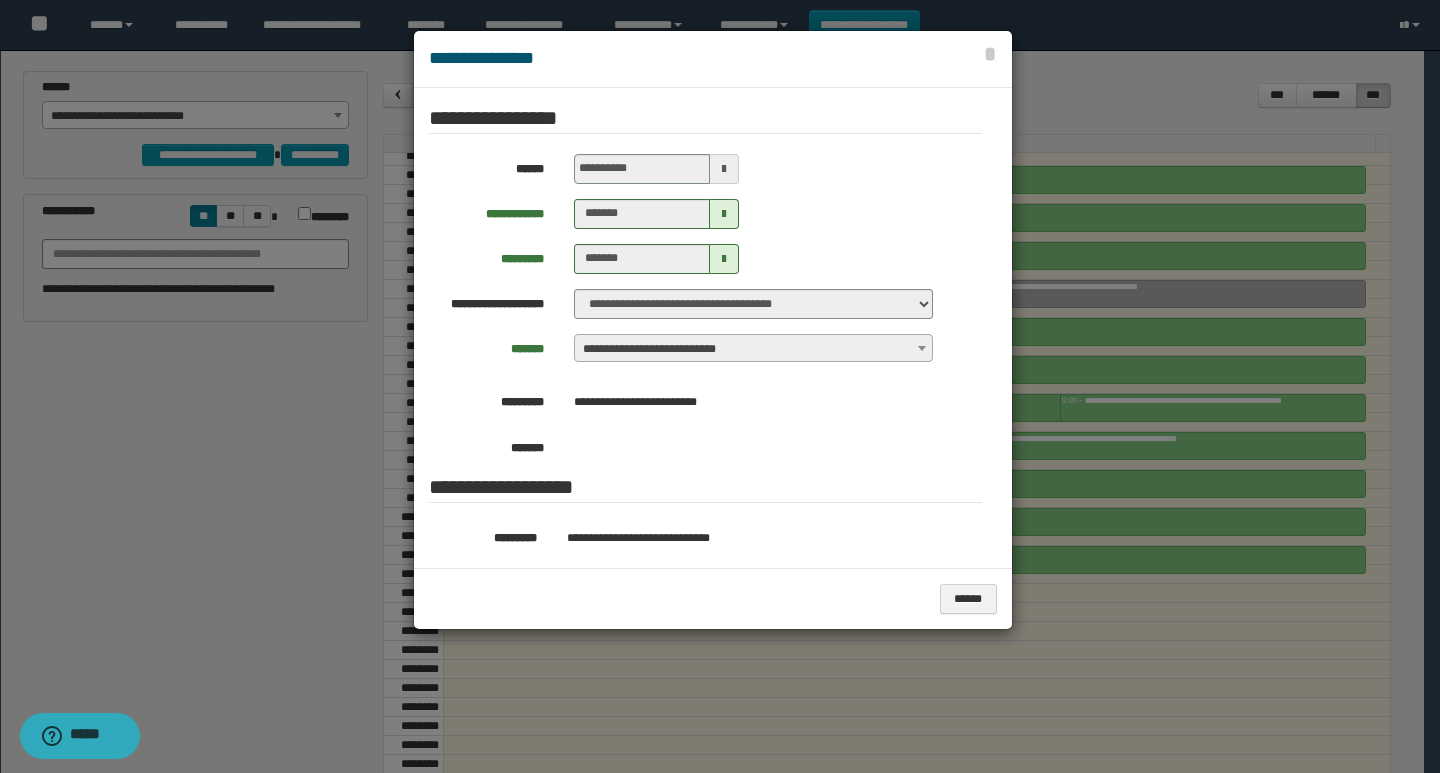 click at bounding box center (720, 386) 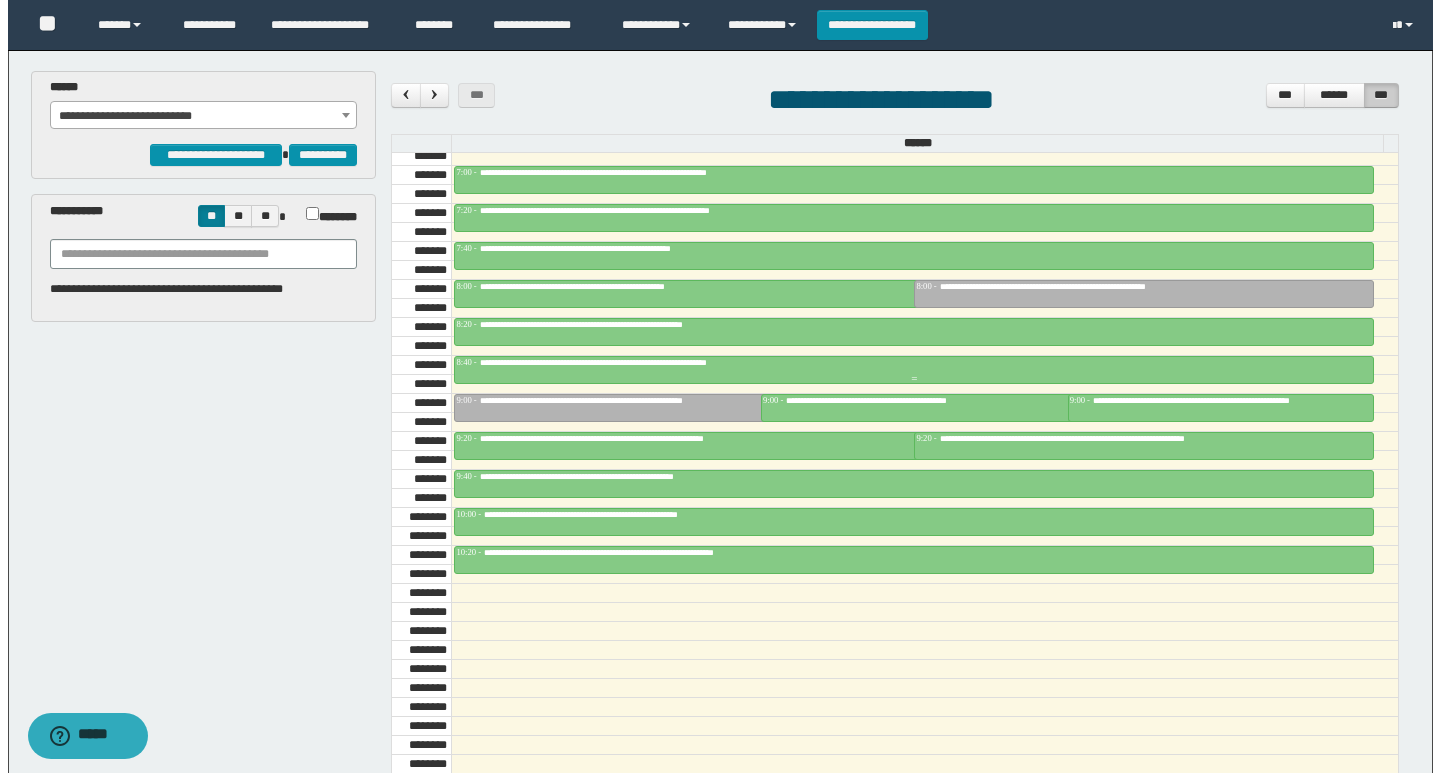 scroll, scrollTop: 885, scrollLeft: 0, axis: vertical 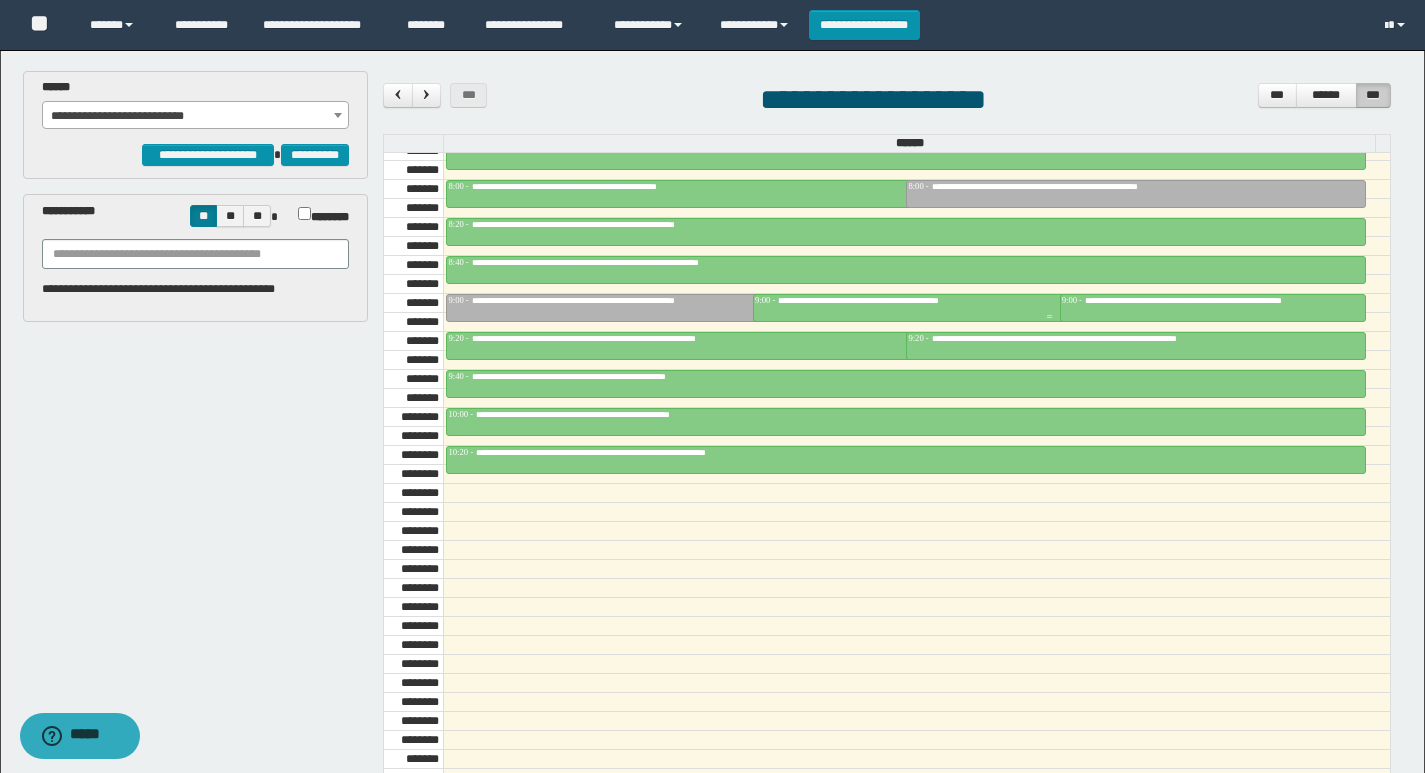 click at bounding box center (1049, 317) 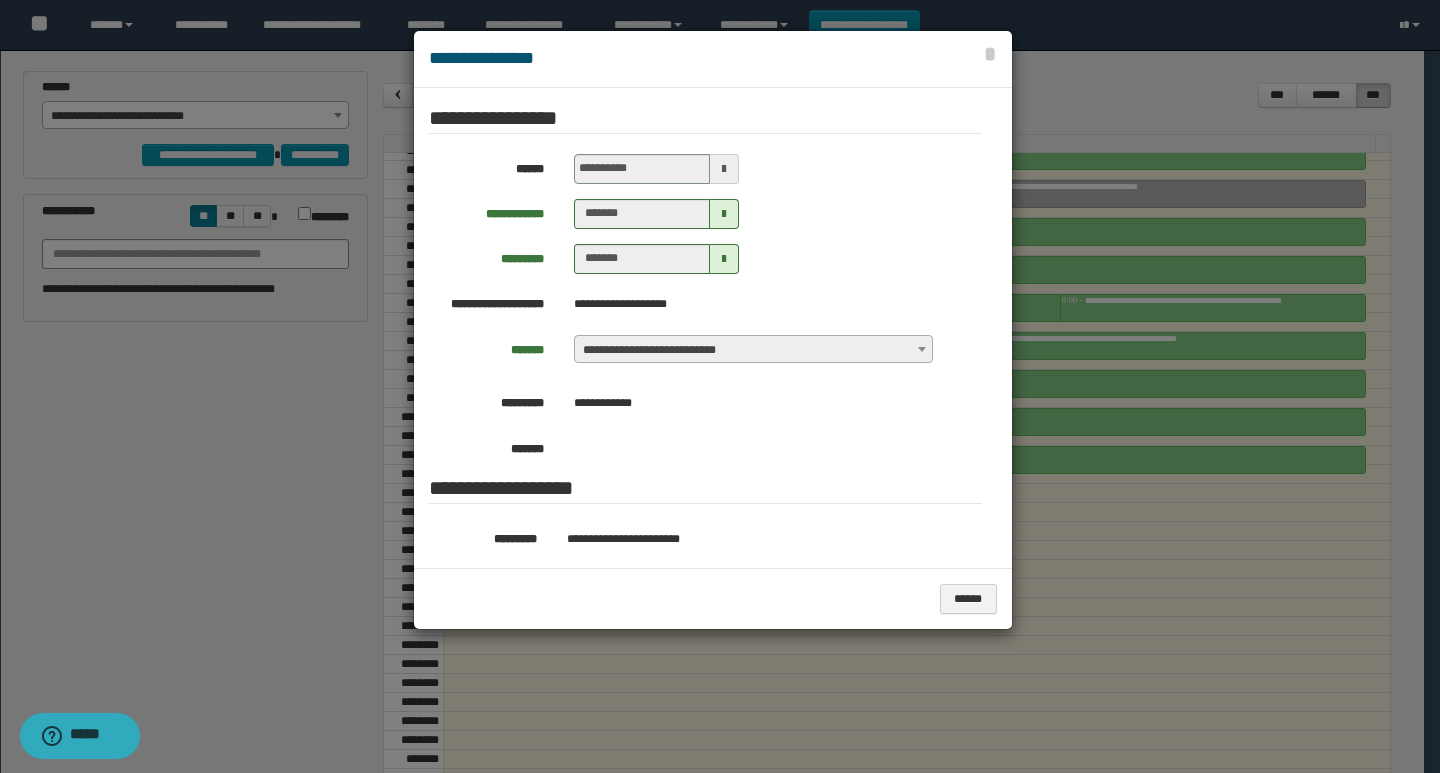 drag, startPoint x: 649, startPoint y: 380, endPoint x: 566, endPoint y: 384, distance: 83.09633 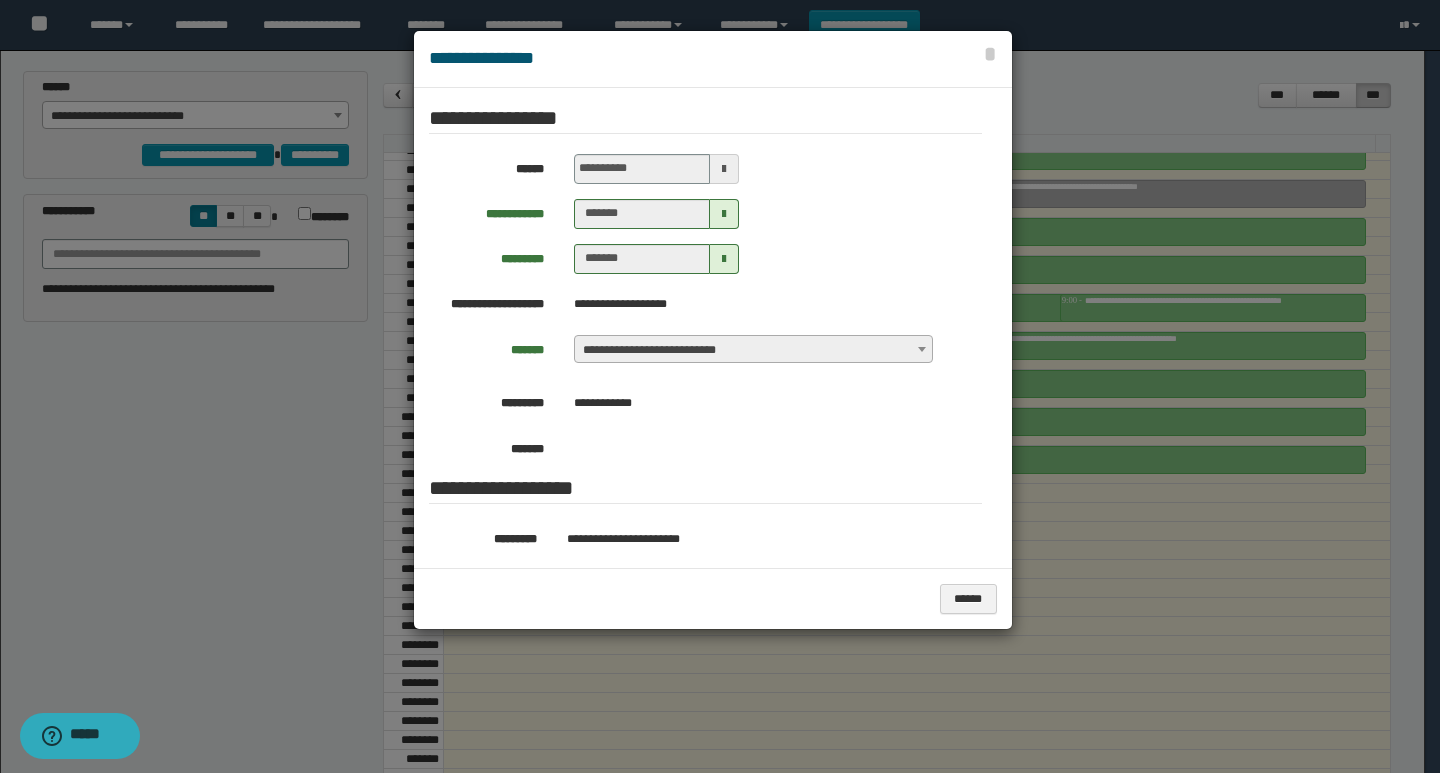 click at bounding box center (720, 386) 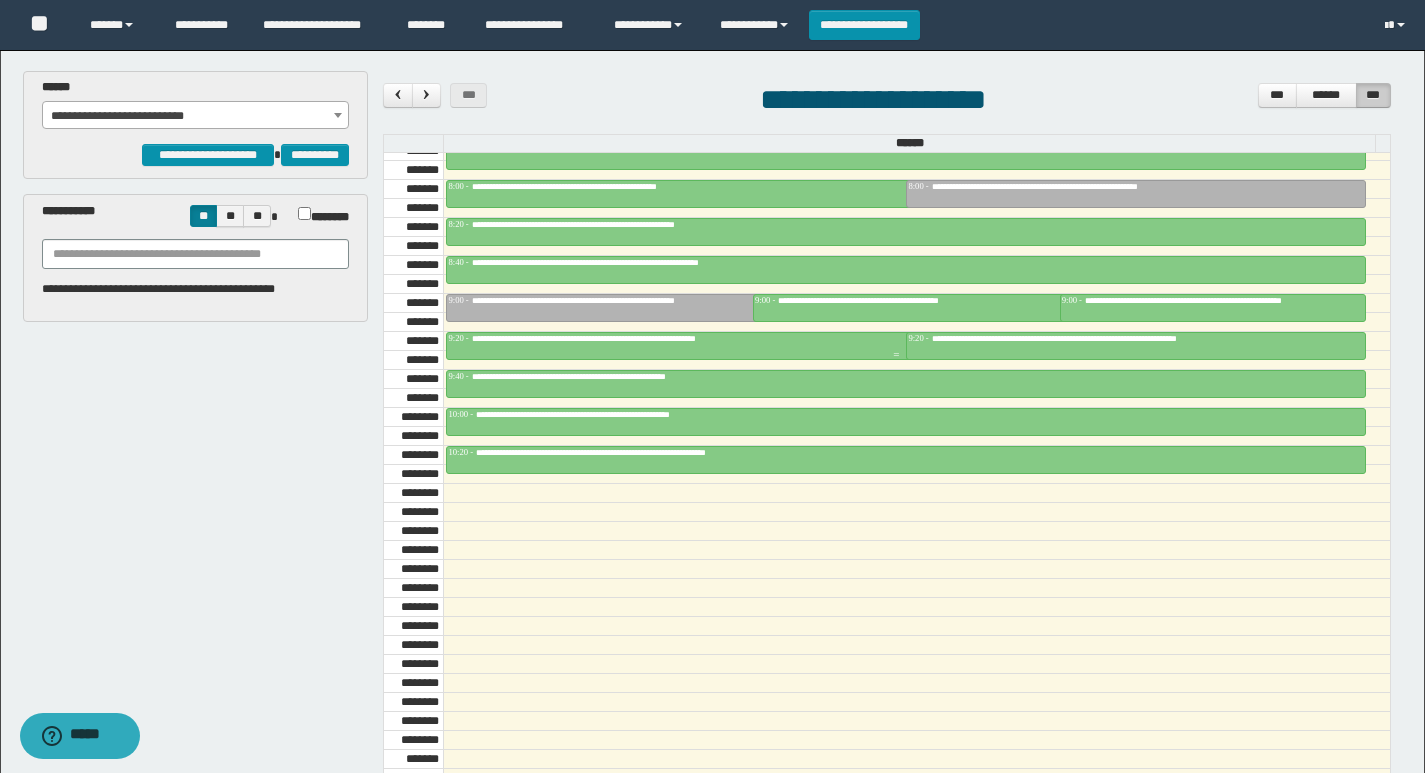 click on "**********" at bounding box center (896, 339) 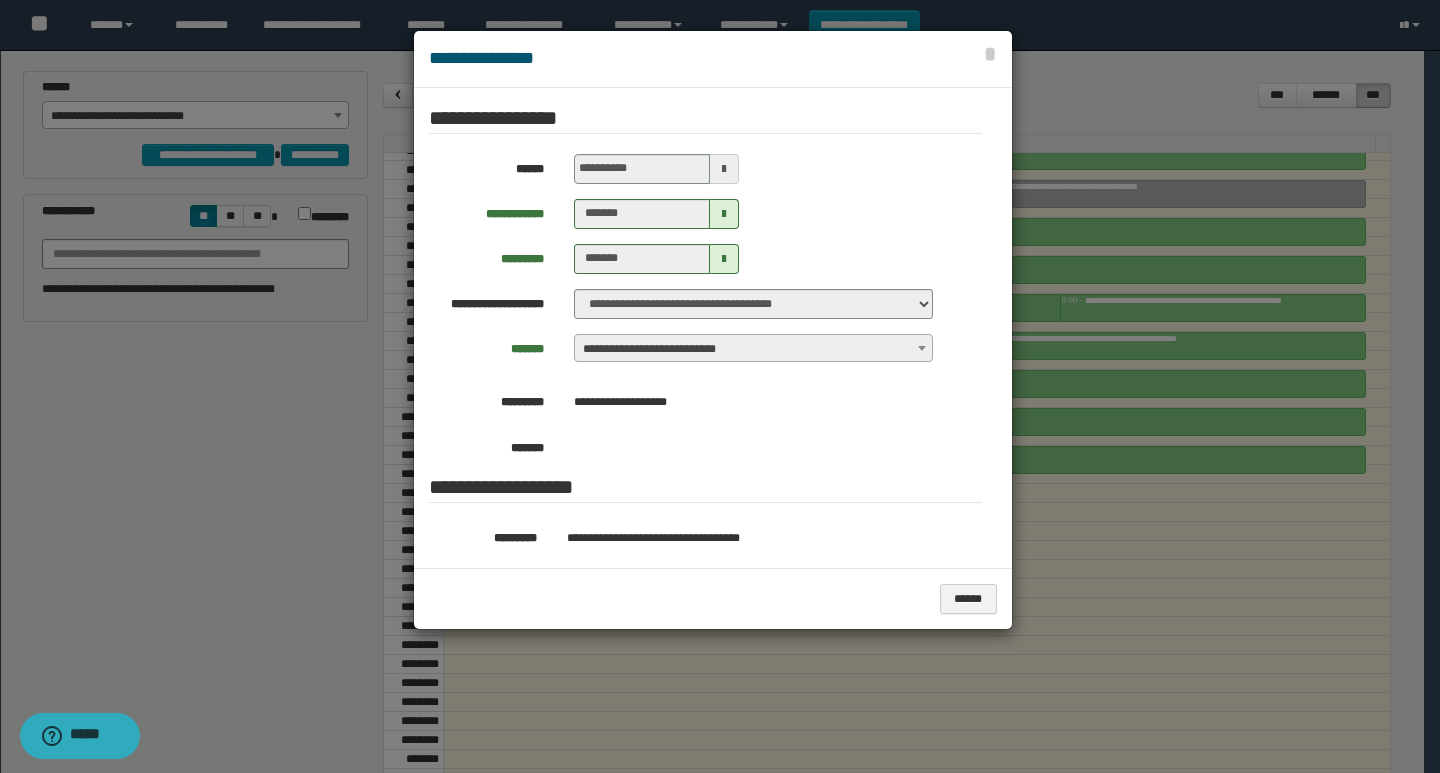 drag, startPoint x: 661, startPoint y: 381, endPoint x: 545, endPoint y: 387, distance: 116.15507 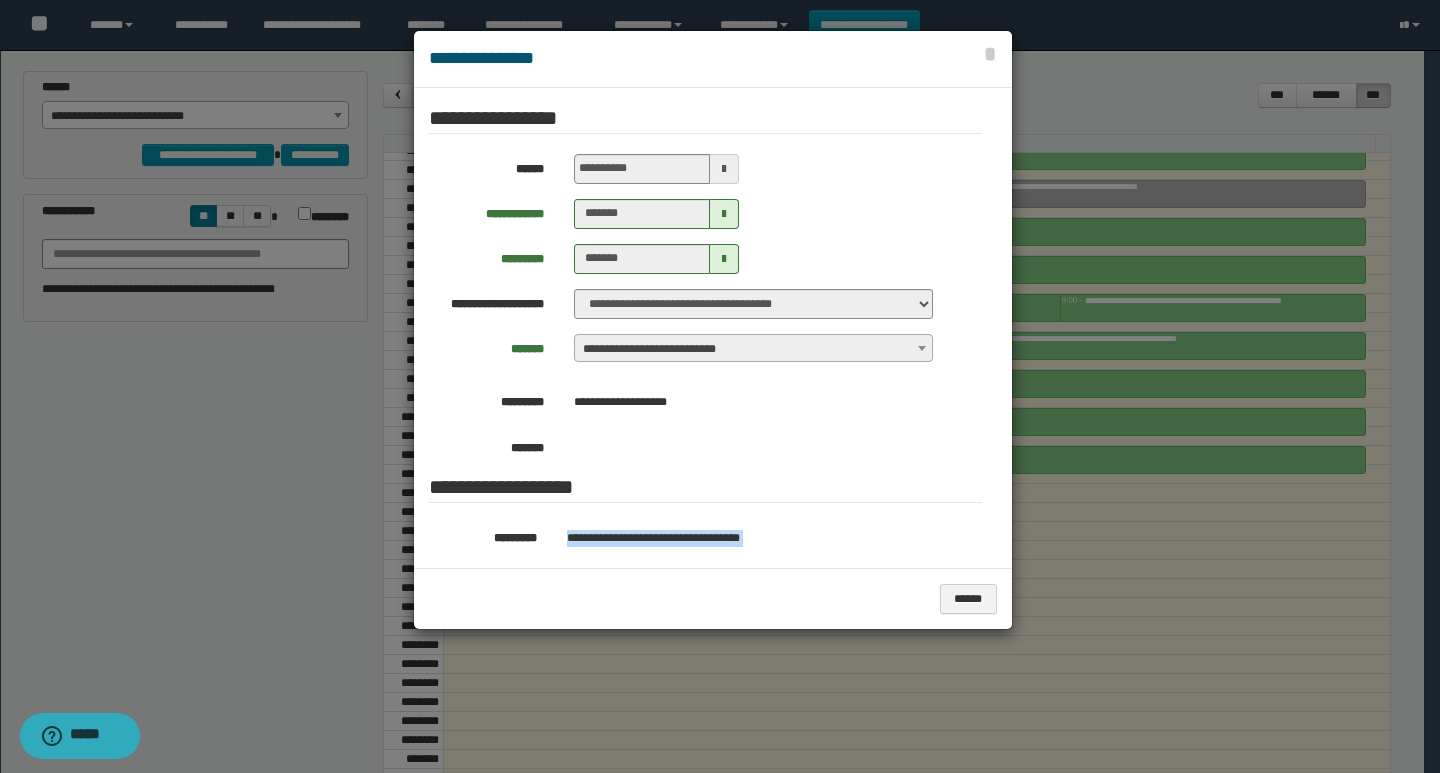 drag, startPoint x: 645, startPoint y: 467, endPoint x: 559, endPoint y: 328, distance: 163.45335 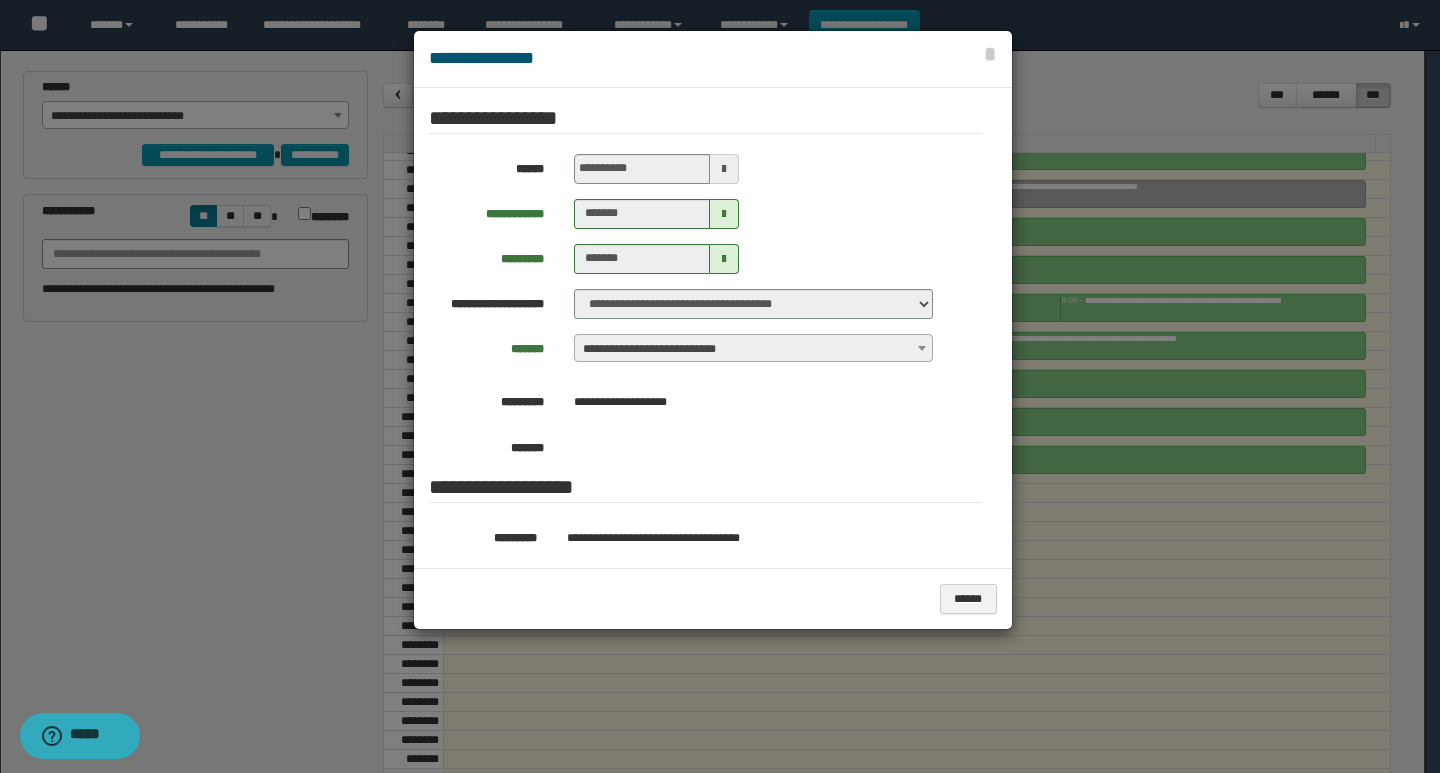 click at bounding box center (720, 386) 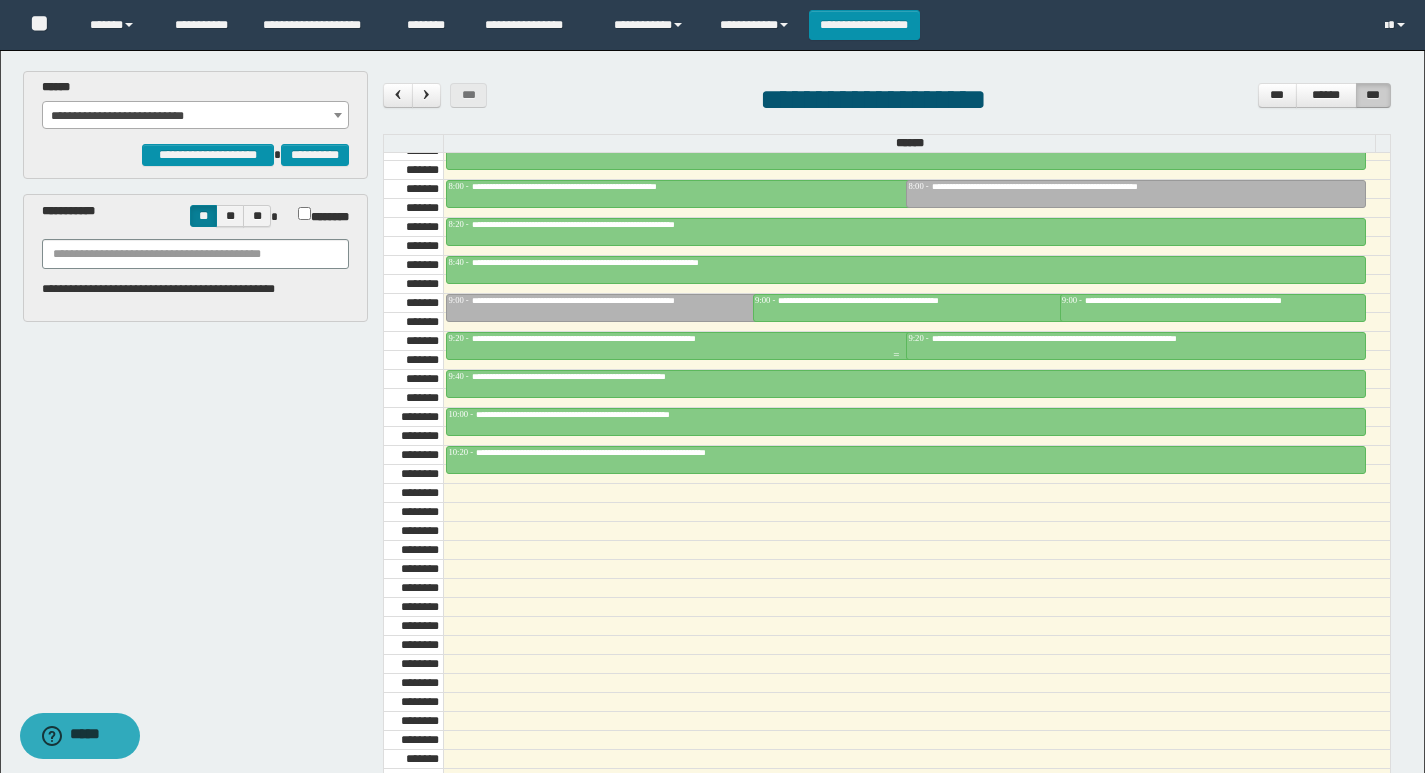 click on "**********" at bounding box center (645, 338) 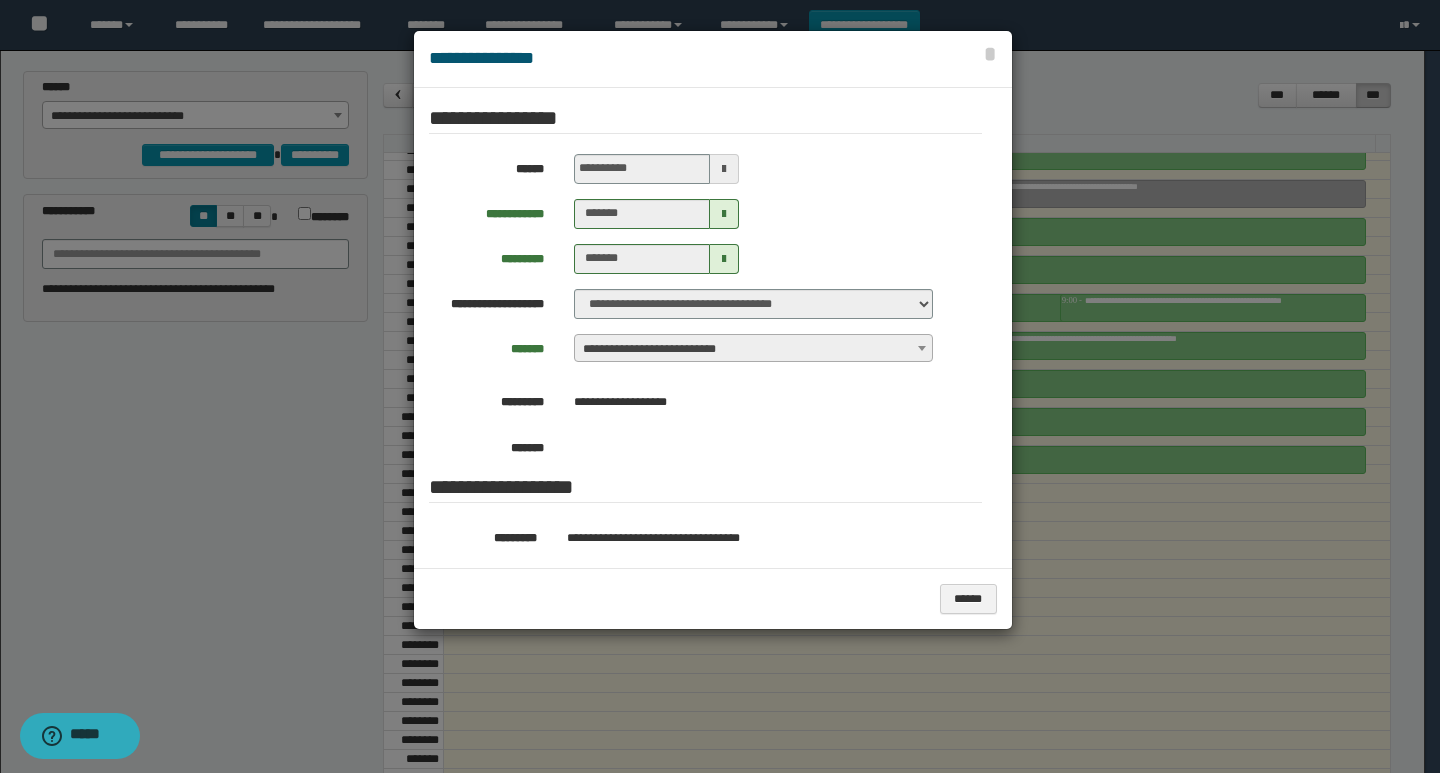 click at bounding box center (720, 386) 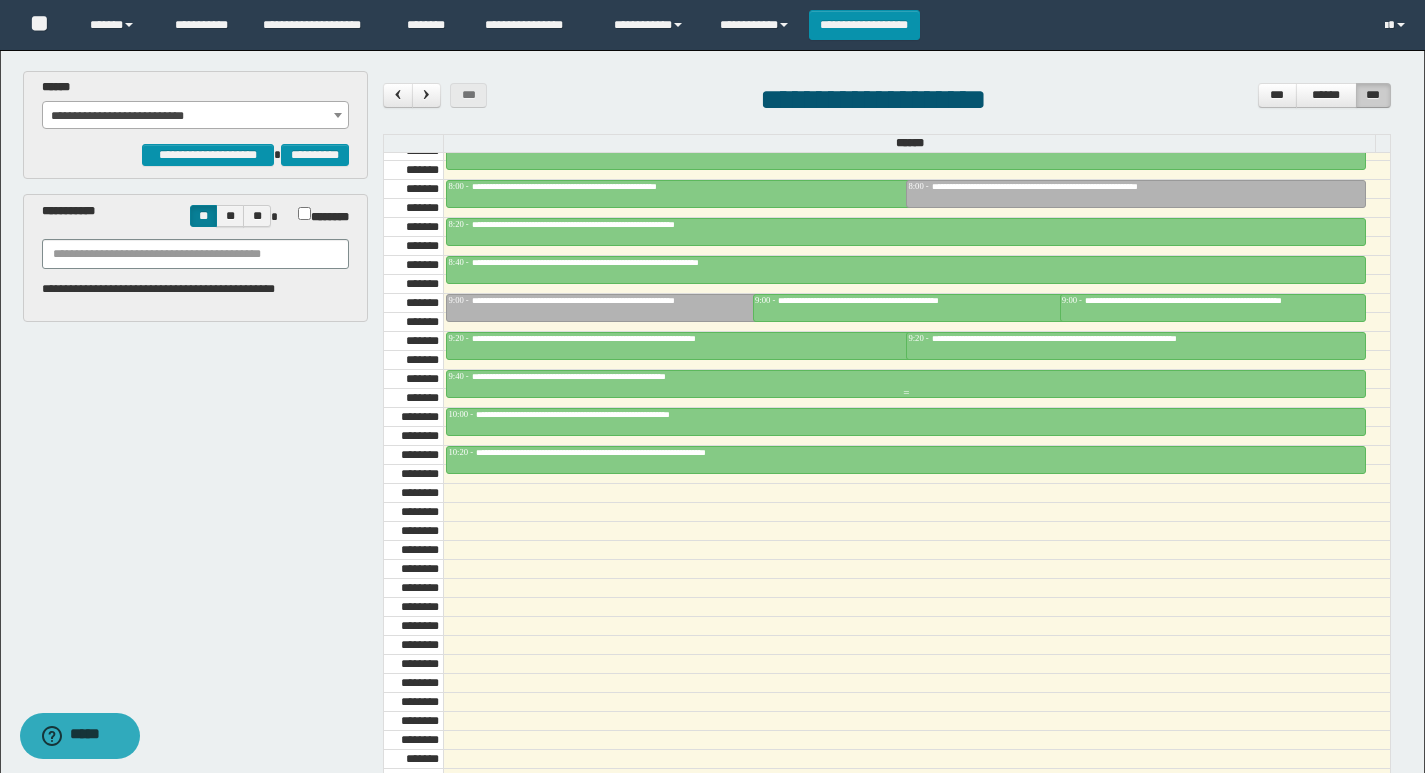 click on "**********" at bounding box center [906, 377] 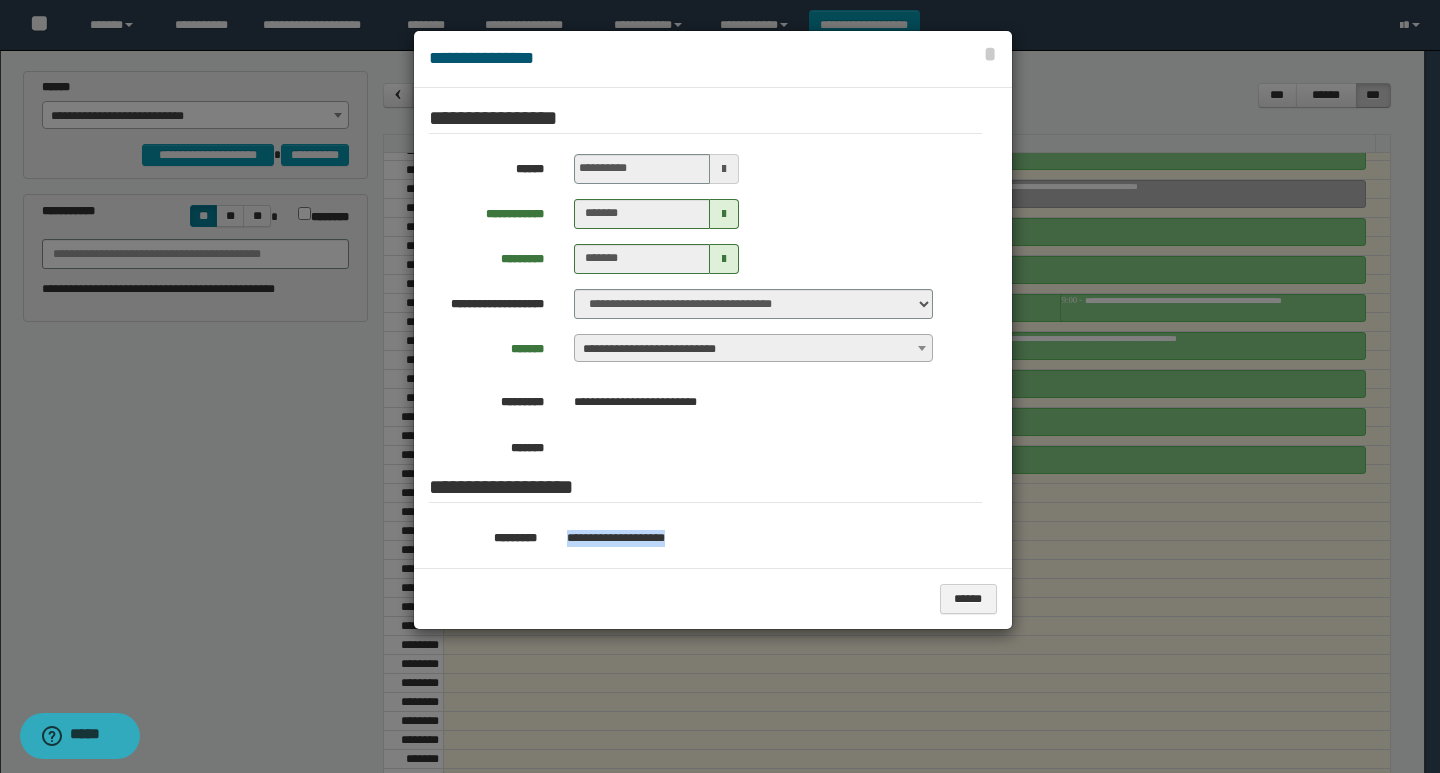 drag, startPoint x: 726, startPoint y: 340, endPoint x: 562, endPoint y: 343, distance: 164.02744 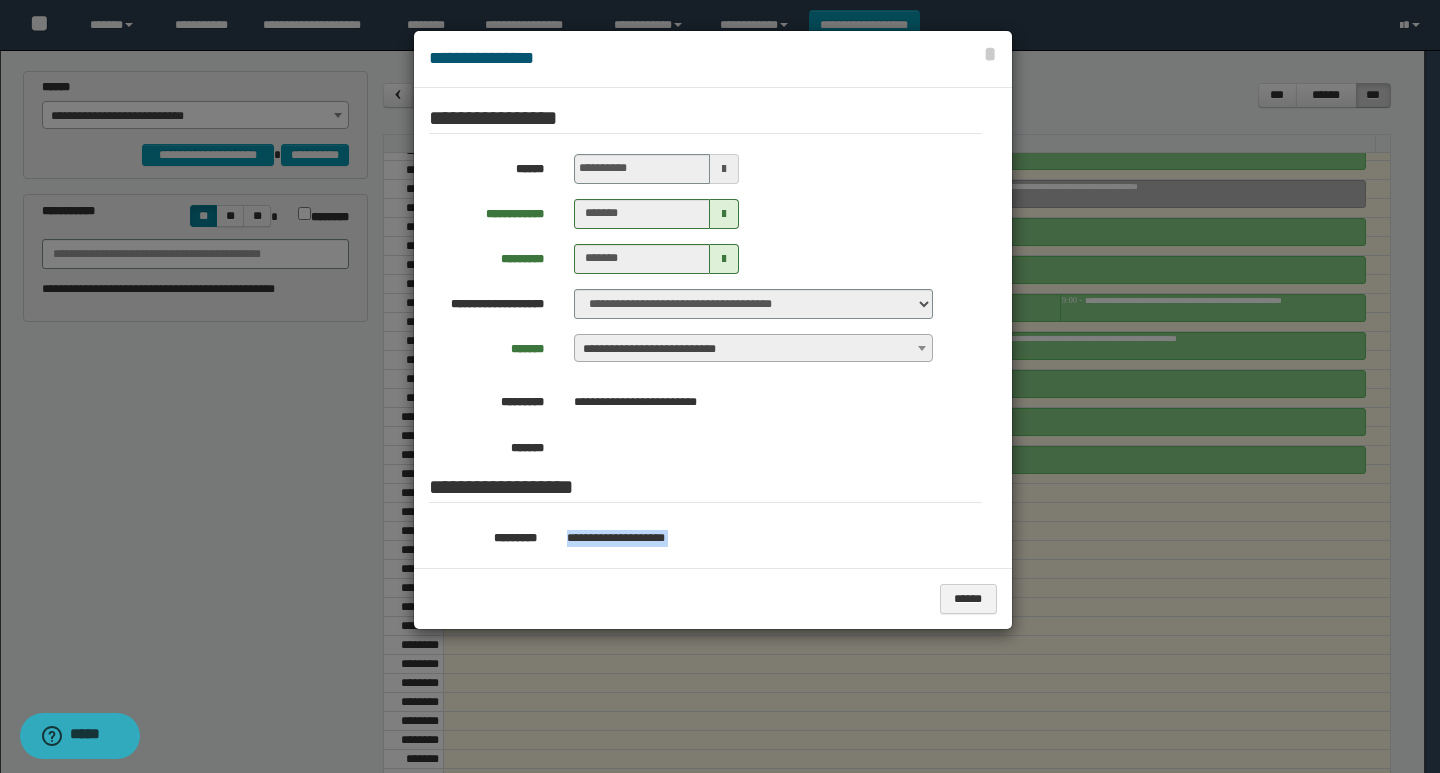 drag, startPoint x: 643, startPoint y: 378, endPoint x: 563, endPoint y: 328, distance: 94.33981 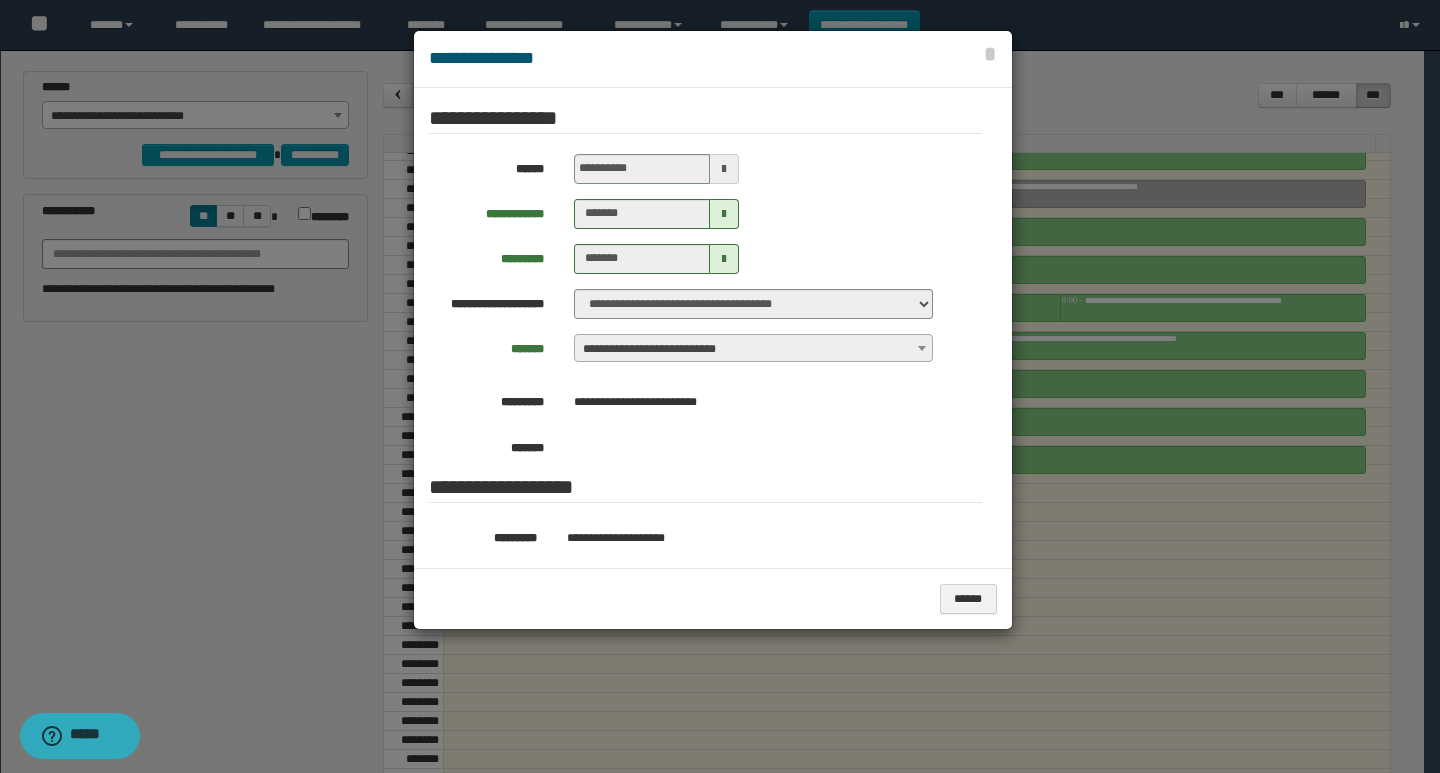 click at bounding box center (720, 386) 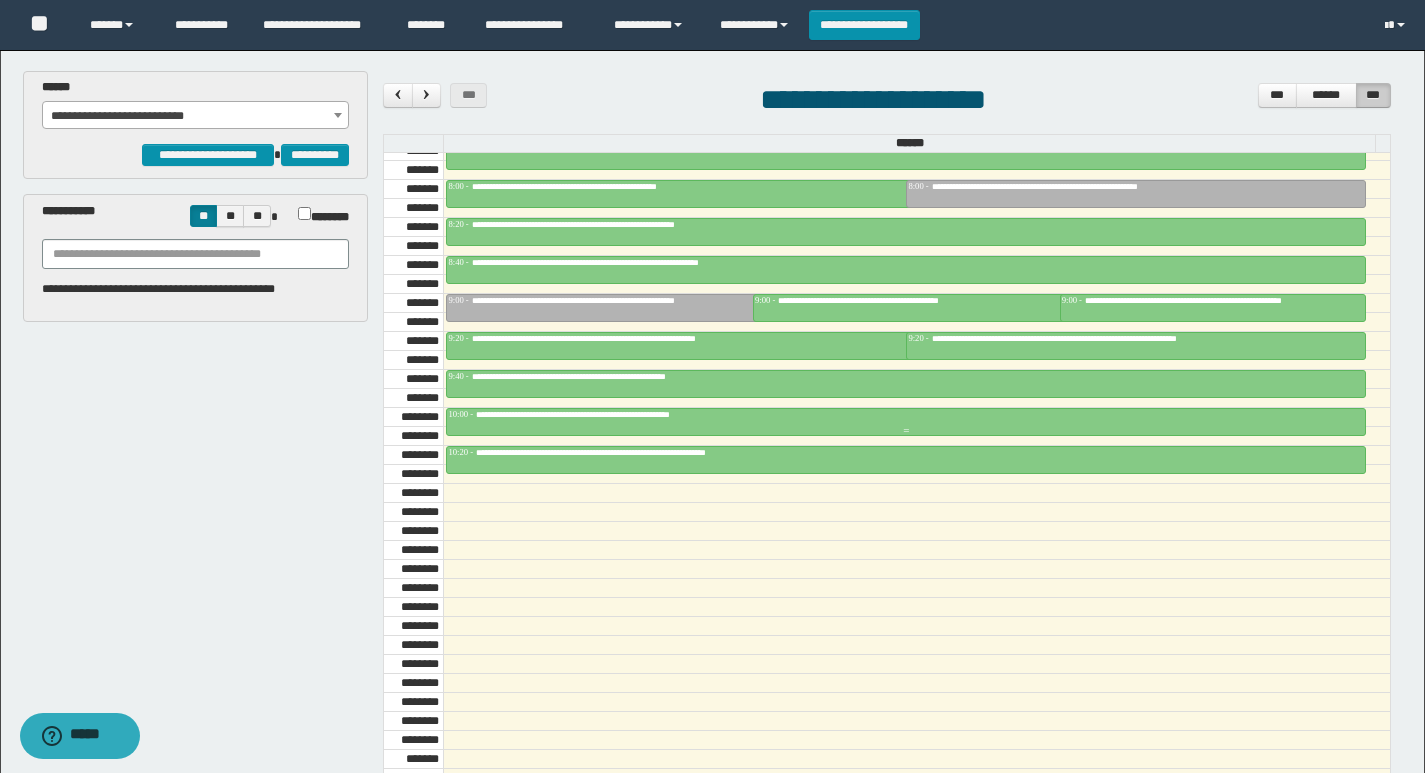 click on "**********" at bounding box center [605, 414] 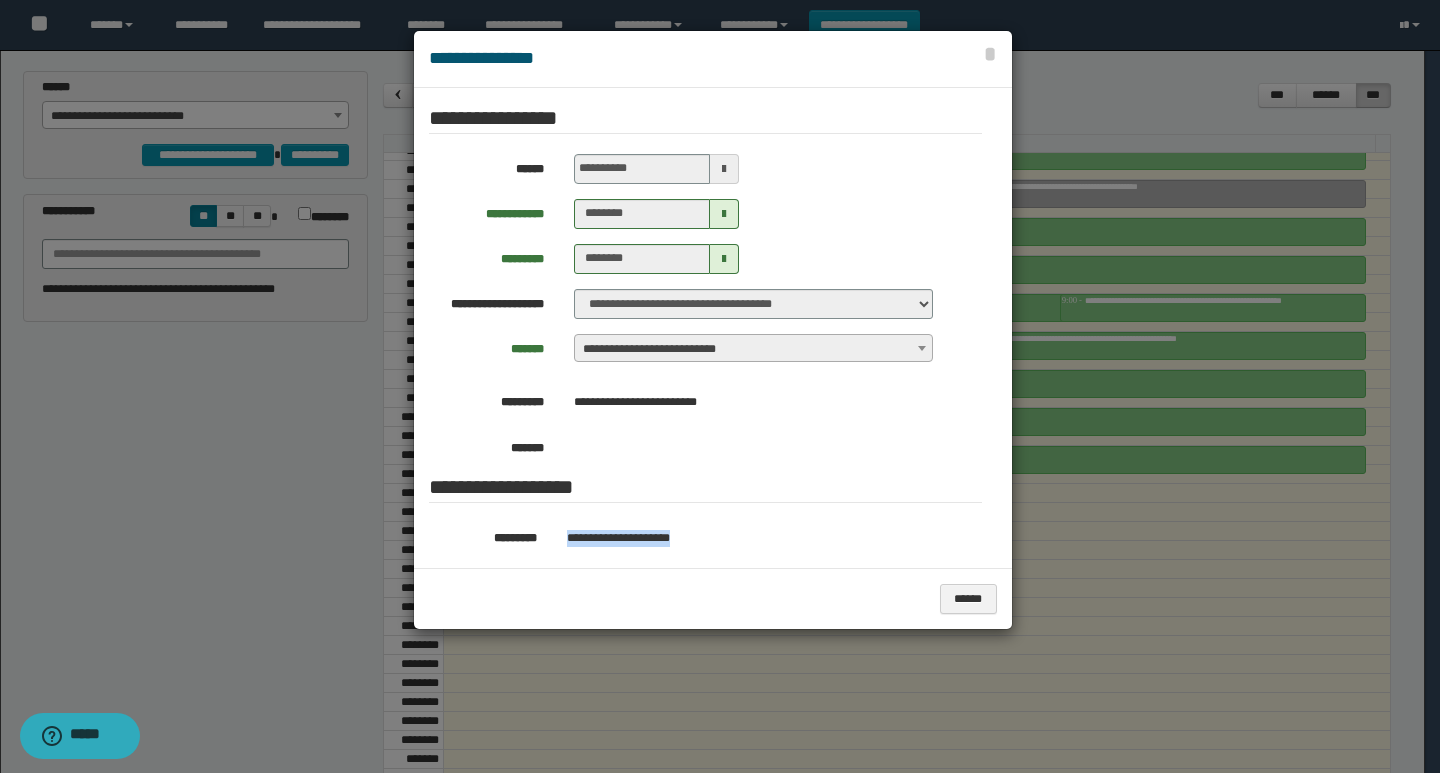 drag, startPoint x: 694, startPoint y: 343, endPoint x: 566, endPoint y: 342, distance: 128.0039 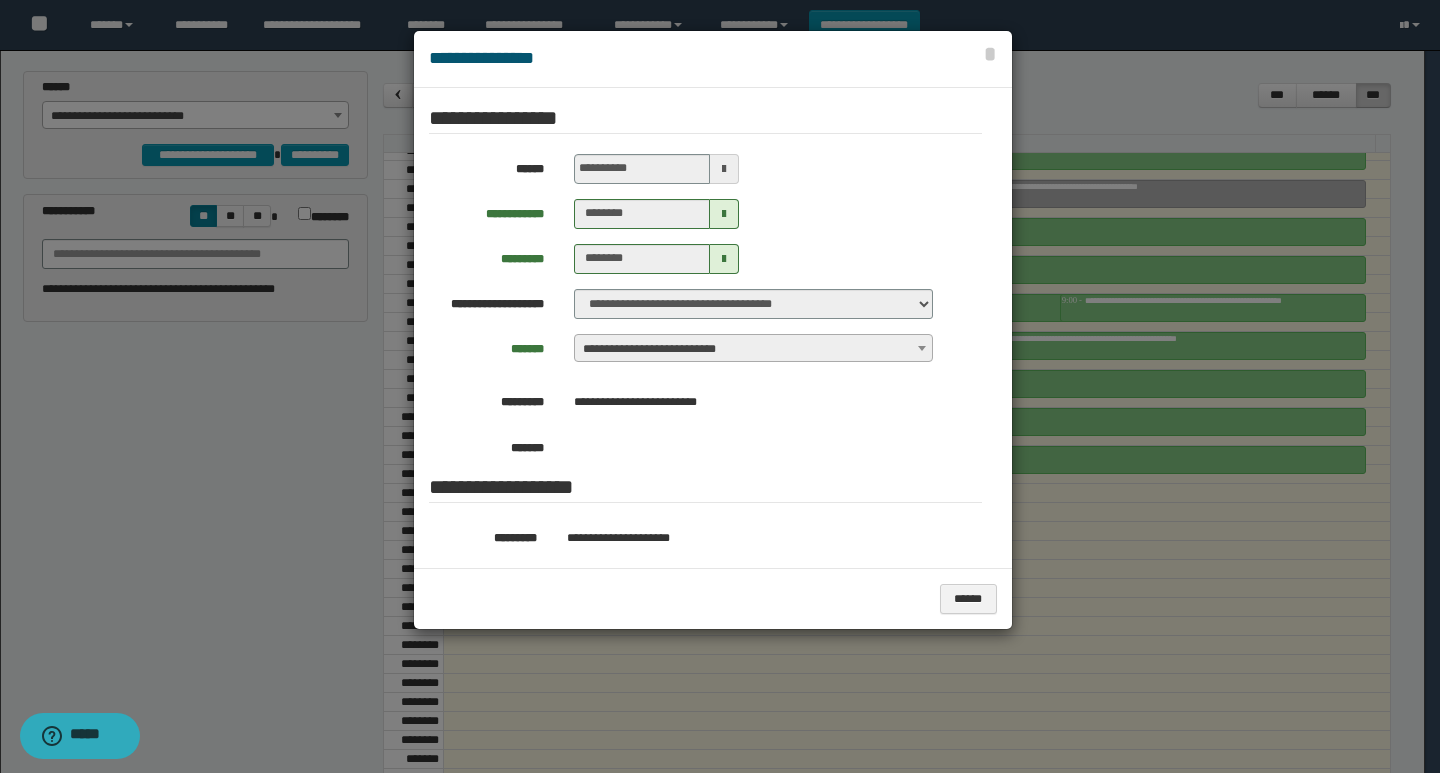 click at bounding box center (720, 386) 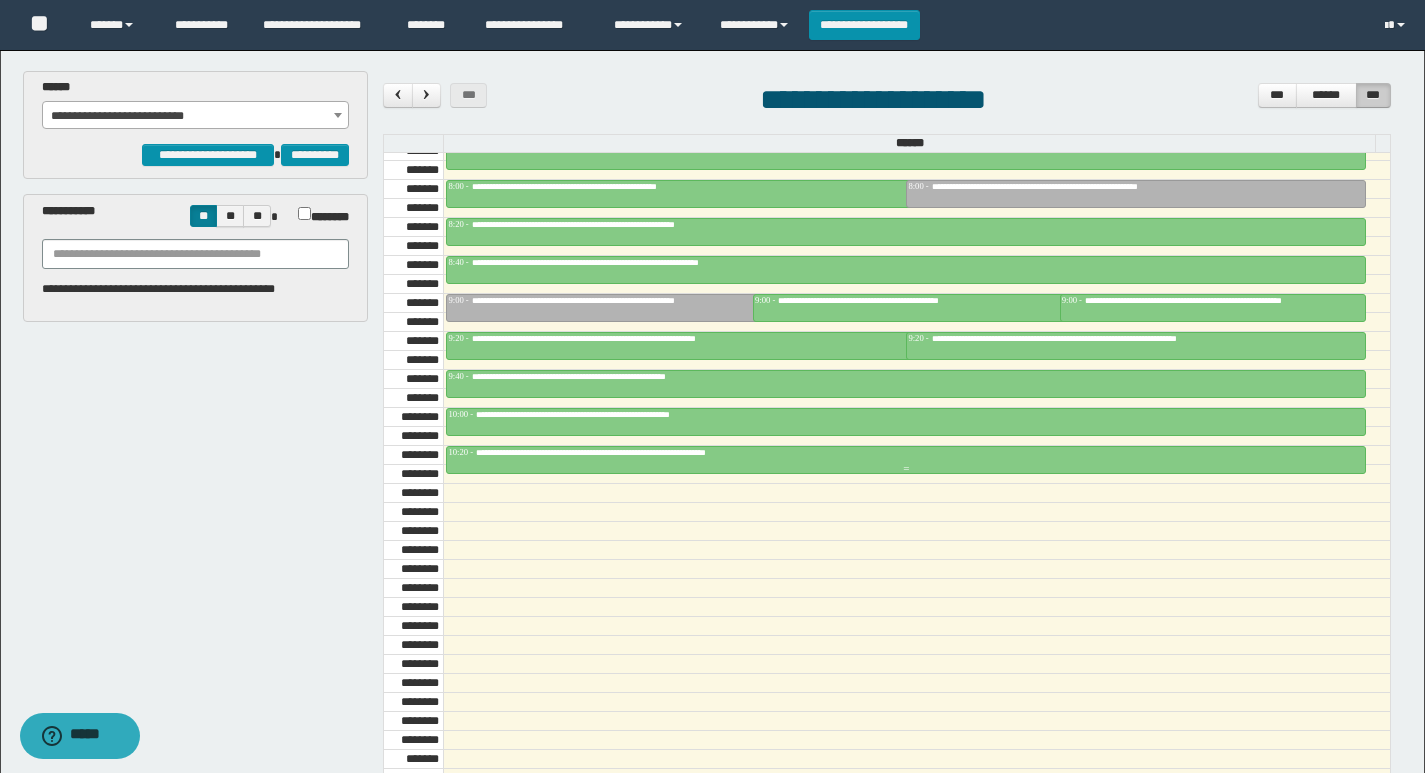 click on "**********" at bounding box center [906, 453] 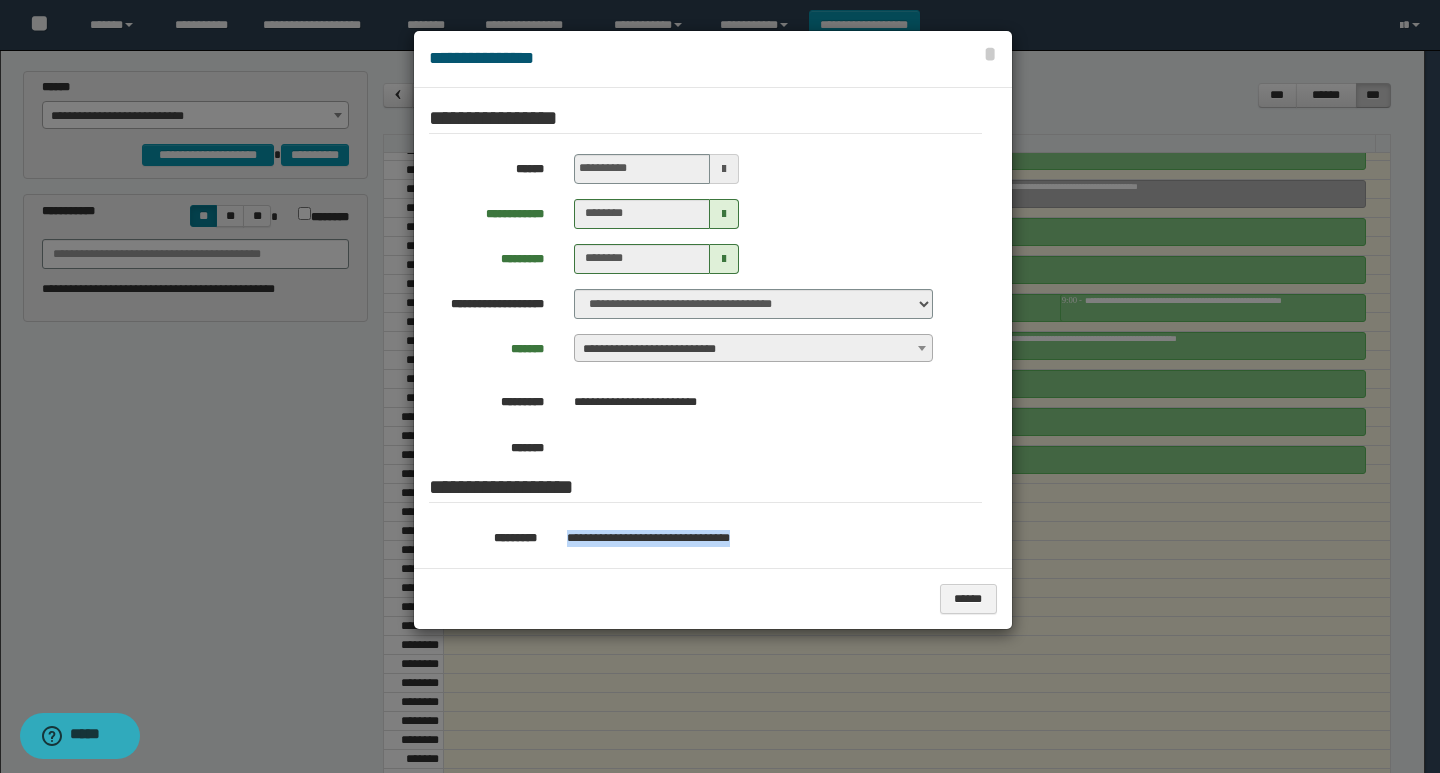 drag, startPoint x: 761, startPoint y: 340, endPoint x: 575, endPoint y: 337, distance: 186.02419 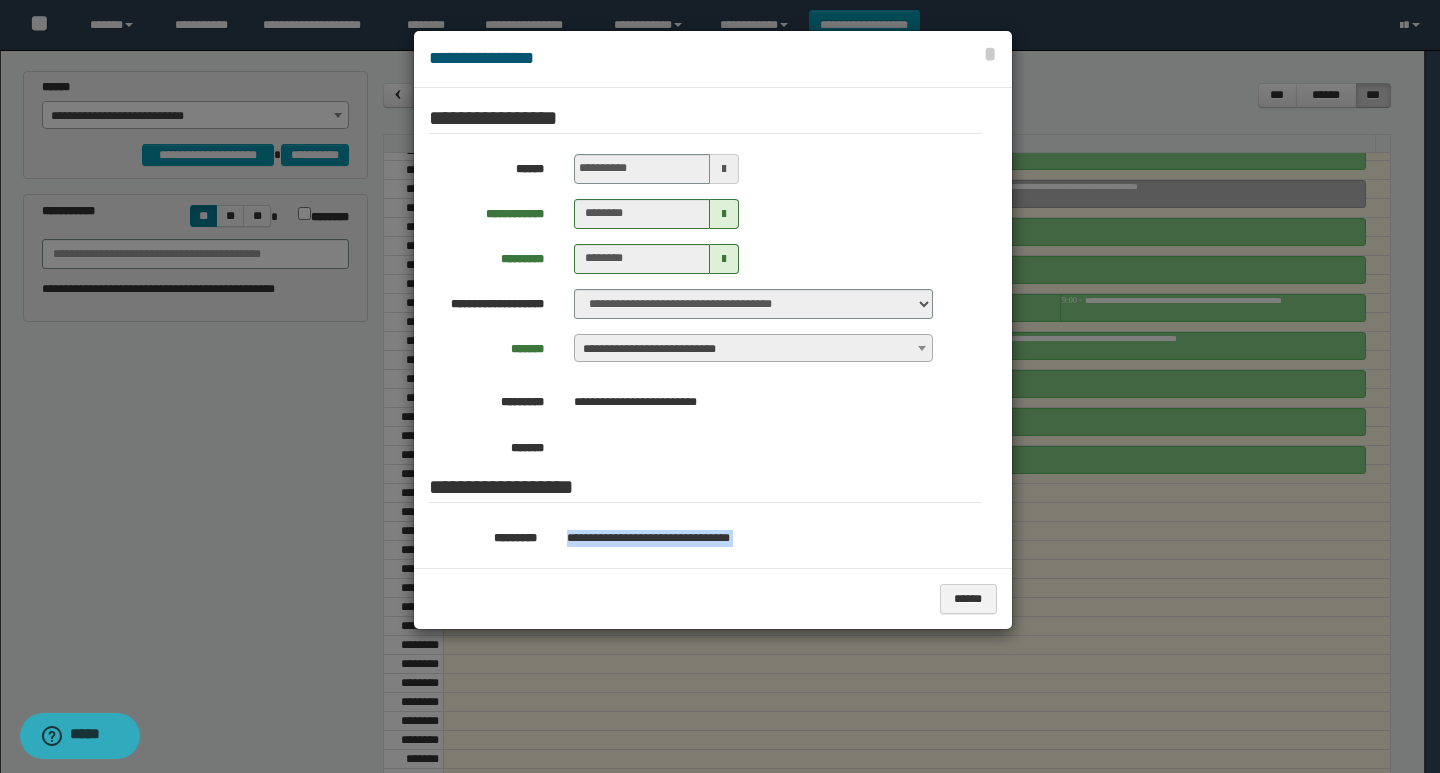 drag, startPoint x: 625, startPoint y: 380, endPoint x: 566, endPoint y: 329, distance: 77.987175 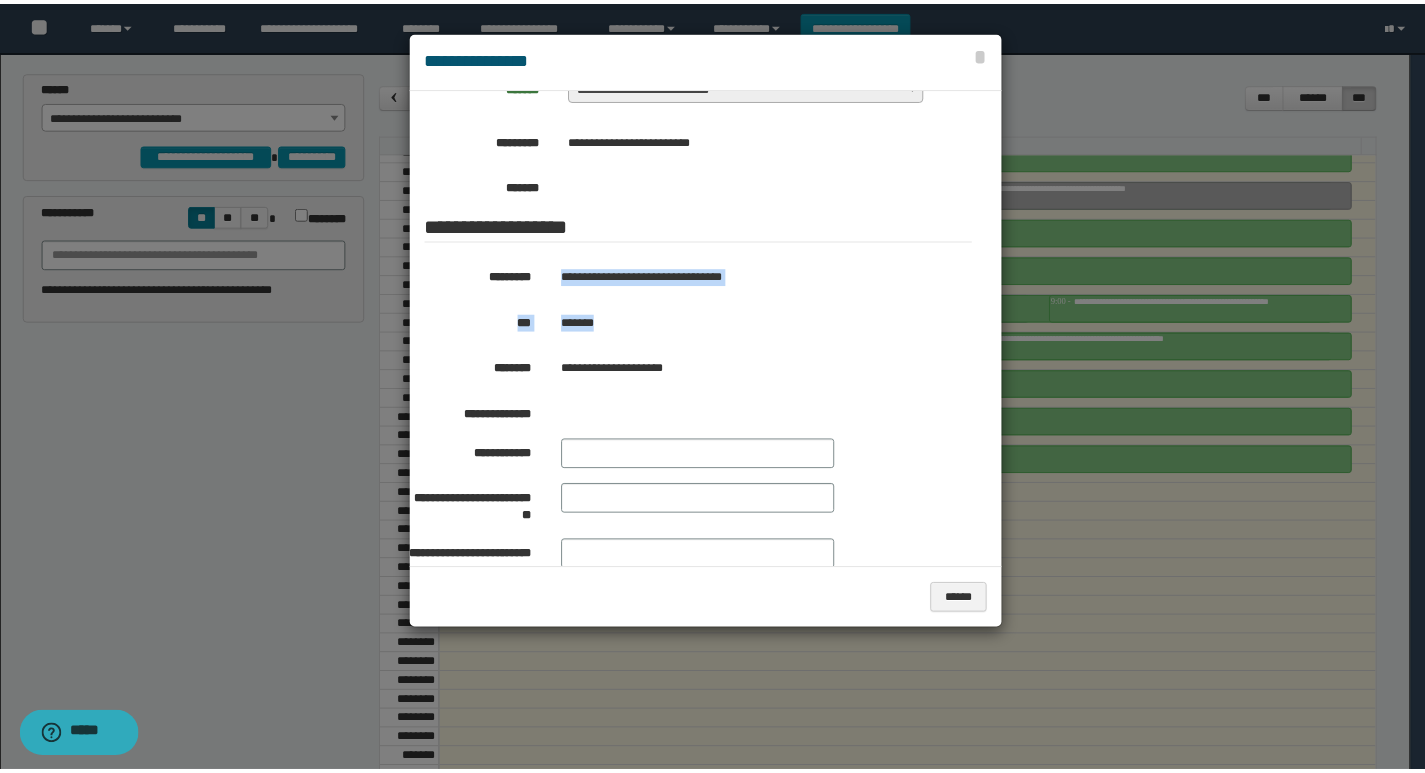 scroll, scrollTop: 365, scrollLeft: 0, axis: vertical 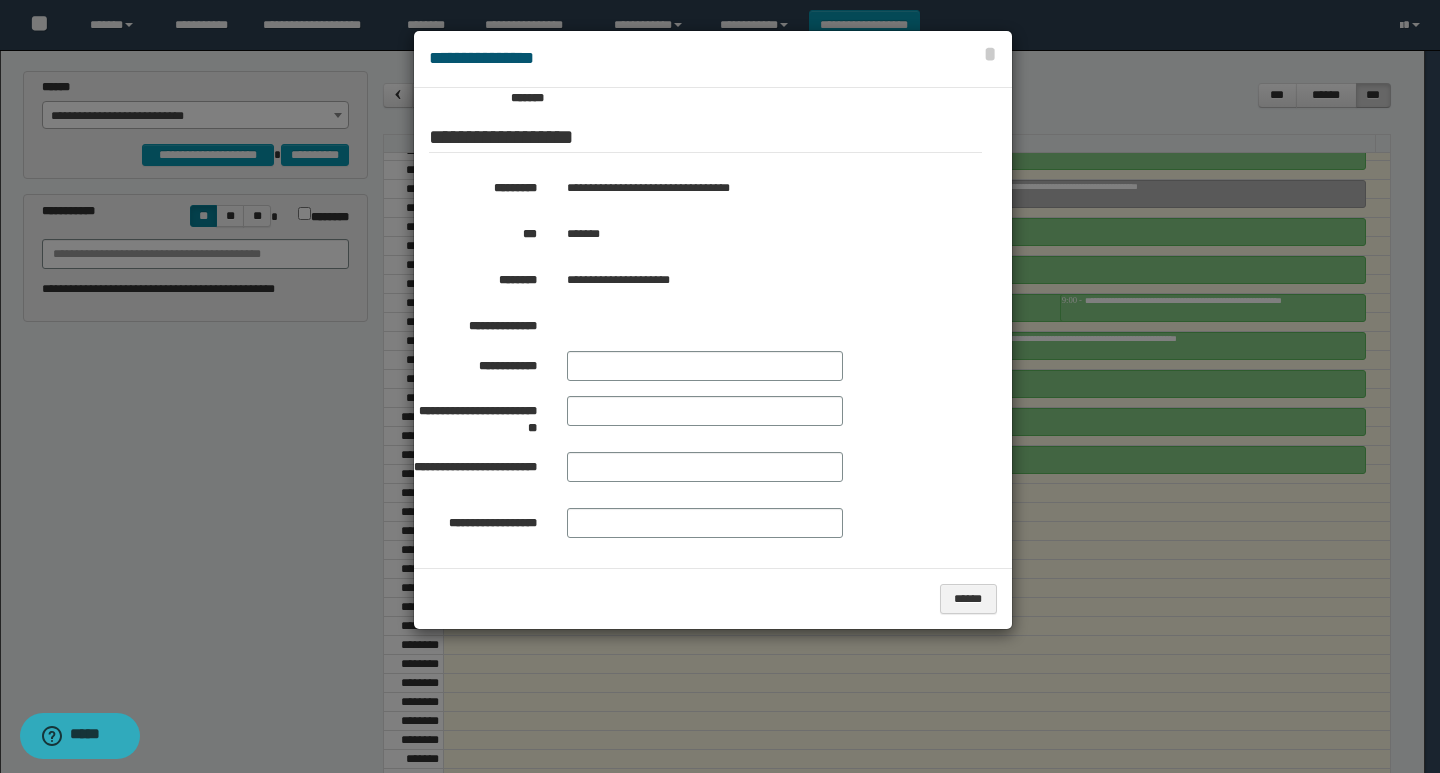 click at bounding box center [720, 386] 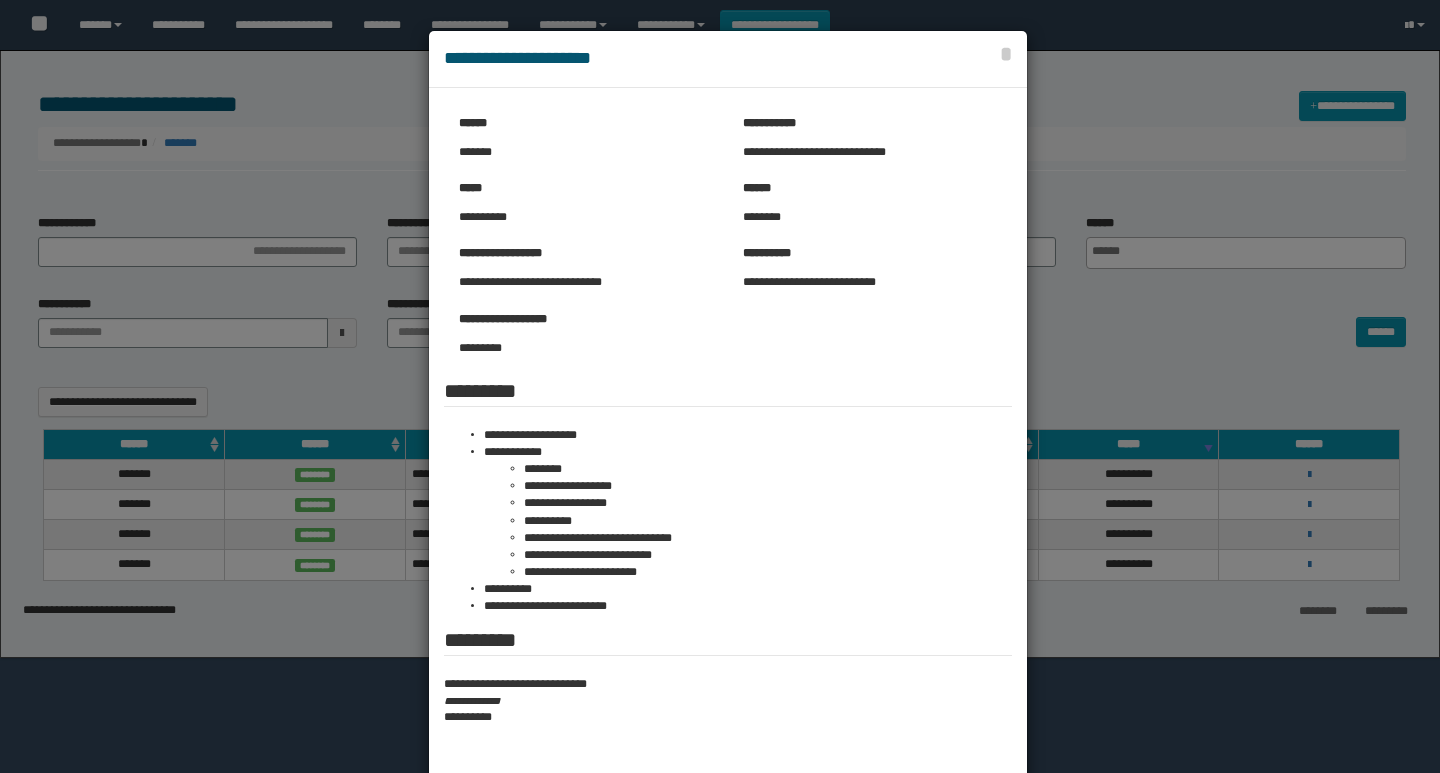 select 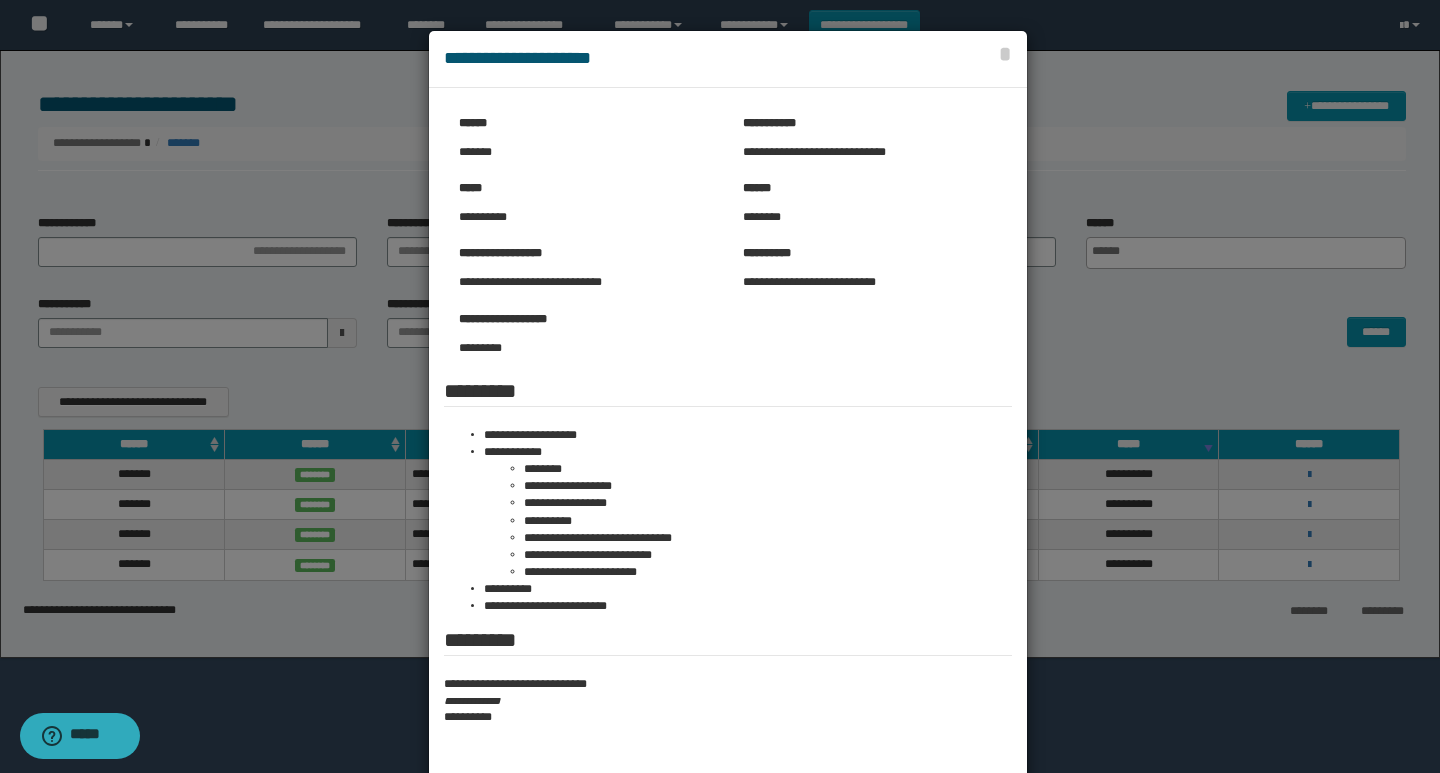 scroll, scrollTop: 0, scrollLeft: 0, axis: both 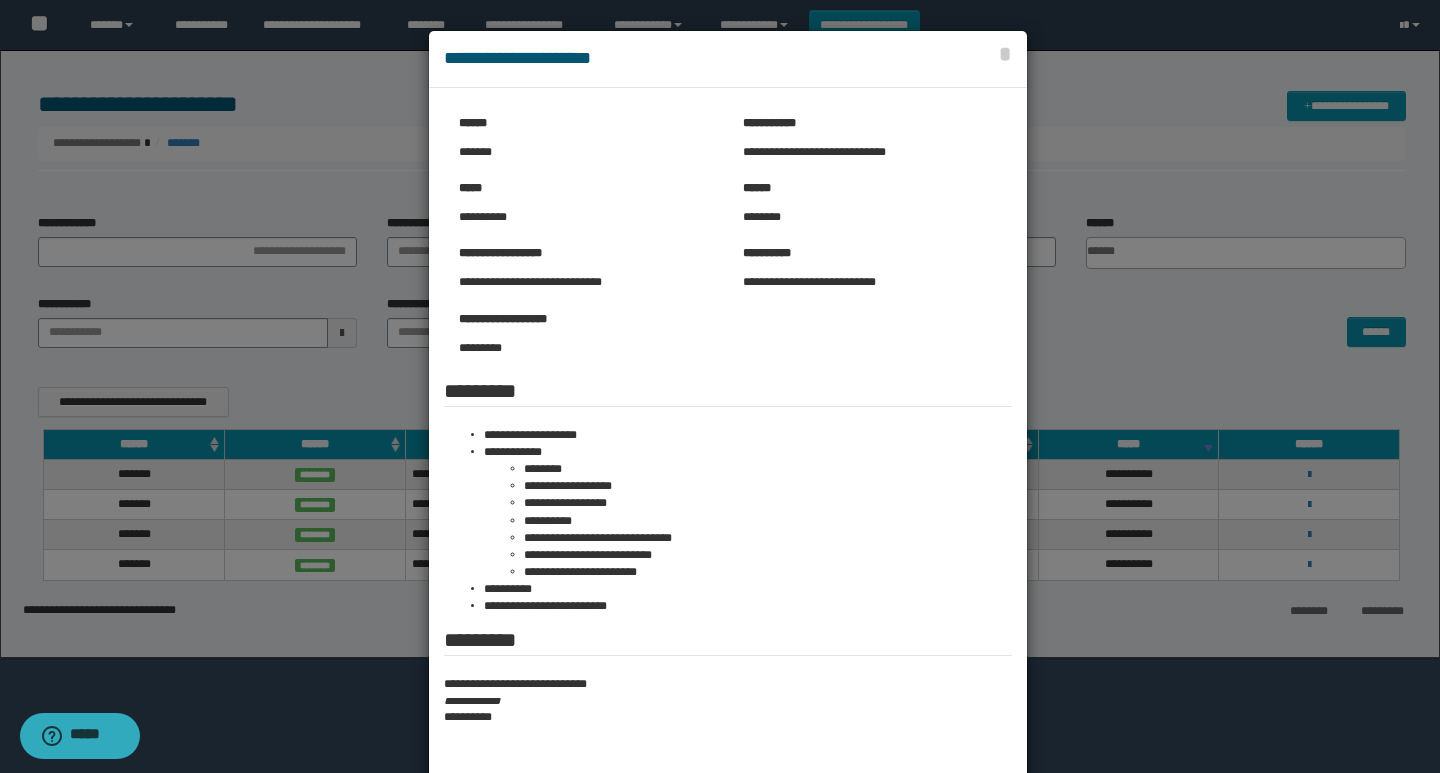 click at bounding box center (720, 435) 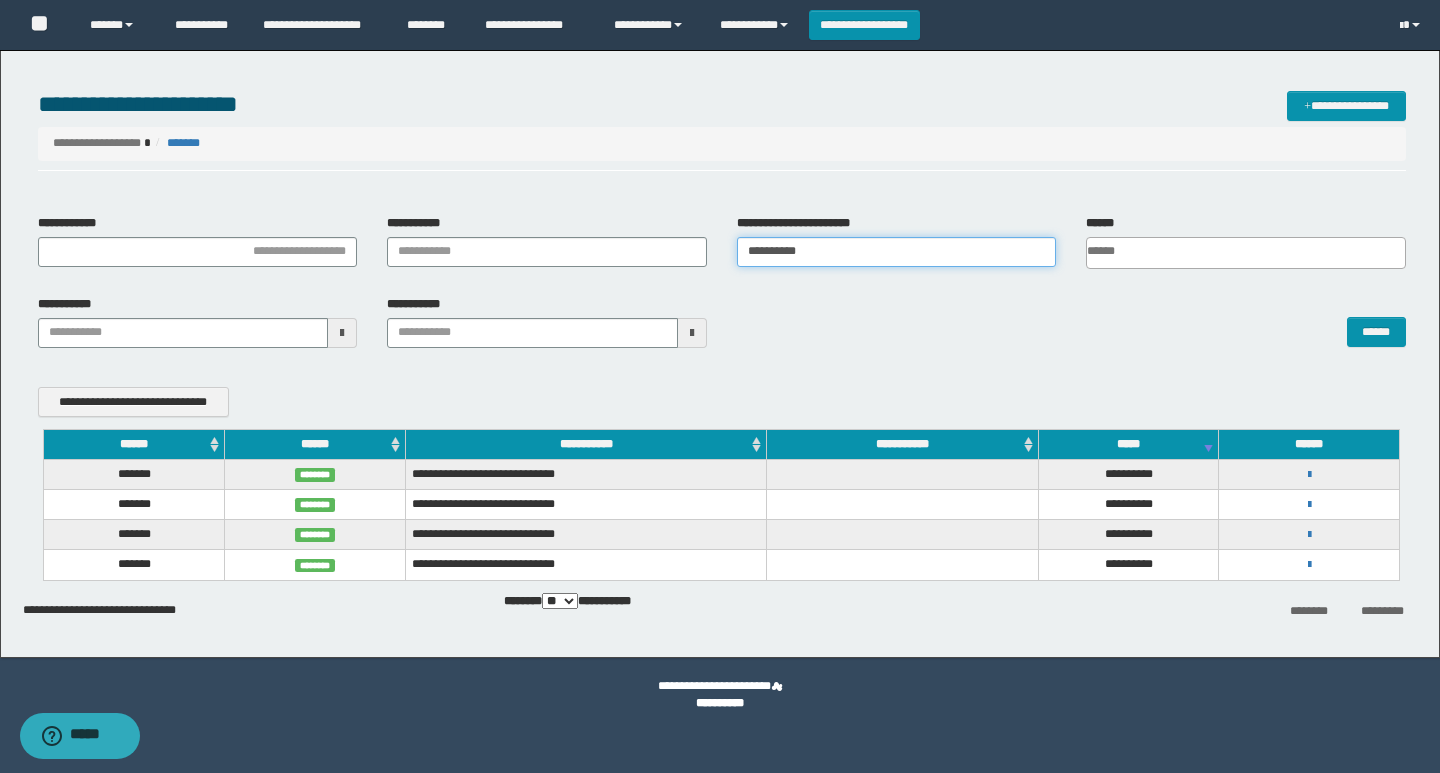 drag, startPoint x: 861, startPoint y: 246, endPoint x: 647, endPoint y: 253, distance: 214.11446 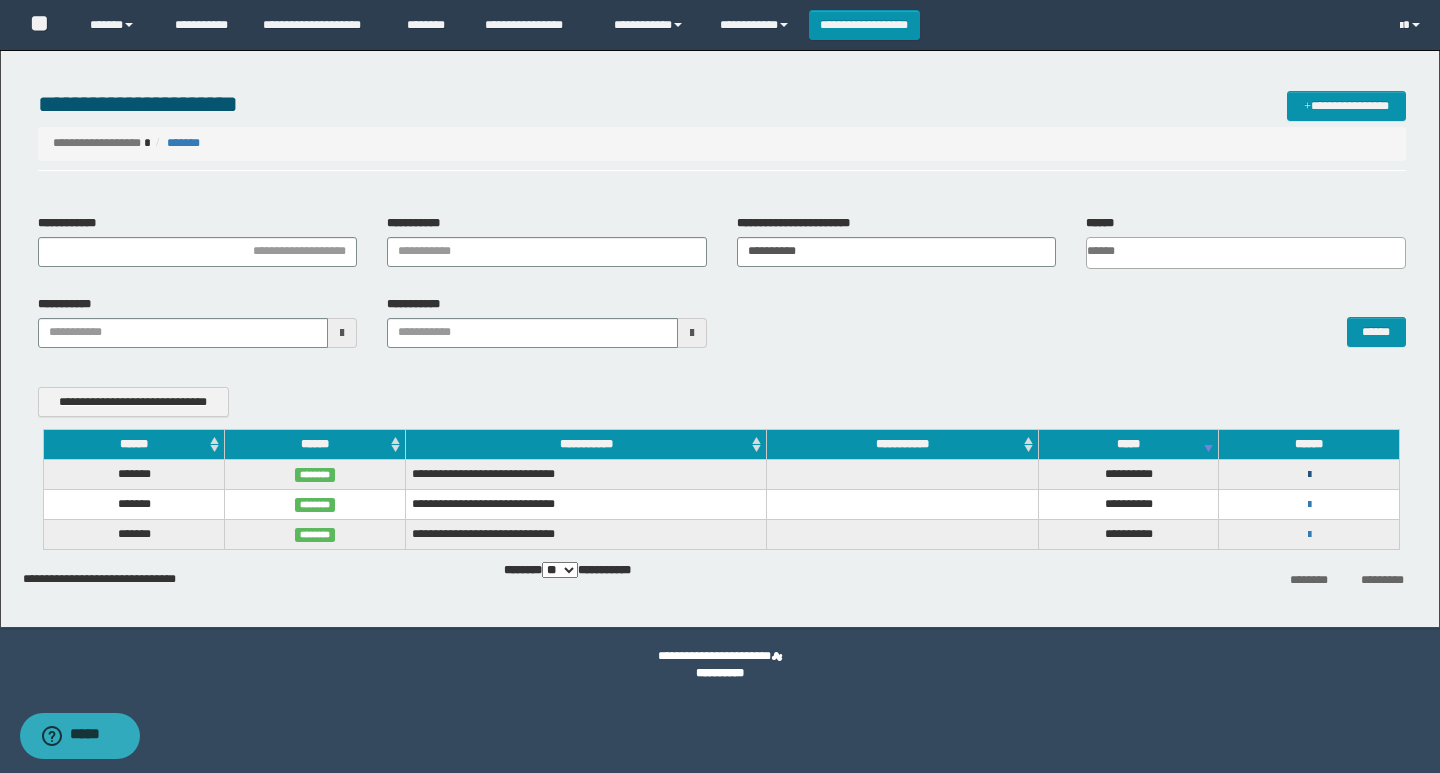 click at bounding box center (1309, 475) 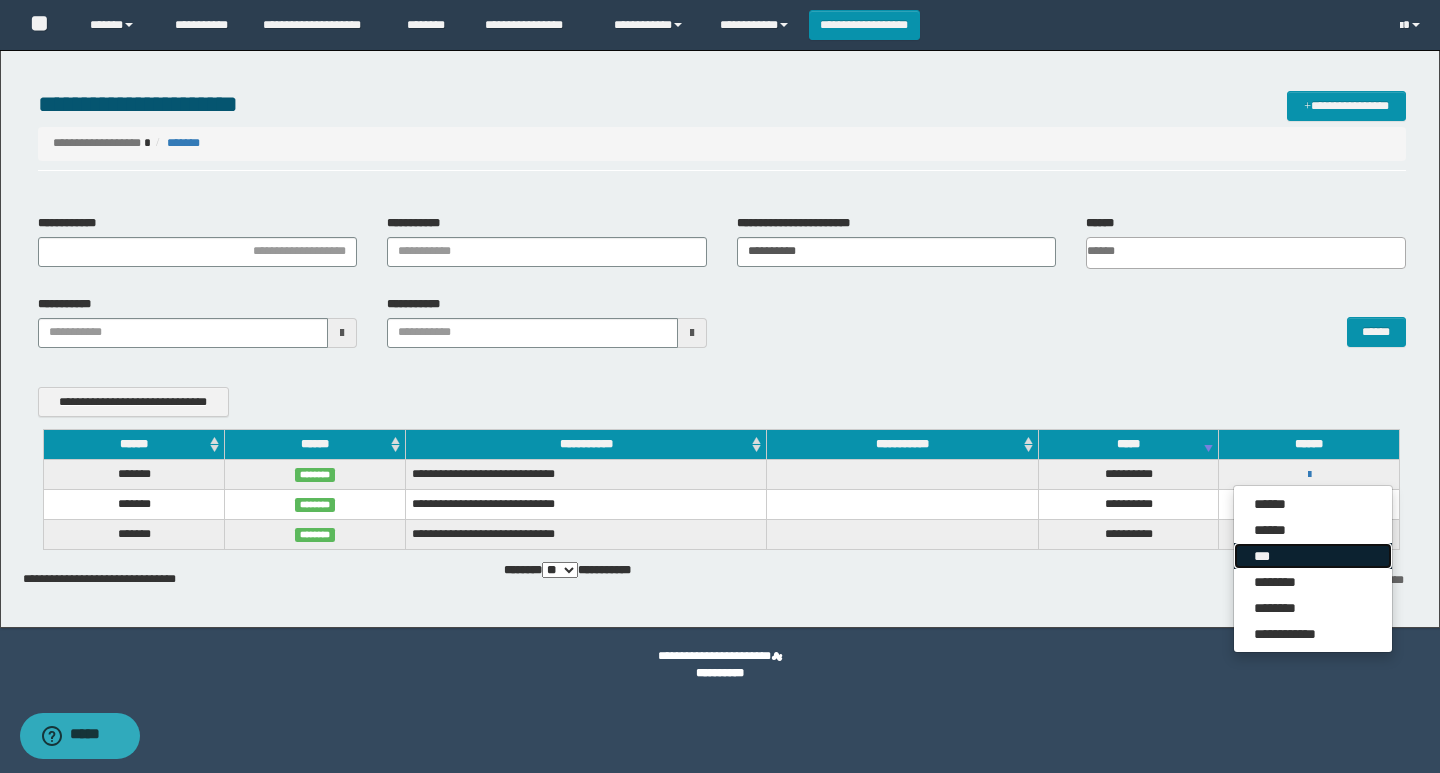 click on "***" at bounding box center [1313, 556] 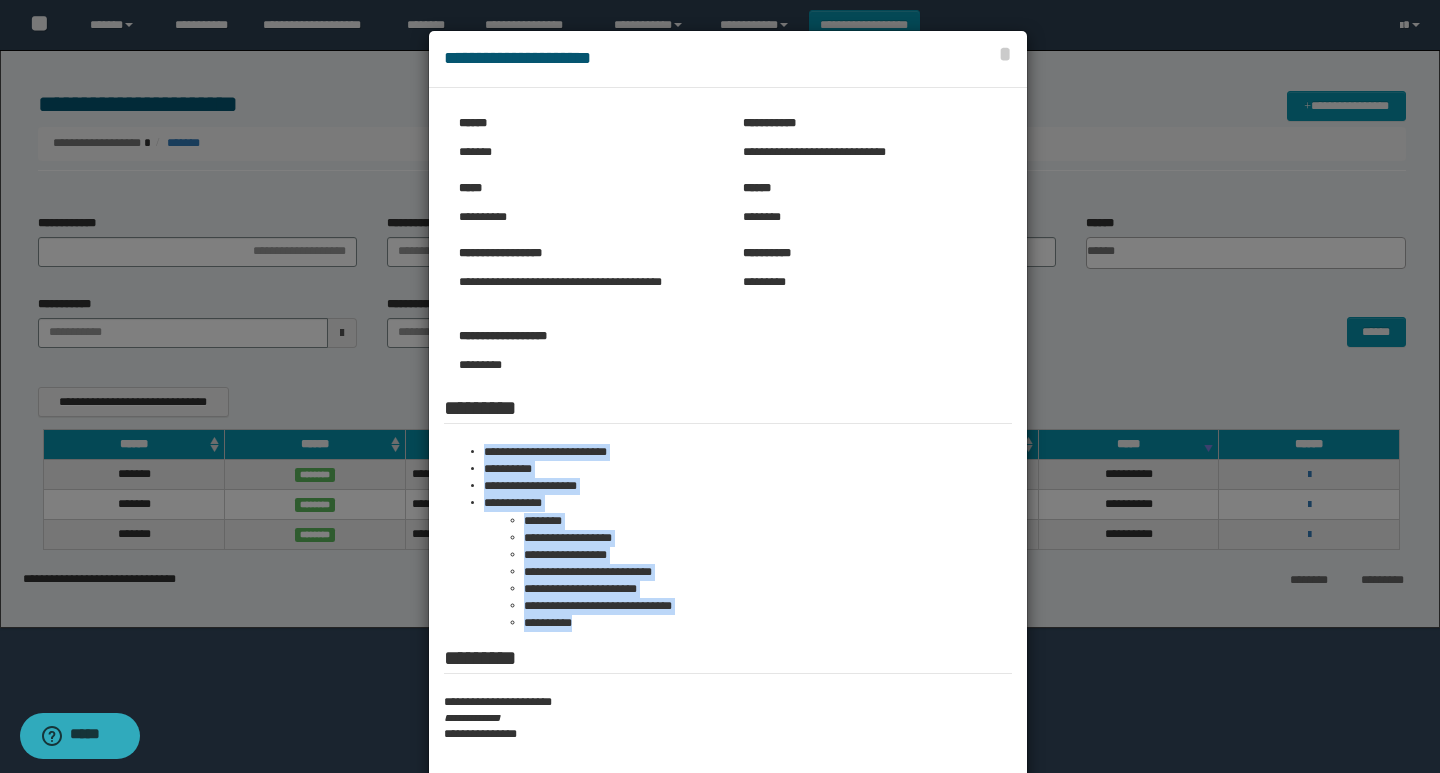 copy on "**********" 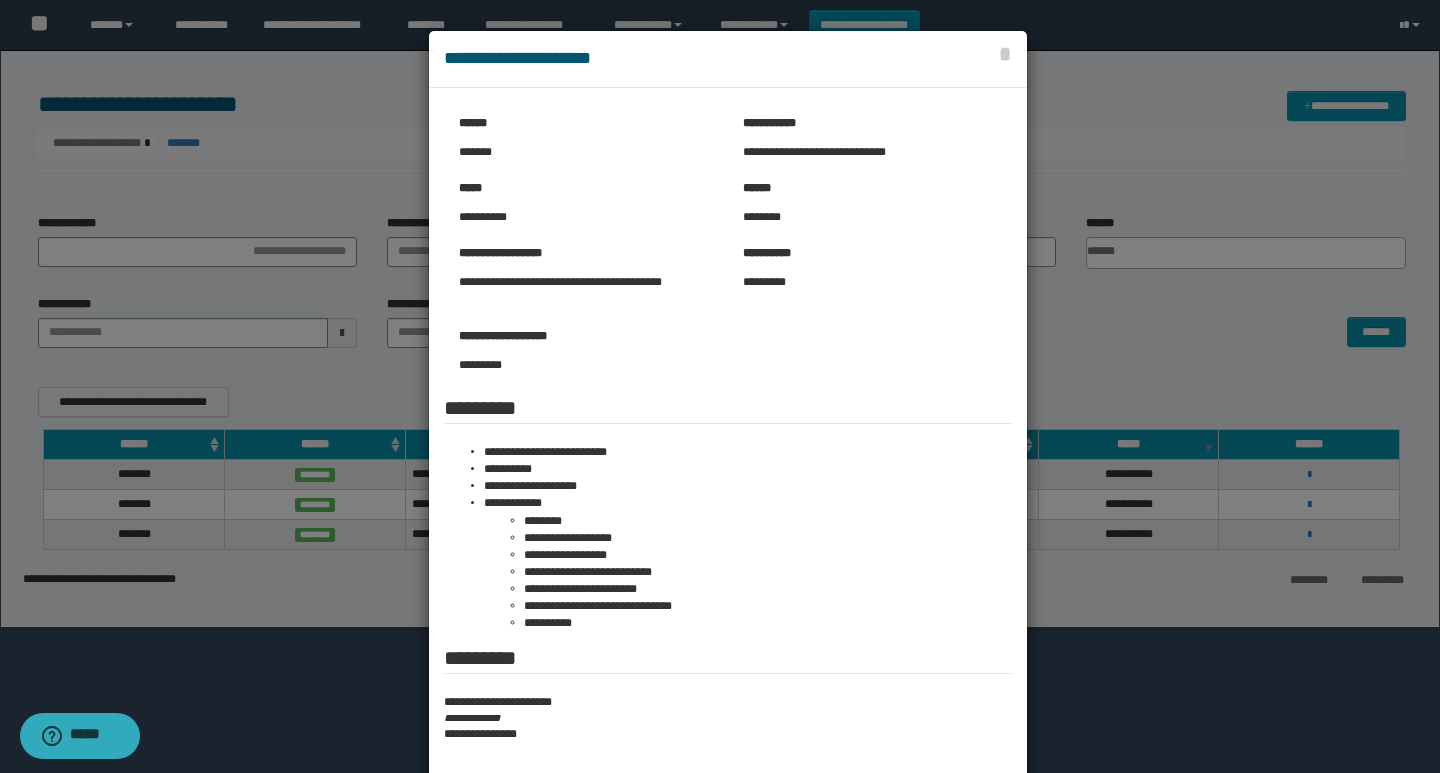 click at bounding box center (720, 443) 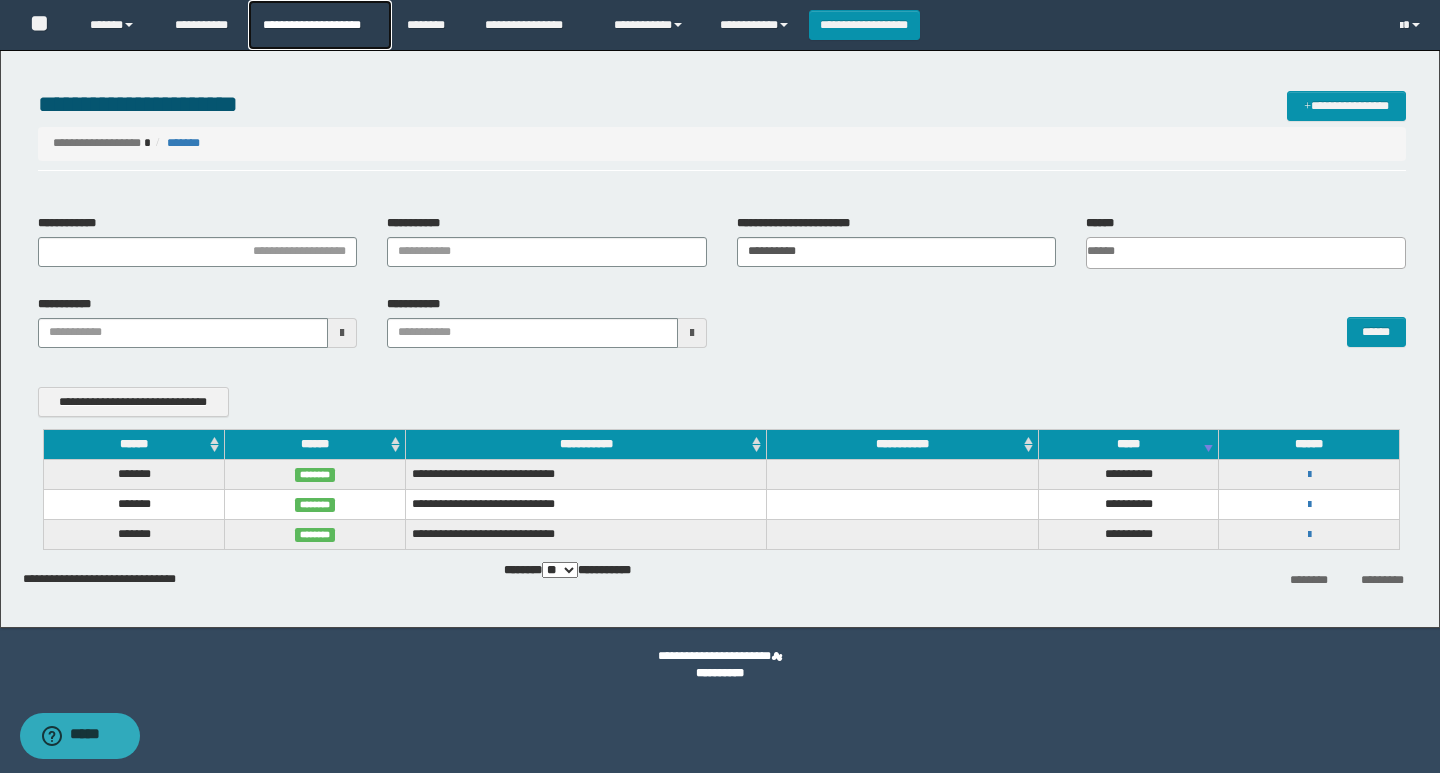 click on "**********" at bounding box center [319, 25] 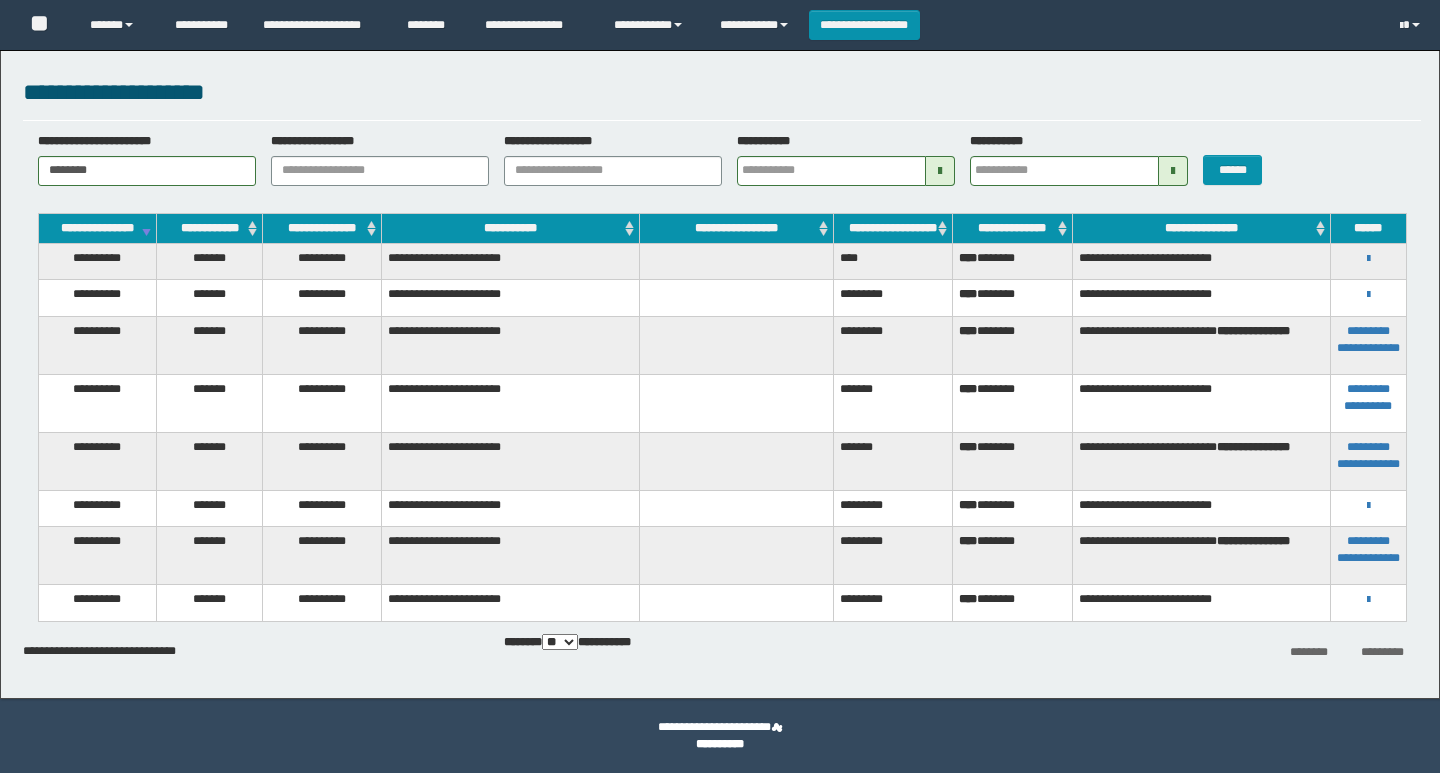 scroll, scrollTop: 0, scrollLeft: 0, axis: both 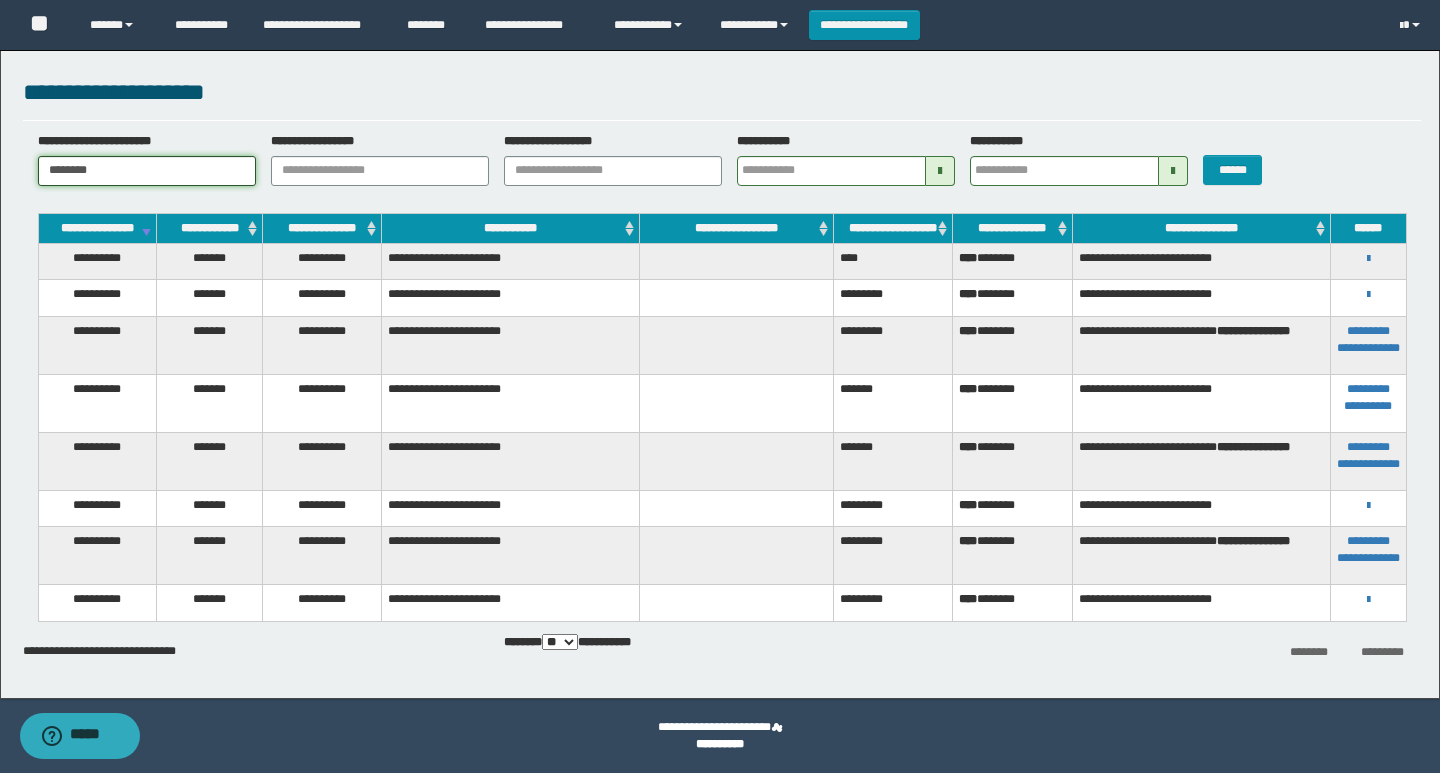 paste 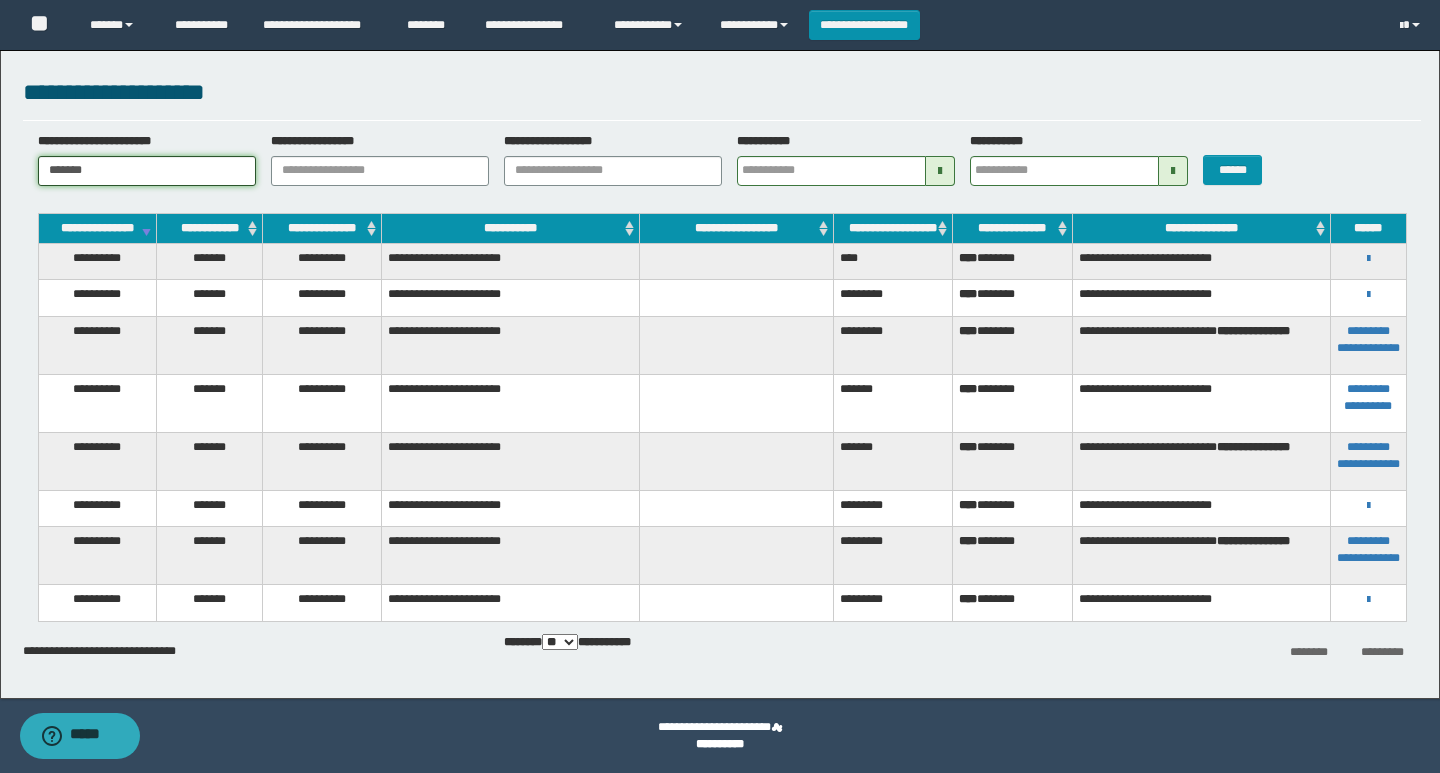 drag, startPoint x: 117, startPoint y: 169, endPoint x: 0, endPoint y: 170, distance: 117.00427 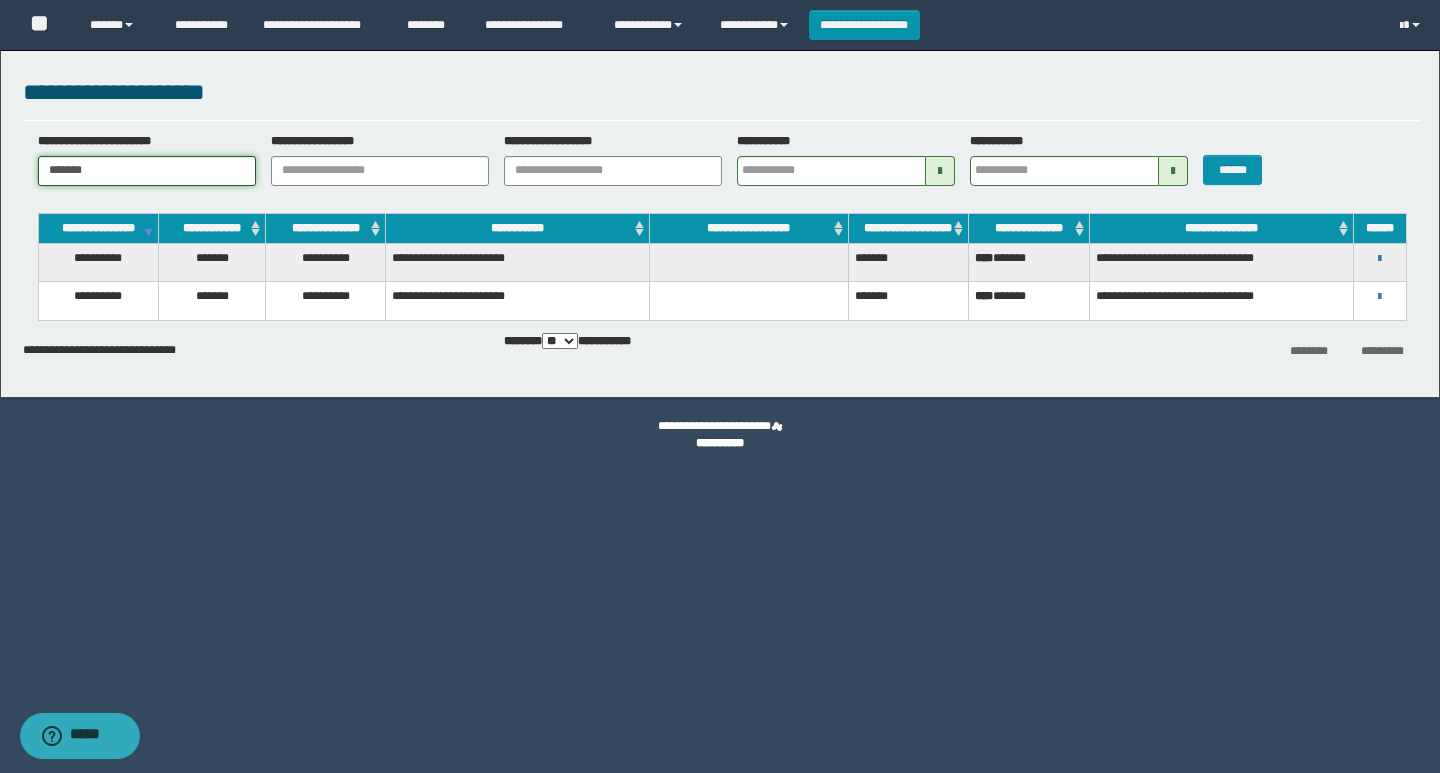 drag, startPoint x: 28, startPoint y: 168, endPoint x: 0, endPoint y: 168, distance: 28 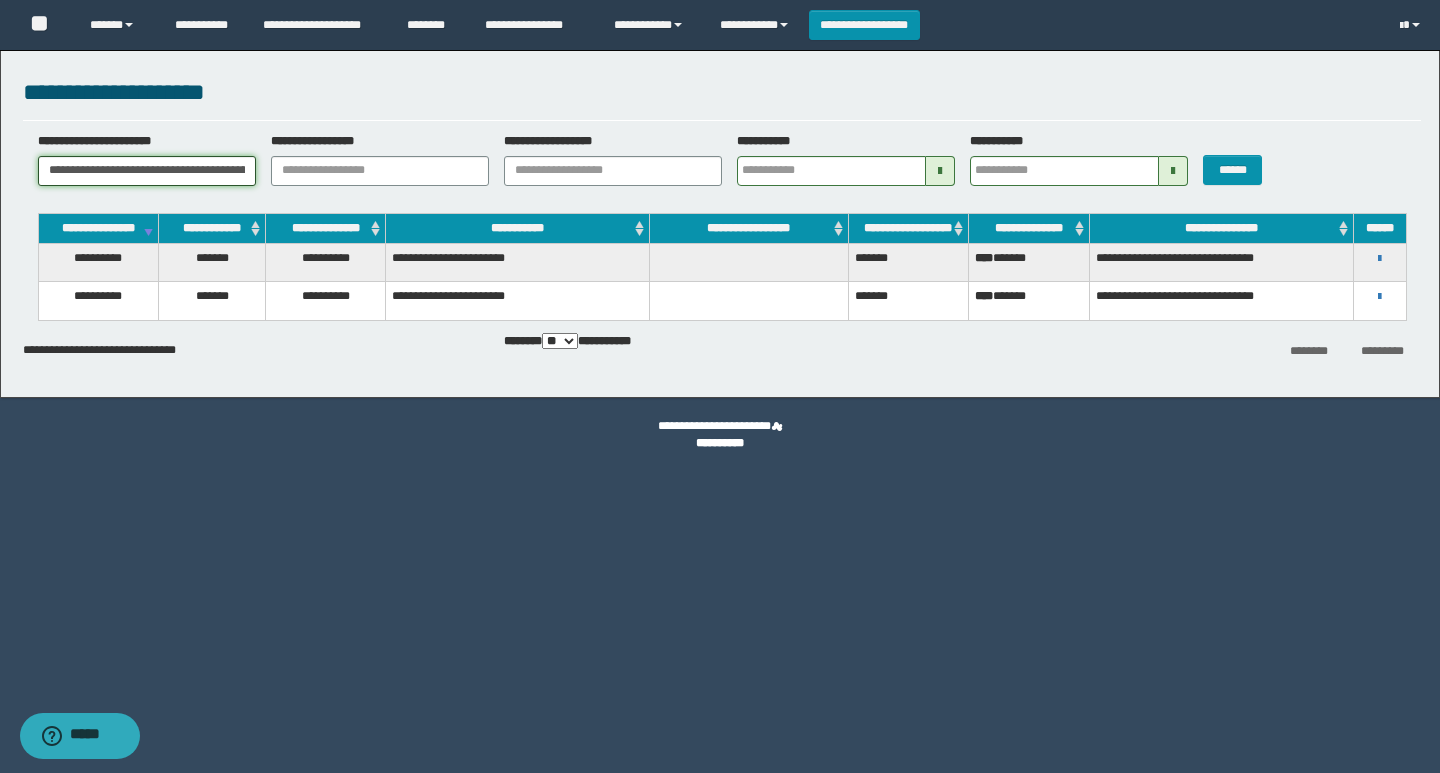 scroll, scrollTop: 0, scrollLeft: 966, axis: horizontal 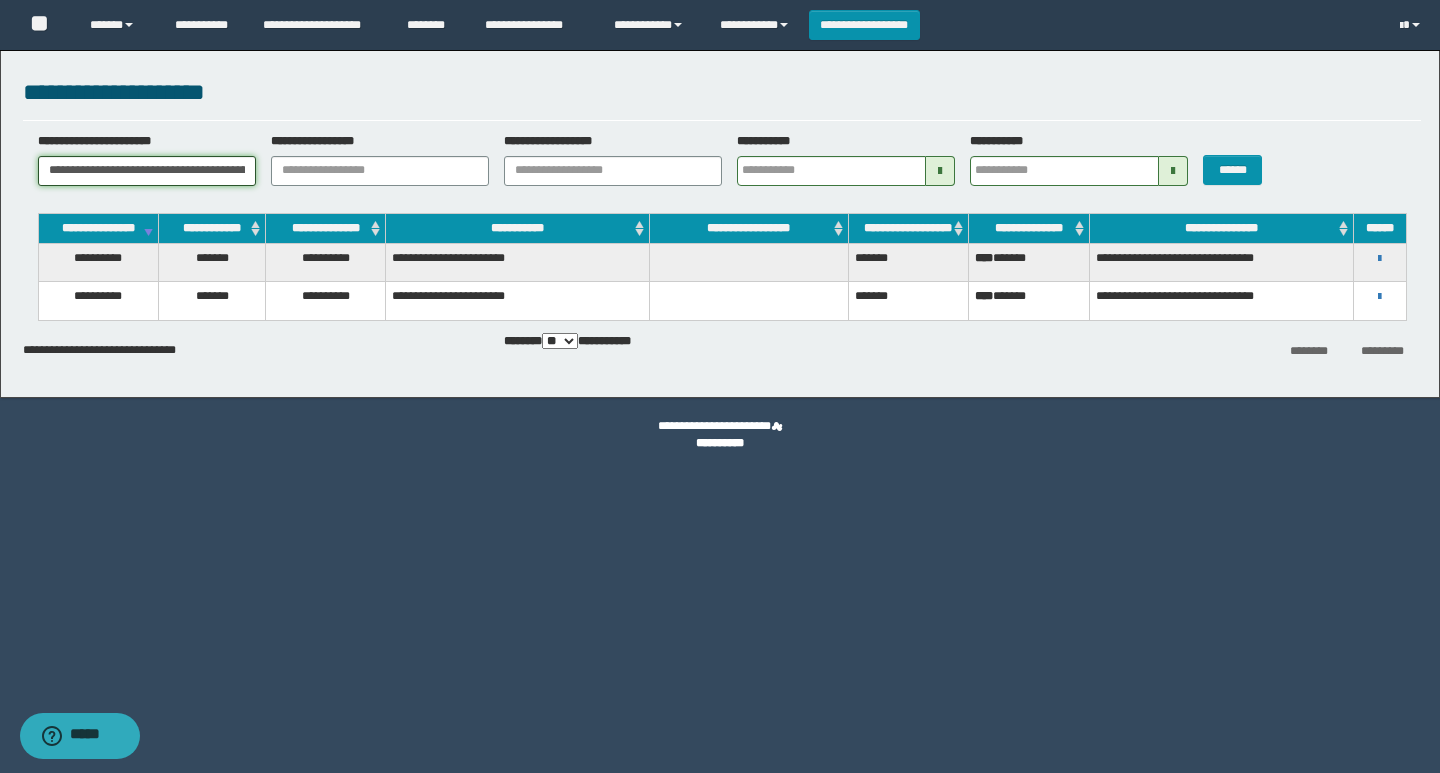 drag, startPoint x: 248, startPoint y: 171, endPoint x: 0, endPoint y: 172, distance: 248.00201 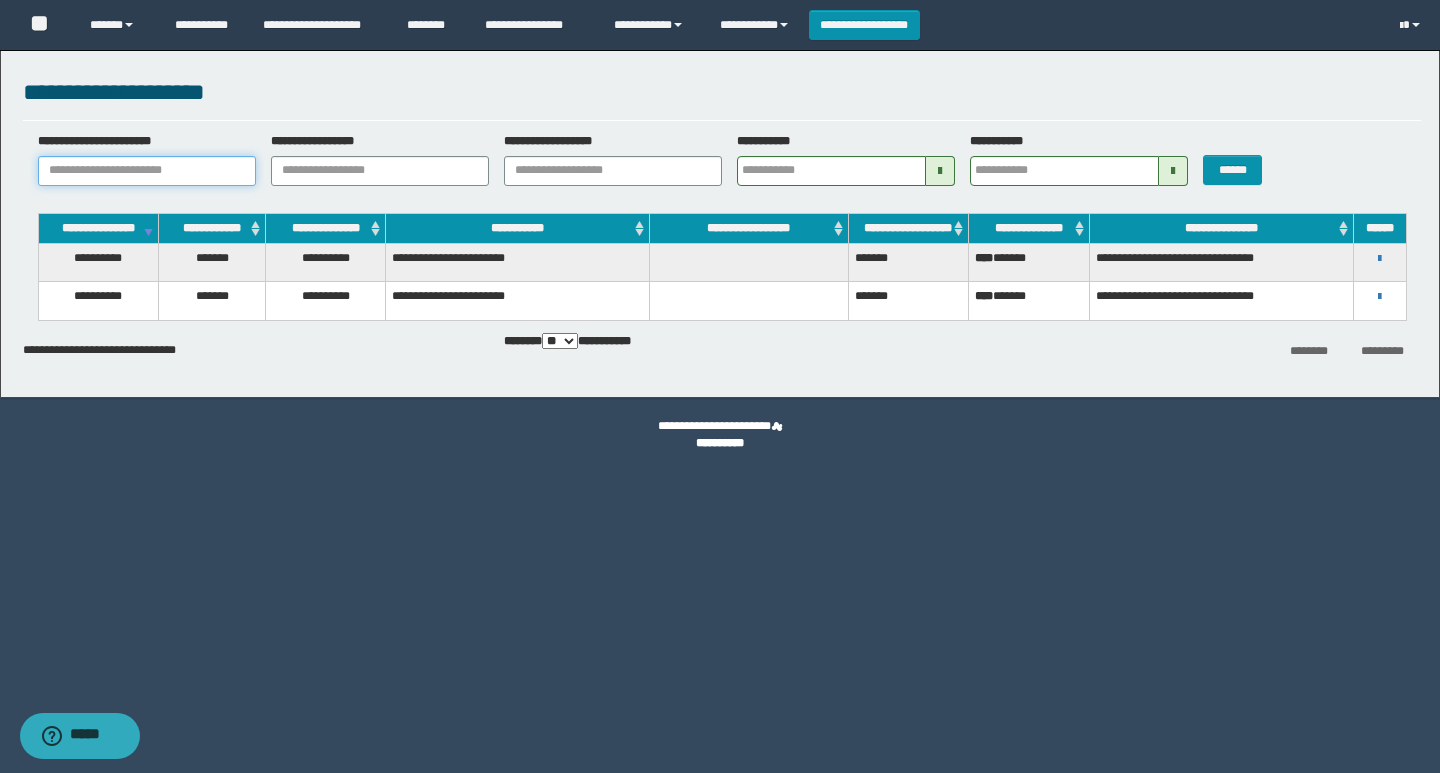 drag, startPoint x: 74, startPoint y: 168, endPoint x: 0, endPoint y: 162, distance: 74.24284 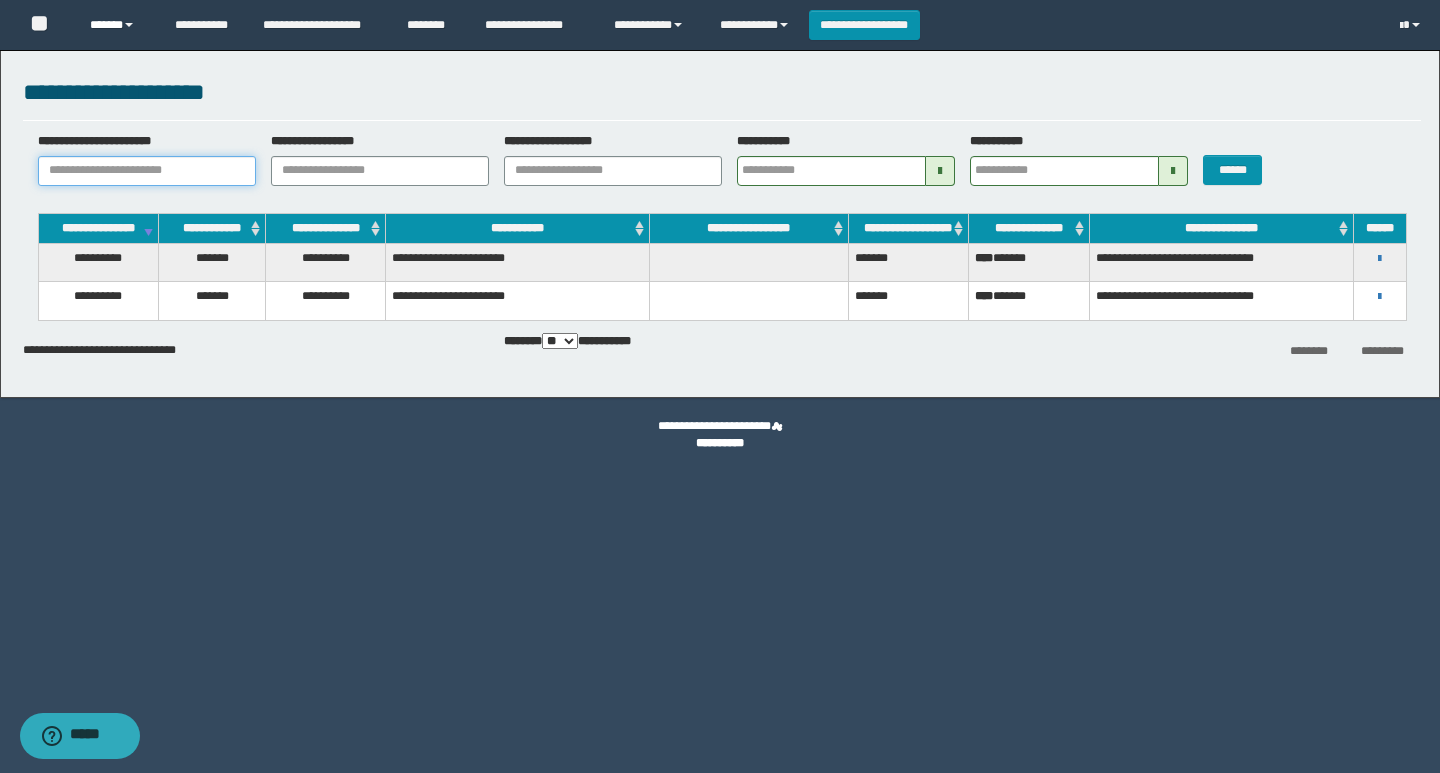 type 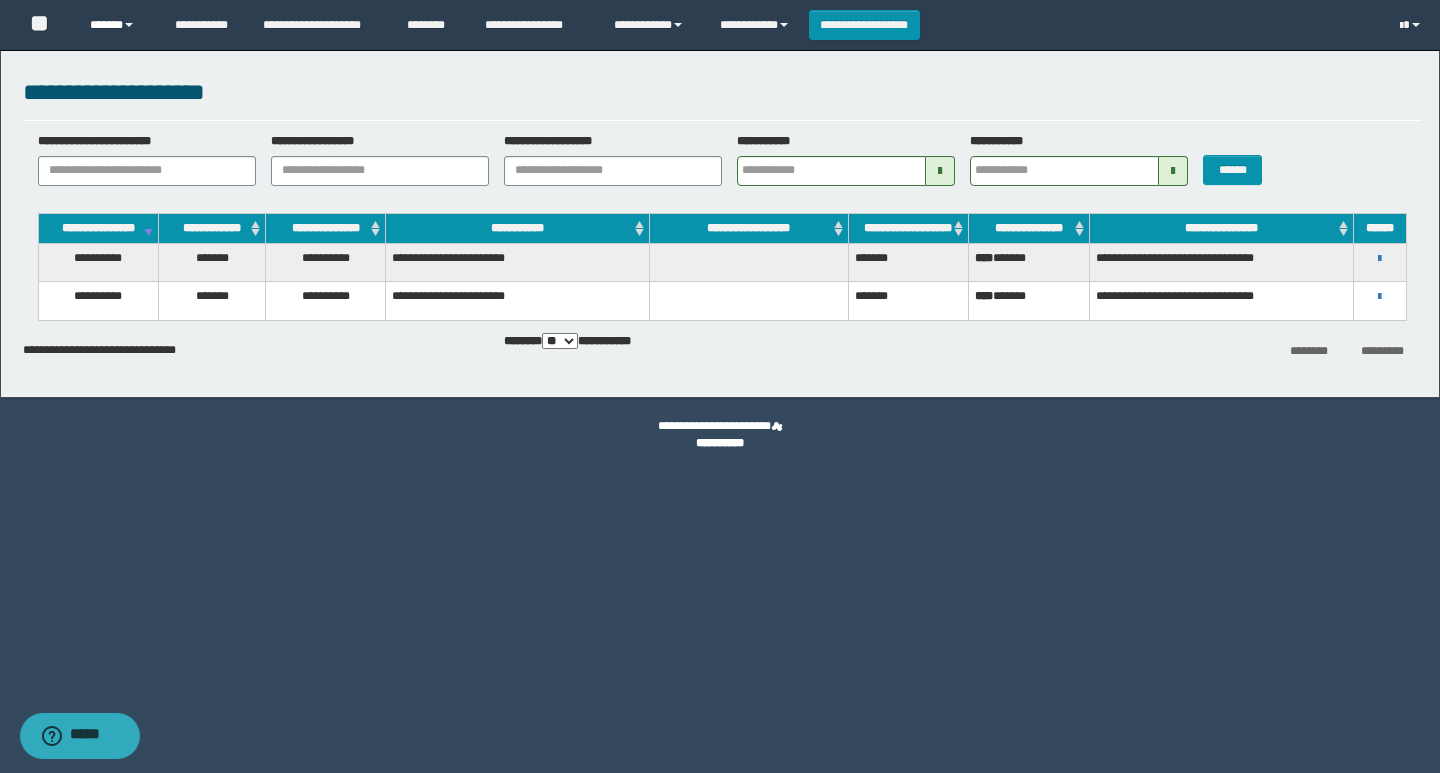 click on "******" at bounding box center (117, 25) 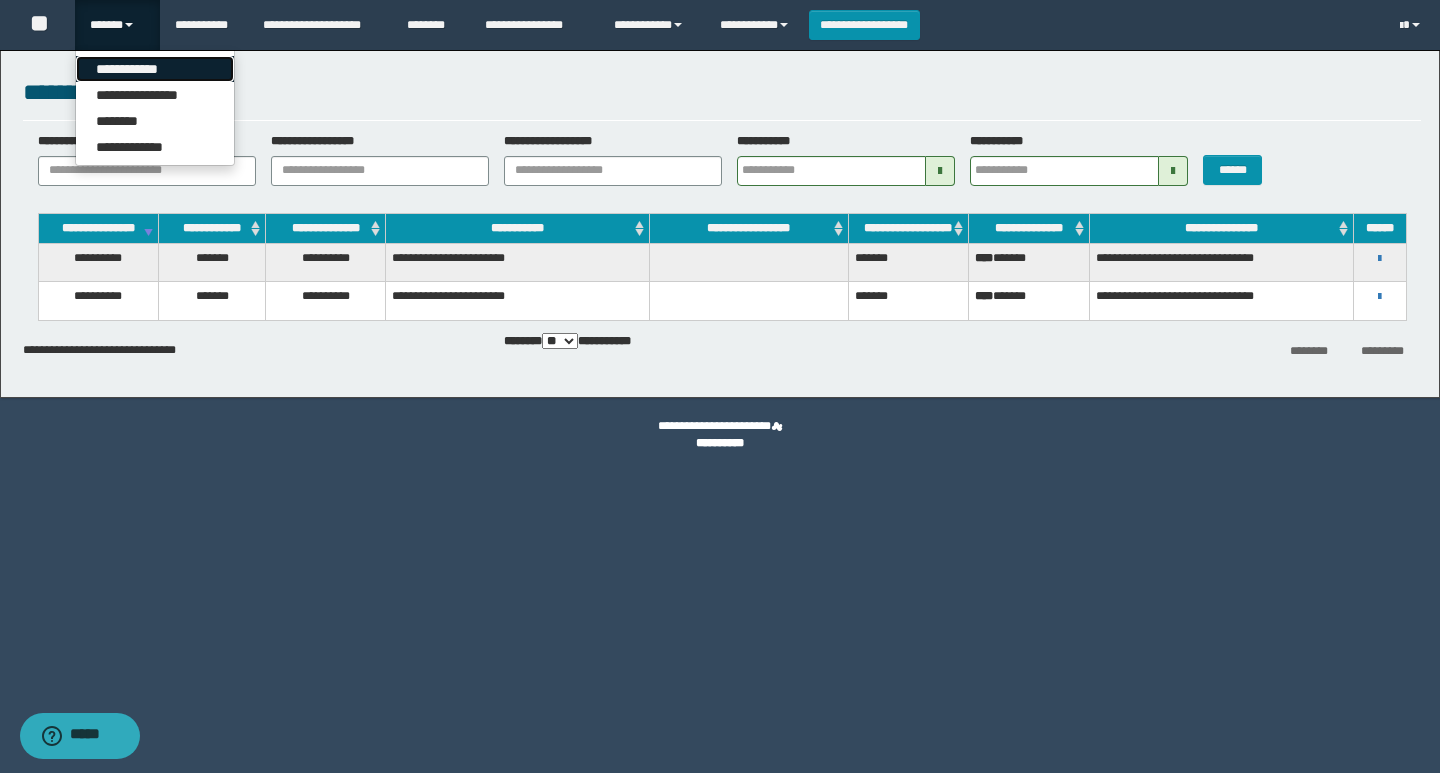 click on "**********" at bounding box center (155, 69) 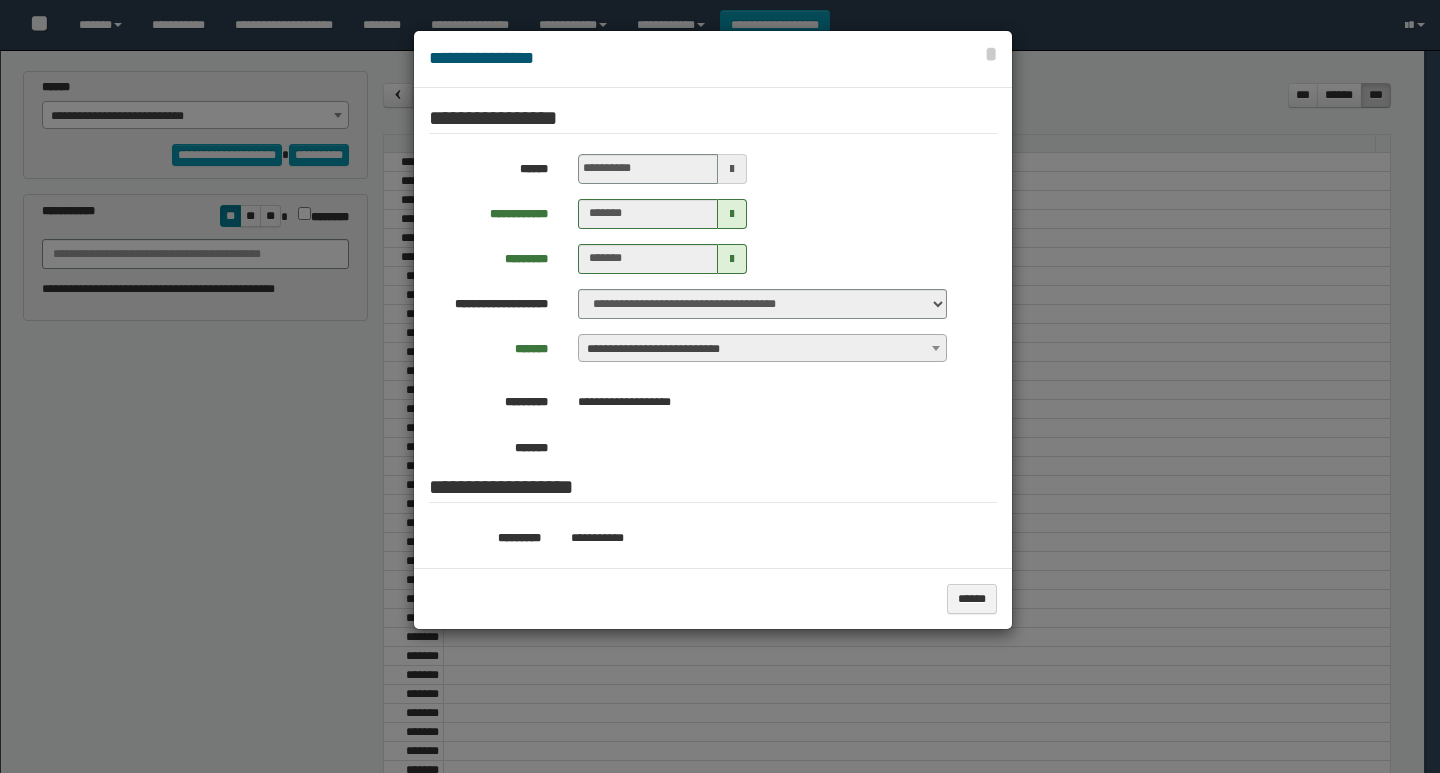 select on "******" 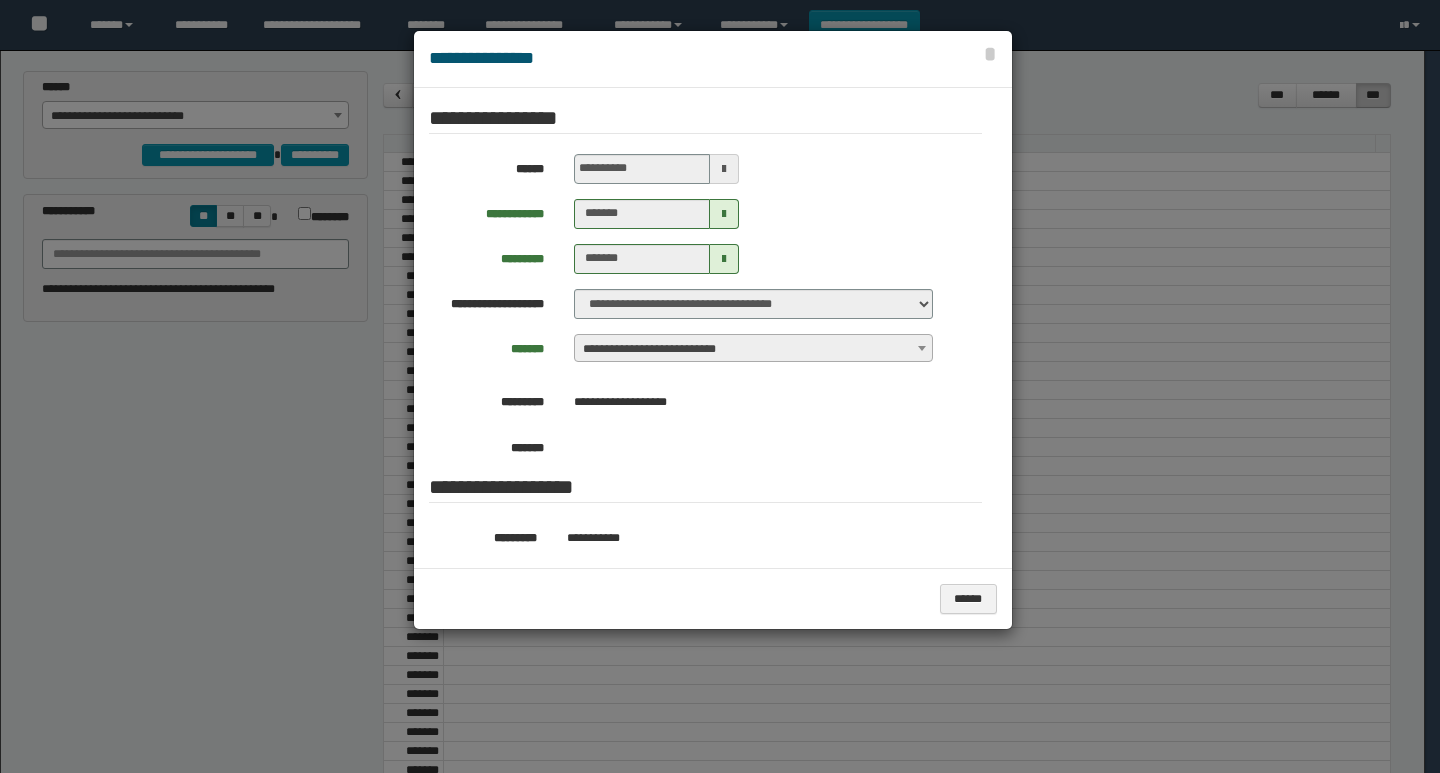 scroll, scrollTop: 0, scrollLeft: 0, axis: both 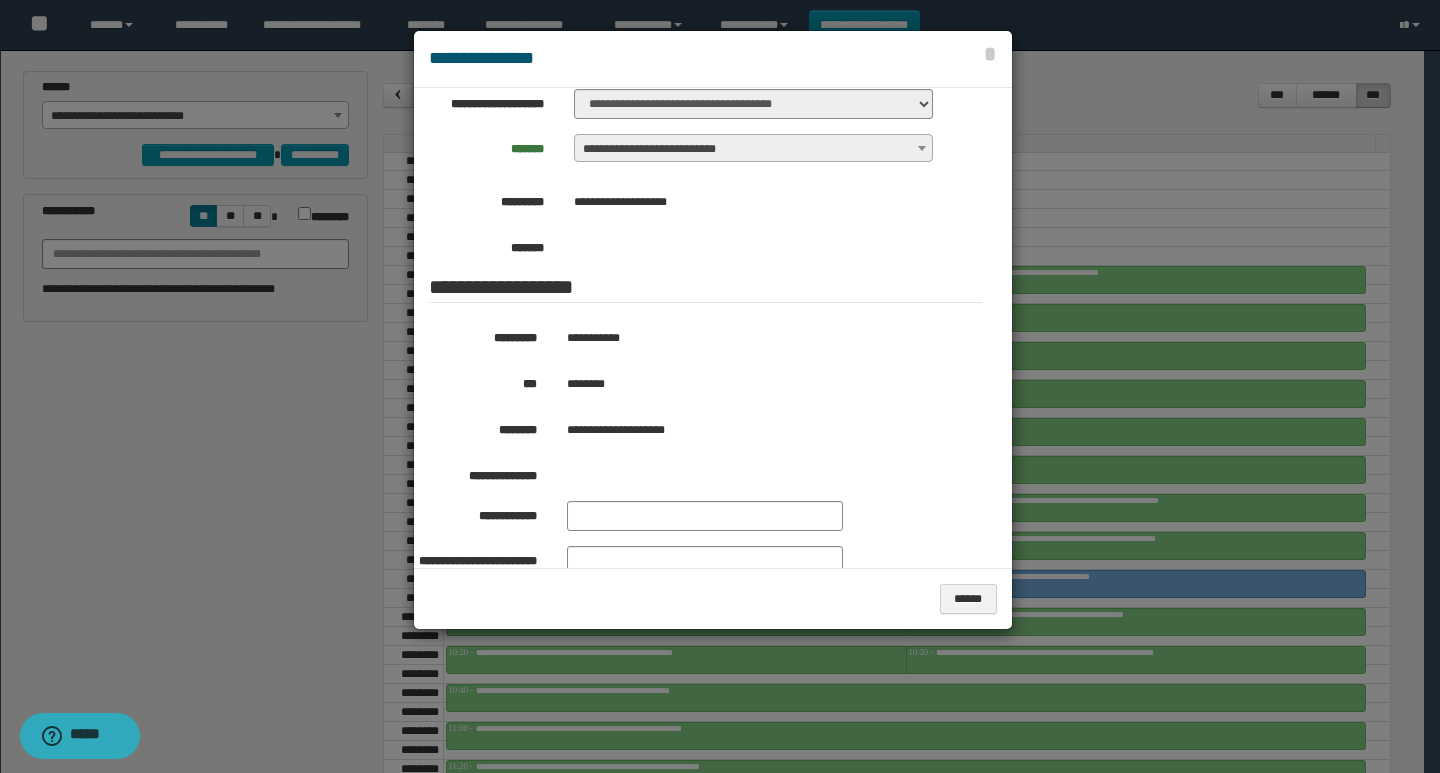 click at bounding box center [720, 386] 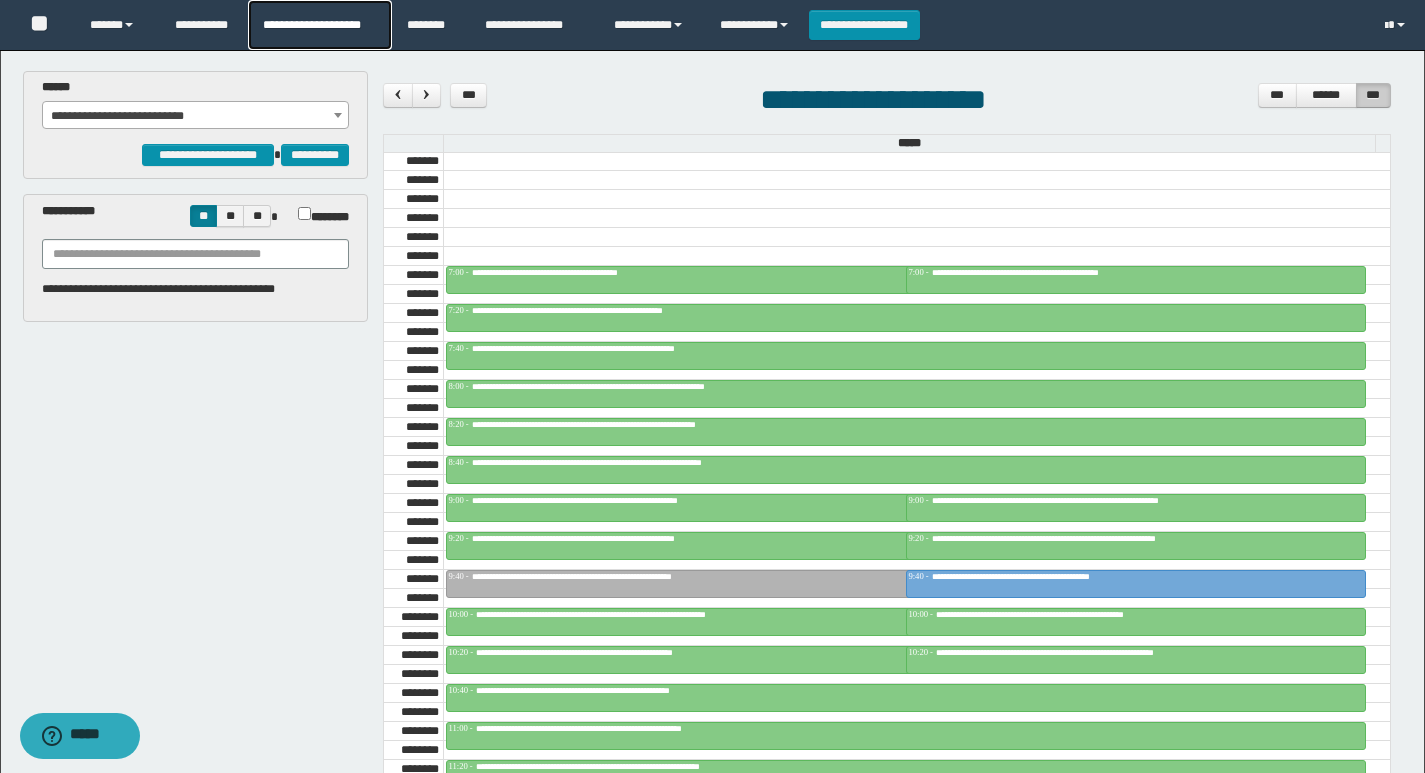 click on "**********" at bounding box center (319, 25) 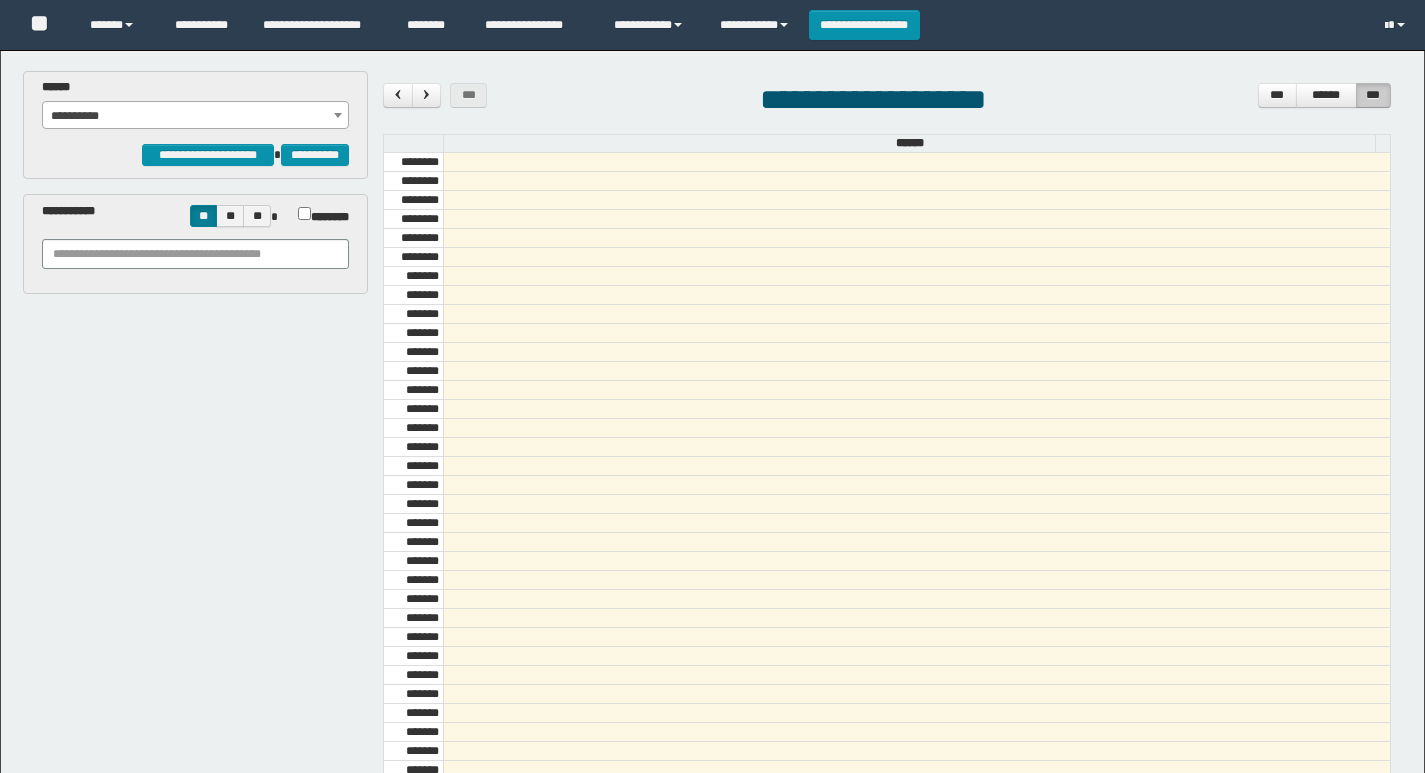 scroll, scrollTop: 0, scrollLeft: 0, axis: both 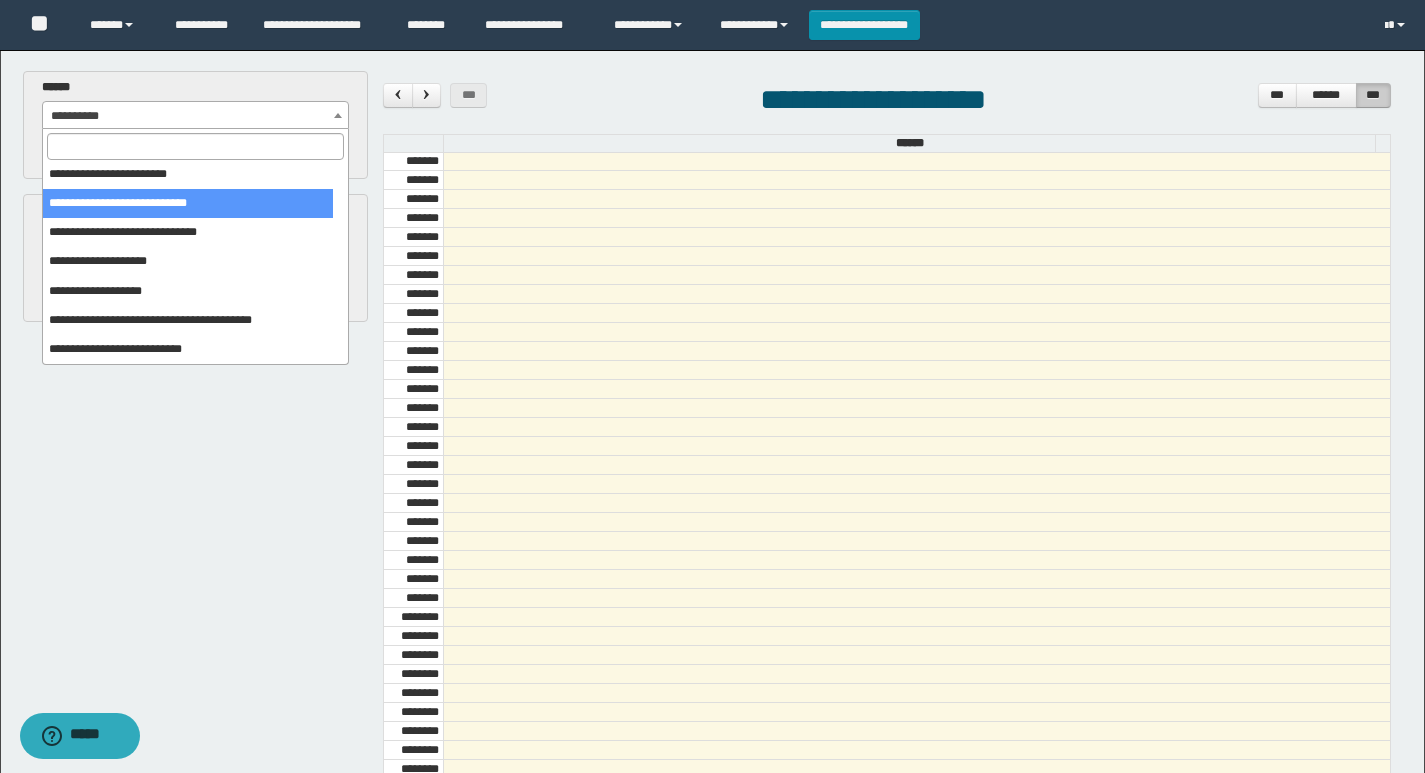 click at bounding box center (397, 95) 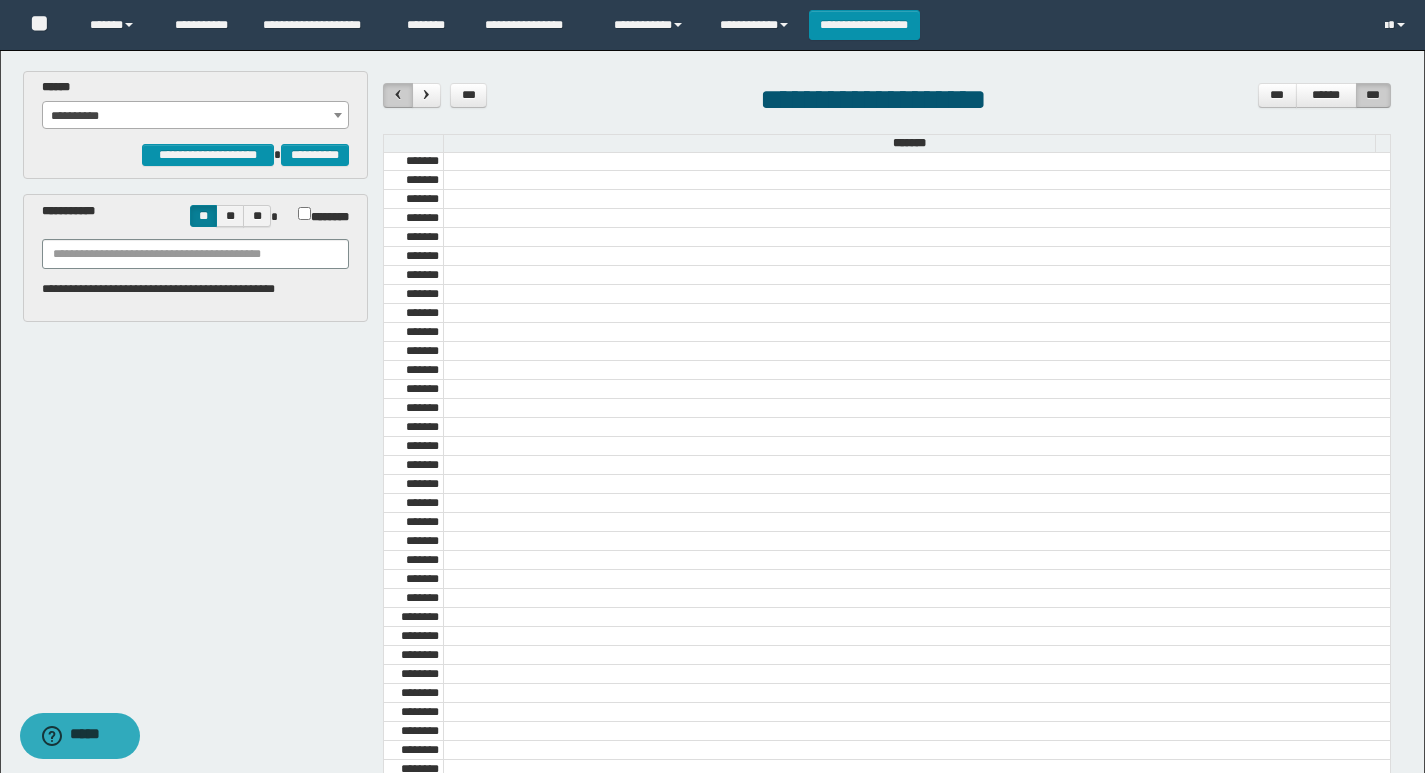click at bounding box center (398, 94) 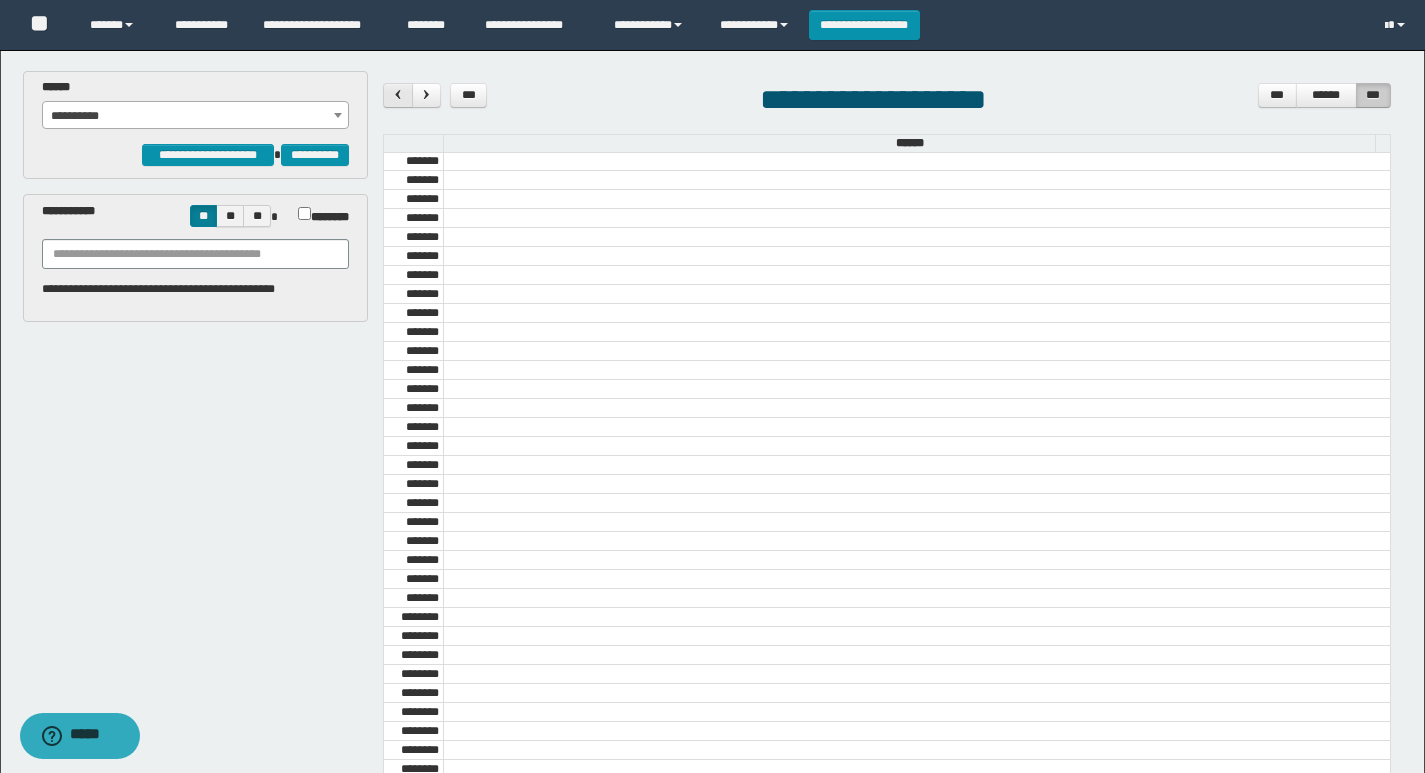 click at bounding box center [398, 94] 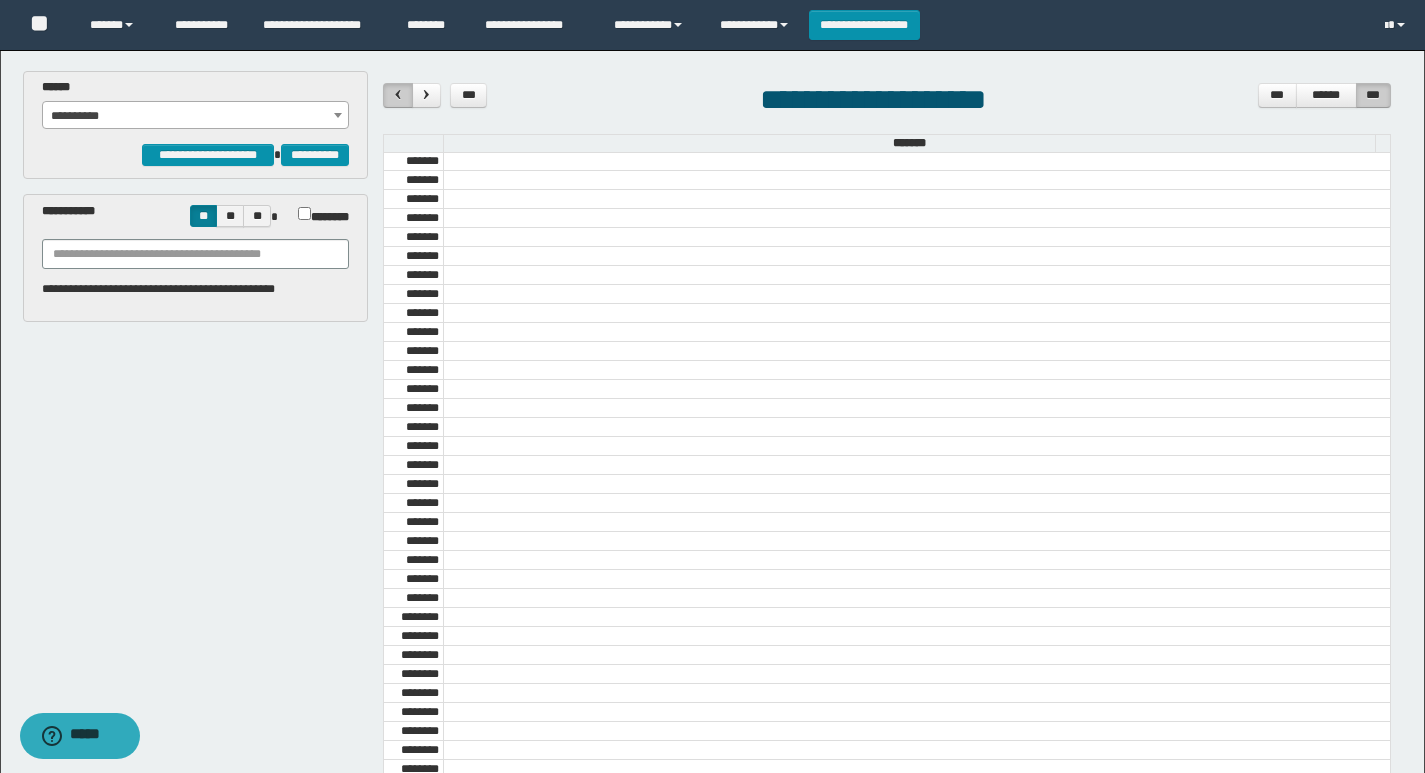 click at bounding box center (398, 94) 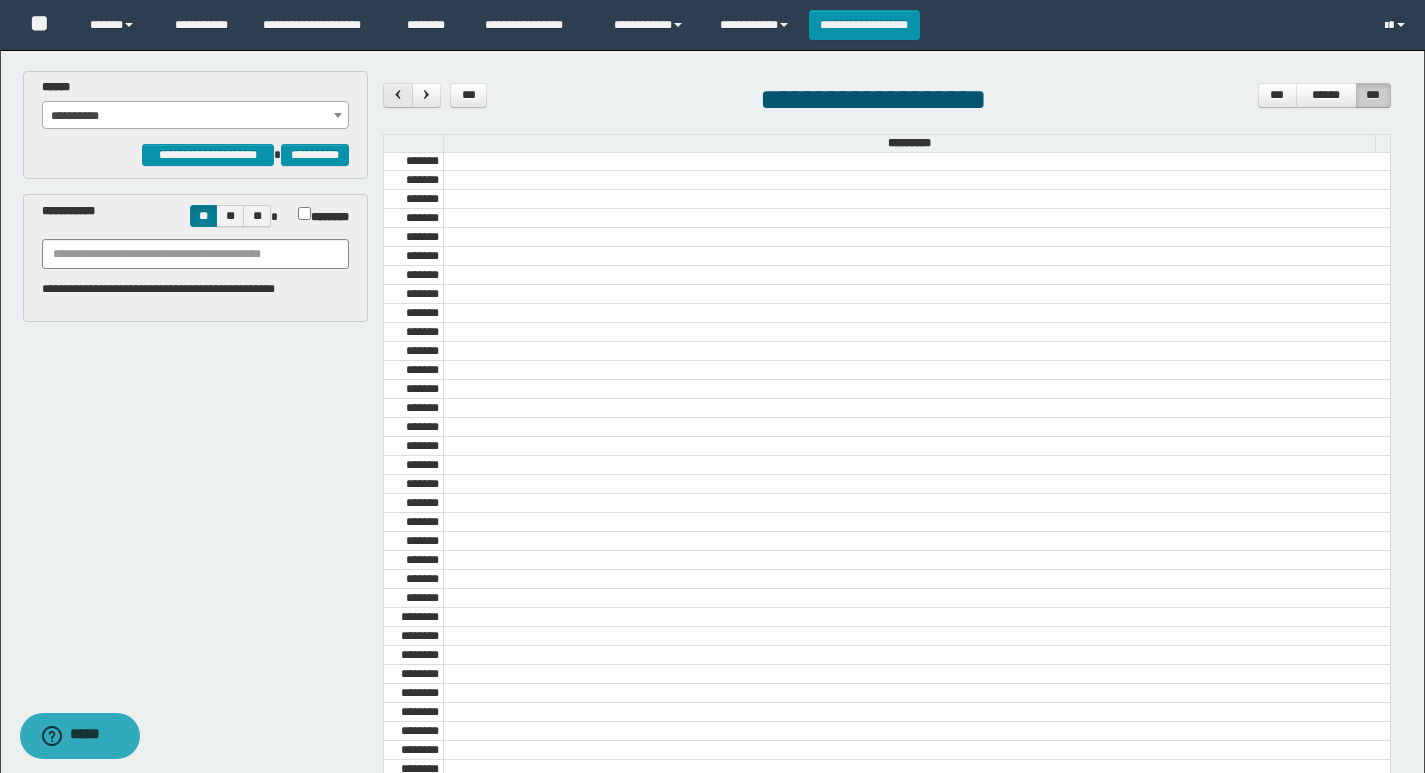 click at bounding box center [398, 94] 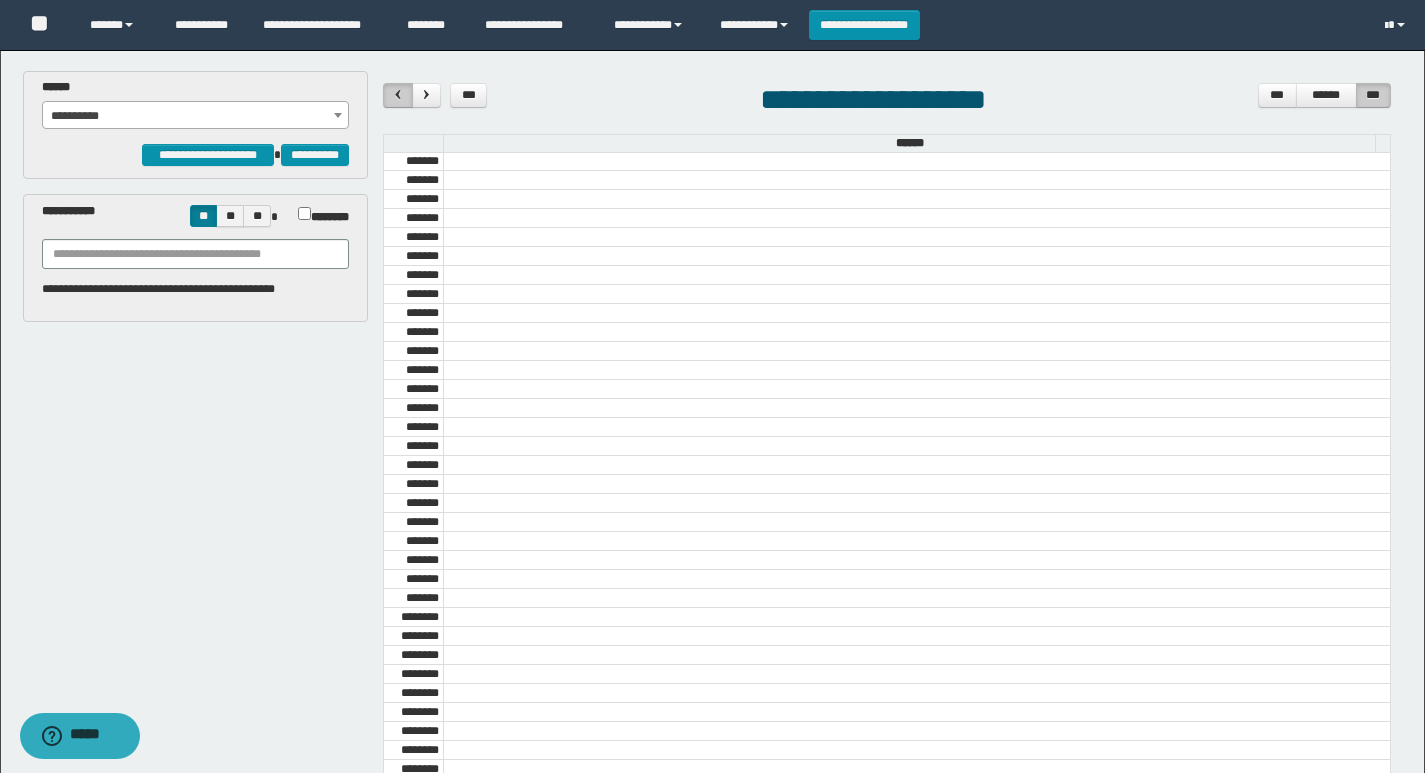 click at bounding box center (398, 94) 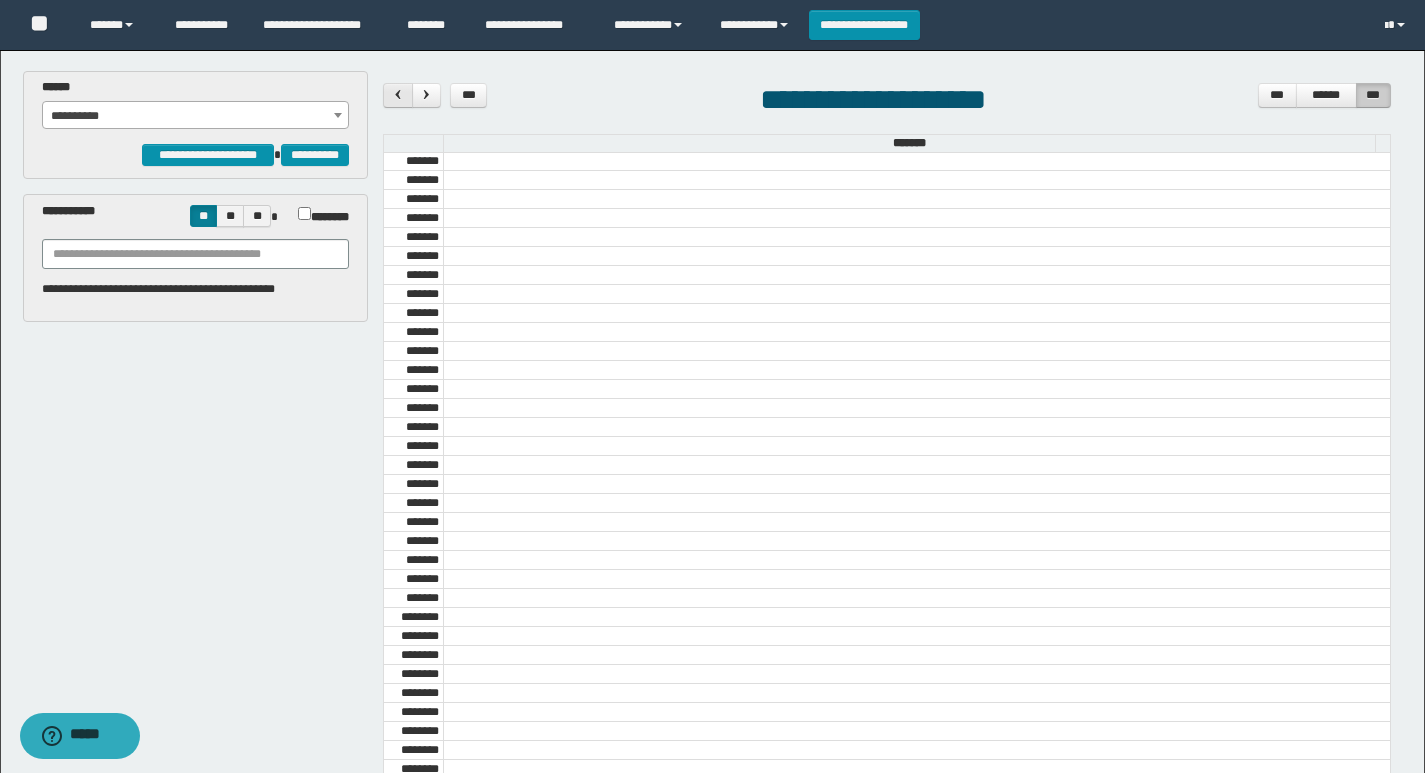 click at bounding box center (398, 94) 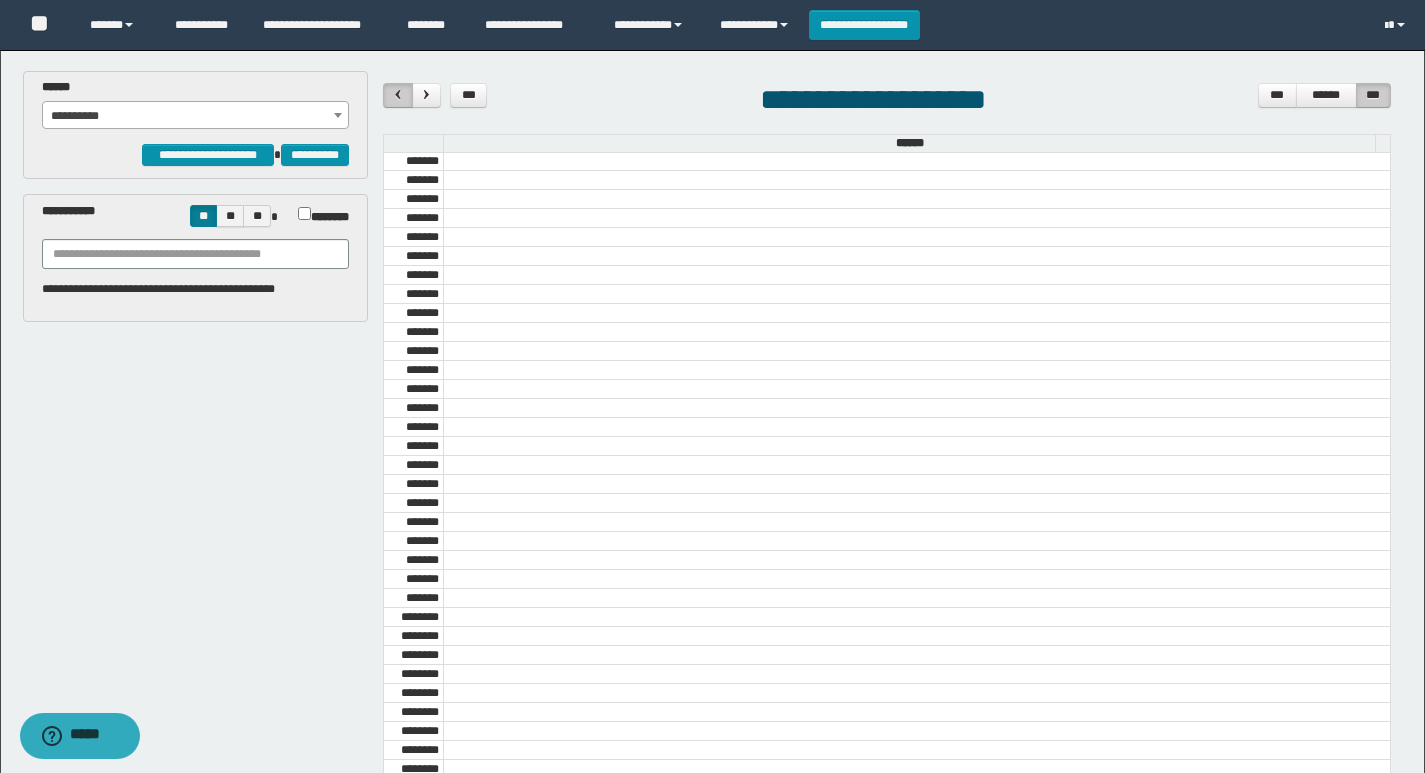 click at bounding box center [398, 94] 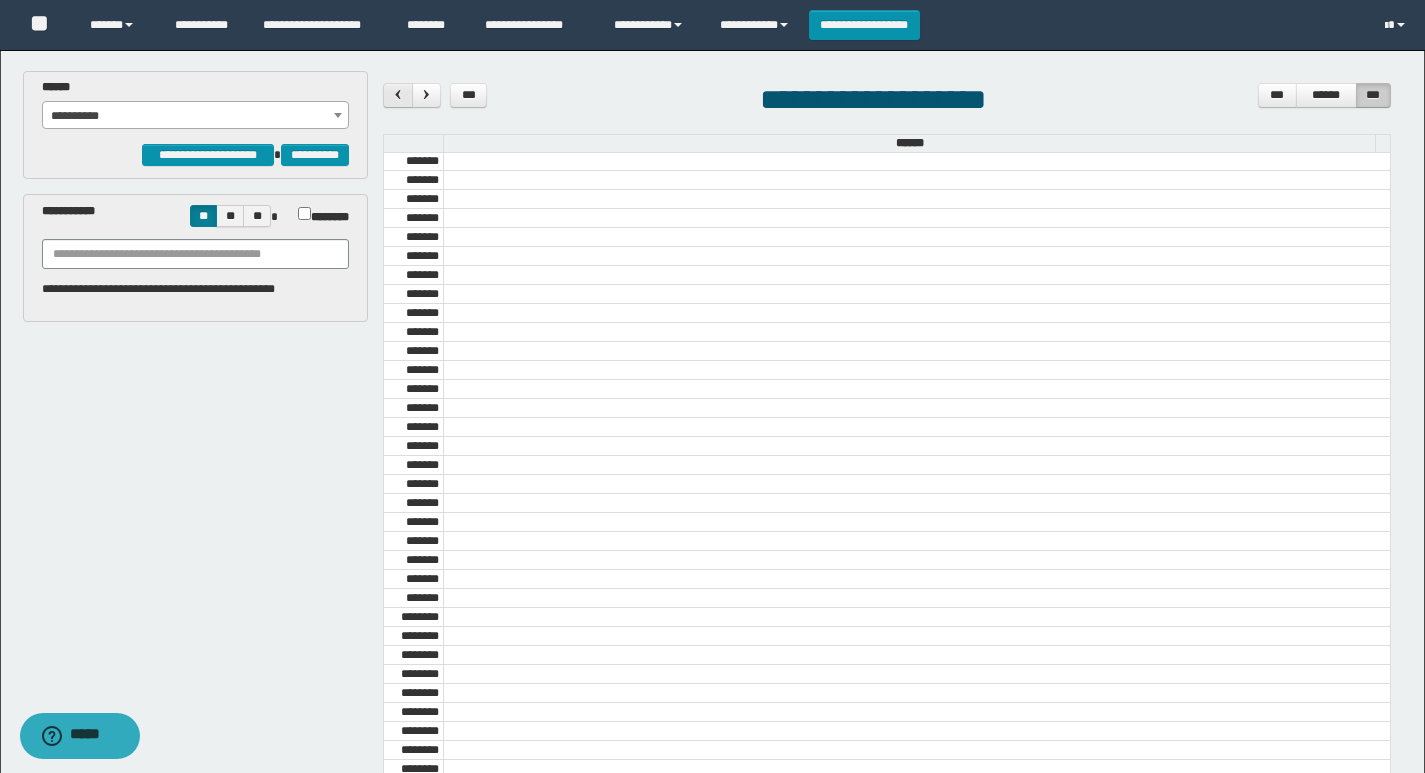 click at bounding box center (398, 94) 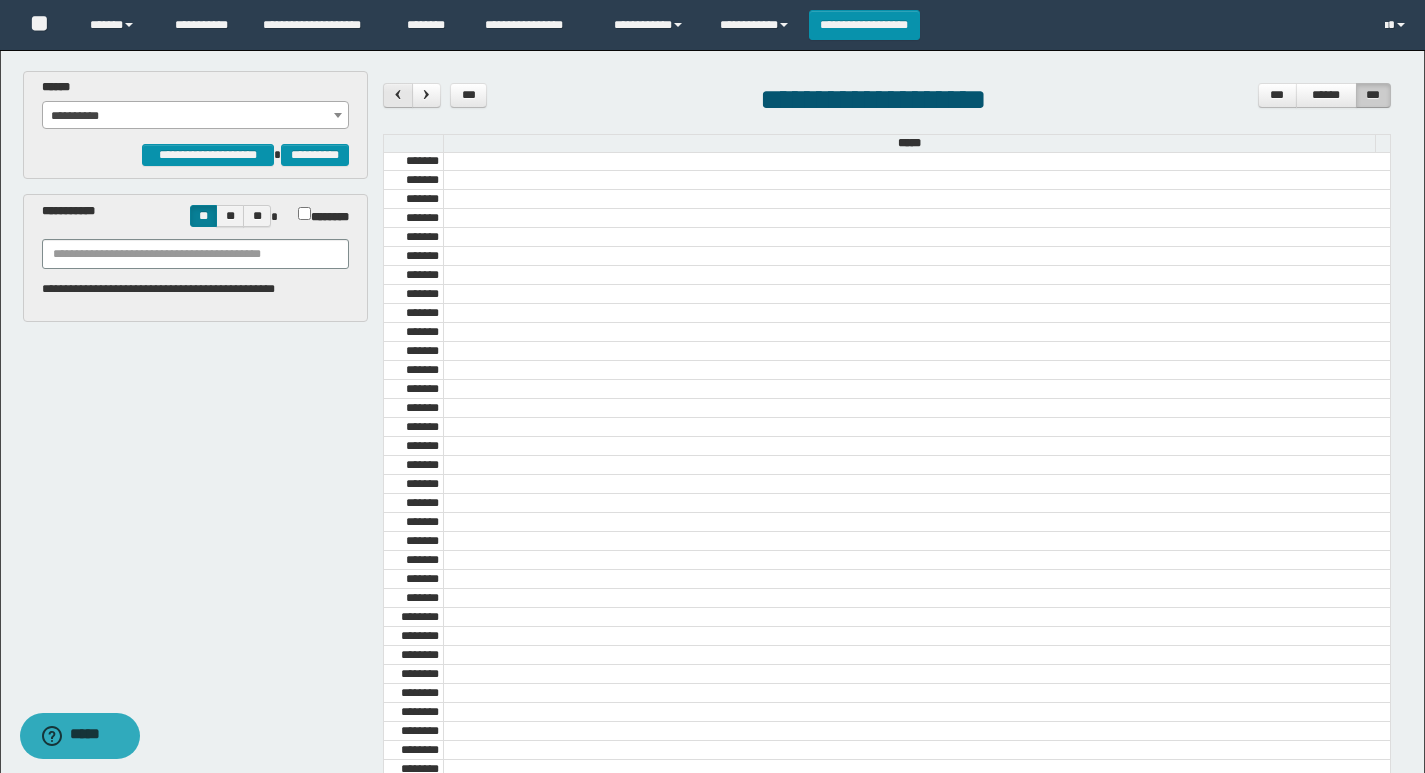 click at bounding box center (398, 94) 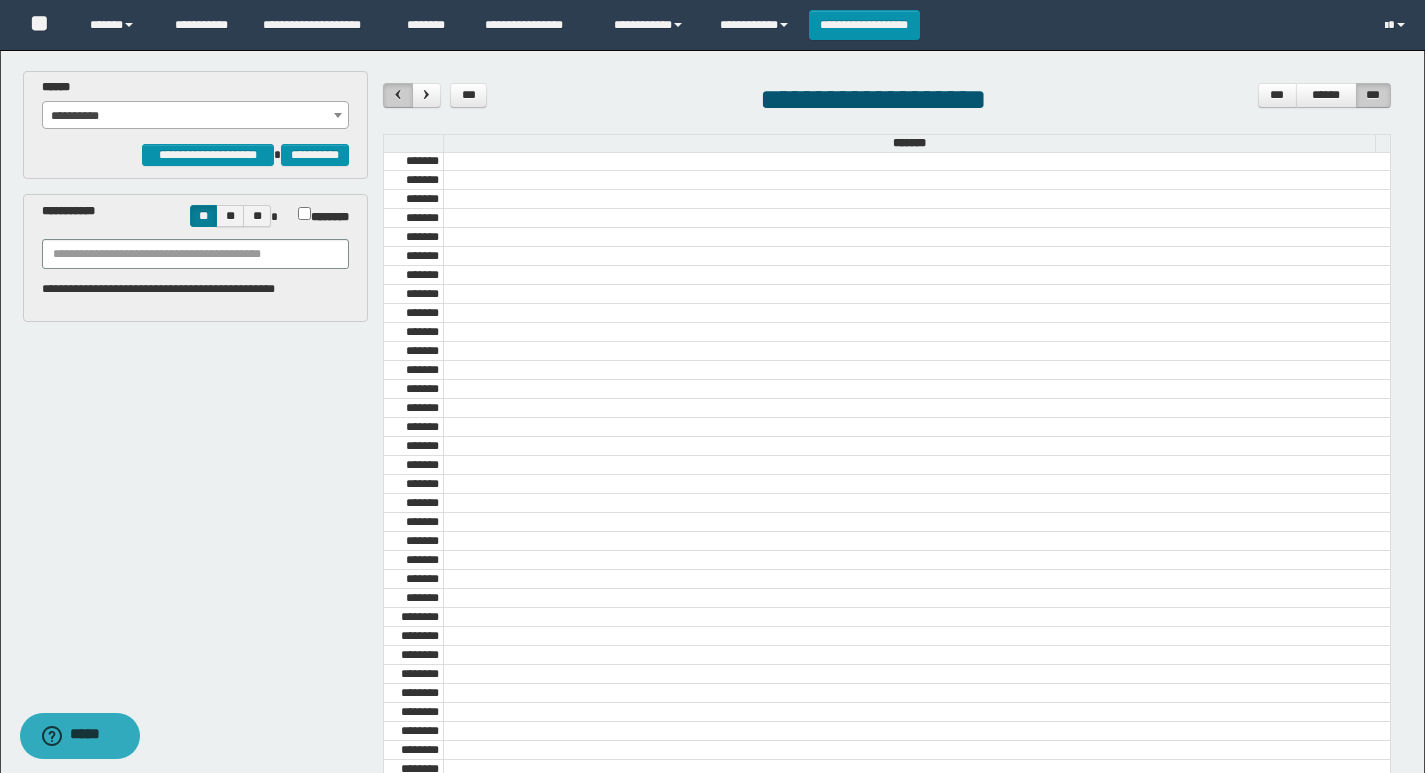 click at bounding box center (398, 94) 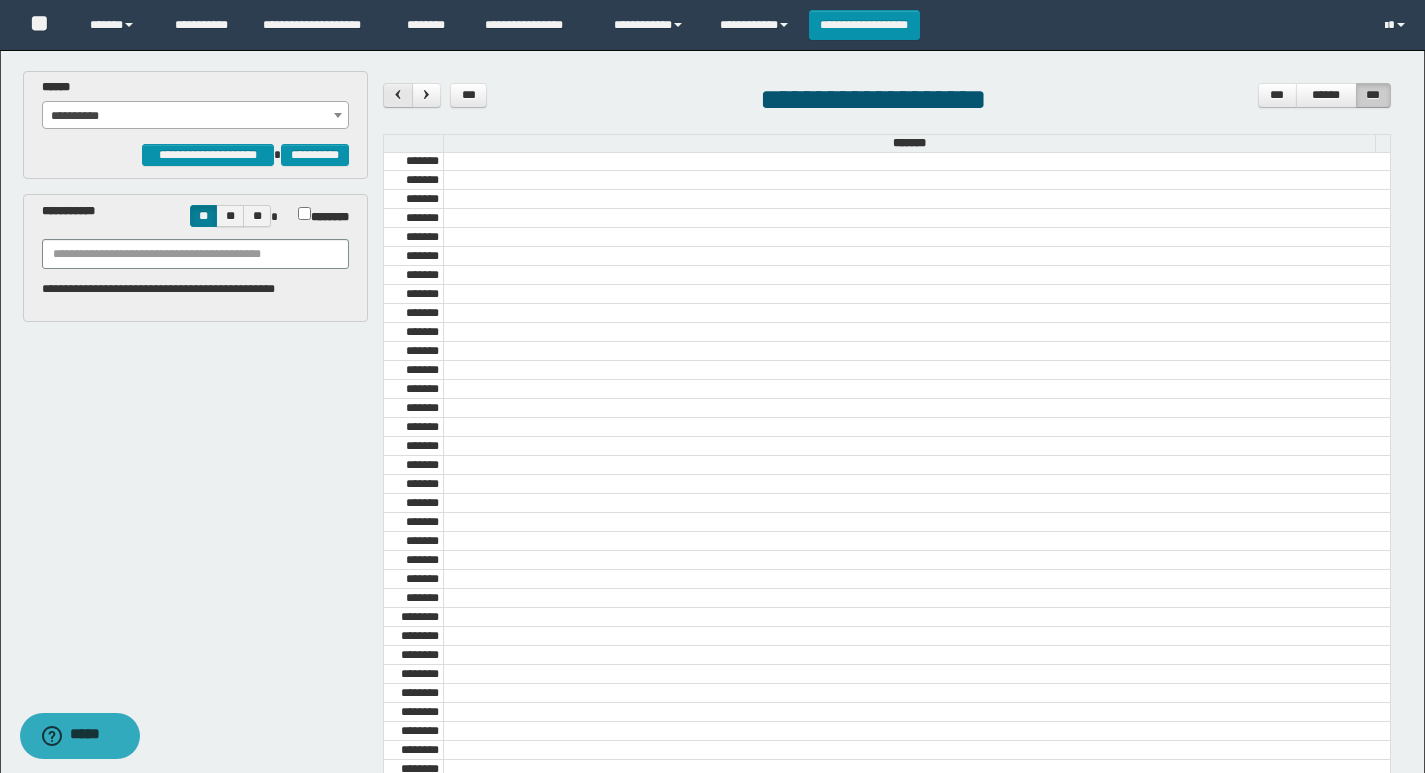 click at bounding box center (398, 94) 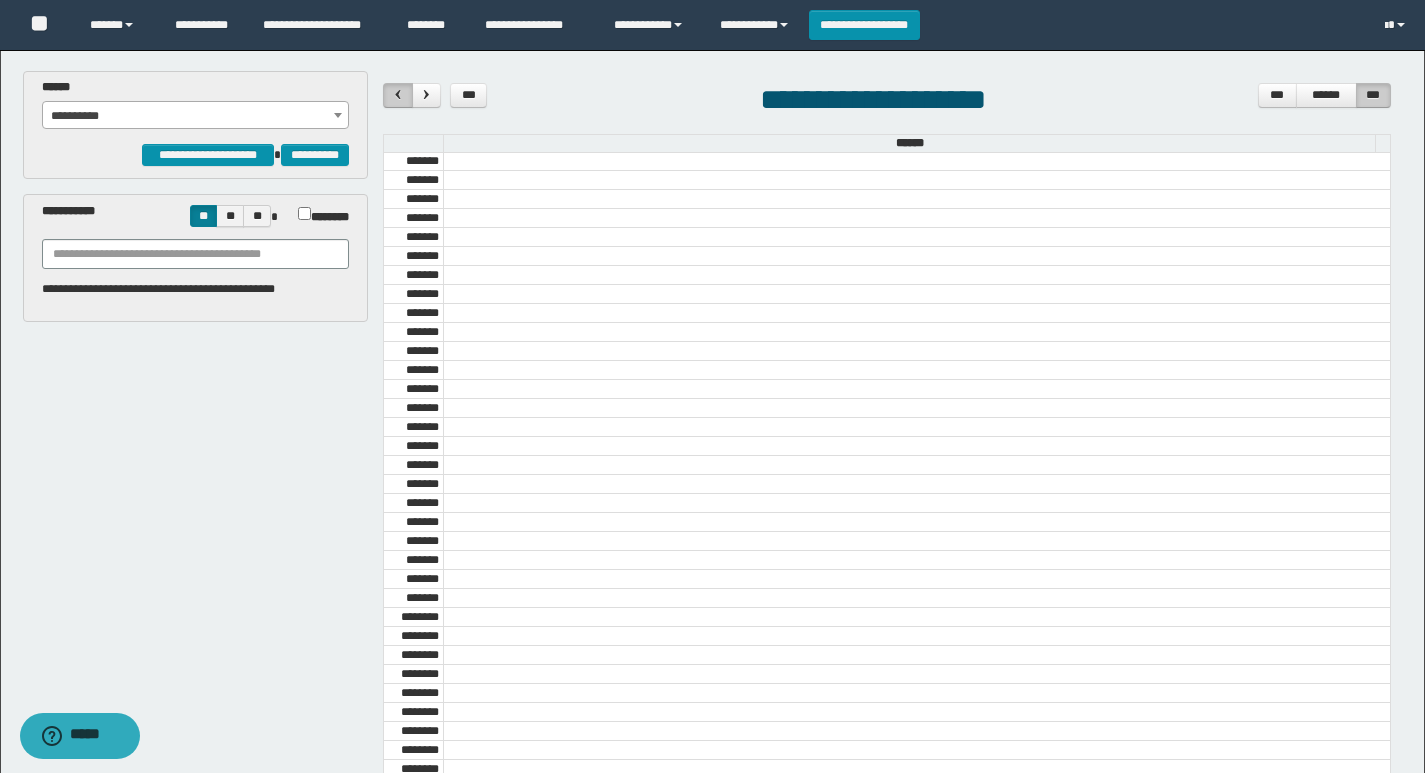 click at bounding box center [398, 94] 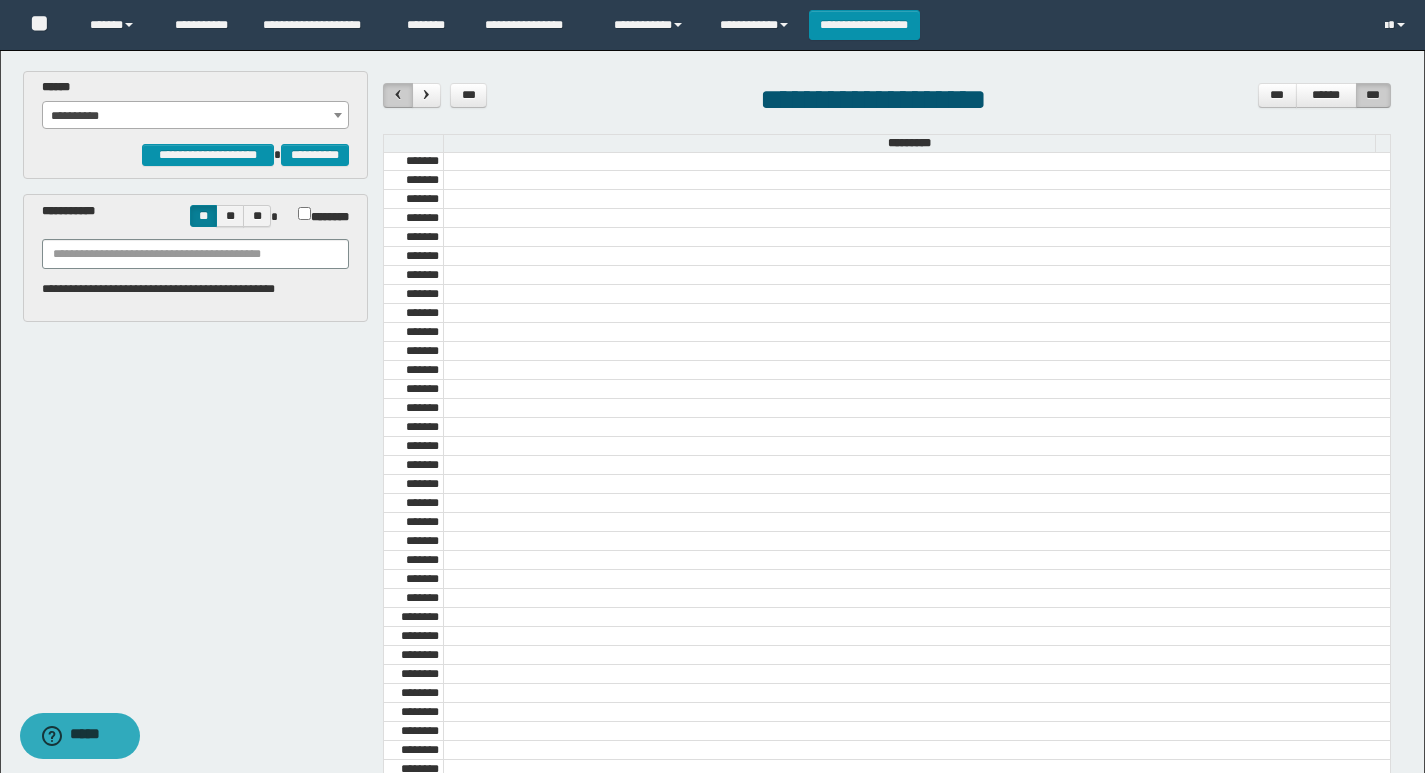 click at bounding box center [398, 94] 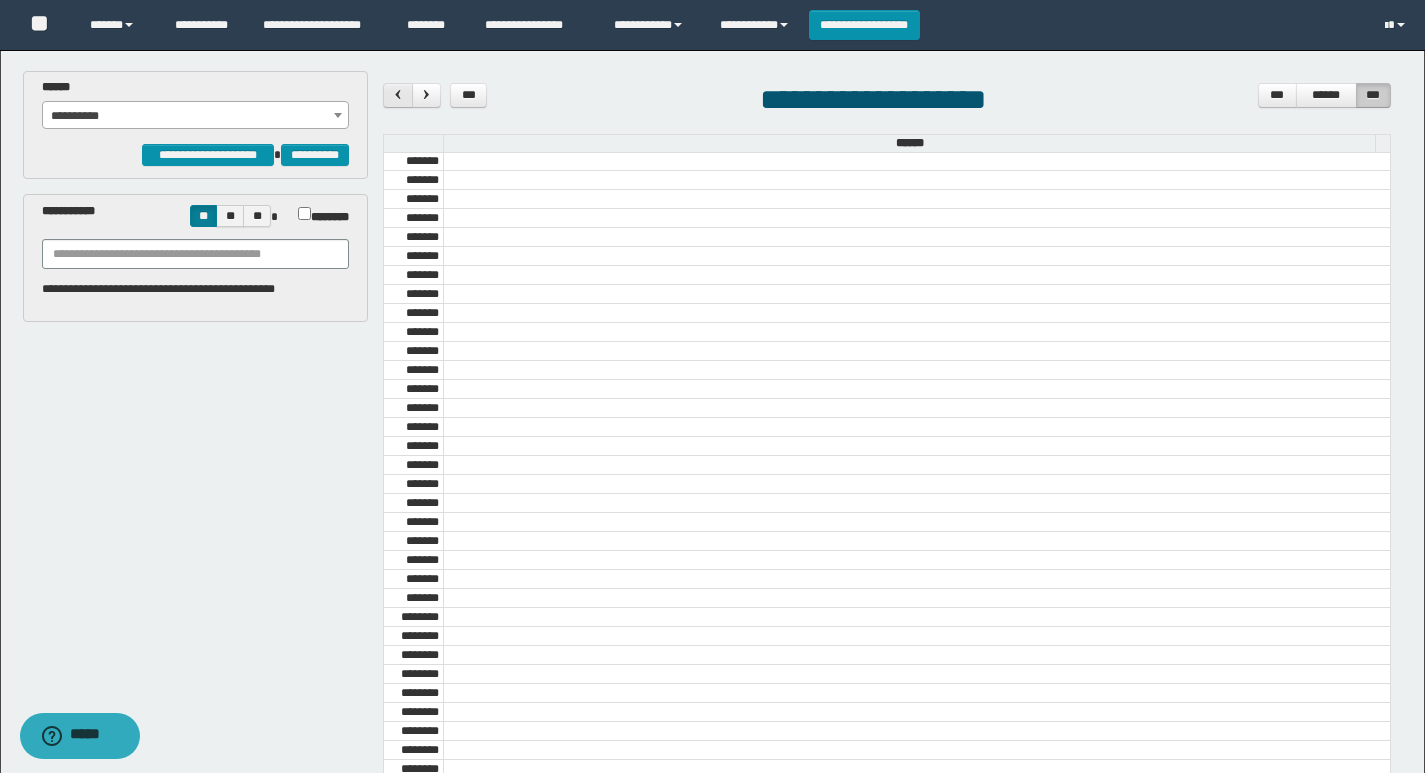 click at bounding box center (398, 94) 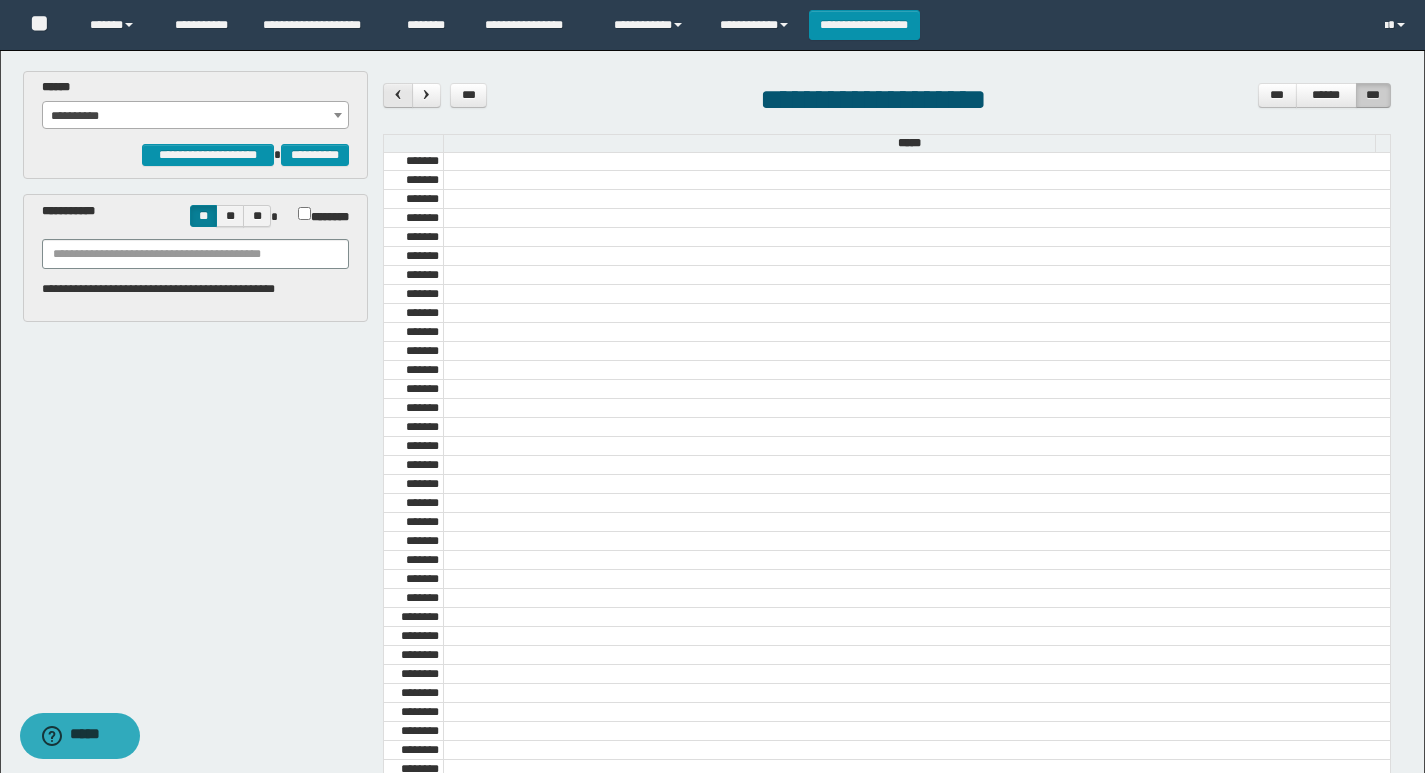 click at bounding box center (398, 94) 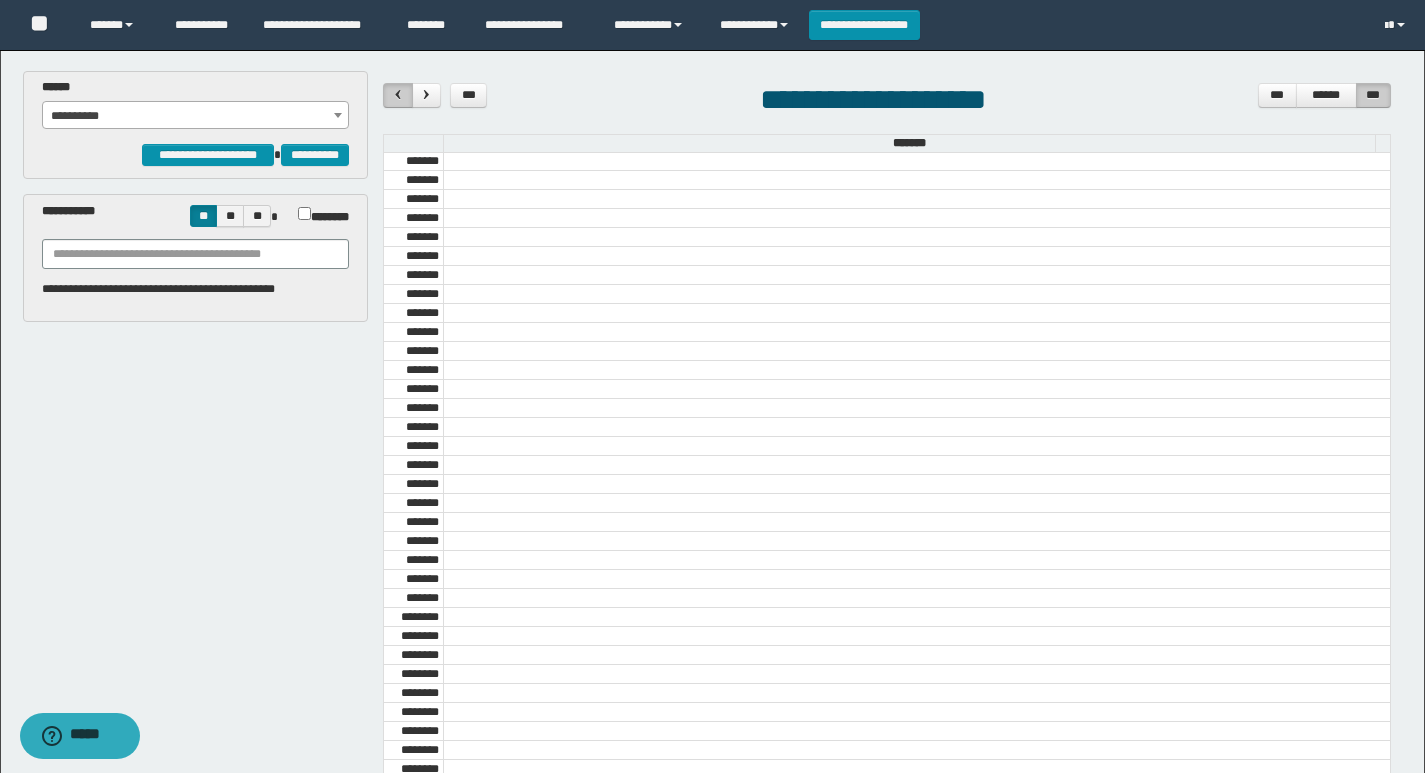 click at bounding box center (398, 94) 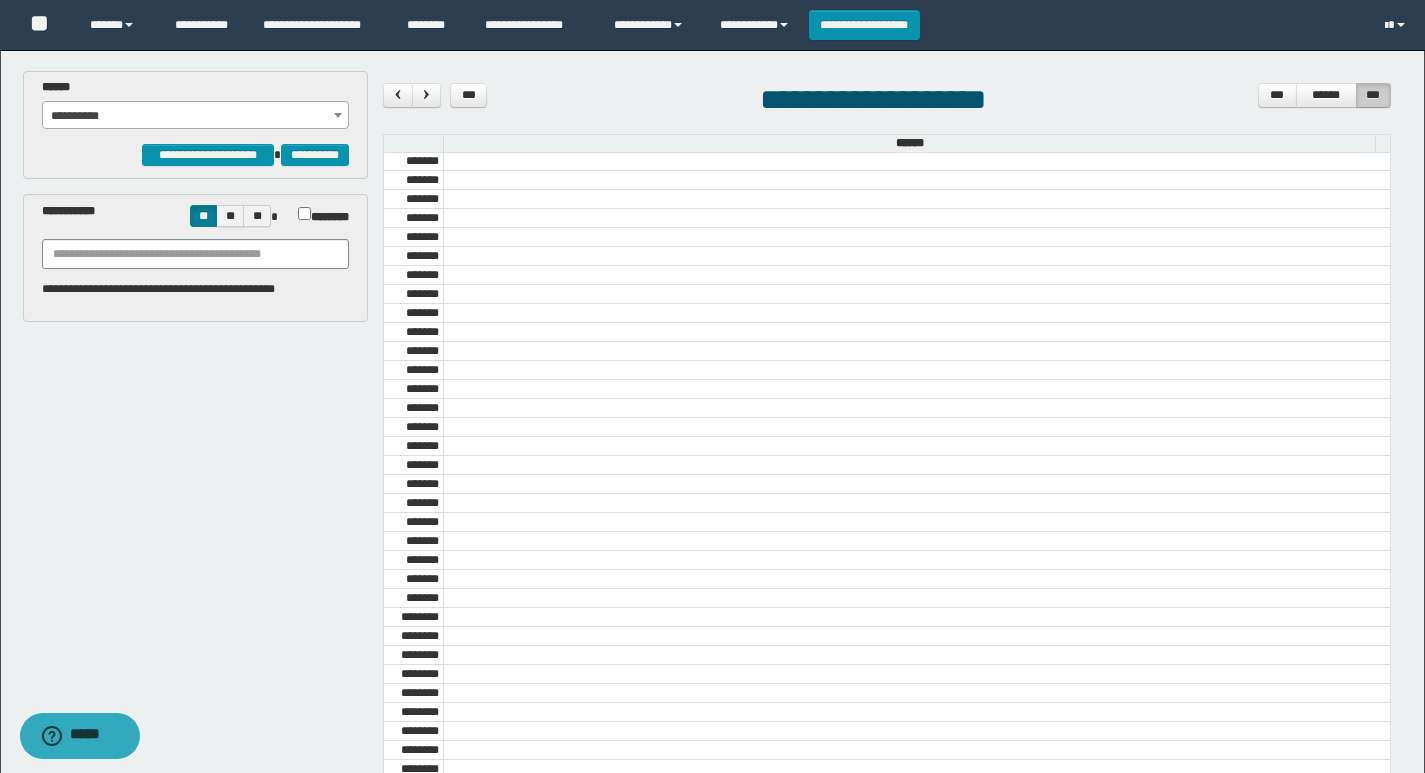 click on "**********" at bounding box center (196, 116) 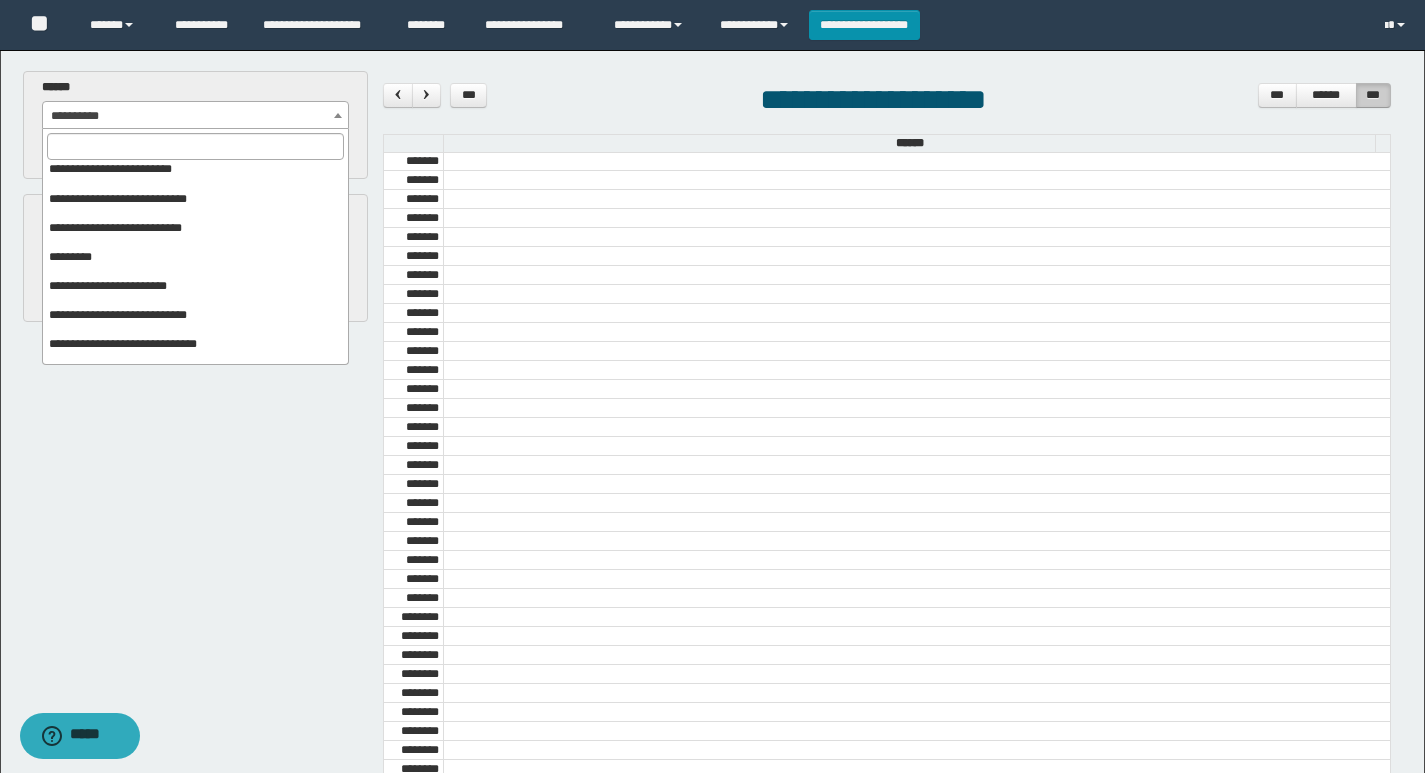 scroll, scrollTop: 325, scrollLeft: 0, axis: vertical 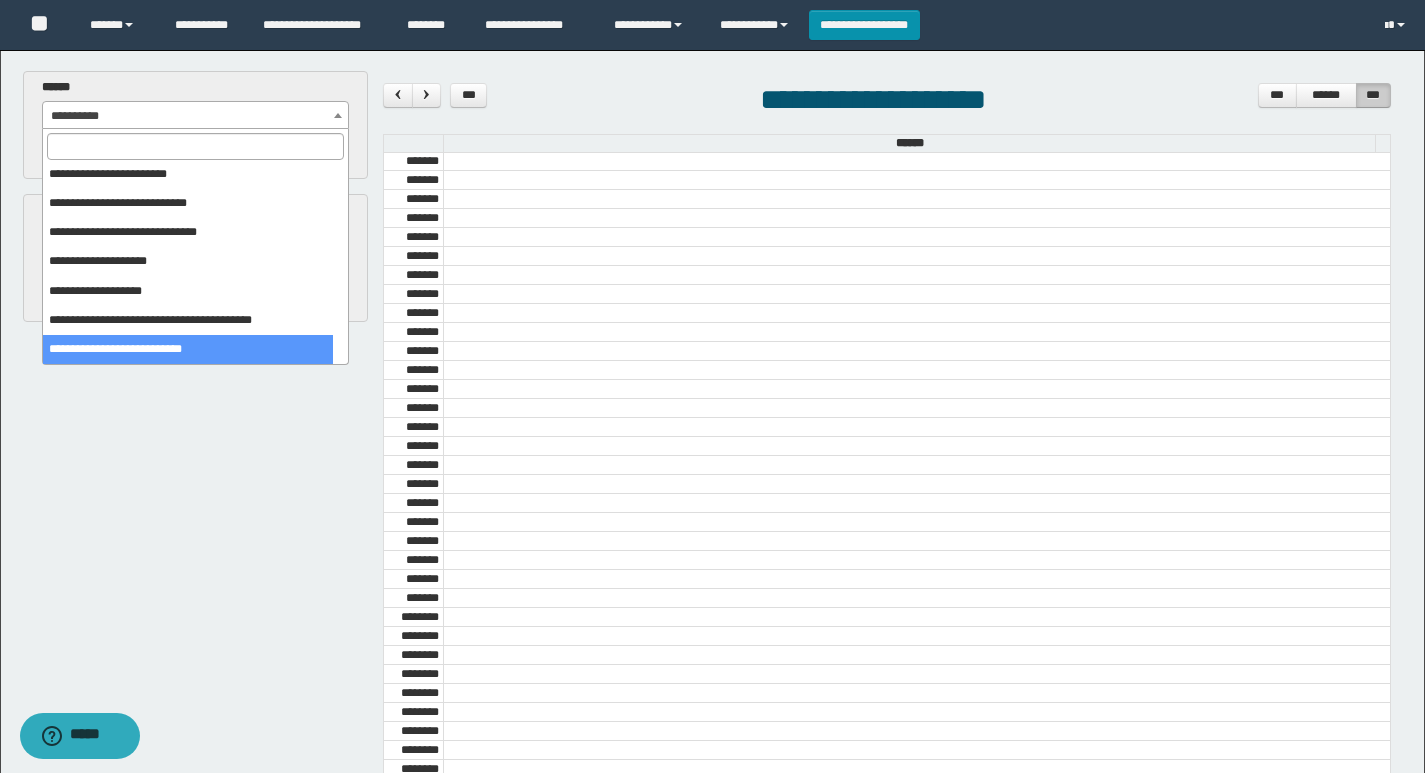select on "******" 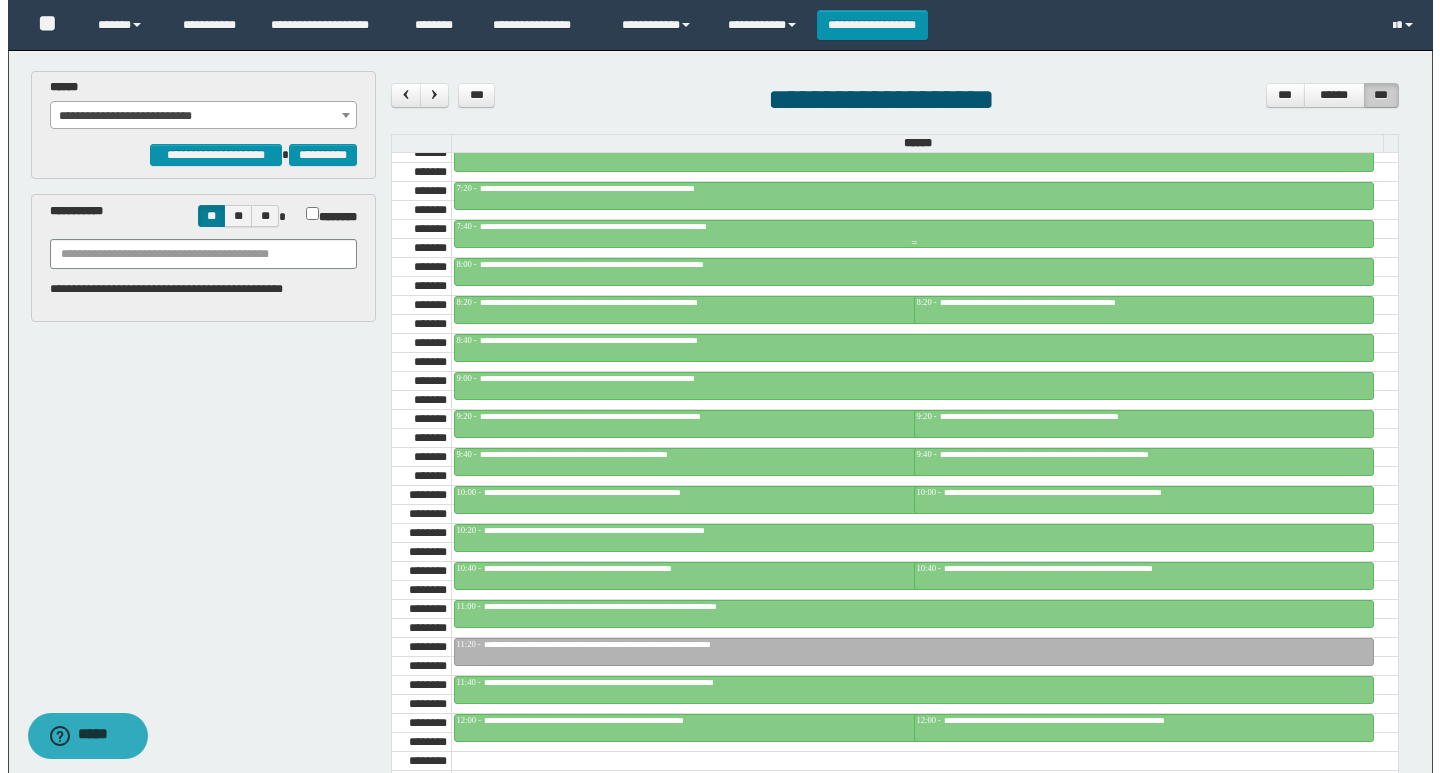 scroll, scrollTop: 1085, scrollLeft: 0, axis: vertical 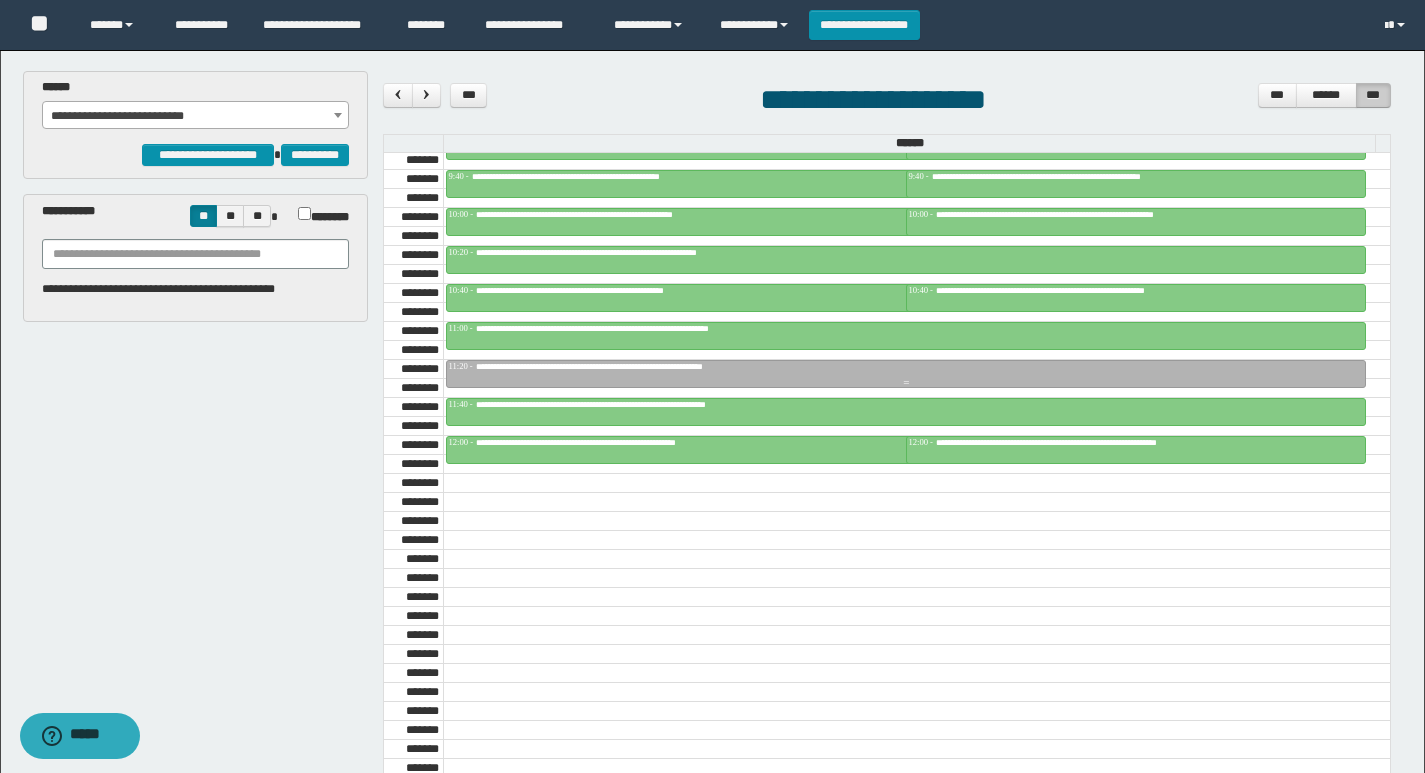click on "**********" at bounding box center (632, 366) 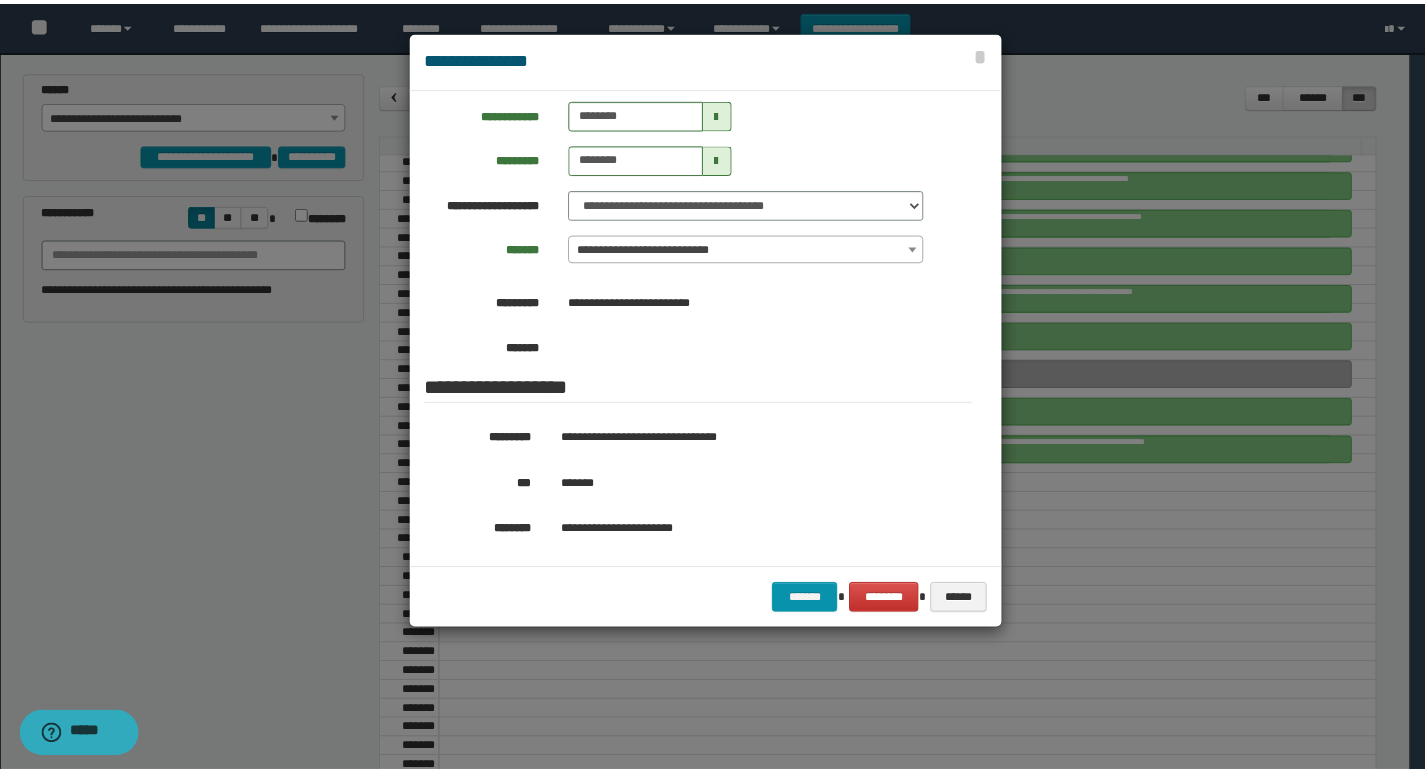 scroll, scrollTop: 0, scrollLeft: 0, axis: both 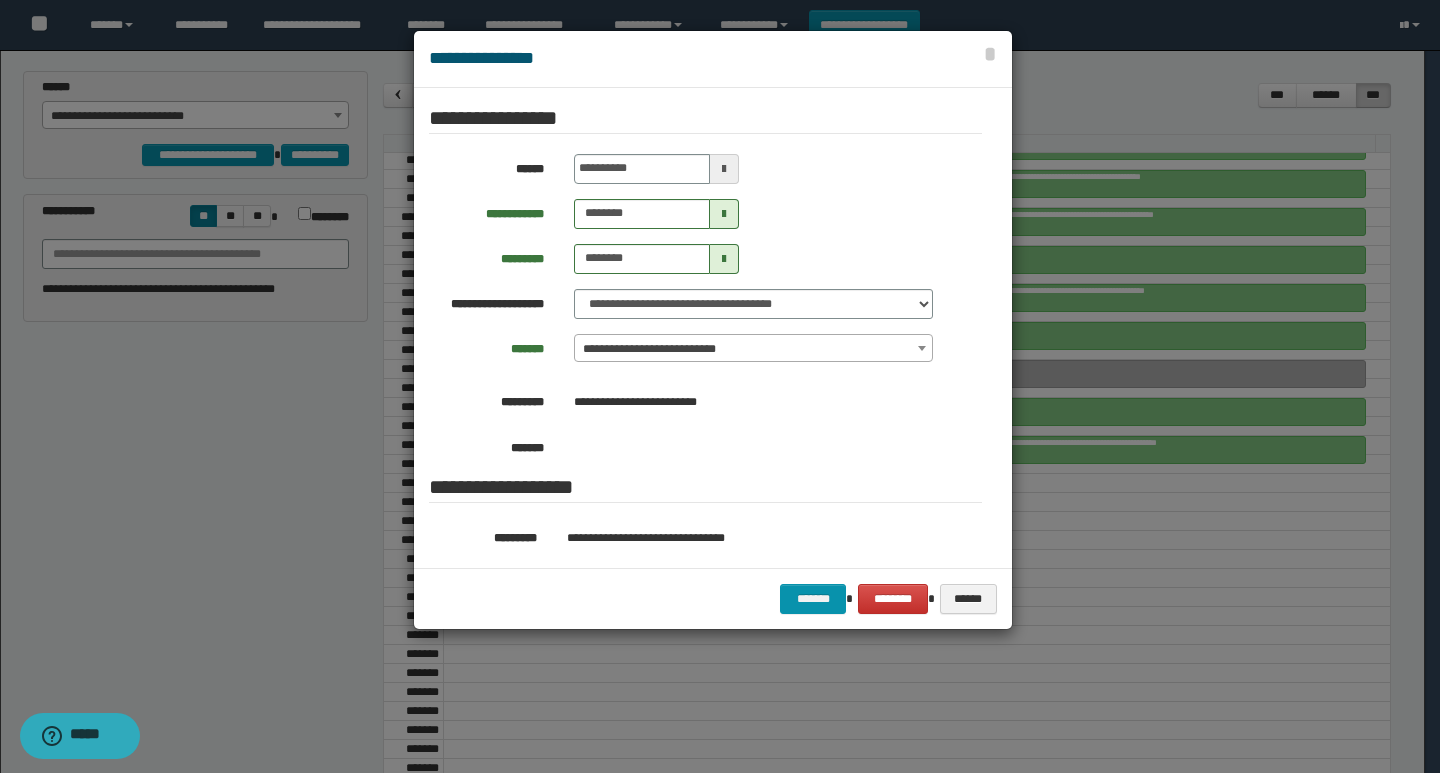click at bounding box center [720, 386] 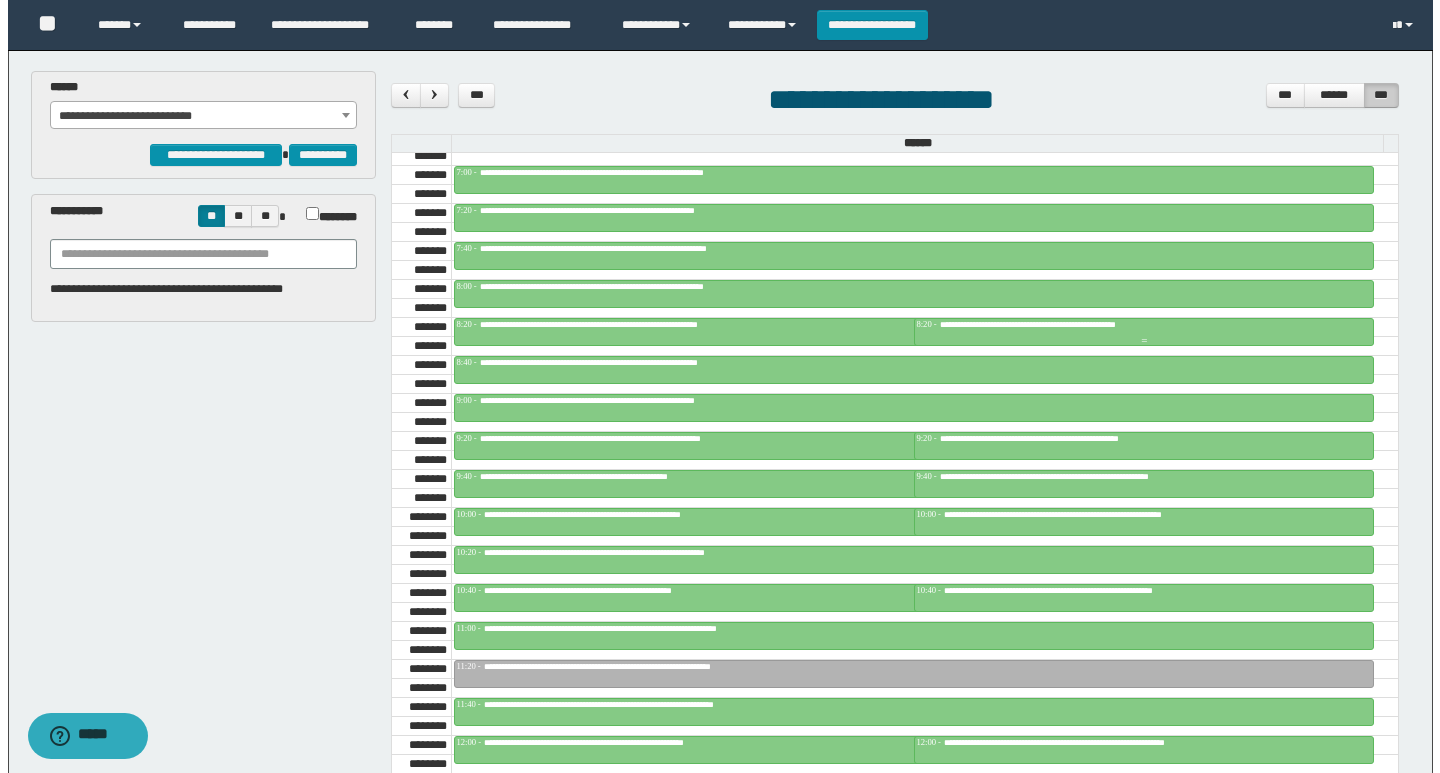 scroll, scrollTop: 885, scrollLeft: 0, axis: vertical 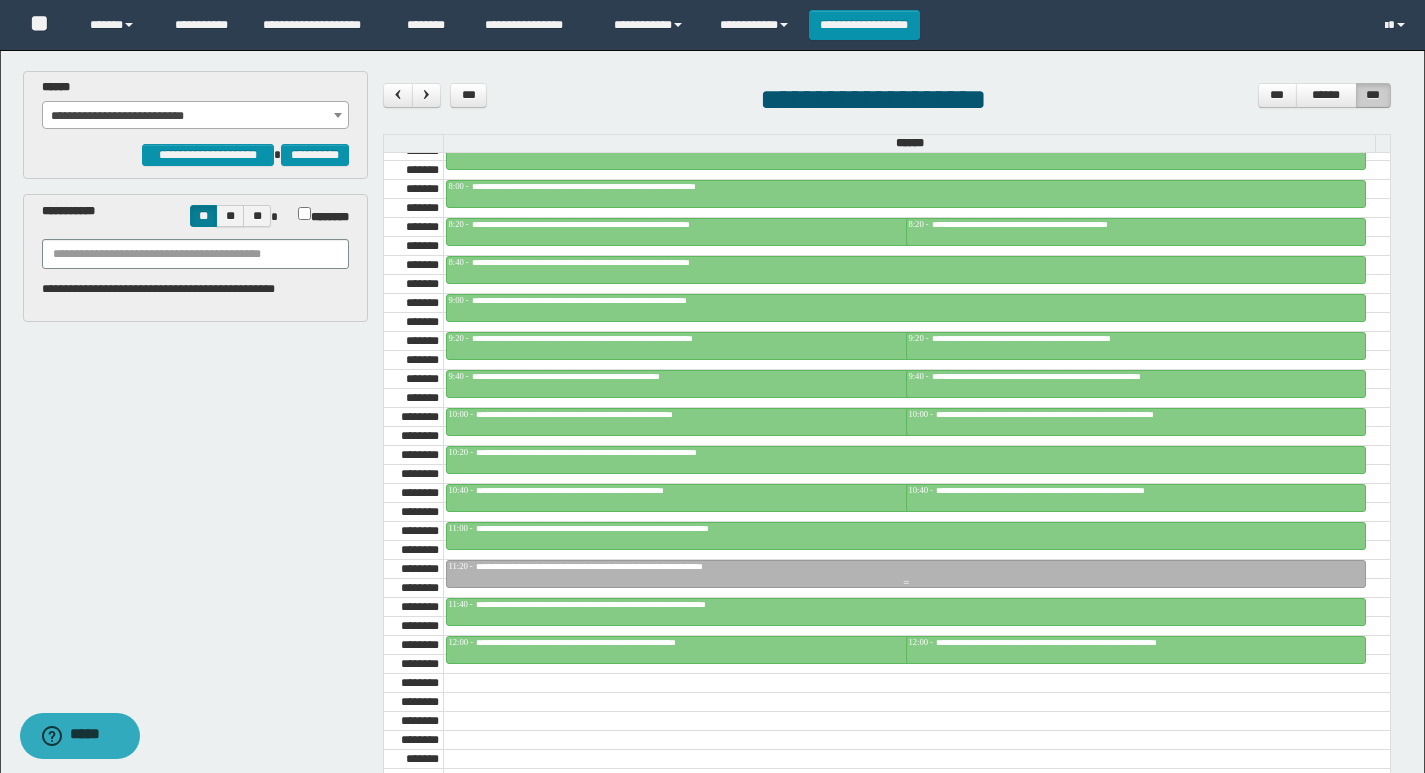 click on "**********" at bounding box center [906, 567] 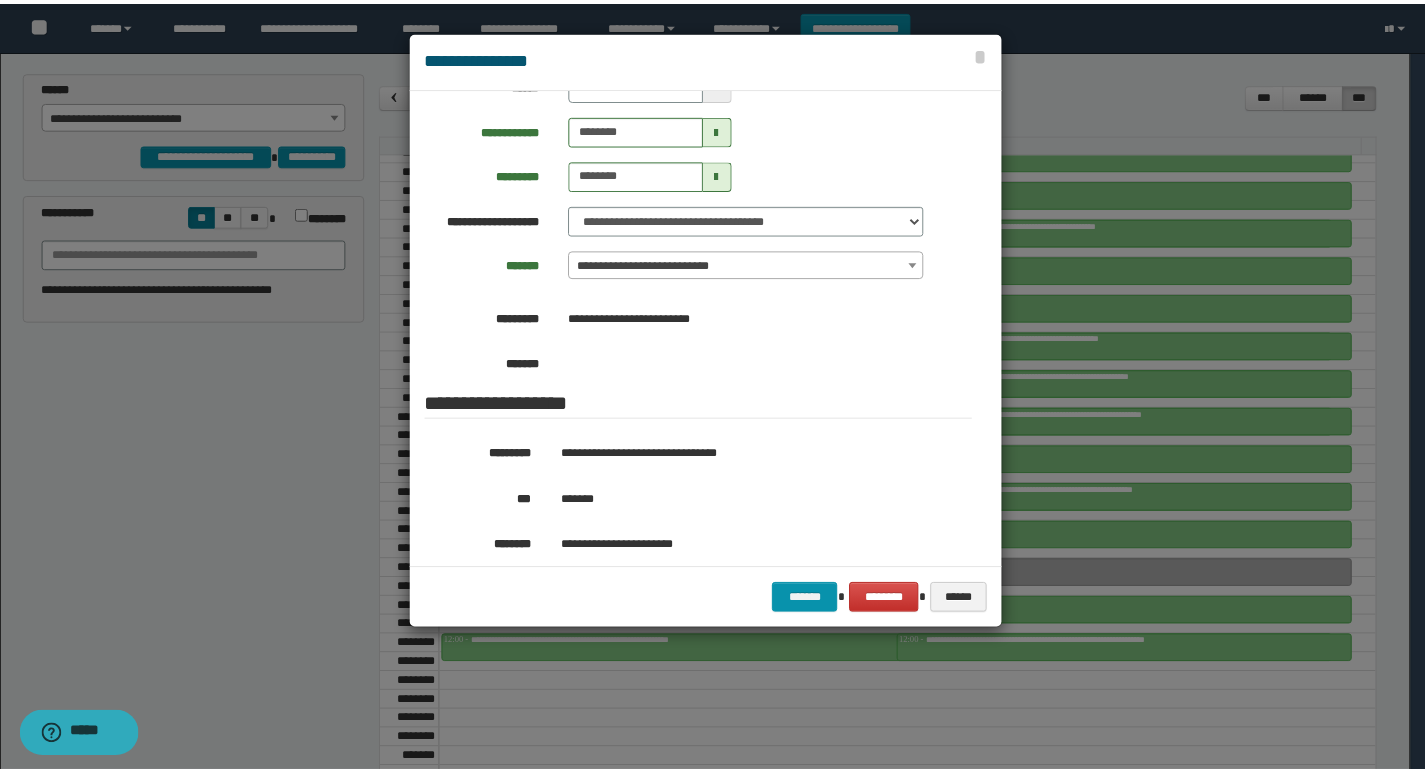 scroll, scrollTop: 200, scrollLeft: 0, axis: vertical 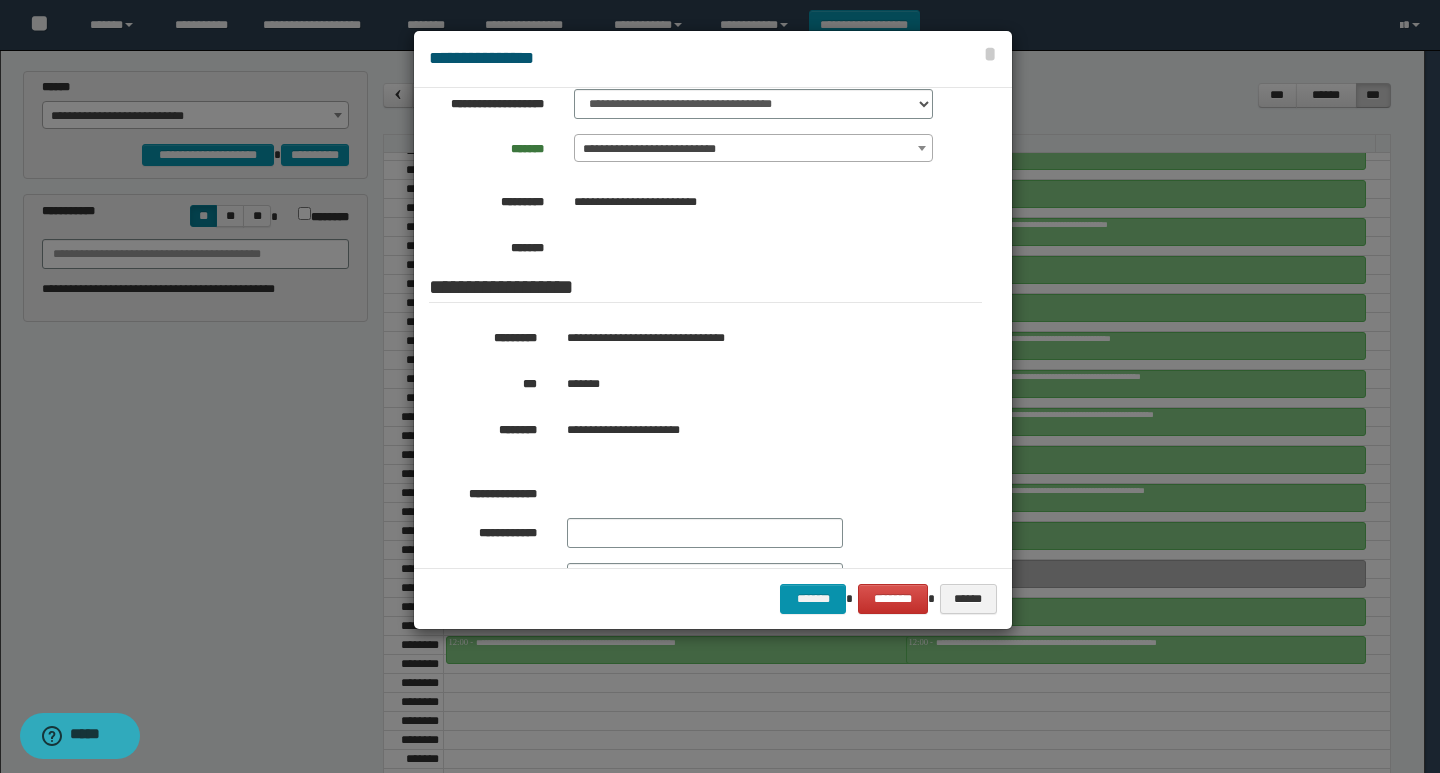 click at bounding box center (720, 386) 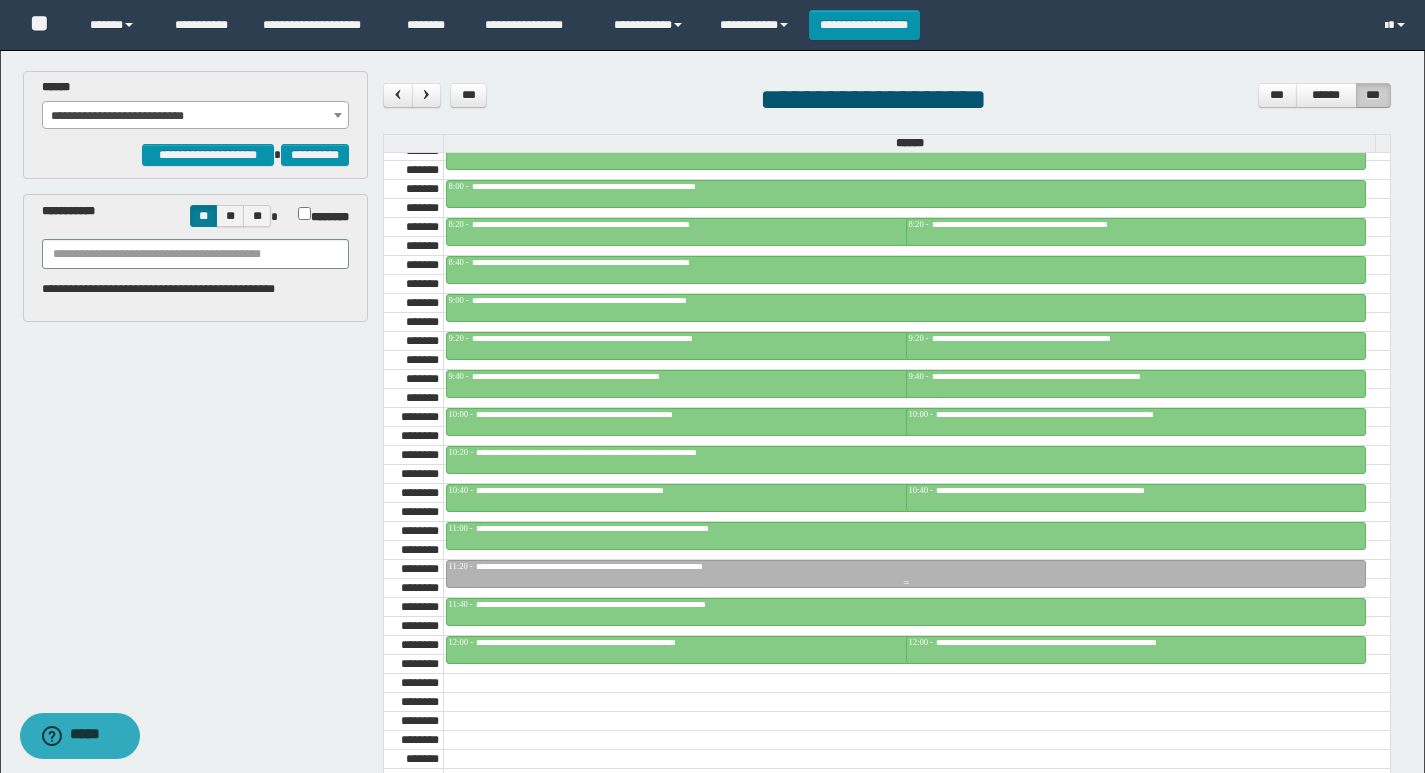 click on "**********" at bounding box center (906, 567) 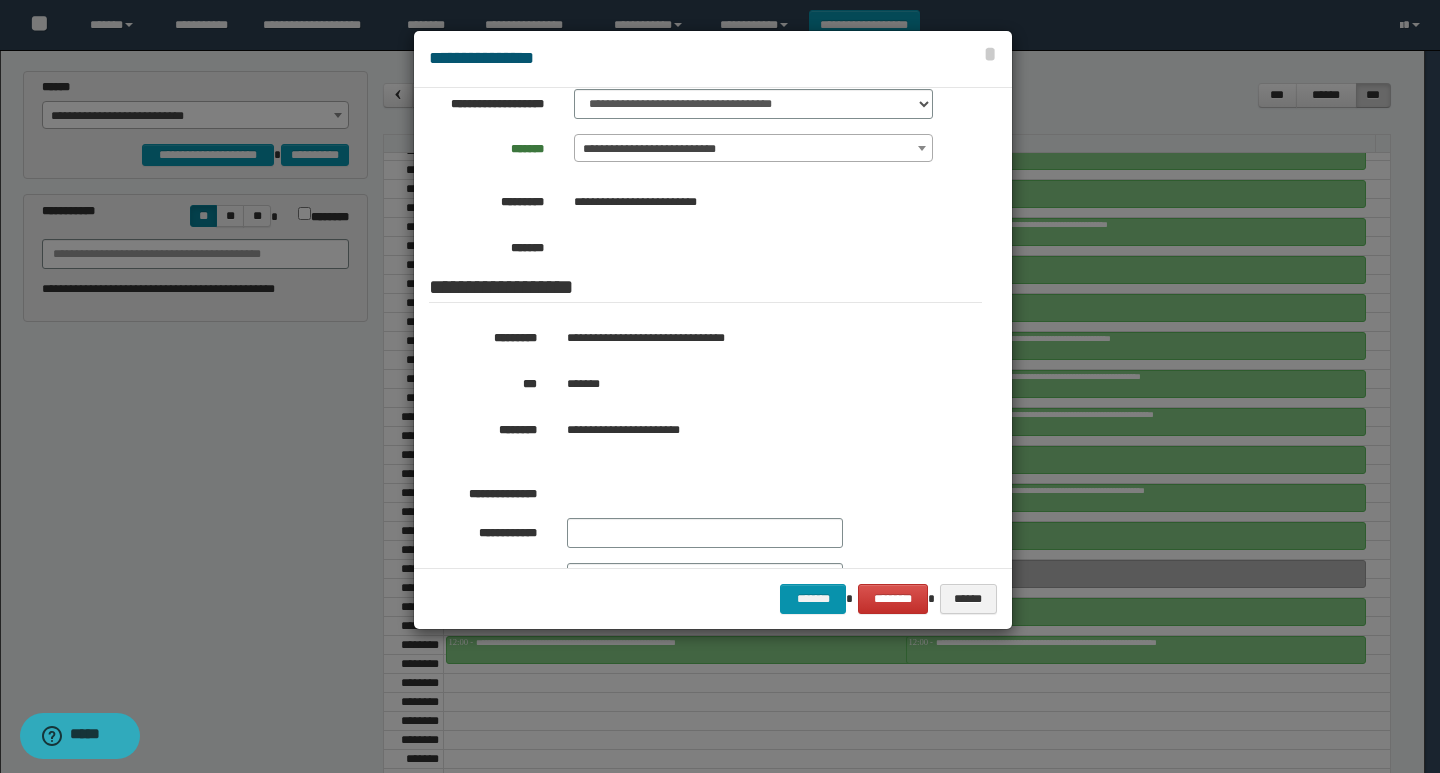 click at bounding box center [720, 386] 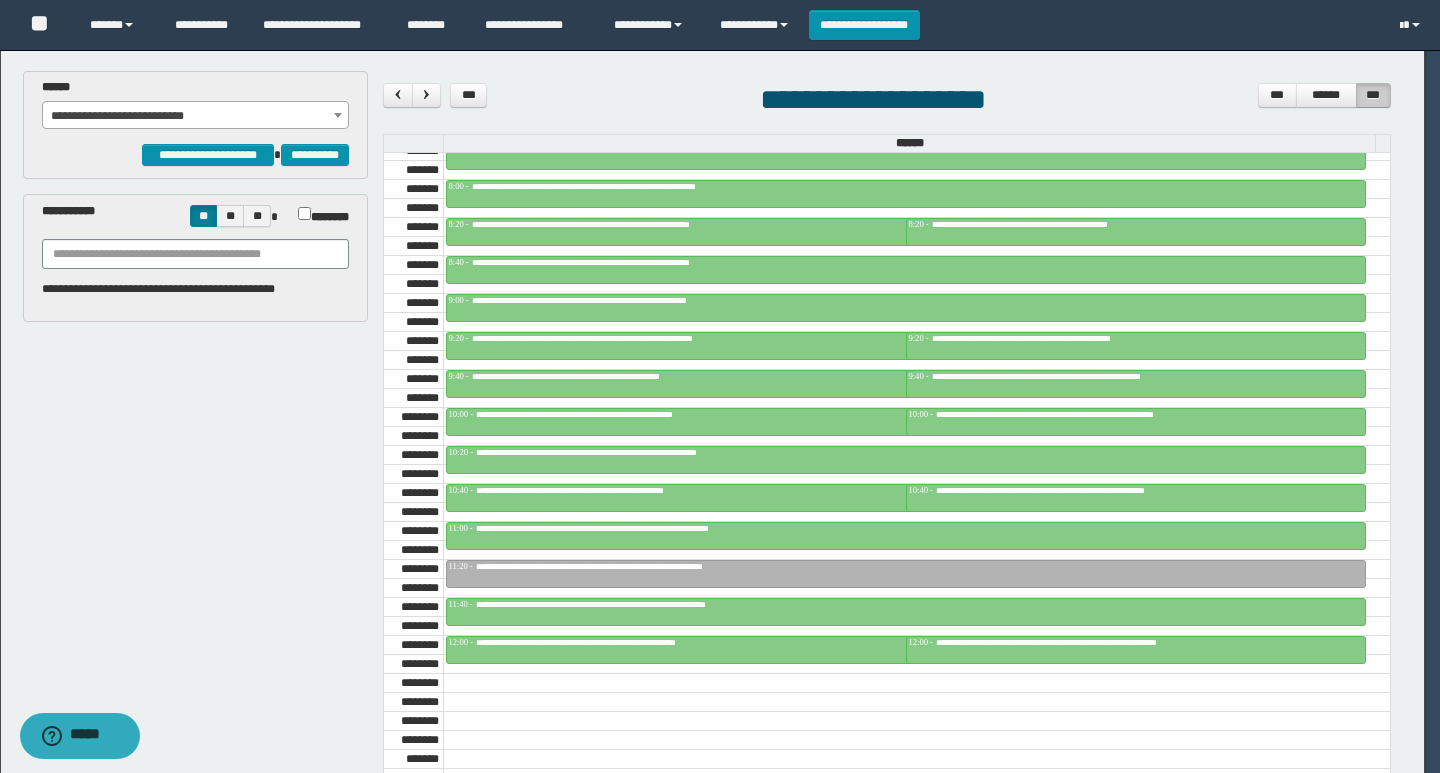 click on "**********" at bounding box center [196, 116] 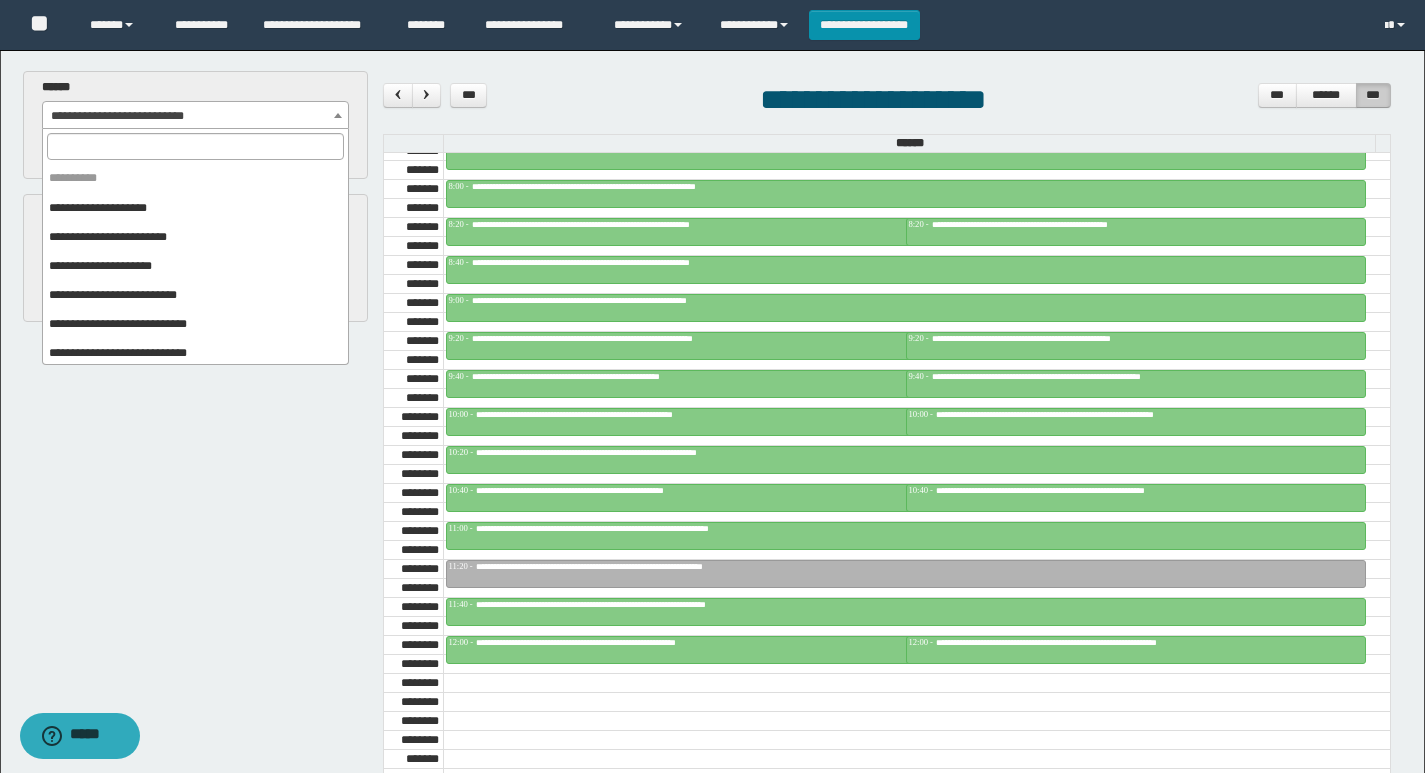 scroll, scrollTop: 325, scrollLeft: 0, axis: vertical 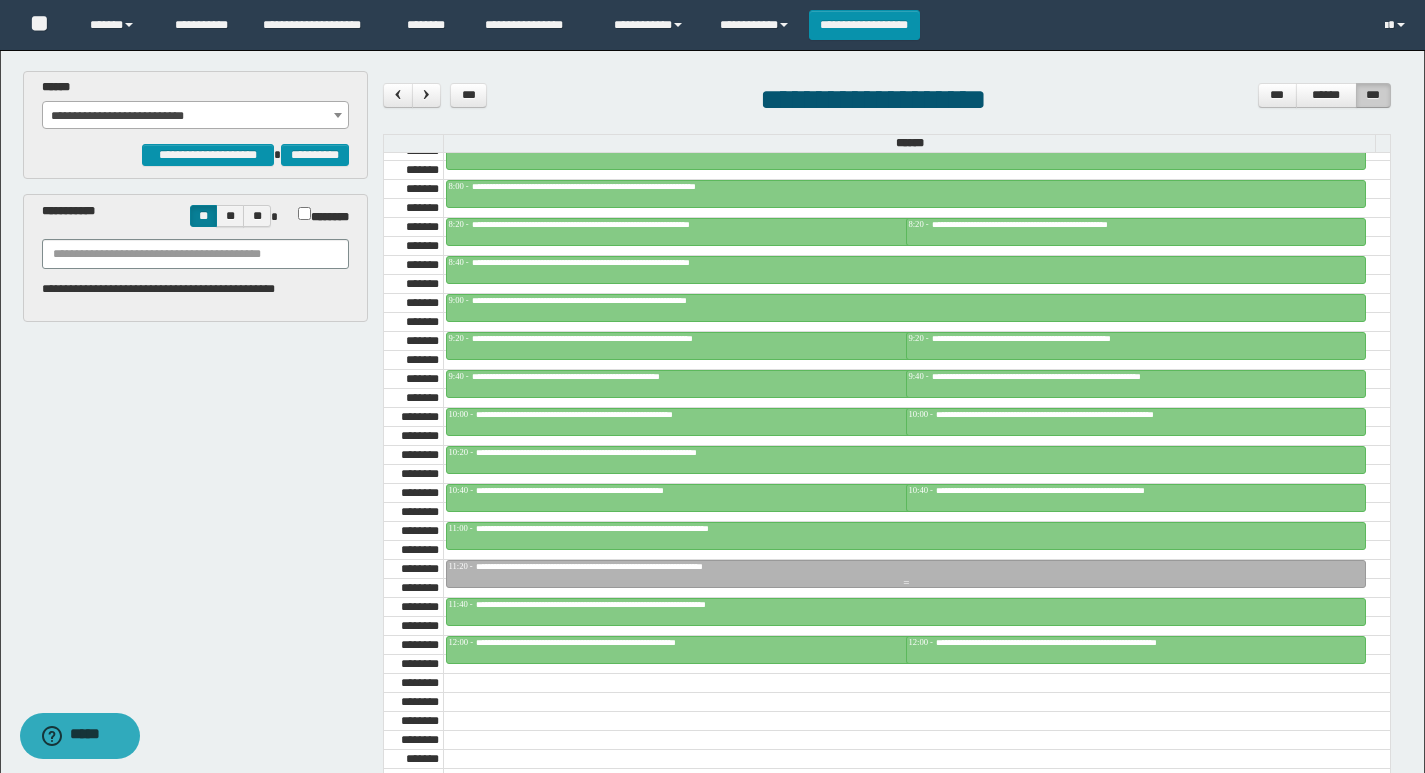 click on "**********" at bounding box center [906, 574] 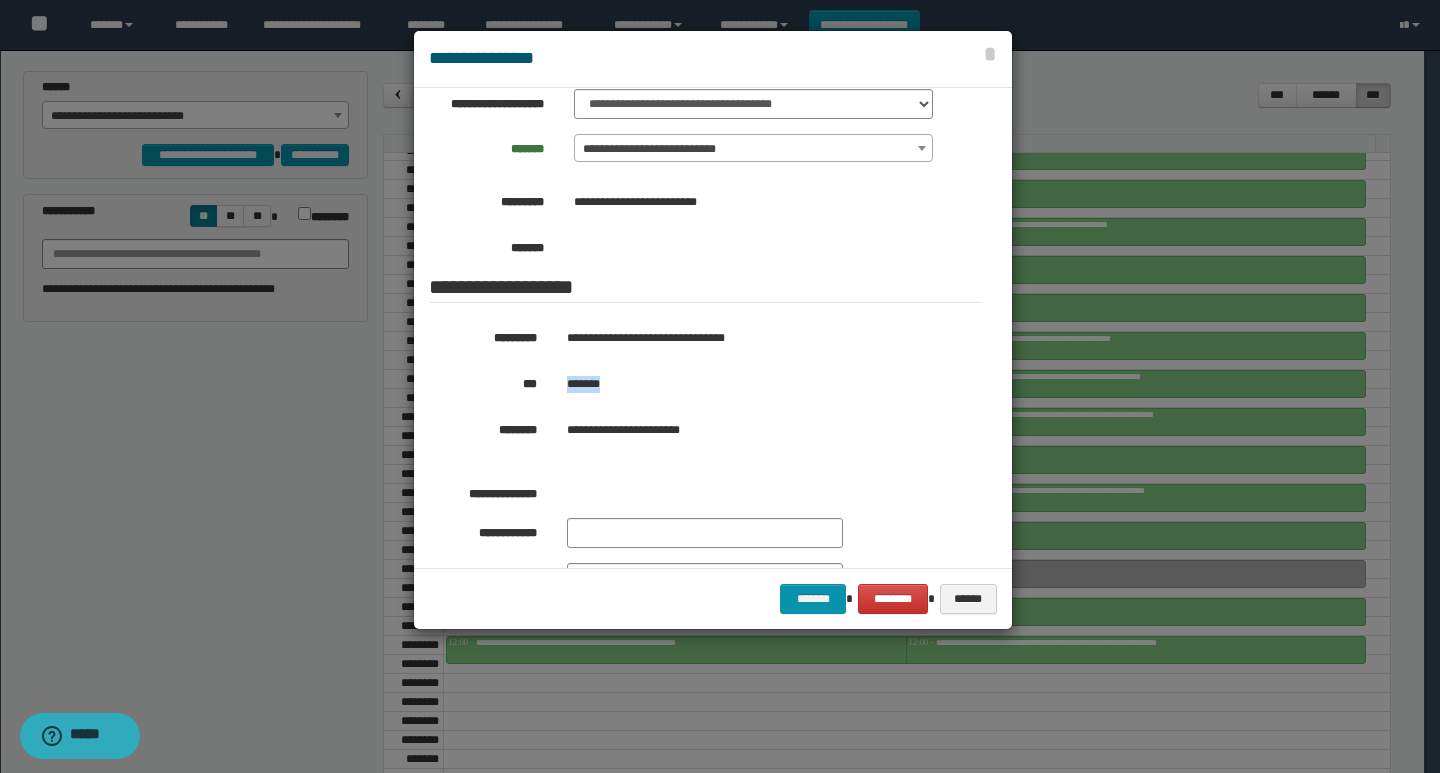 drag, startPoint x: 636, startPoint y: 385, endPoint x: 564, endPoint y: 385, distance: 72 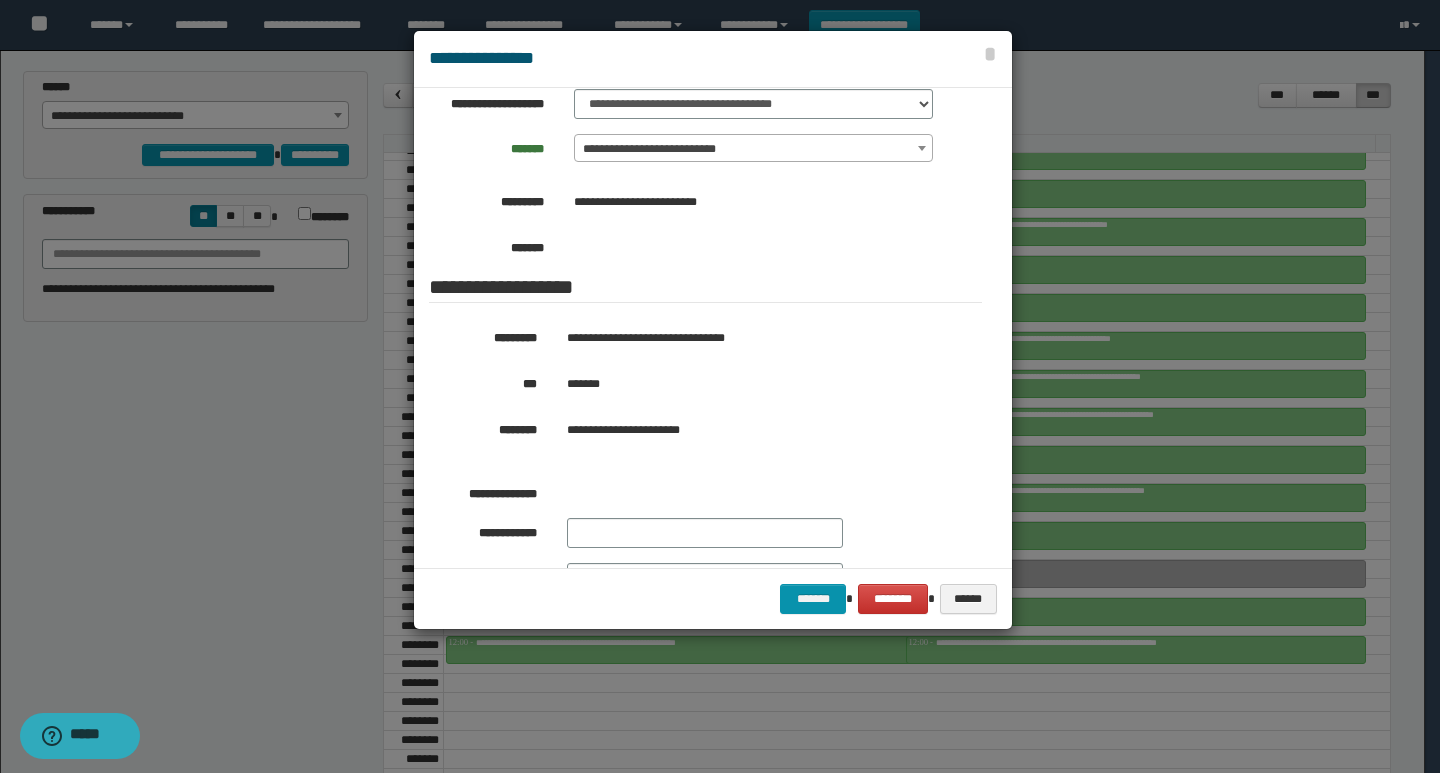 click at bounding box center (720, 386) 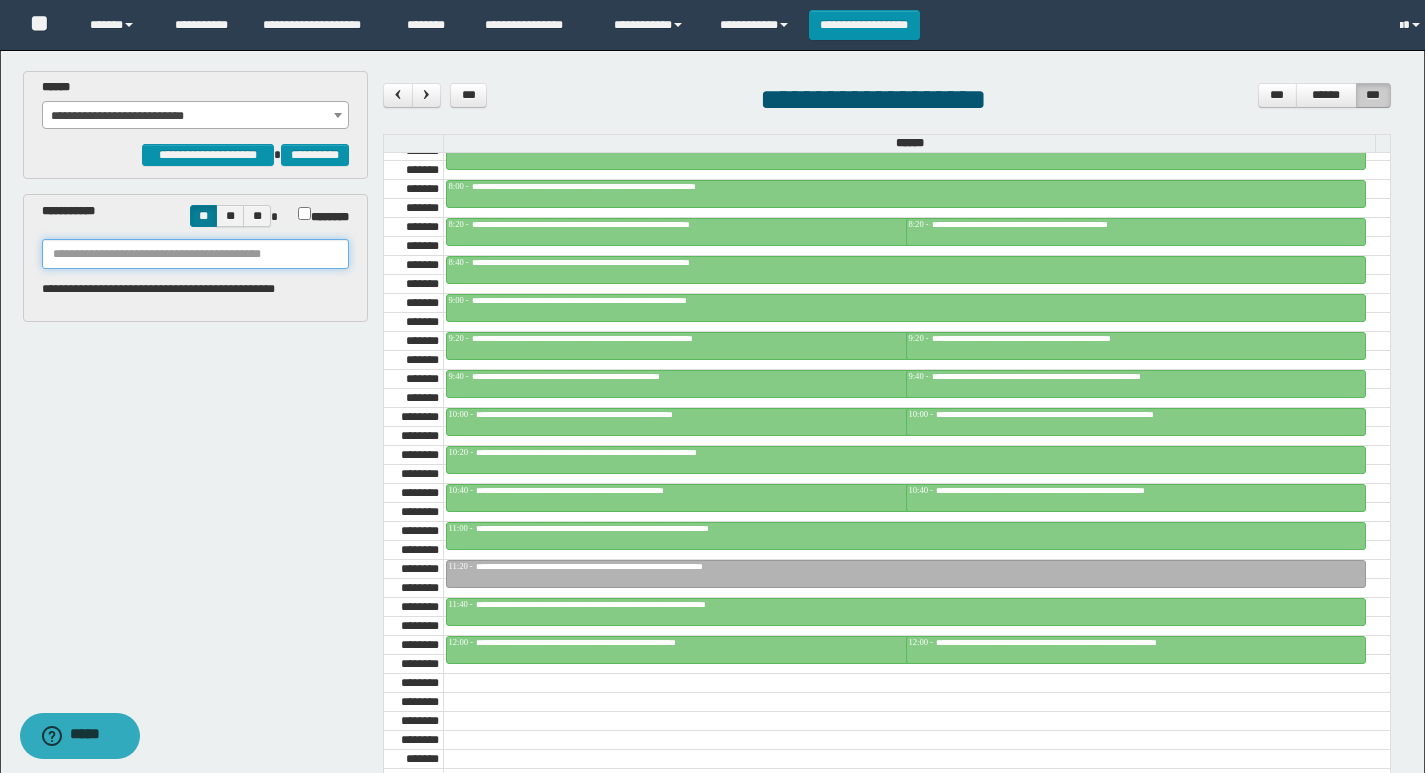 click at bounding box center [196, 254] 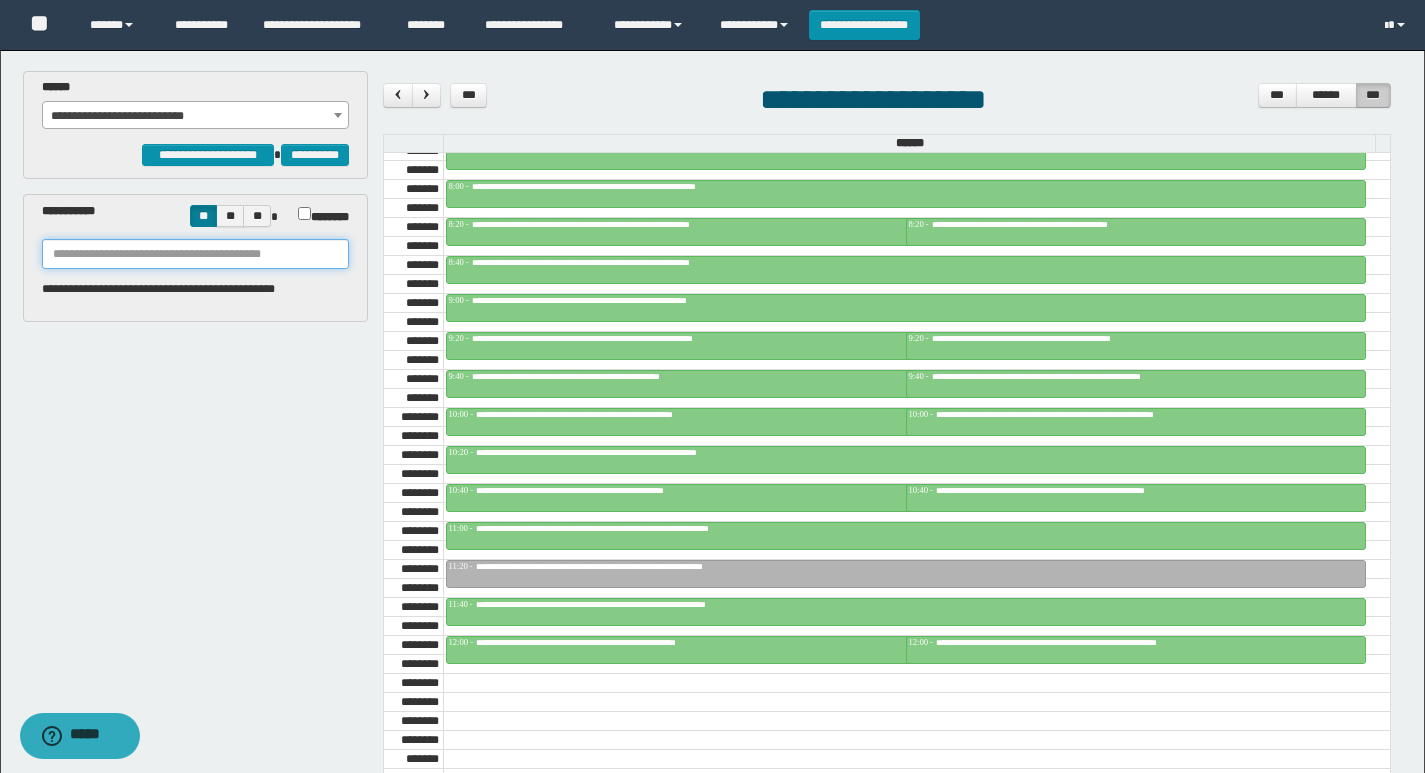 paste on "*******" 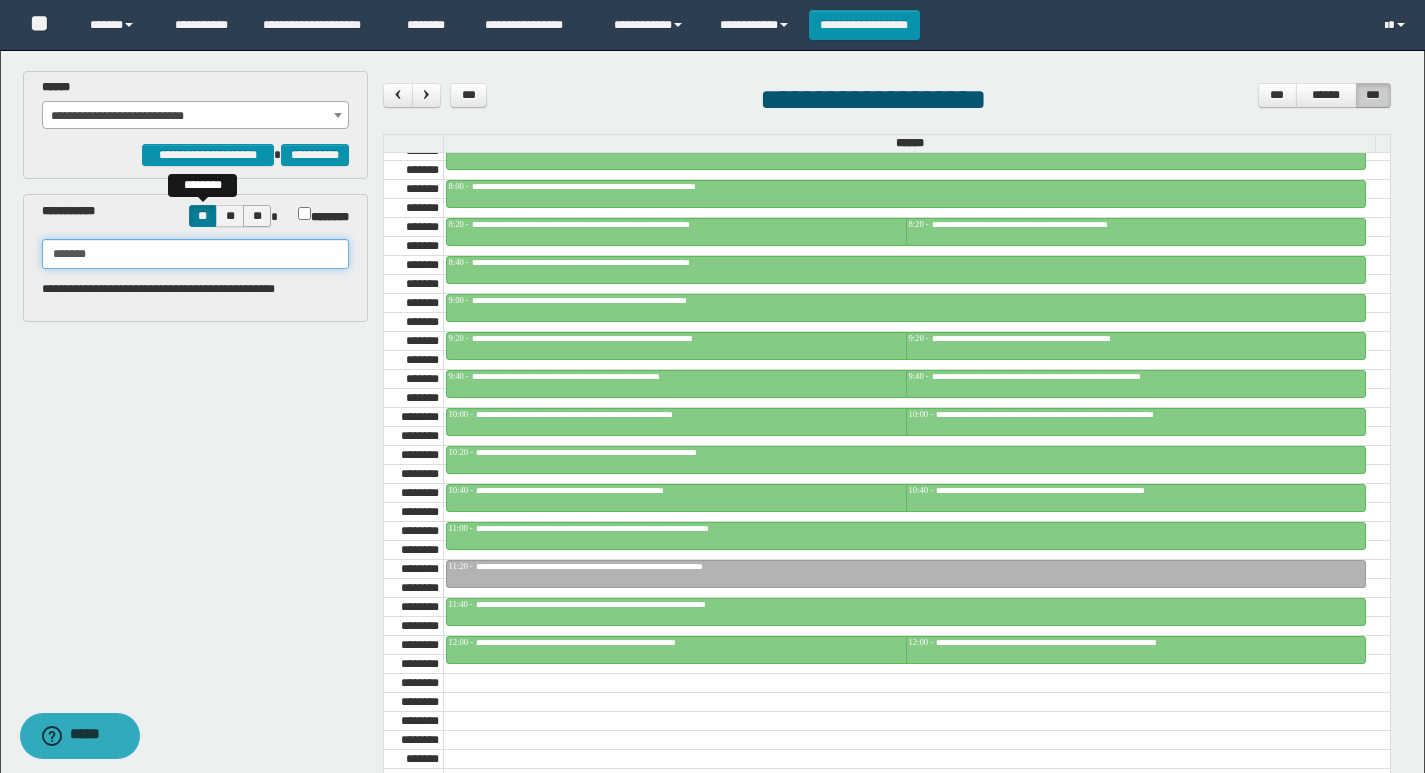 type on "*******" 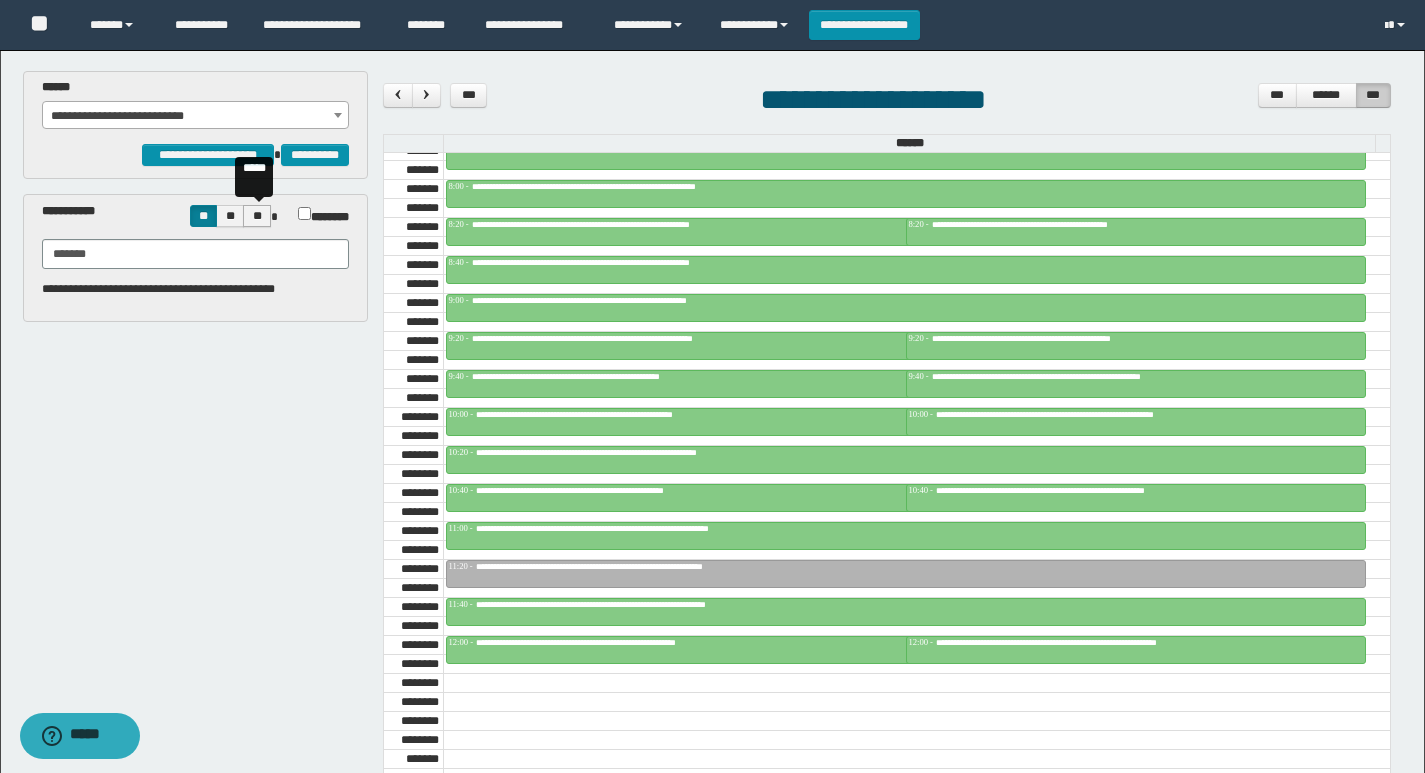 click on "**" at bounding box center (257, 216) 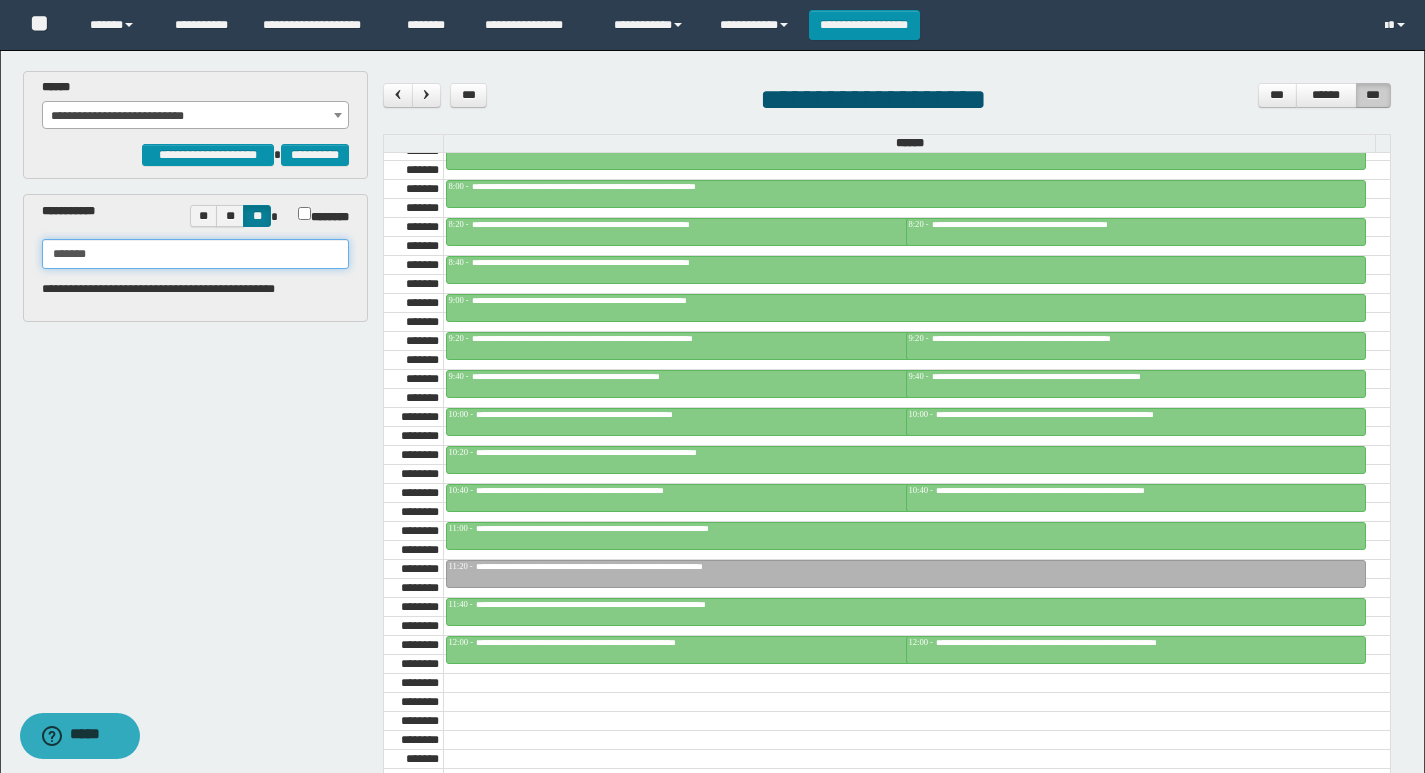 click on "*******" at bounding box center (196, 254) 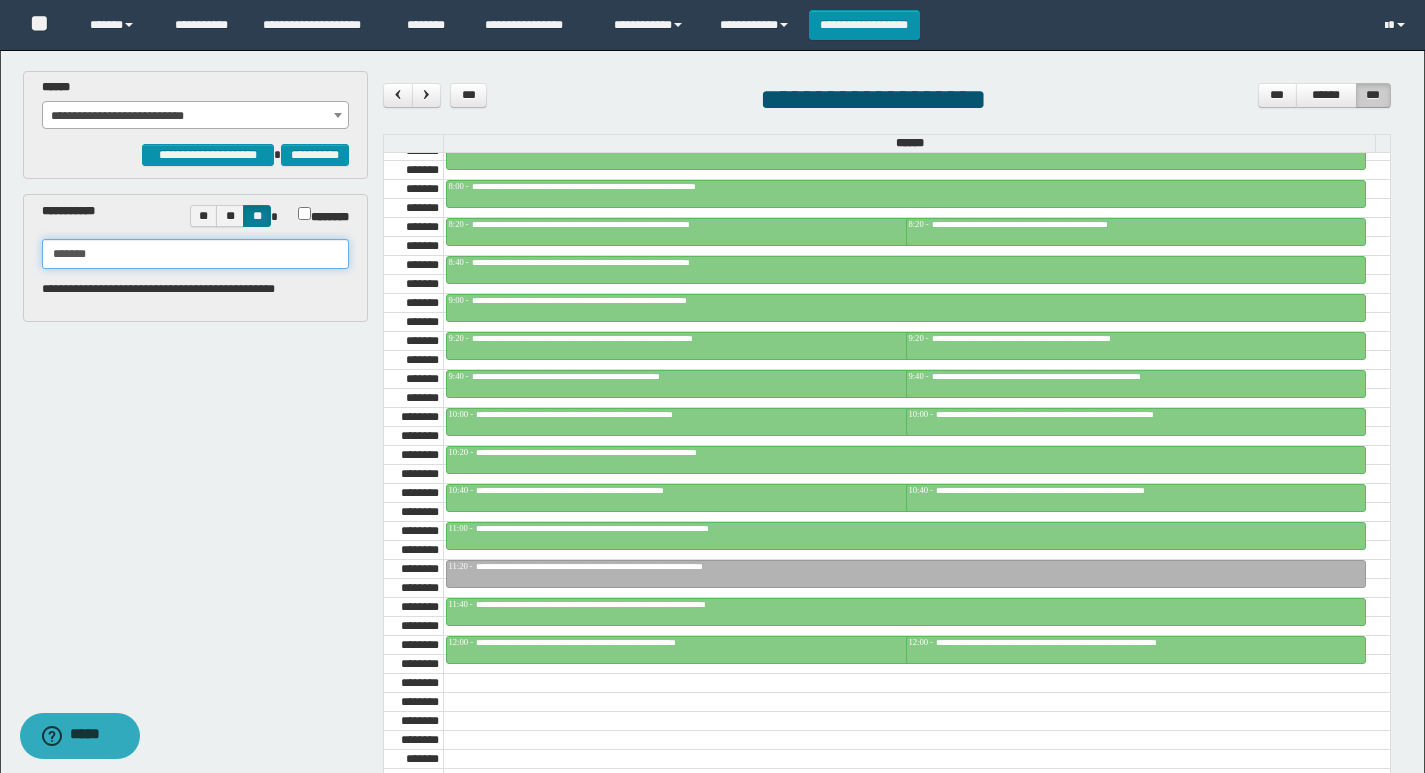 click on "*******" at bounding box center (196, 254) 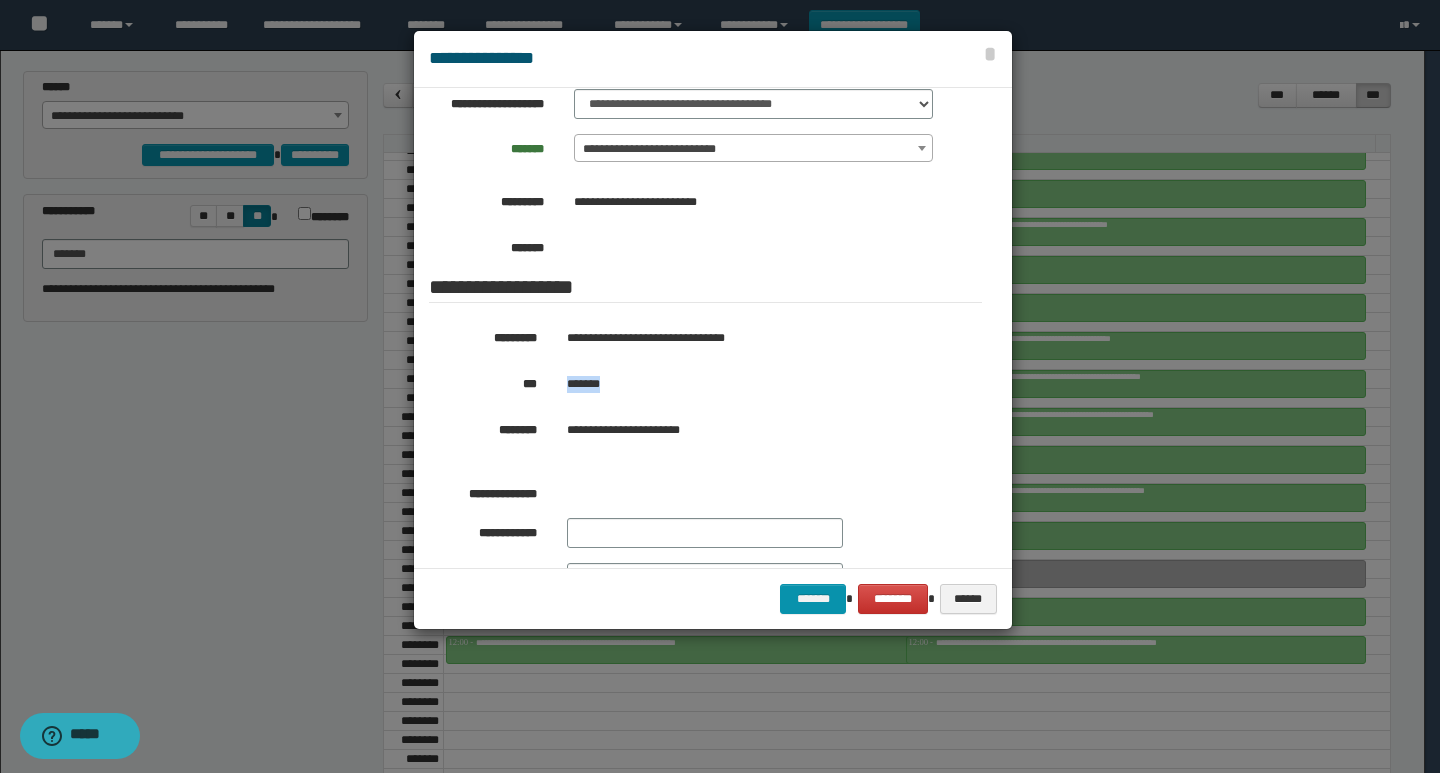 drag, startPoint x: 633, startPoint y: 384, endPoint x: 555, endPoint y: 394, distance: 78.63841 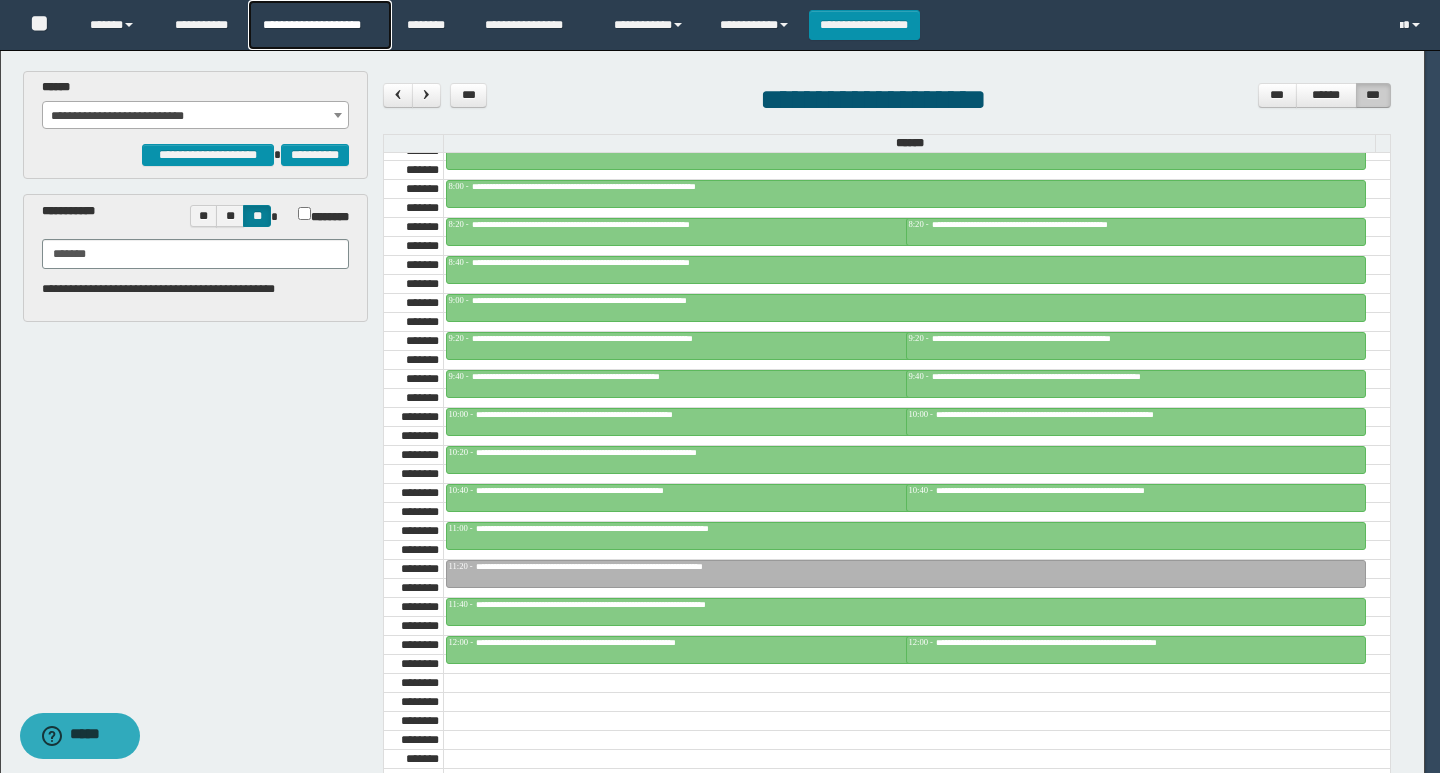 click on "**********" at bounding box center (319, 25) 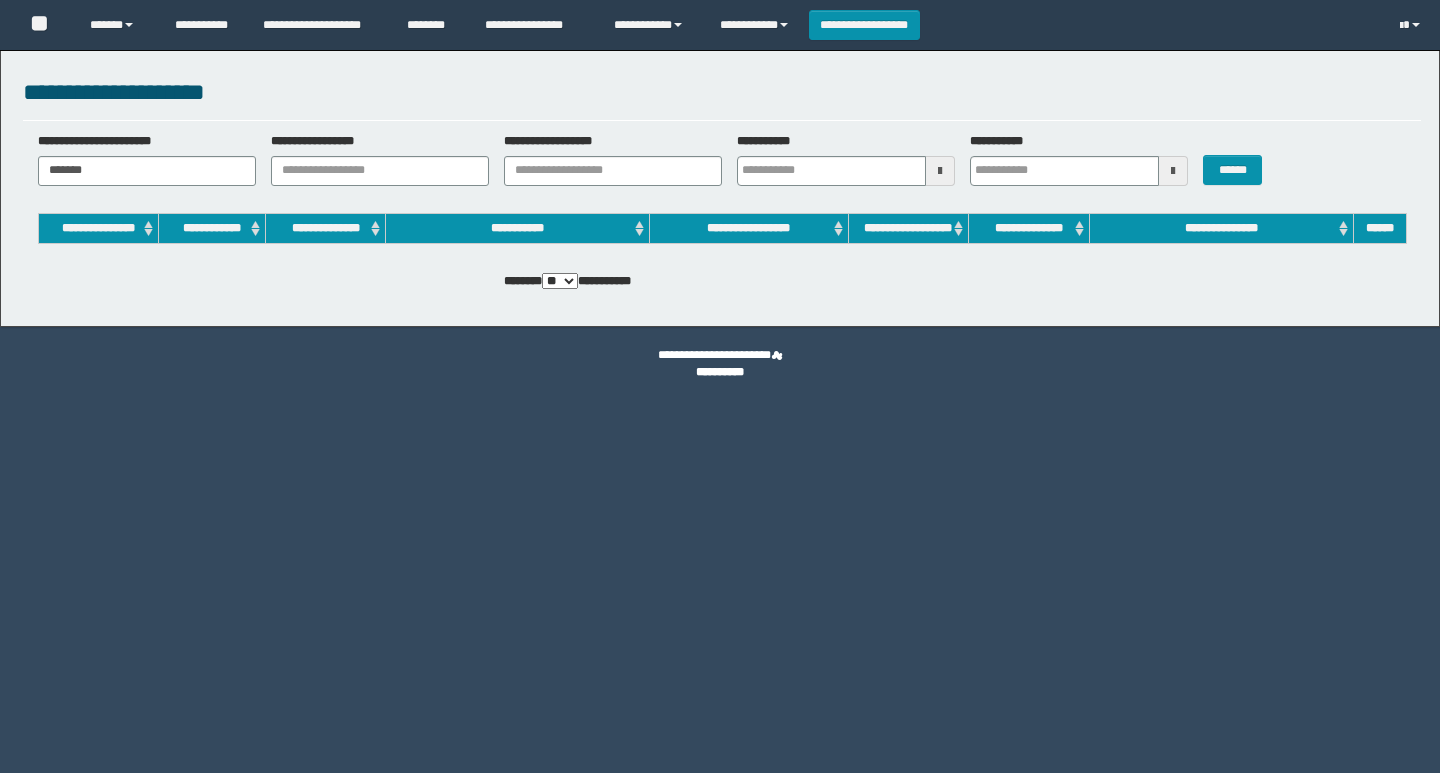 scroll, scrollTop: 0, scrollLeft: 0, axis: both 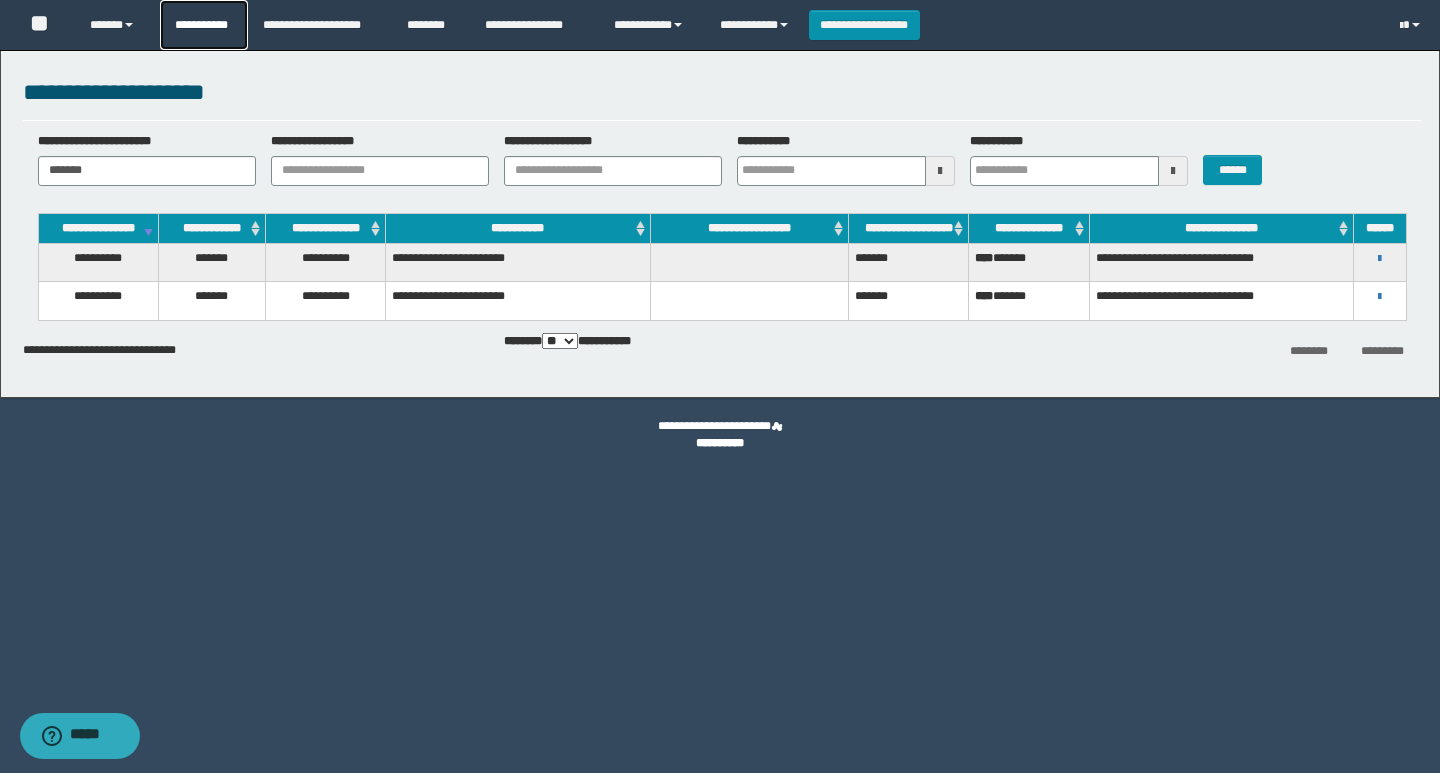 click on "**********" at bounding box center [204, 25] 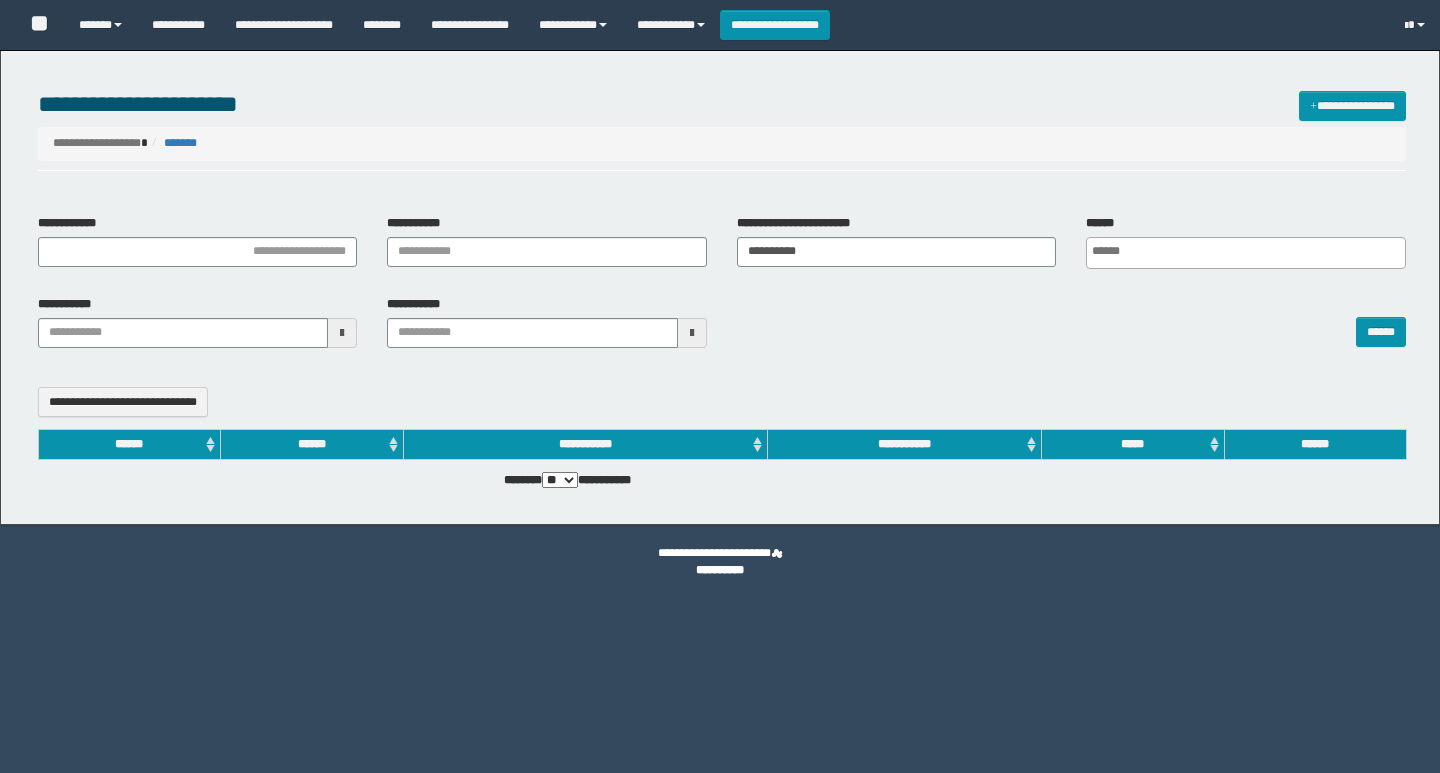 select 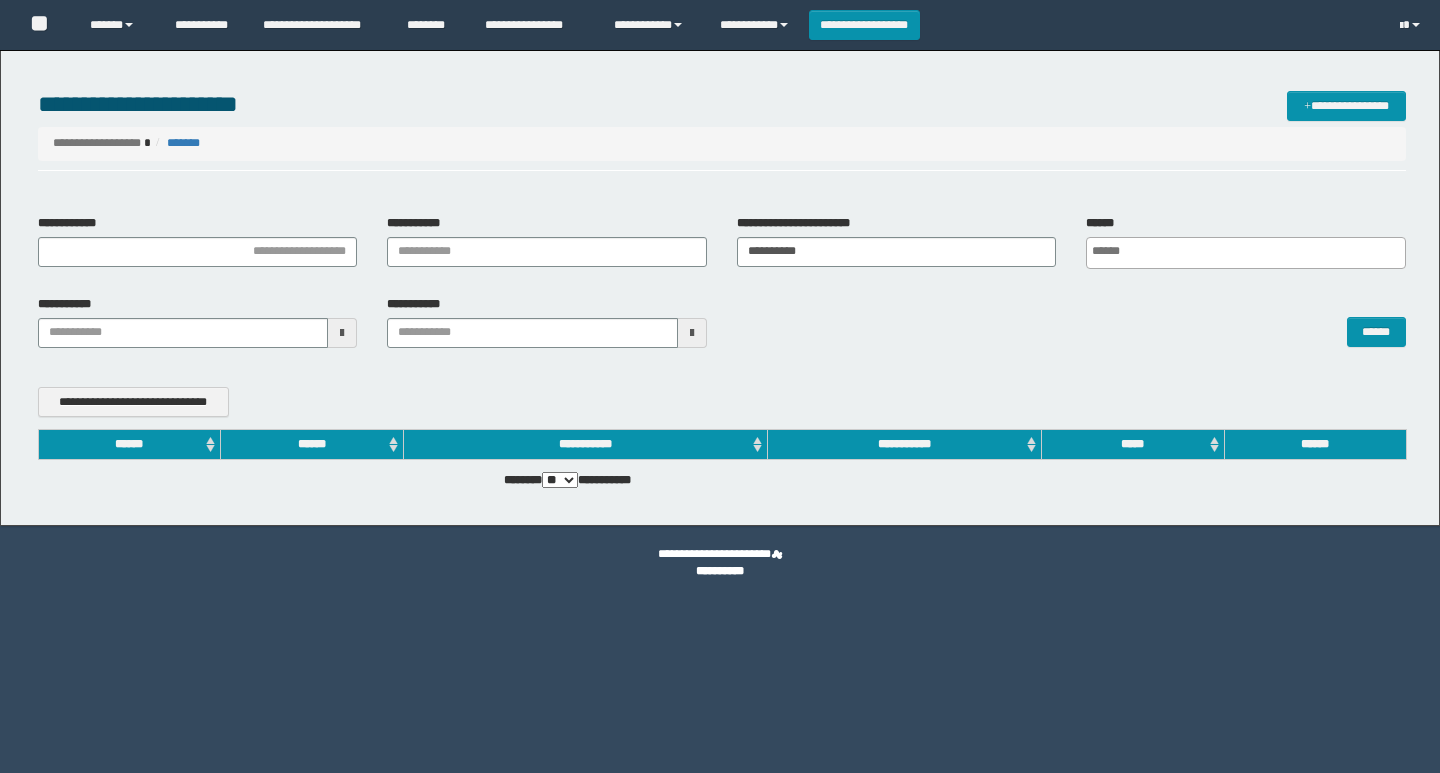 scroll, scrollTop: 0, scrollLeft: 0, axis: both 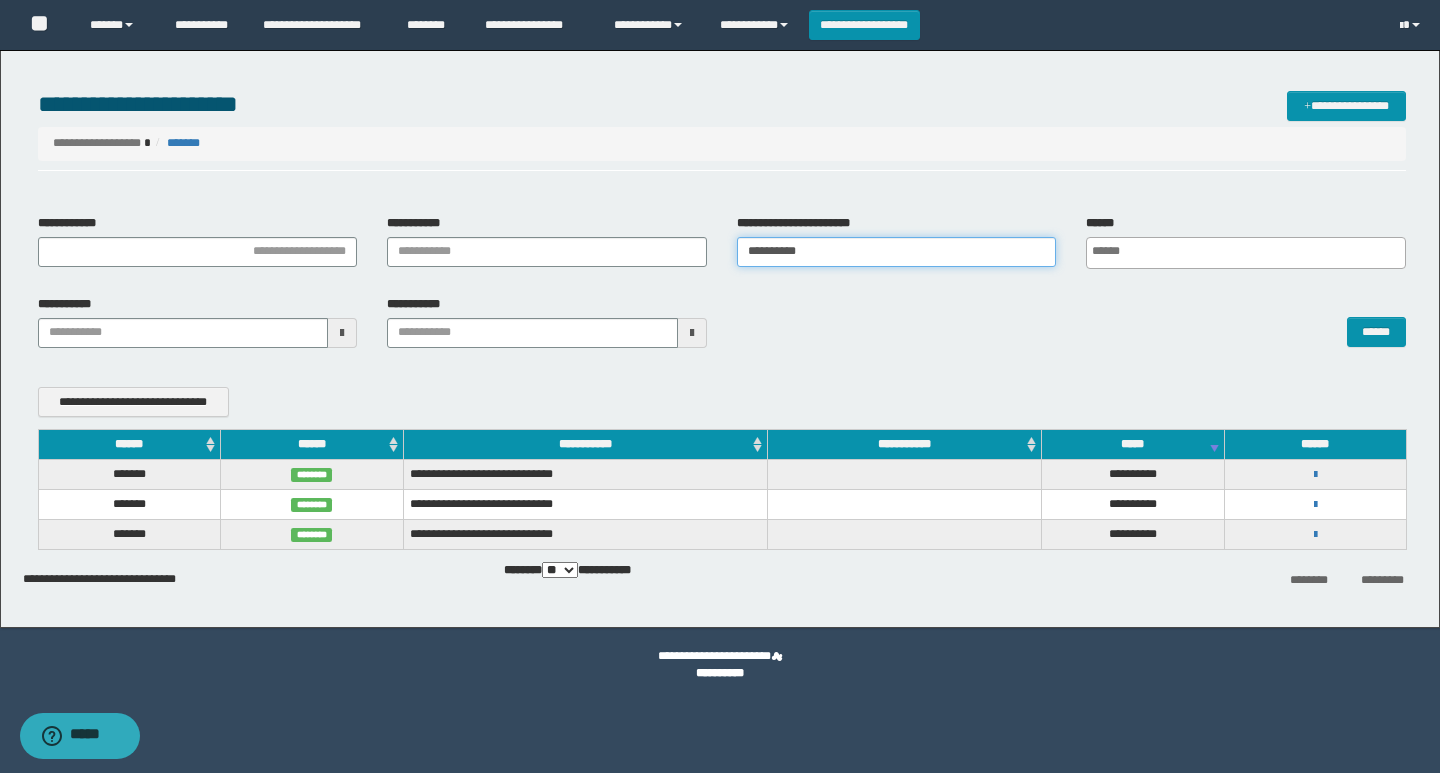 drag, startPoint x: 847, startPoint y: 250, endPoint x: 663, endPoint y: 263, distance: 184.45866 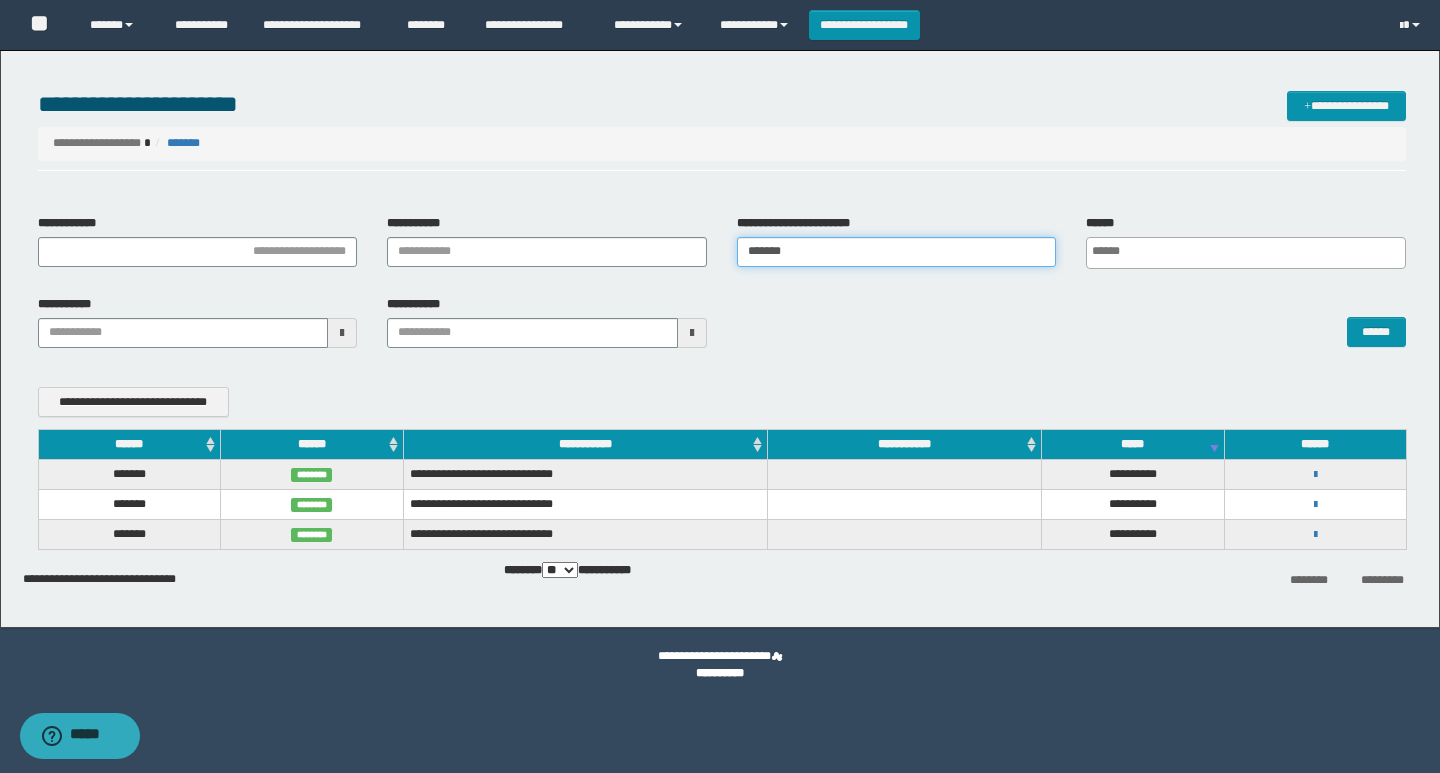 type on "*******" 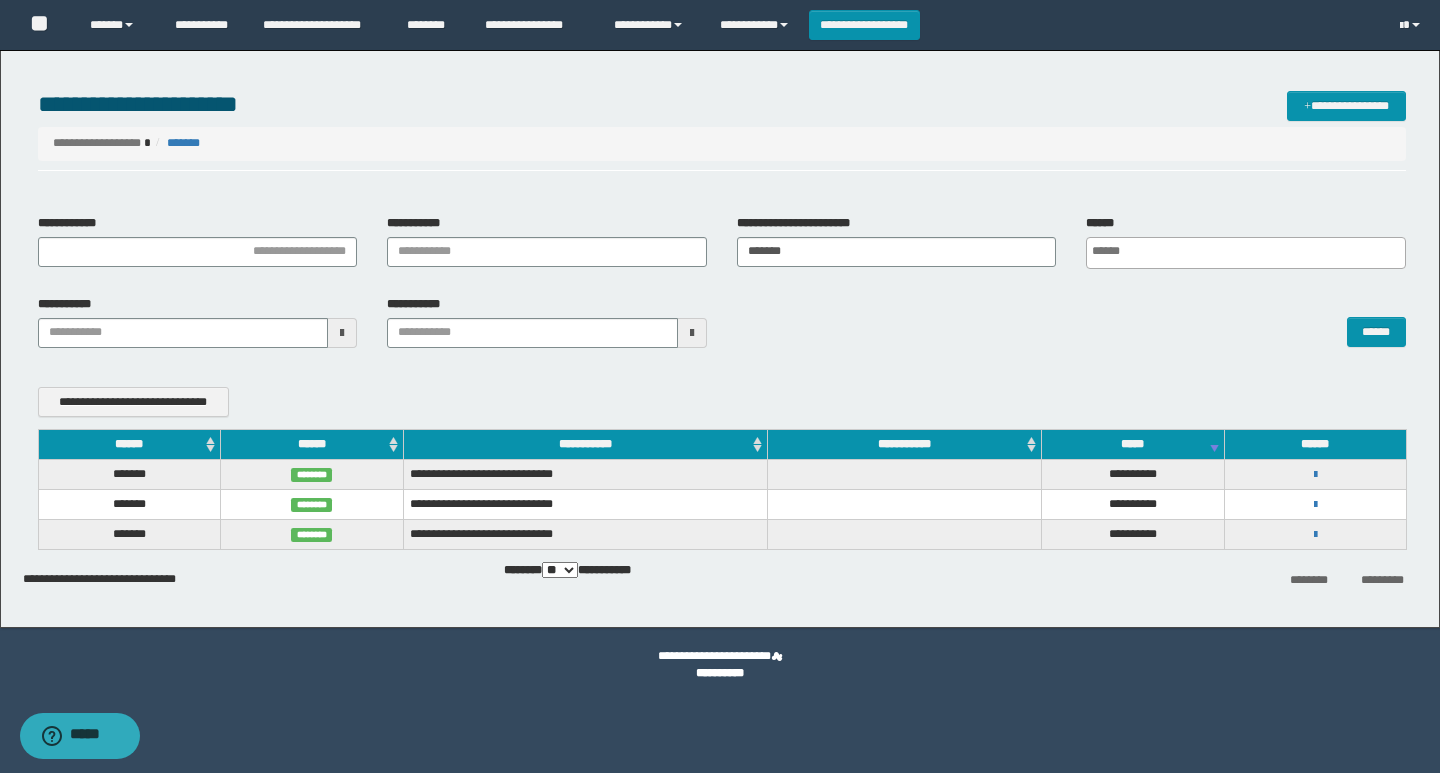 scroll, scrollTop: 0, scrollLeft: 5, axis: horizontal 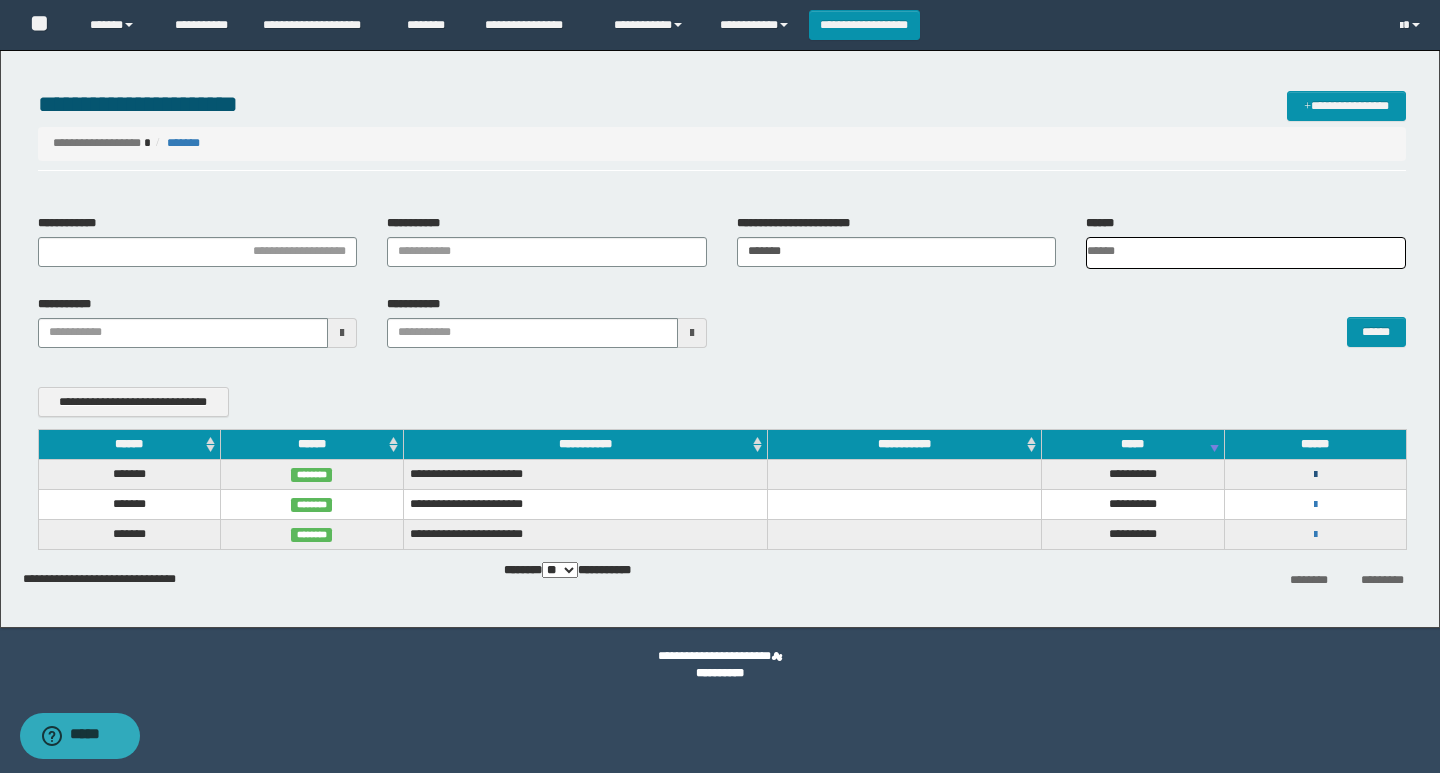 click at bounding box center (1315, 475) 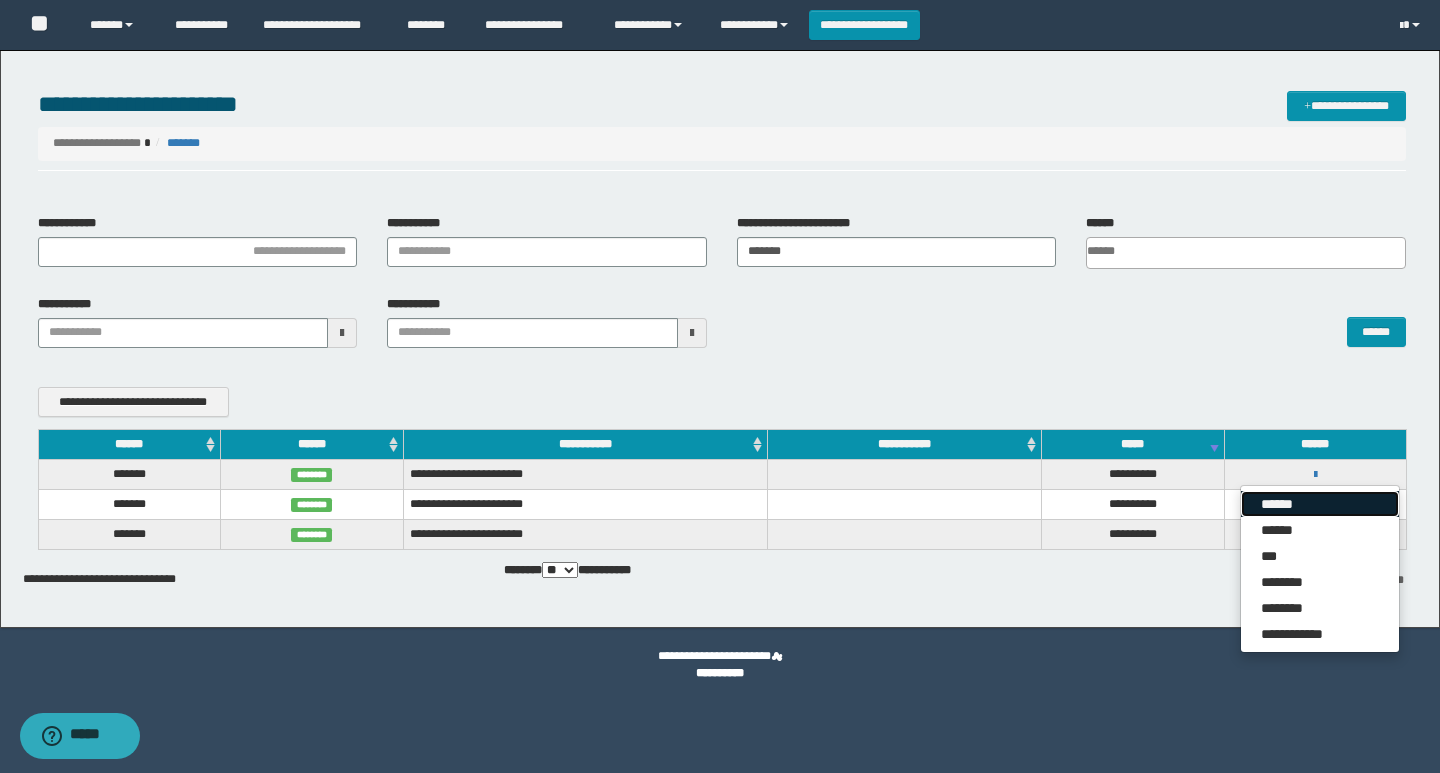 click on "******" at bounding box center [1320, 504] 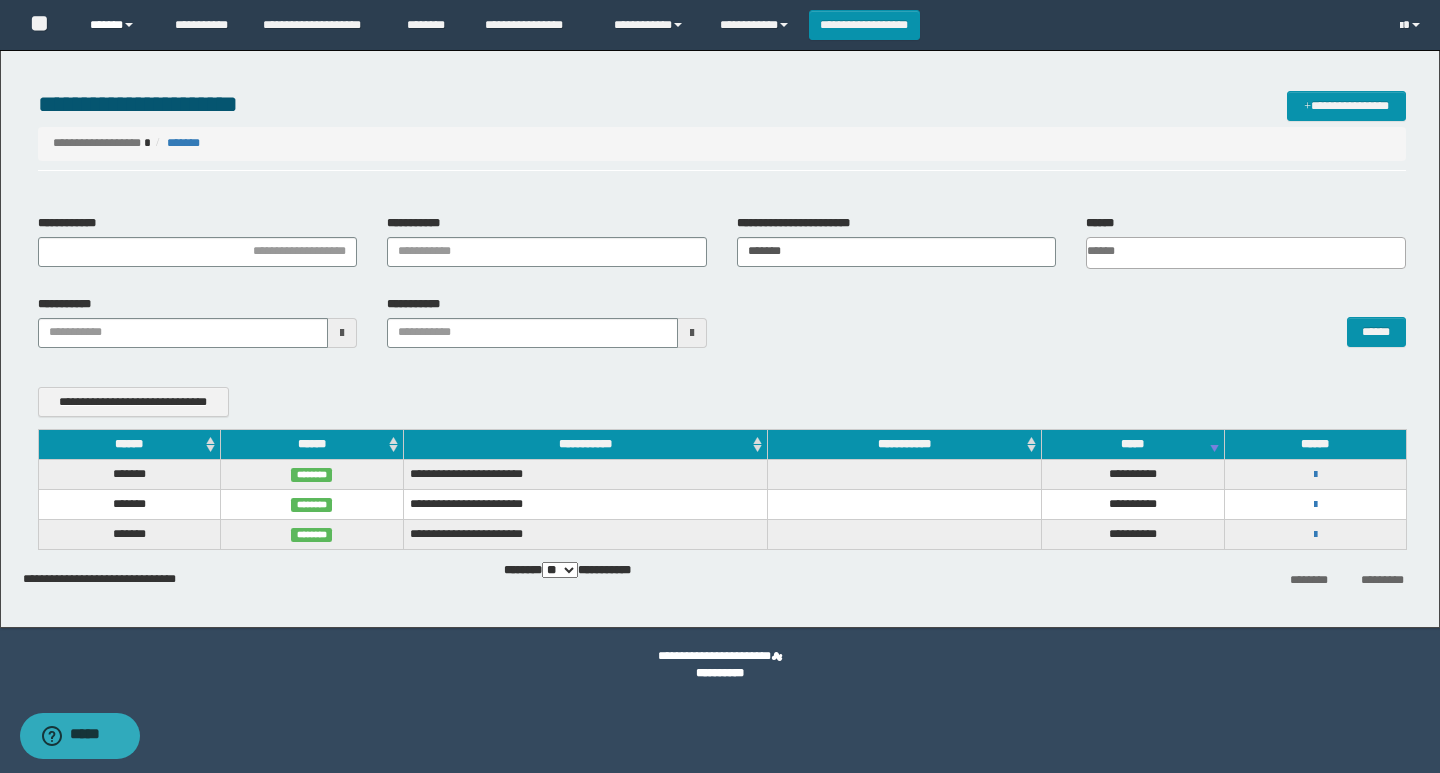 click on "******" at bounding box center [117, 25] 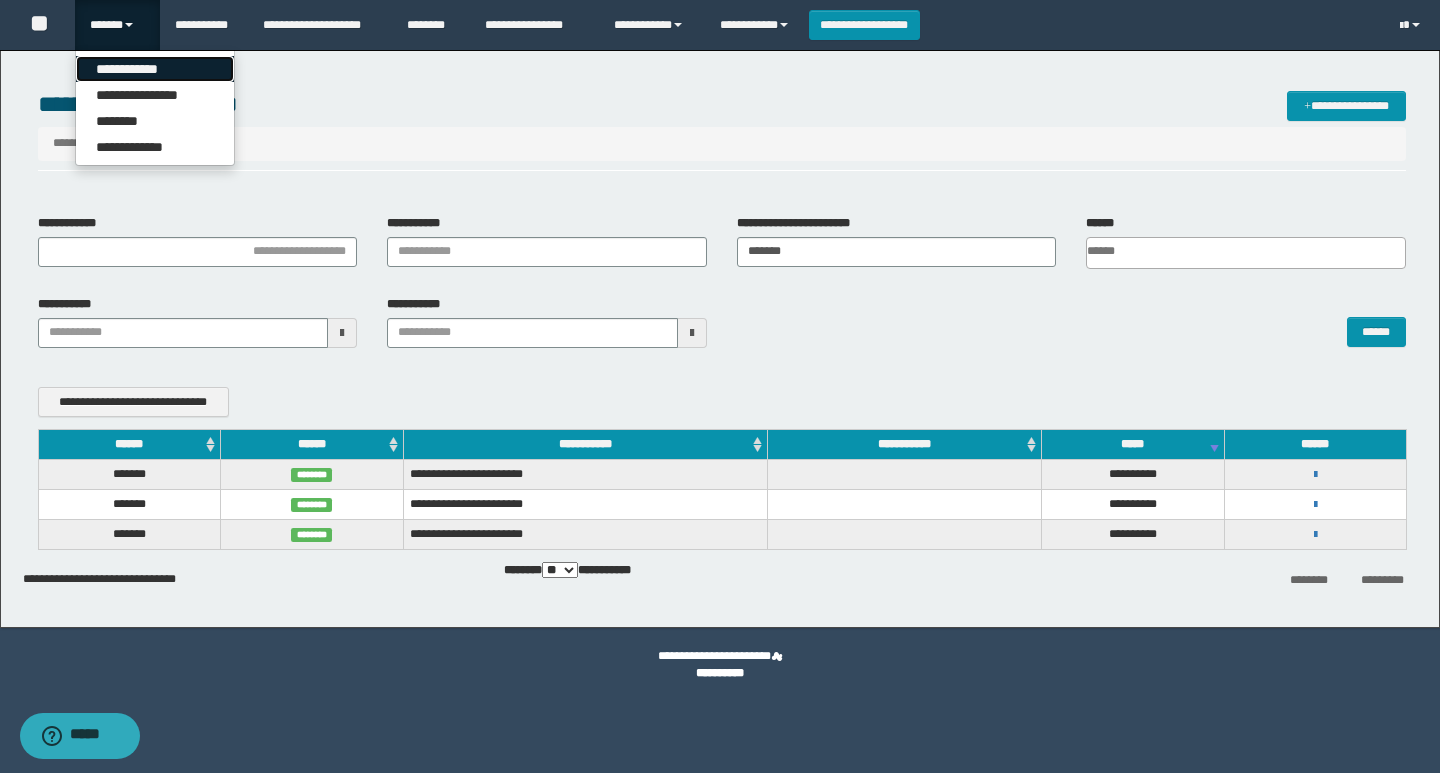 click on "**********" at bounding box center (155, 69) 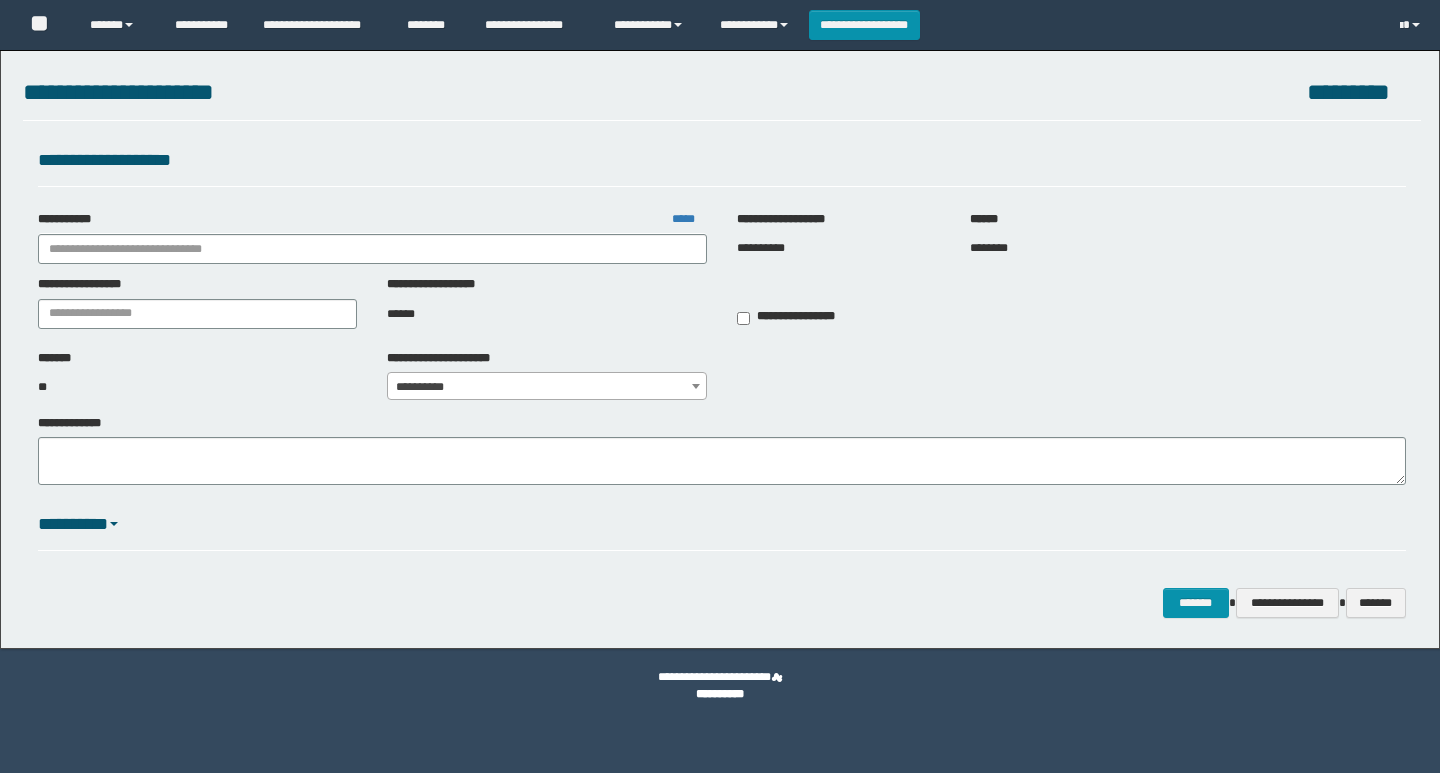 scroll, scrollTop: 0, scrollLeft: 0, axis: both 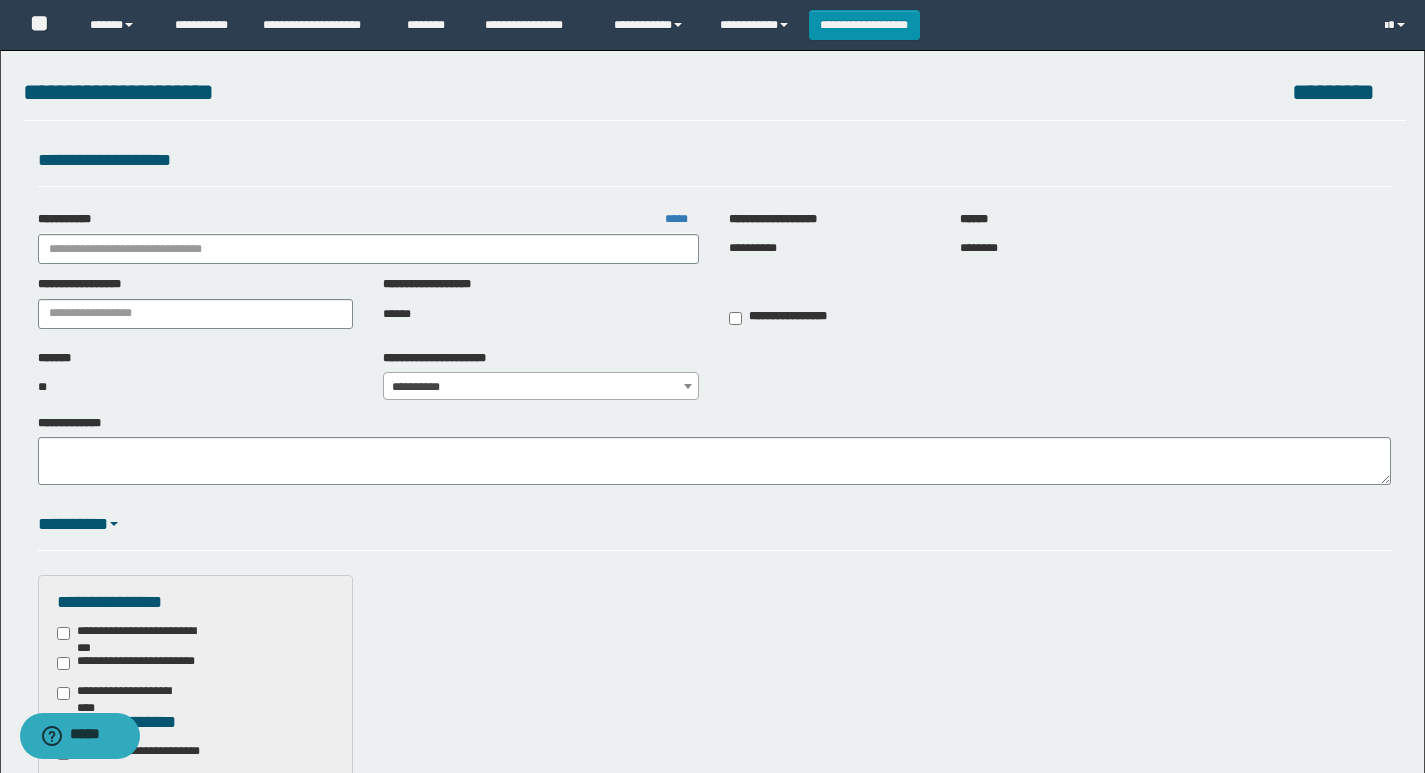 type on "**********" 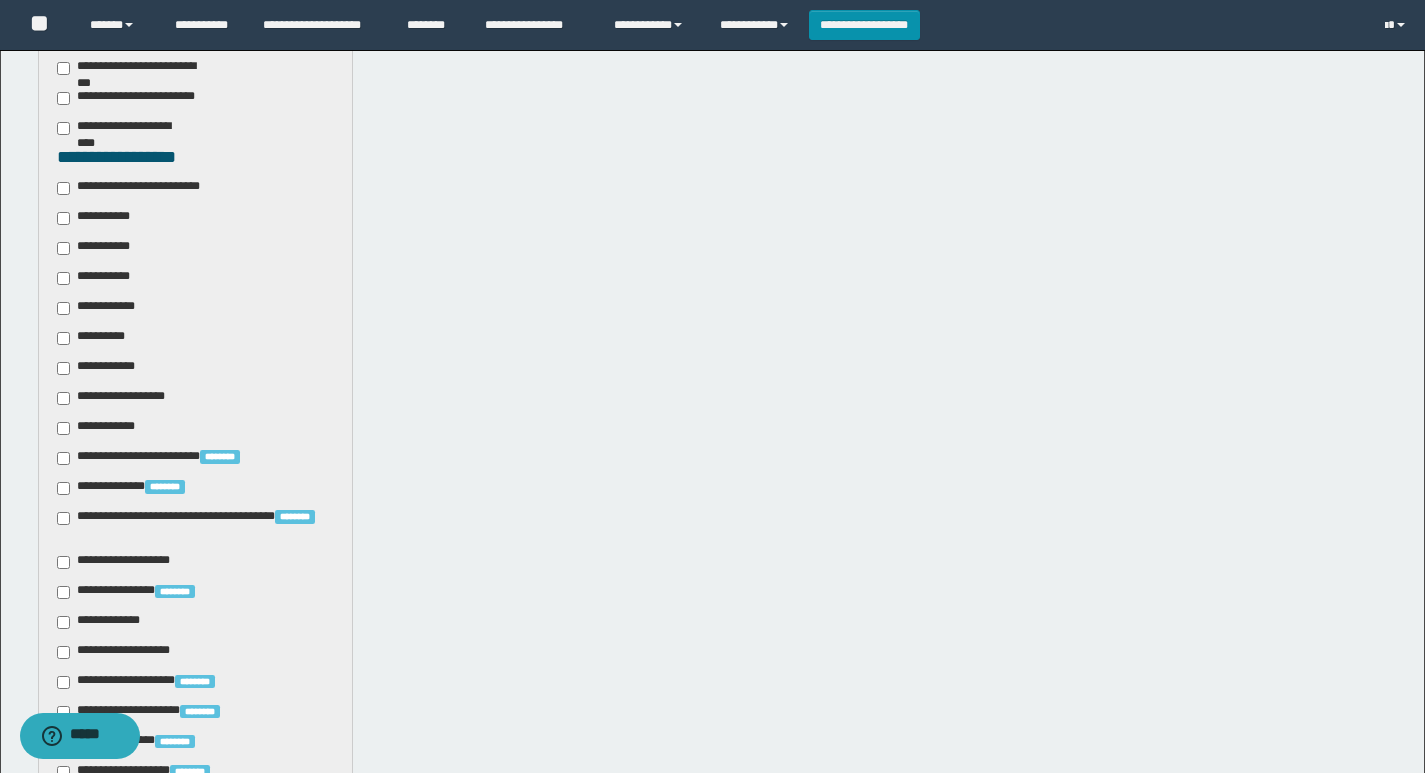 scroll, scrollTop: 700, scrollLeft: 0, axis: vertical 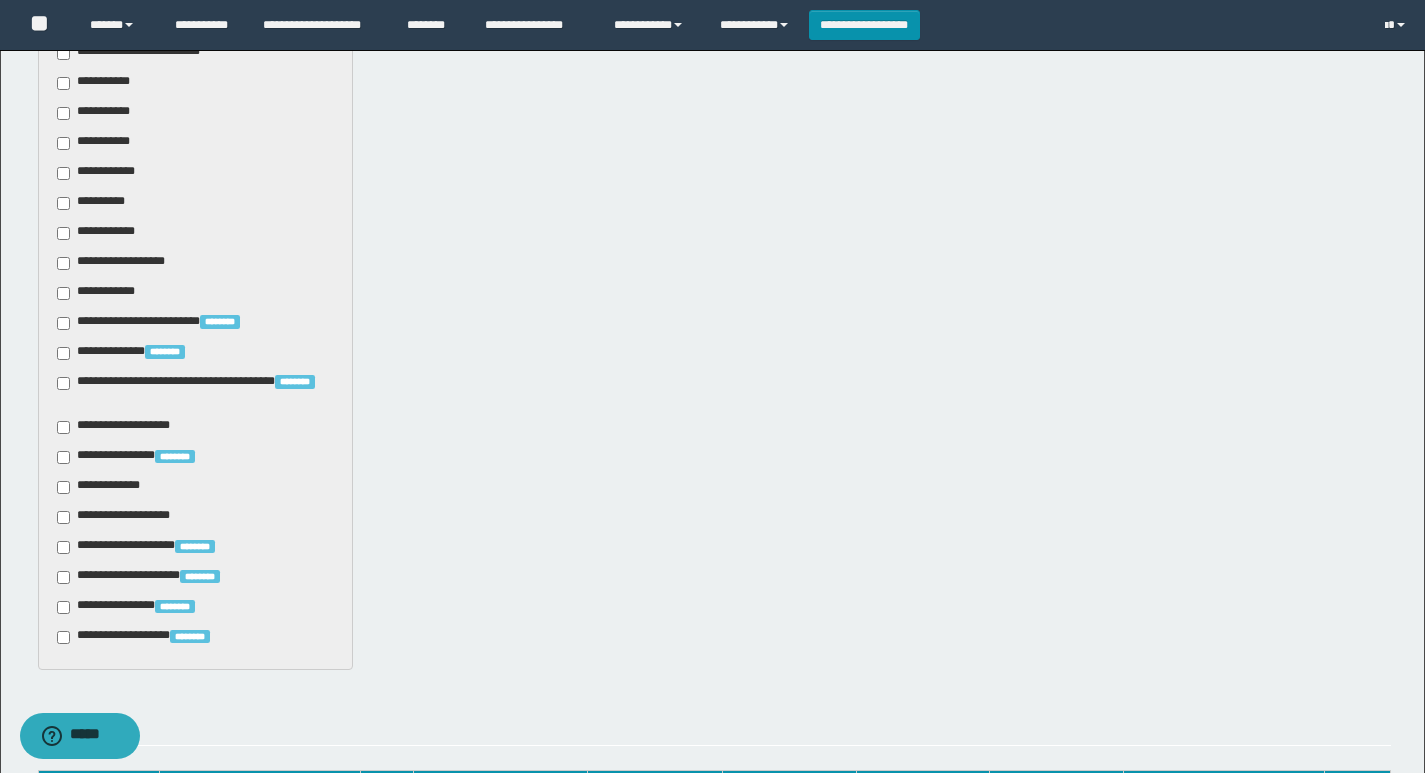 click on "**********" at bounding box center [103, 233] 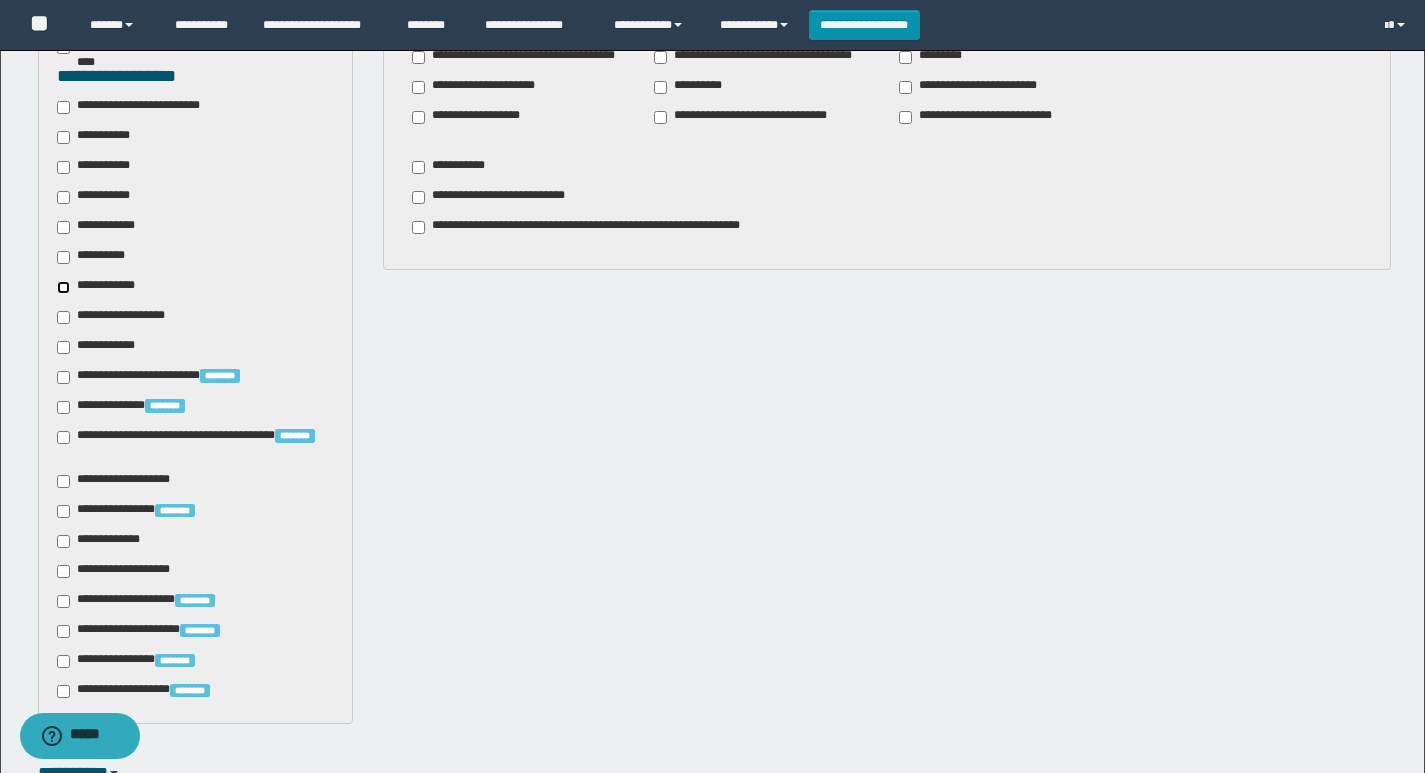scroll, scrollTop: 600, scrollLeft: 0, axis: vertical 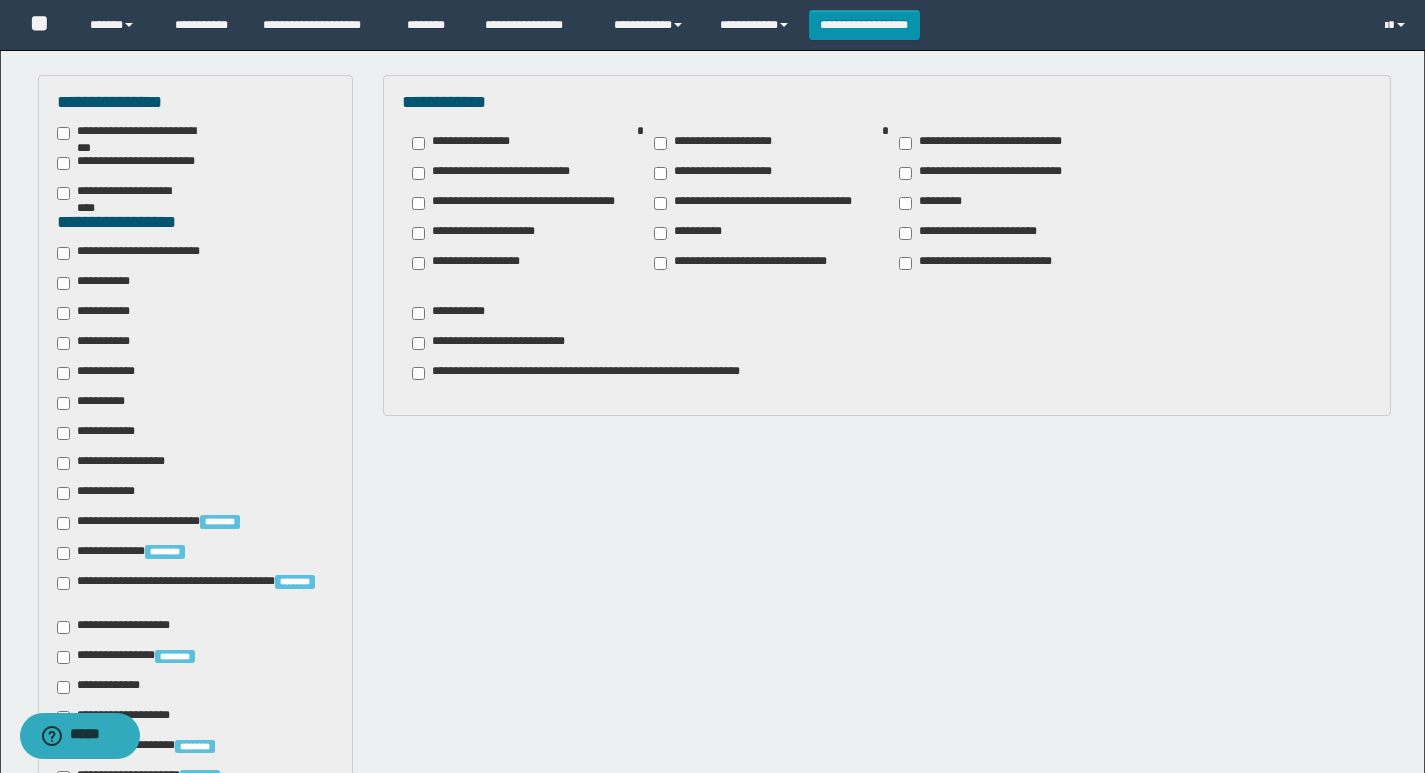 click on "**********" at bounding box center [986, 233] 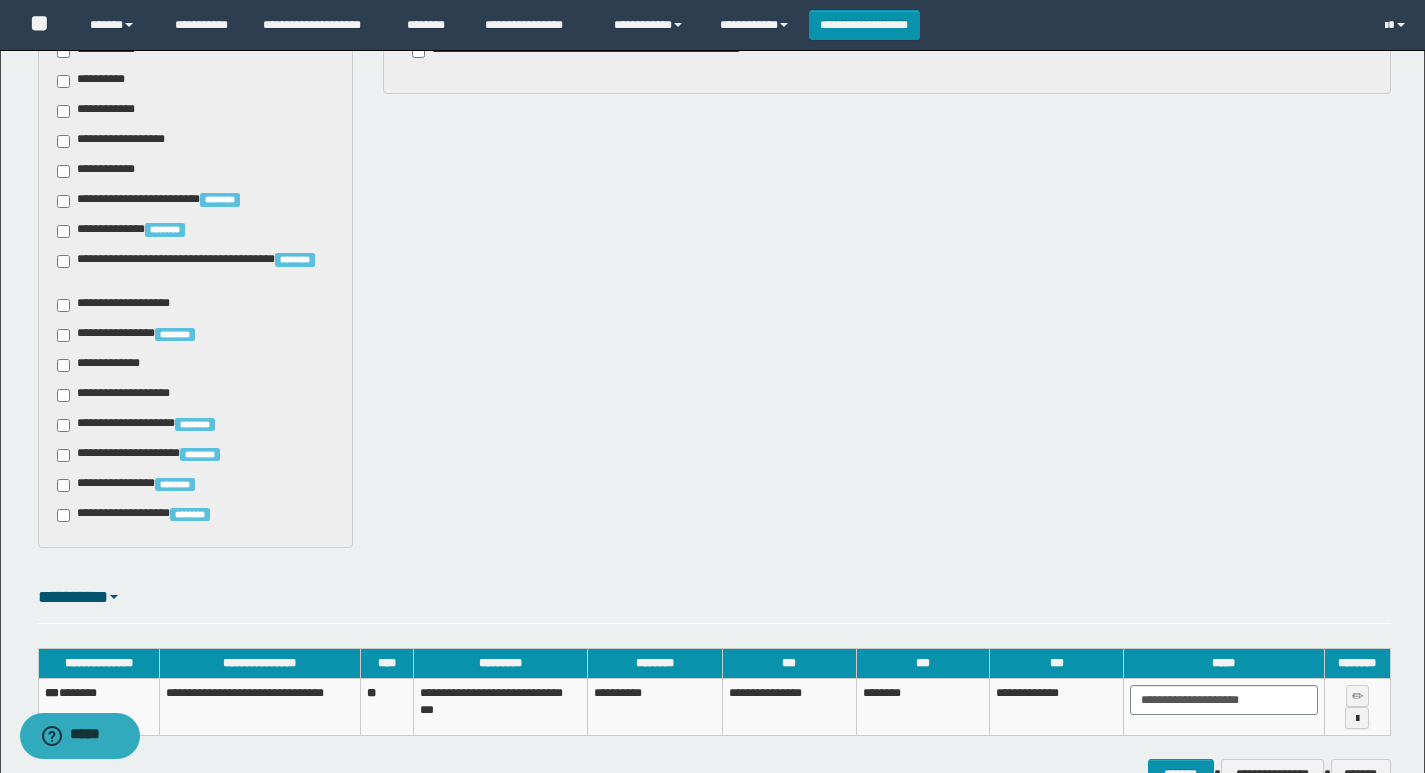 scroll, scrollTop: 943, scrollLeft: 0, axis: vertical 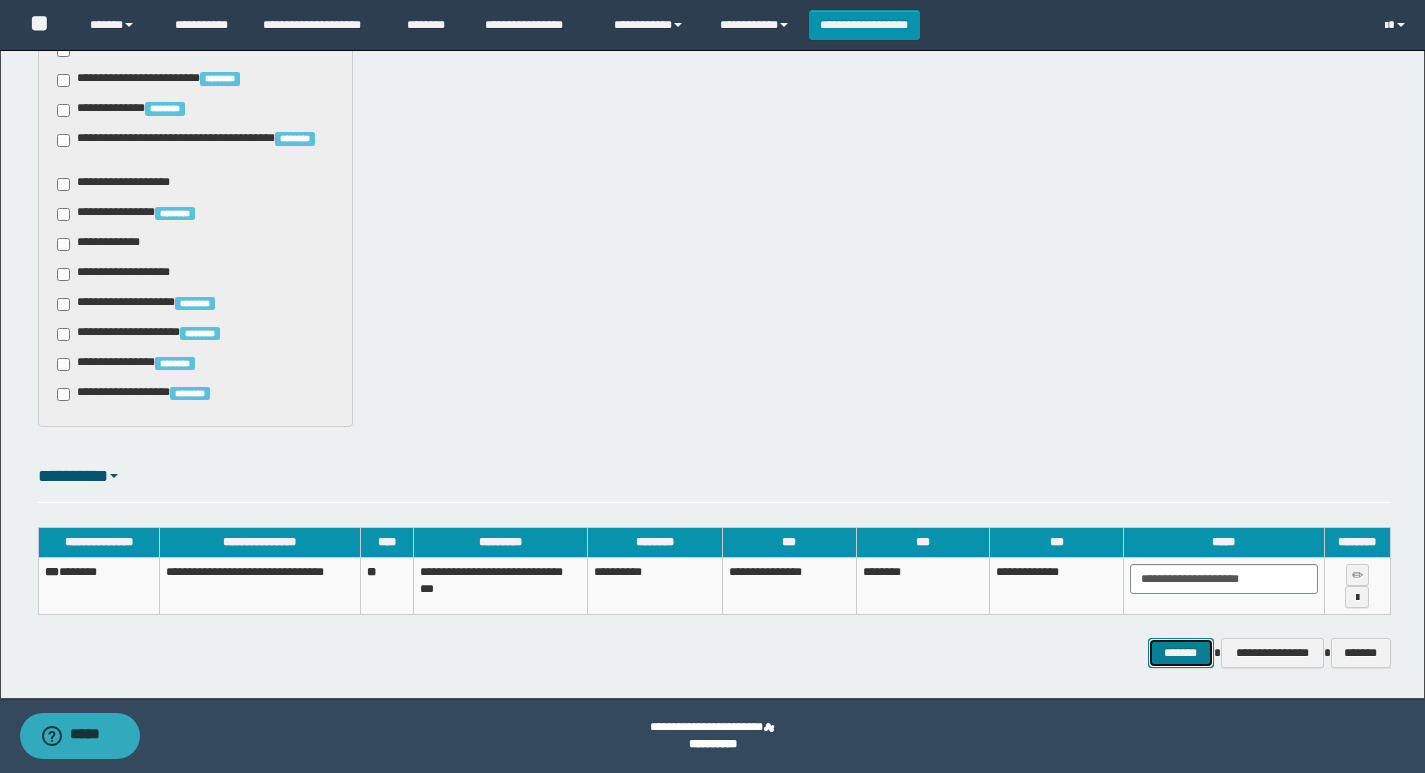 click on "*******" at bounding box center (1181, 653) 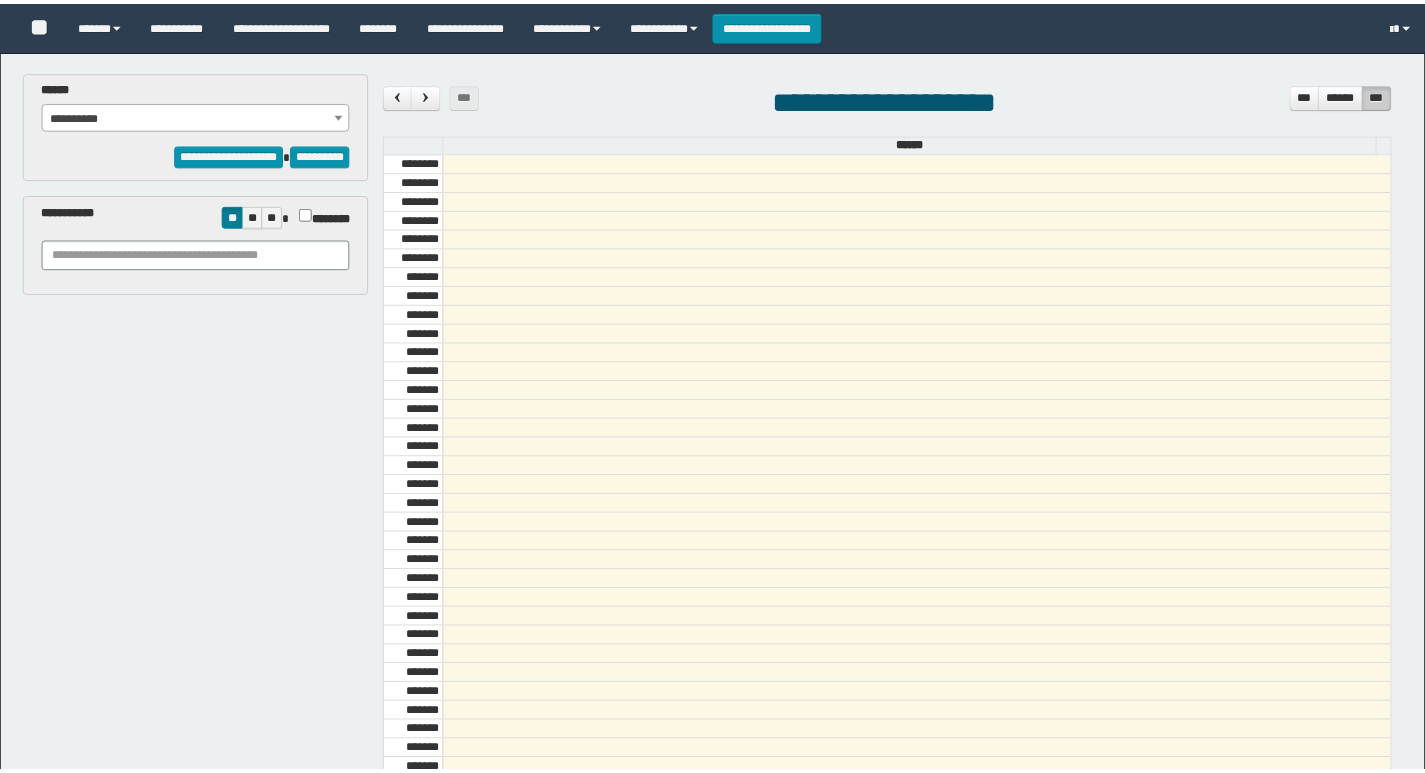 scroll, scrollTop: 0, scrollLeft: 0, axis: both 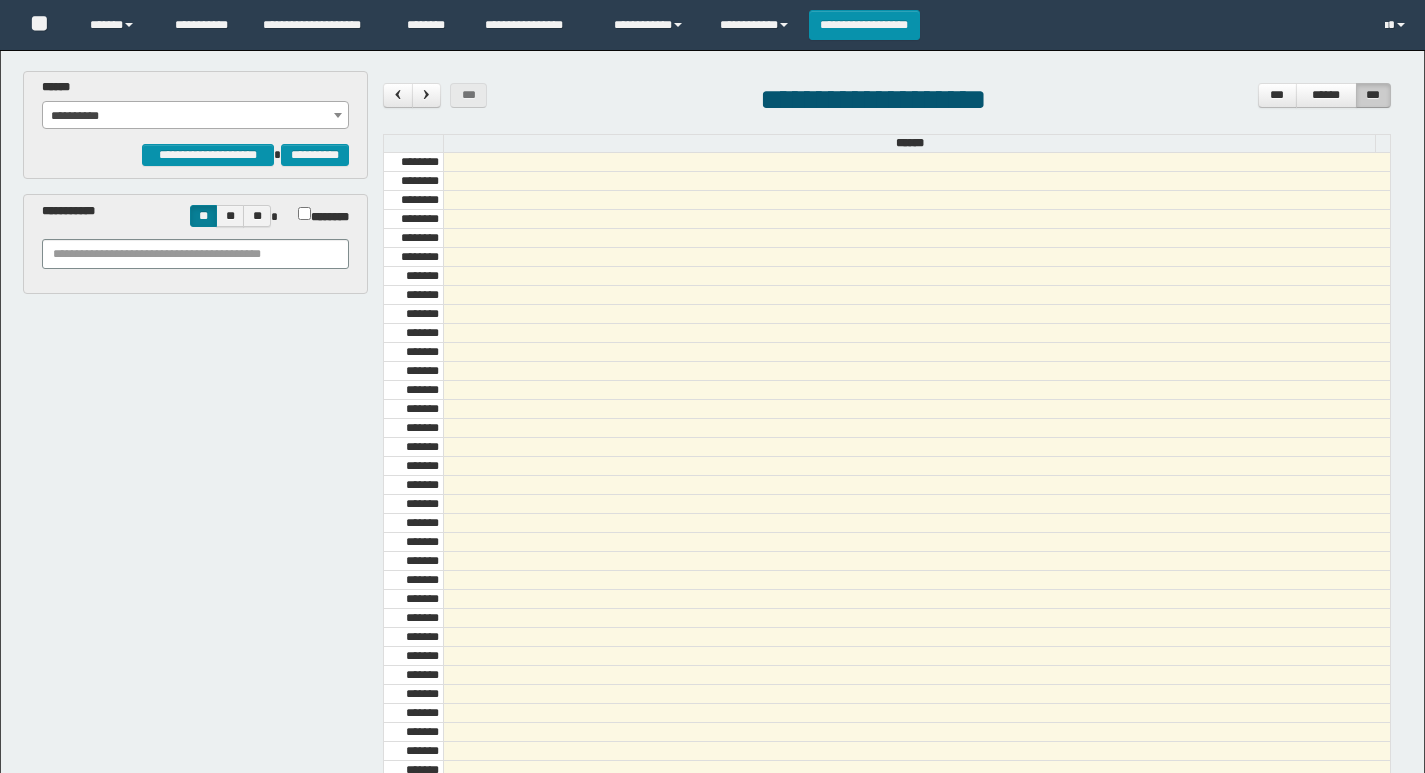 click on "**********" at bounding box center (196, 116) 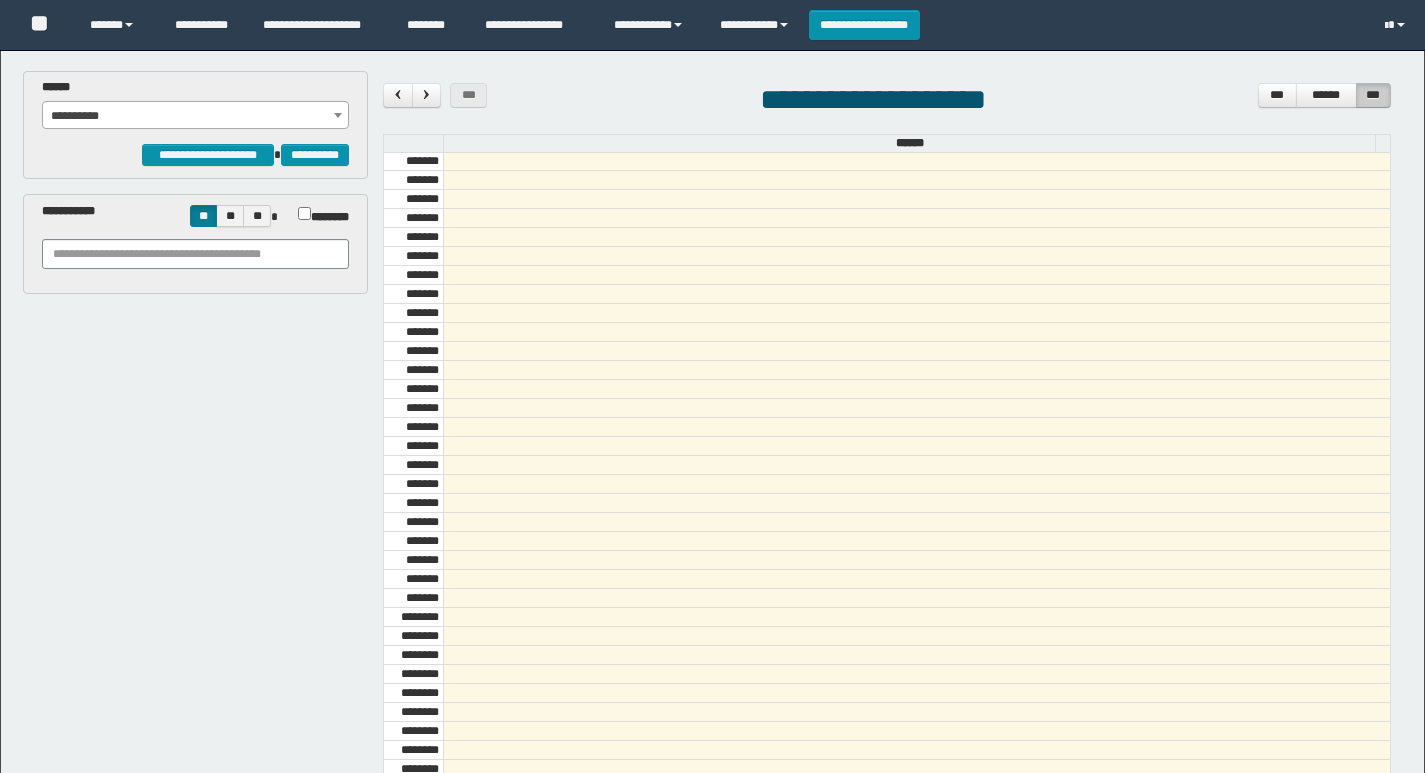 scroll, scrollTop: 0, scrollLeft: 0, axis: both 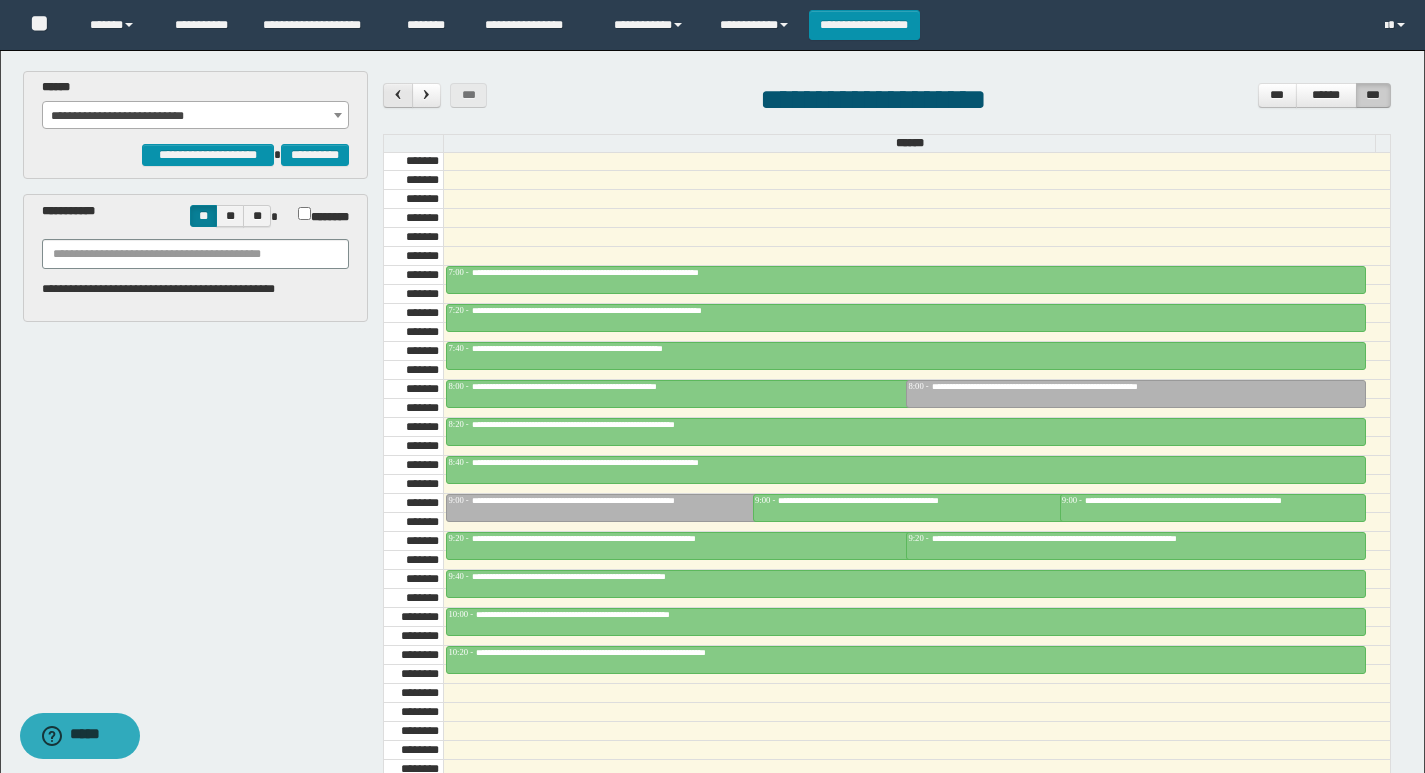 click at bounding box center [398, 94] 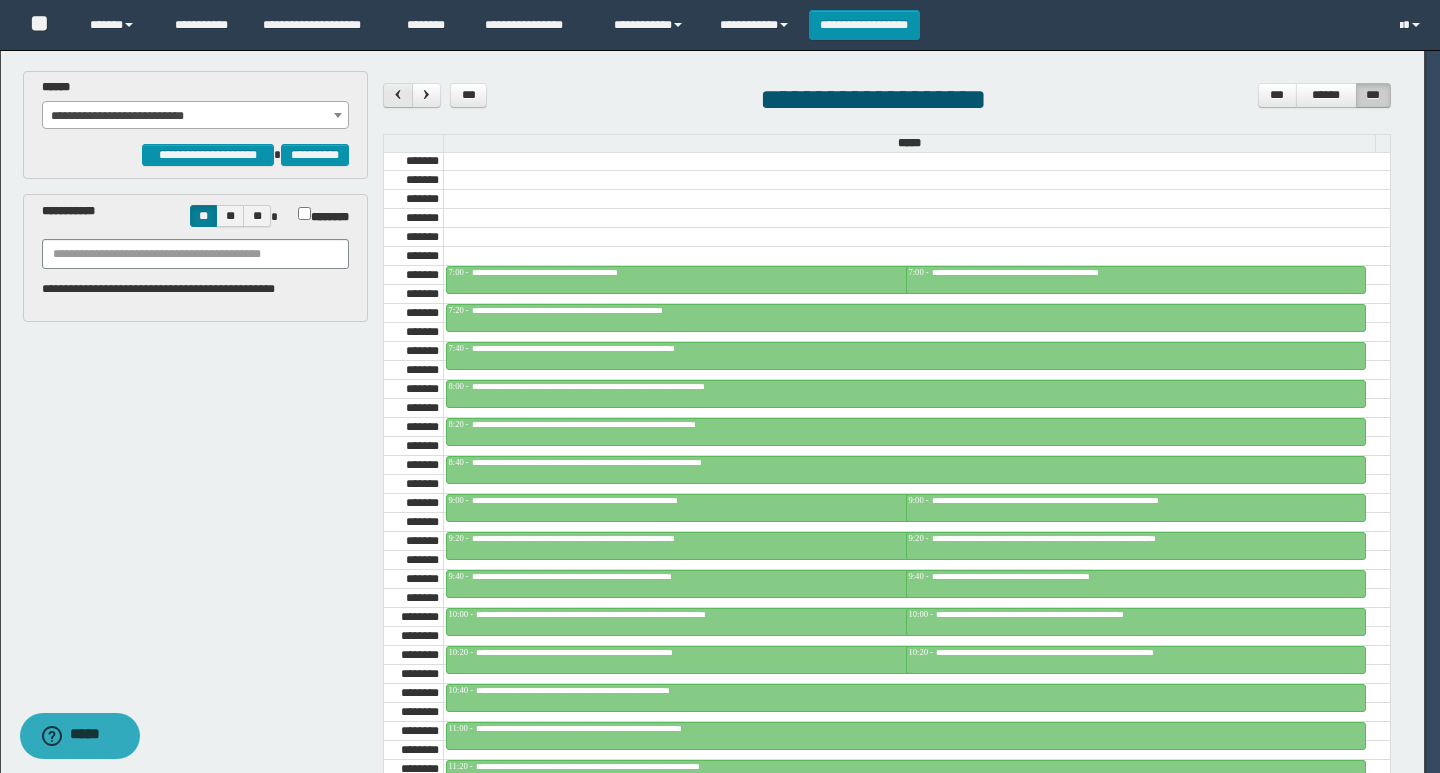 click on "**********" at bounding box center [712, 386] 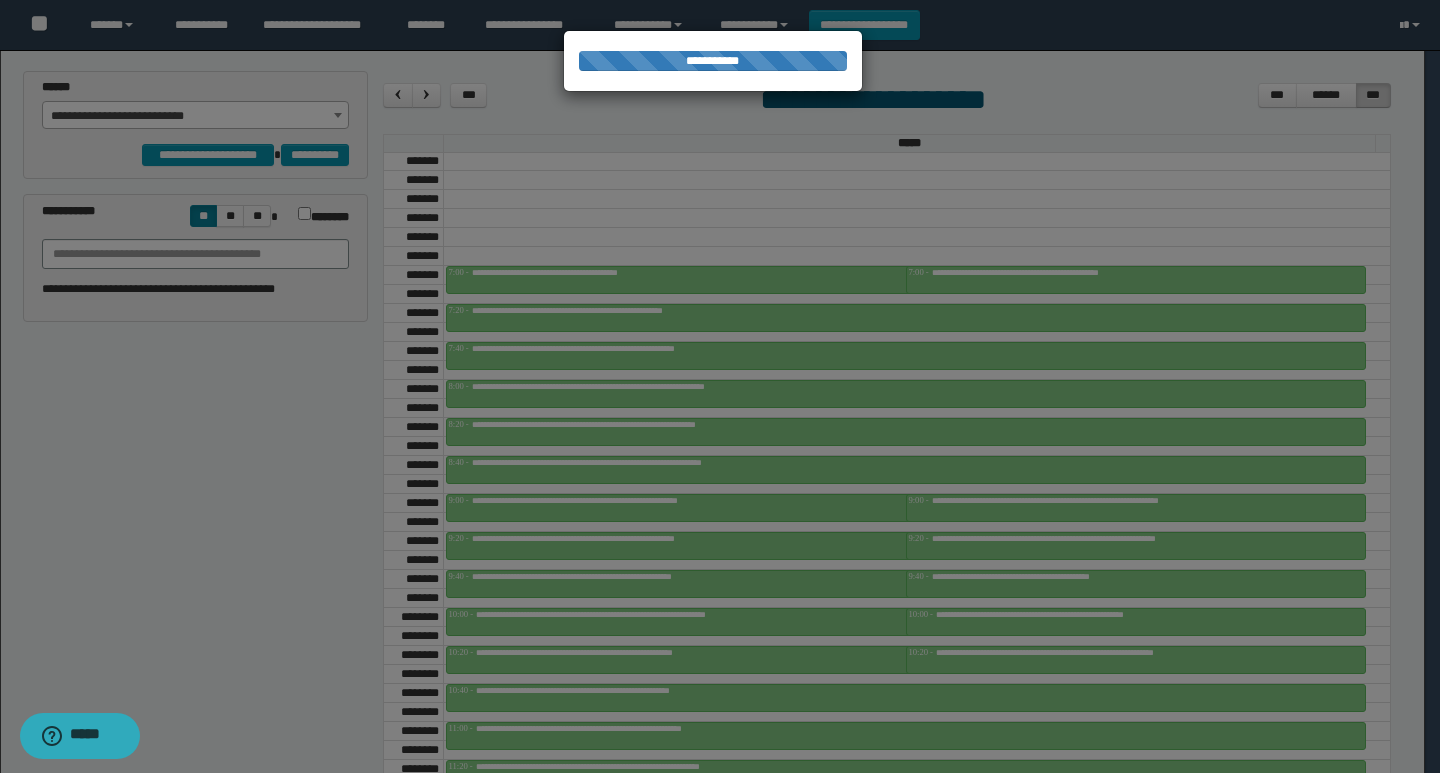 click at bounding box center (720, 386) 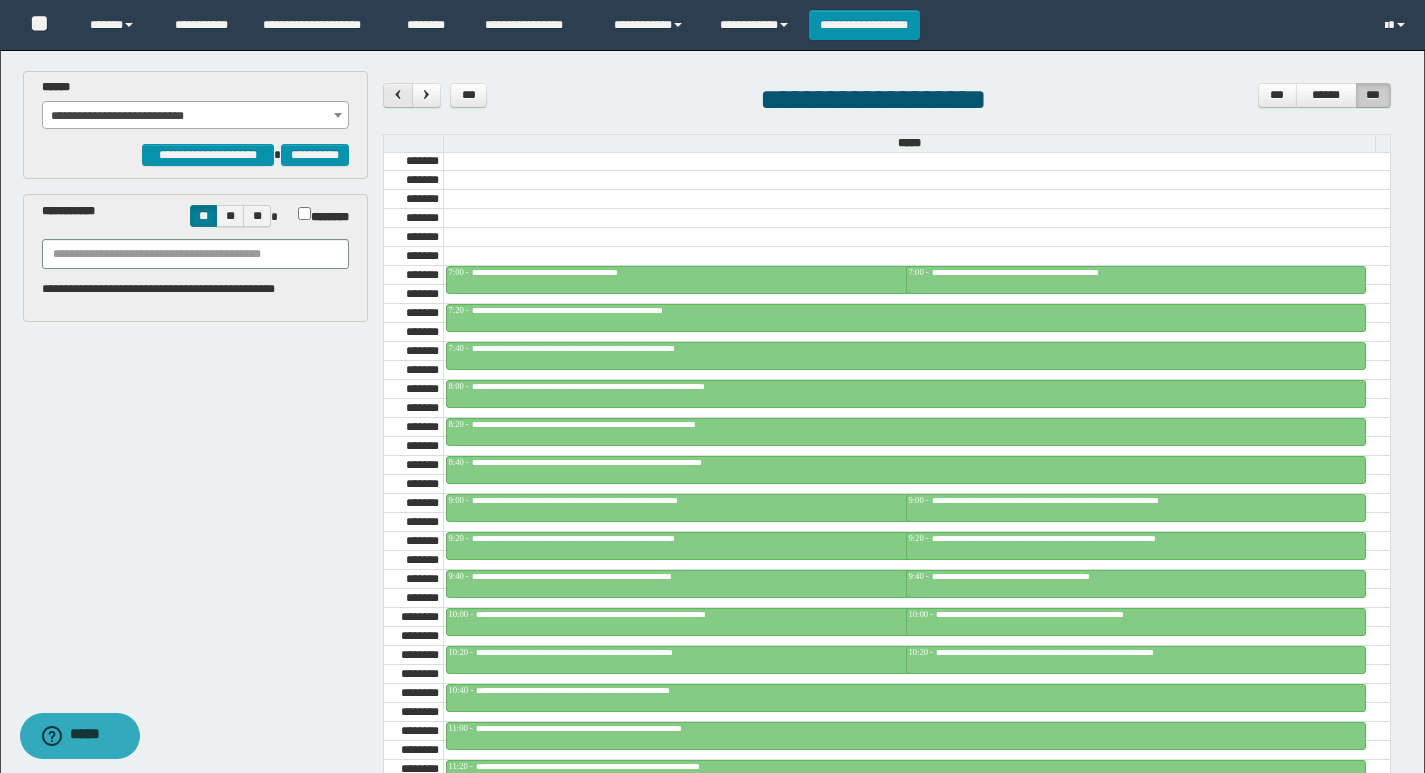 click at bounding box center (398, 94) 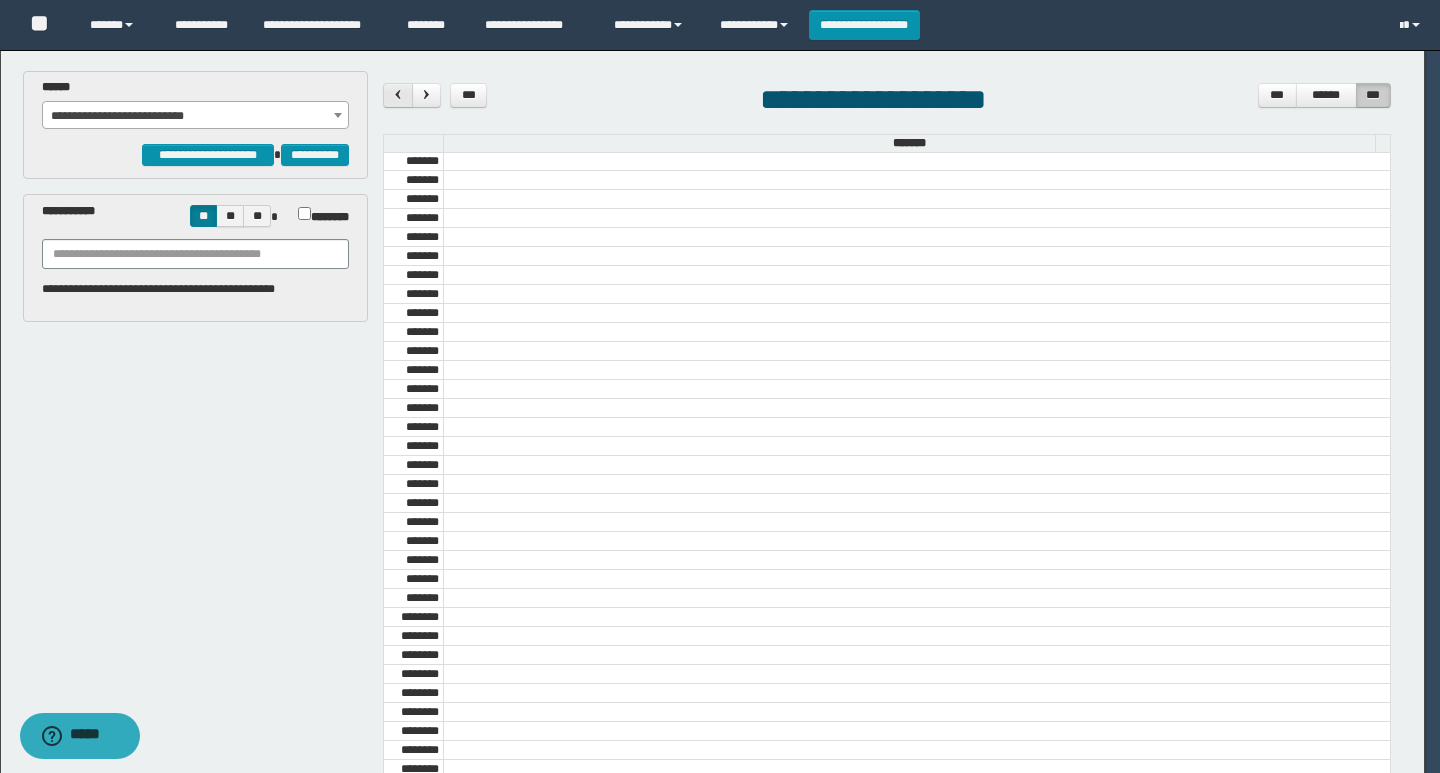 click at bounding box center [398, 94] 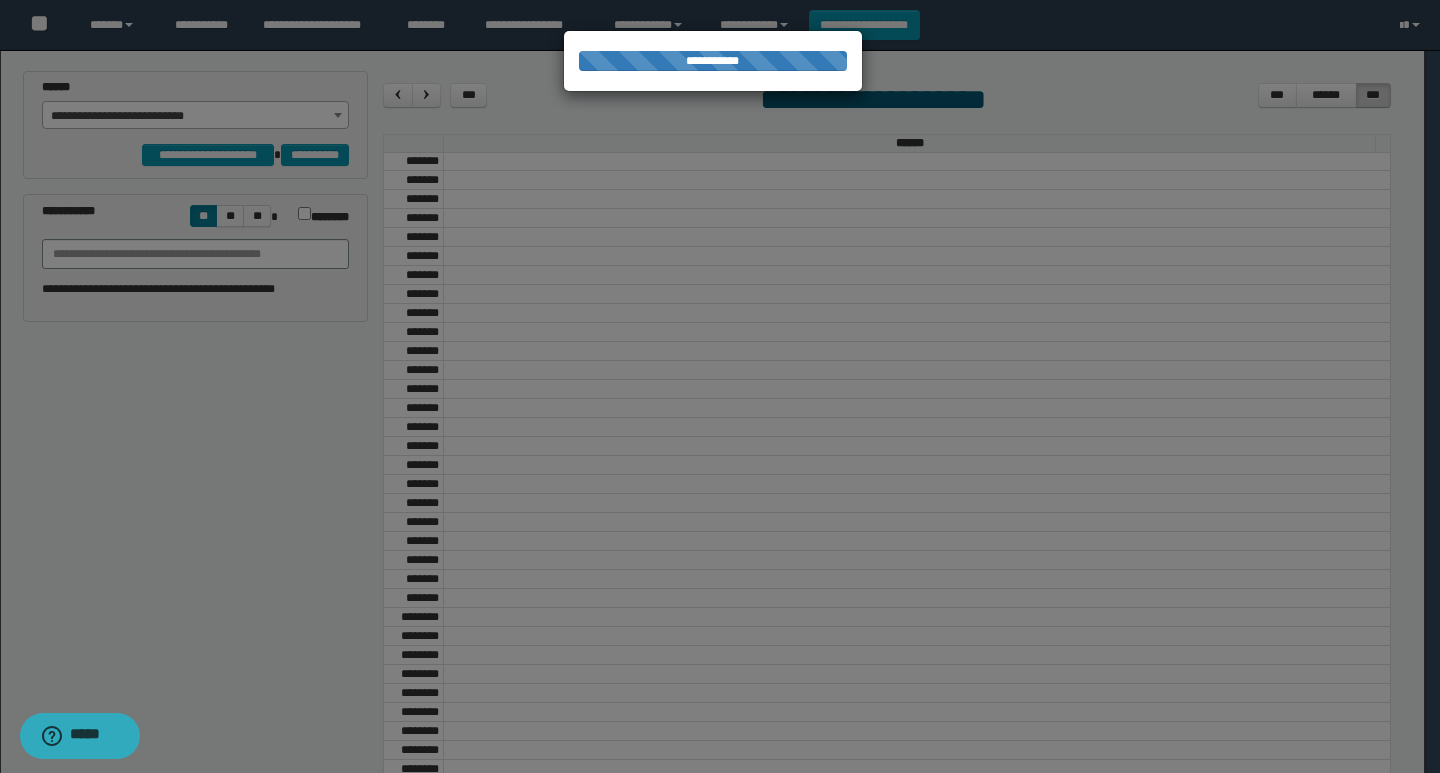 click at bounding box center (720, 386) 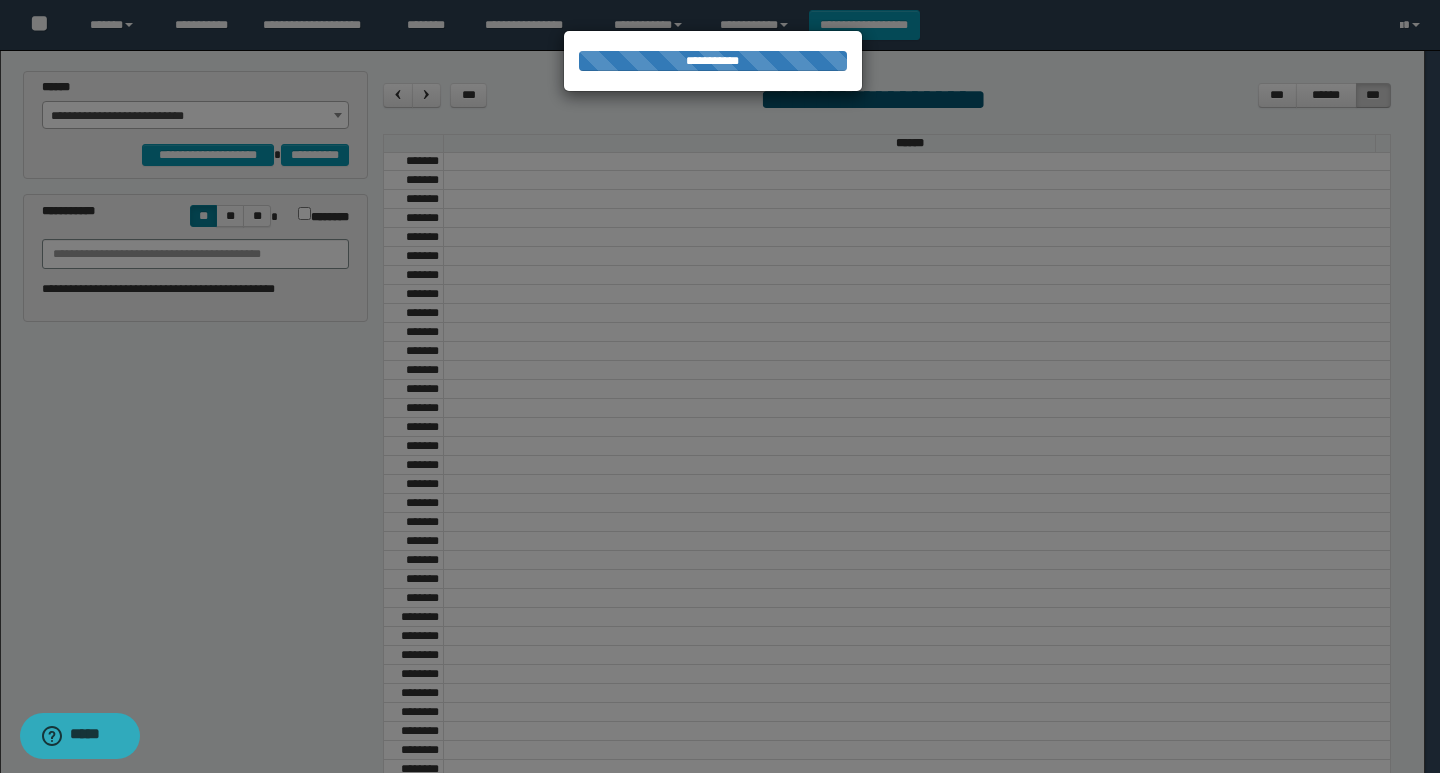 click at bounding box center (720, 386) 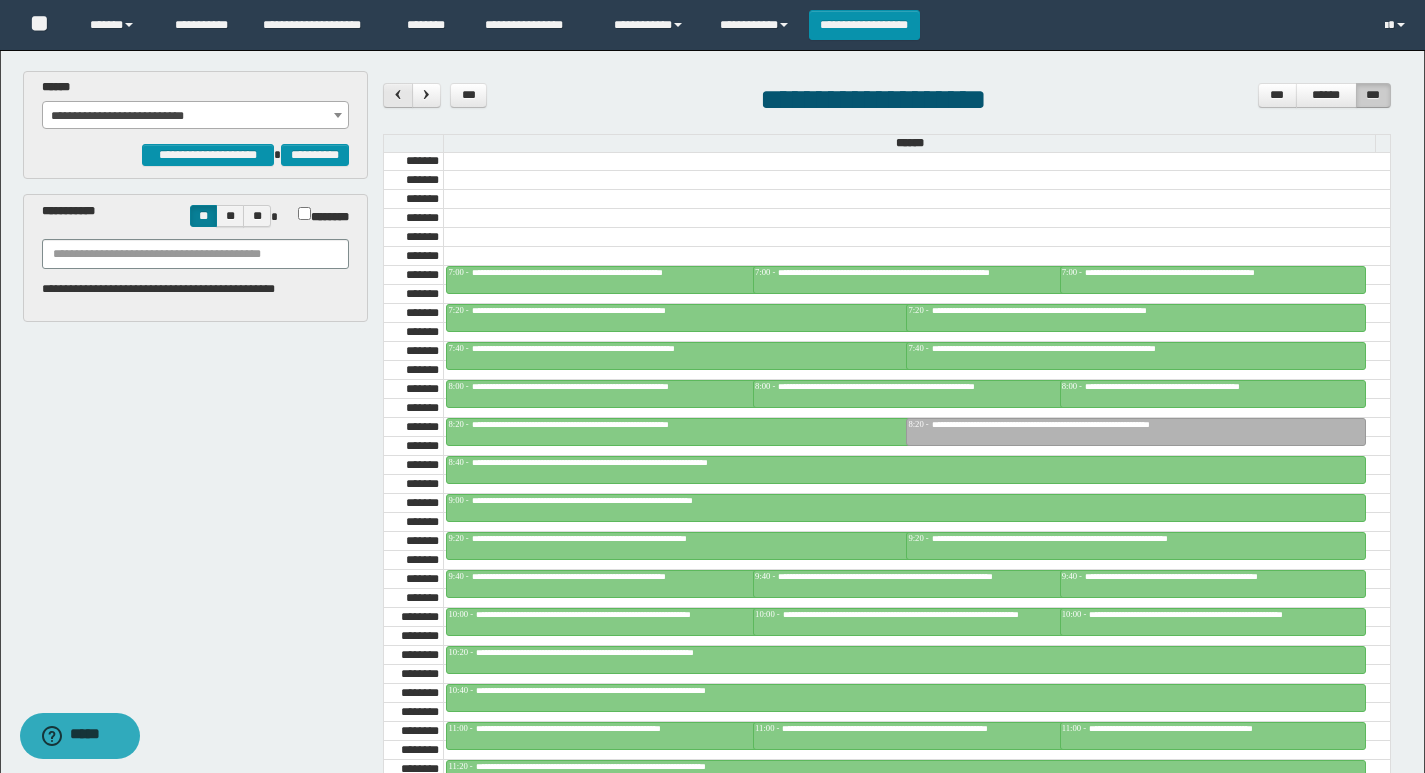 click on "**********" at bounding box center (887, 102) 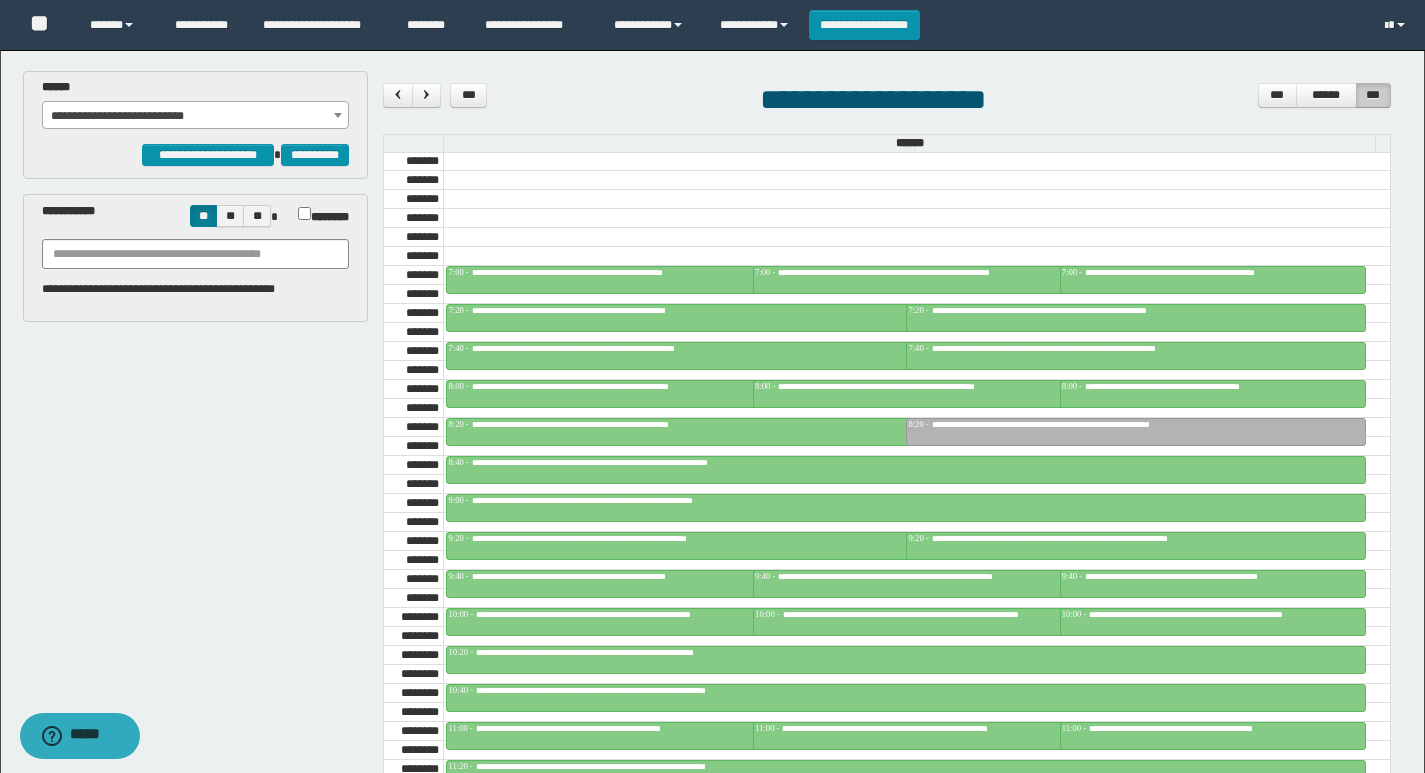 click at bounding box center [397, 95] 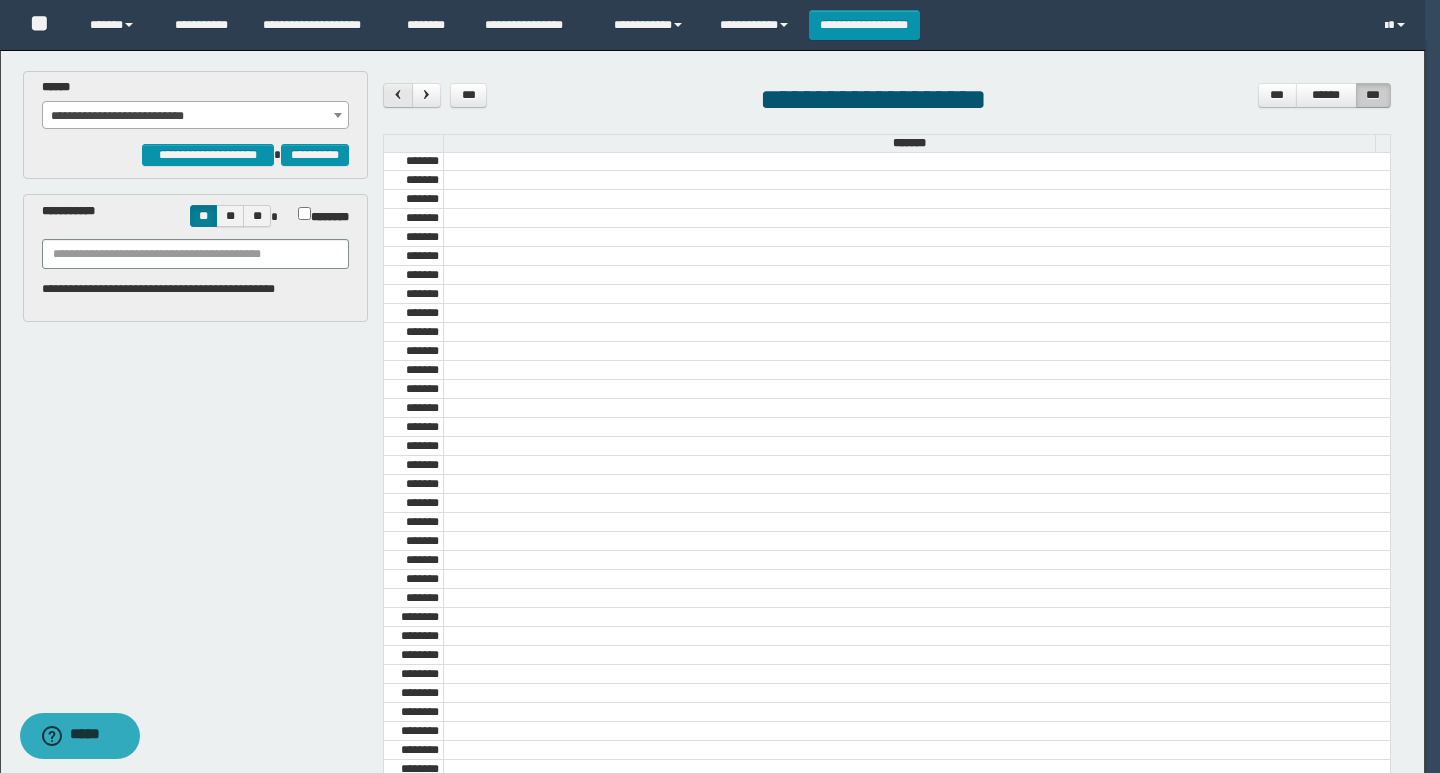 click at bounding box center [397, 95] 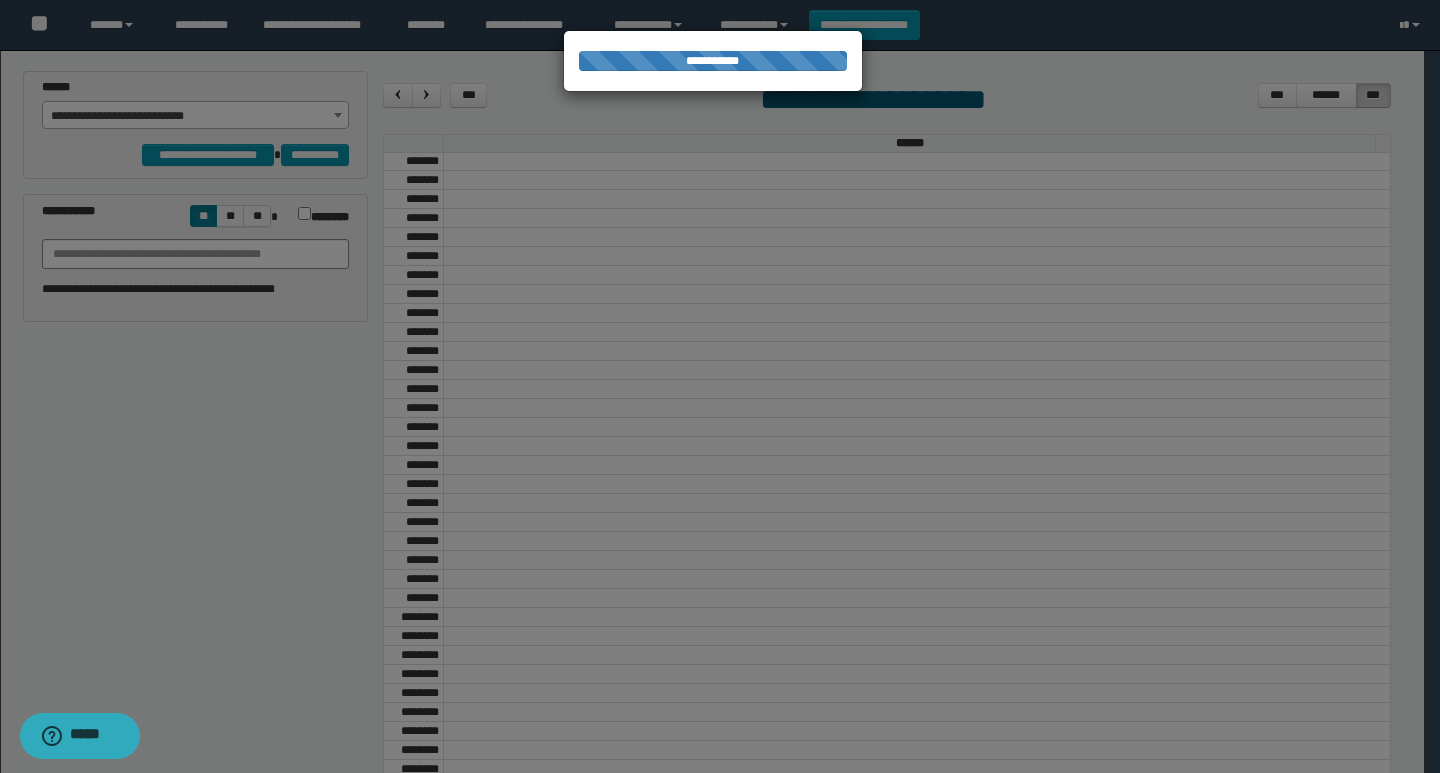 click at bounding box center (720, 386) 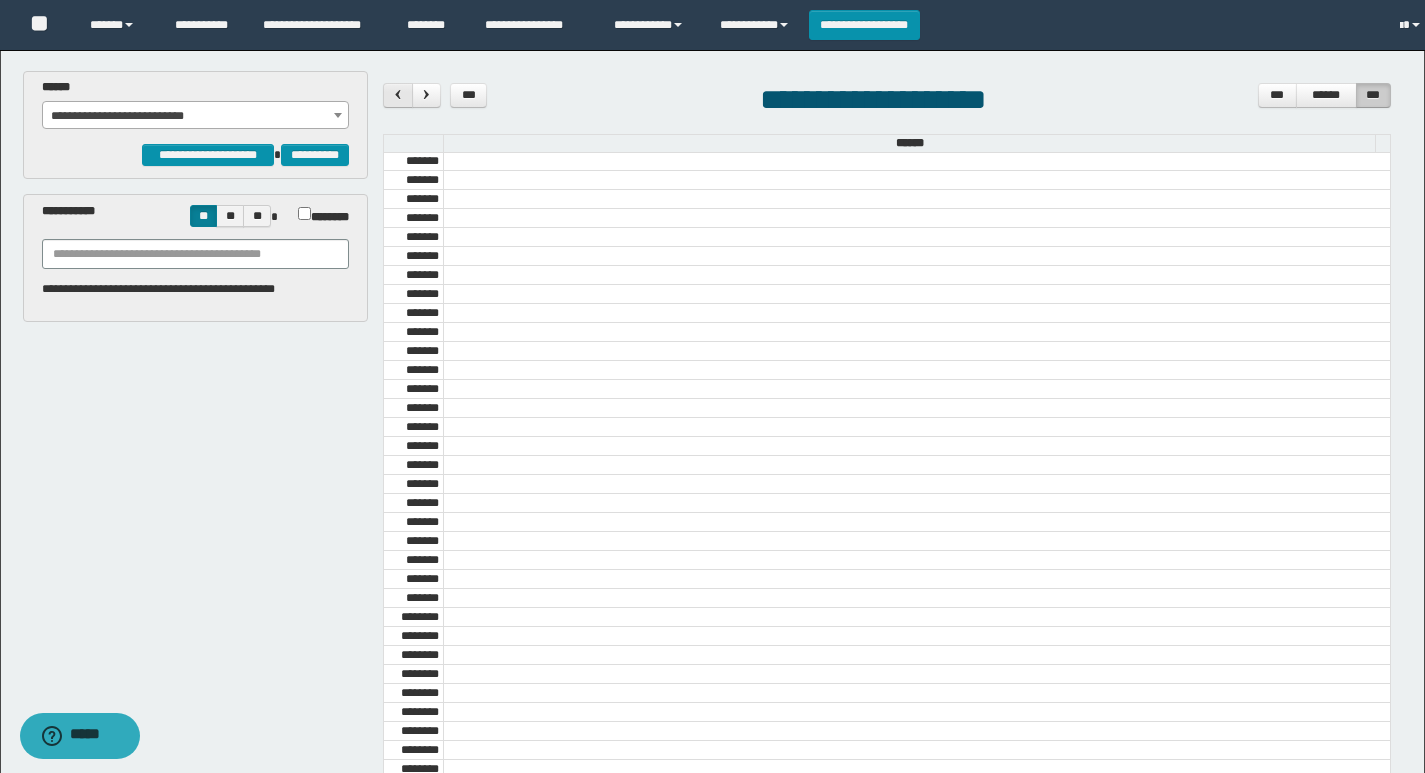 click at bounding box center [398, 94] 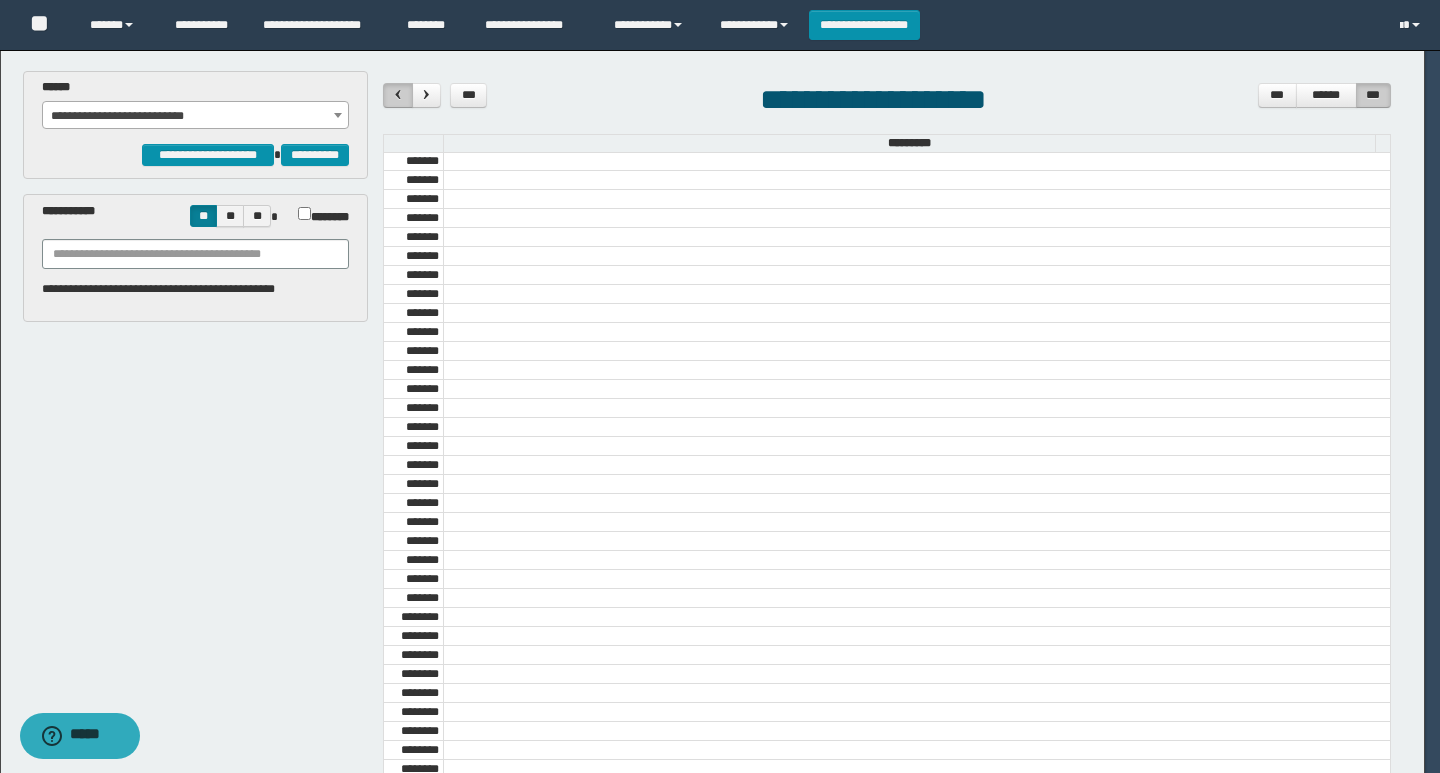 click at bounding box center (398, 94) 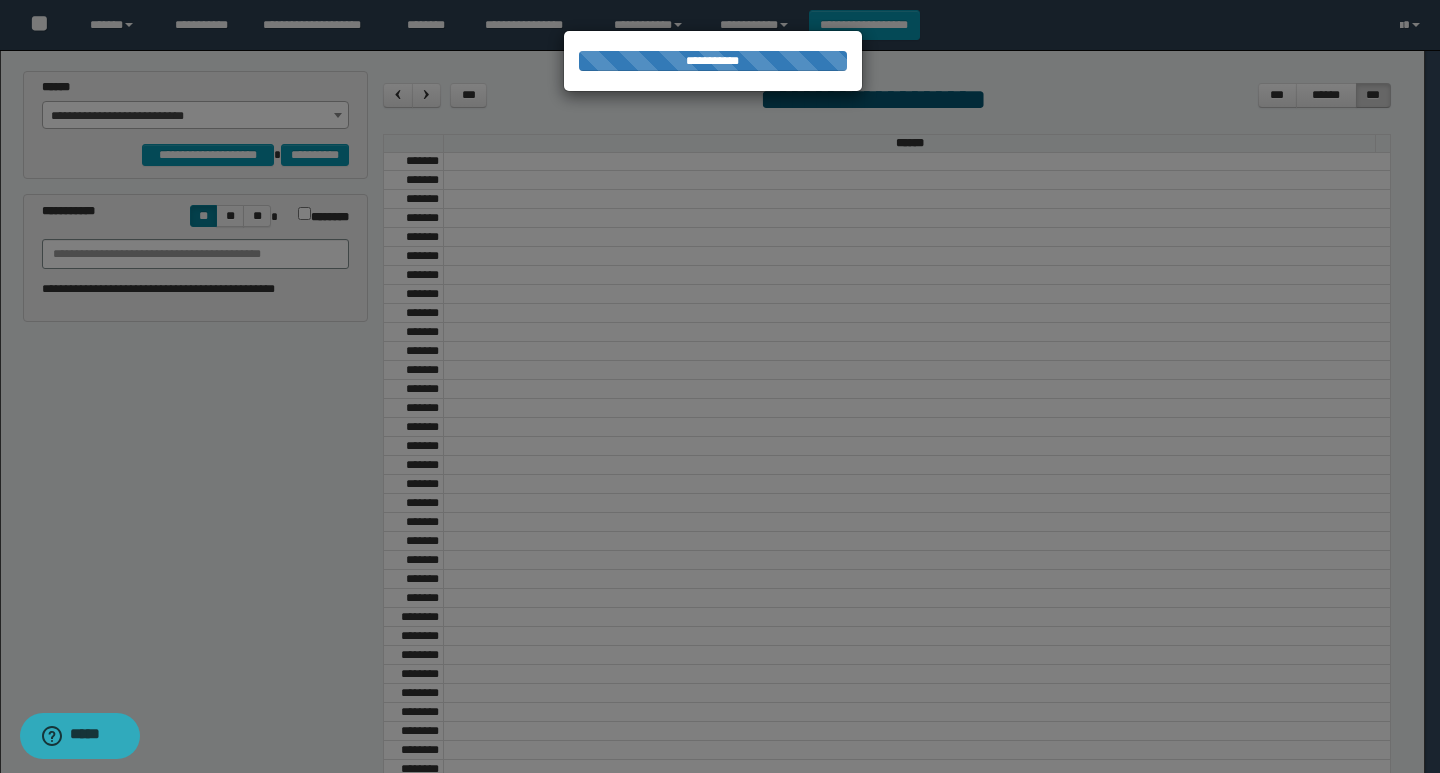 click at bounding box center (720, 386) 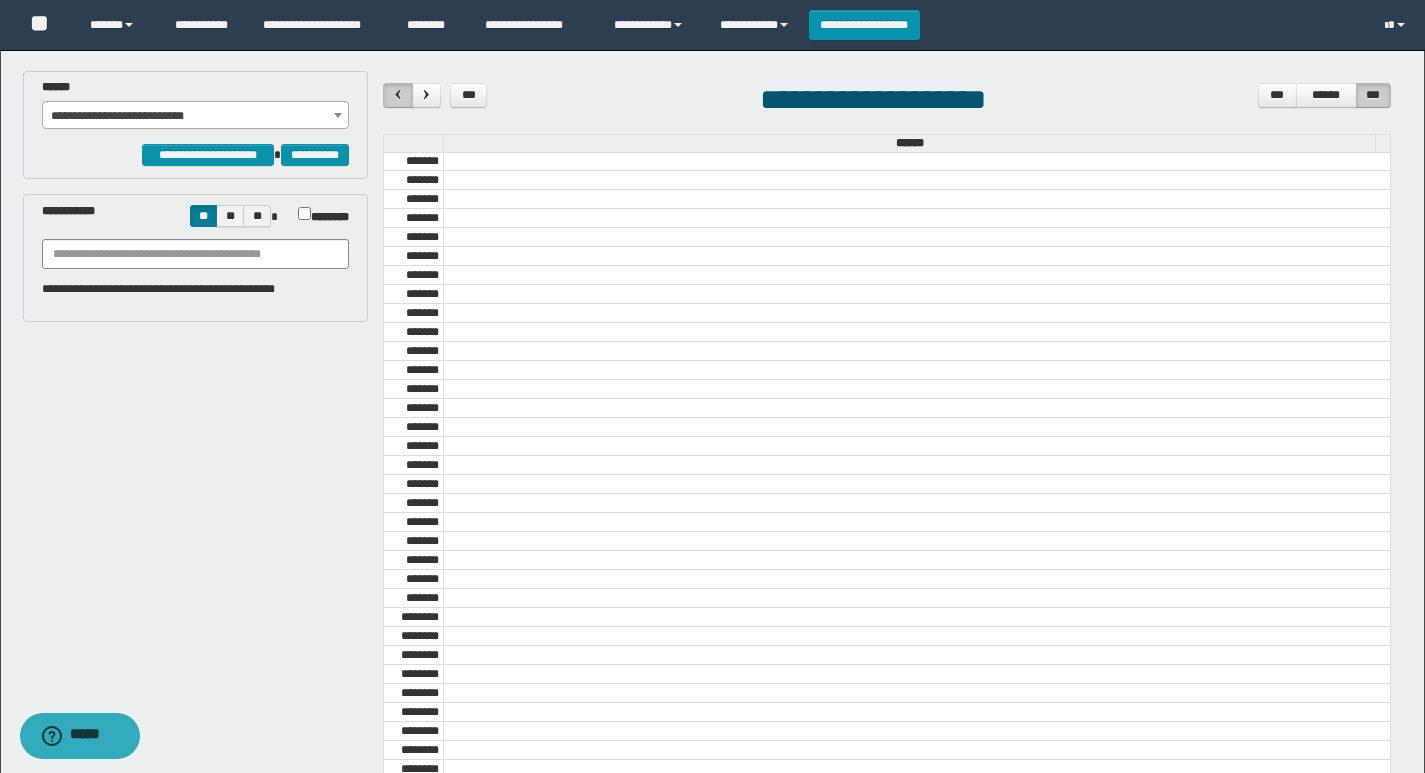 click at bounding box center [398, 94] 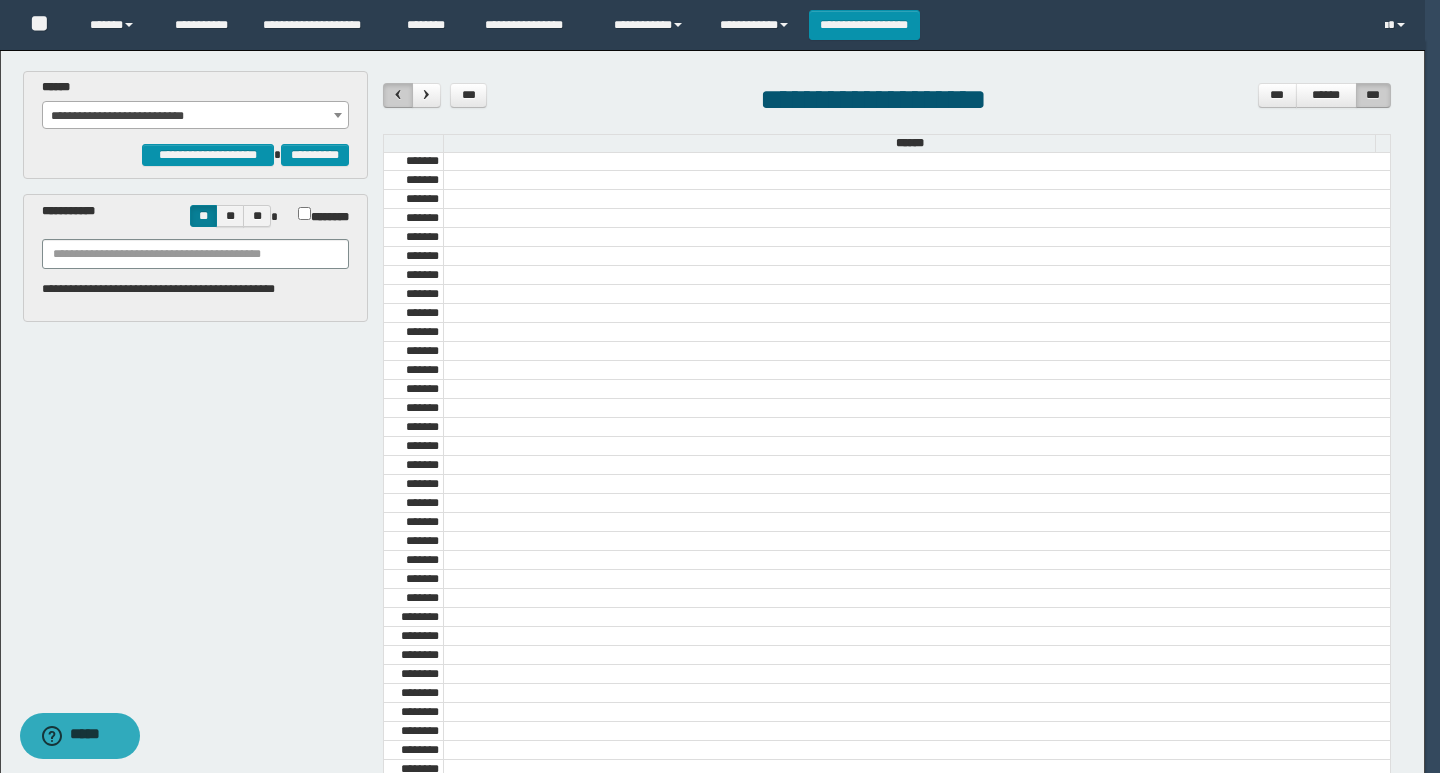 click at bounding box center (398, 94) 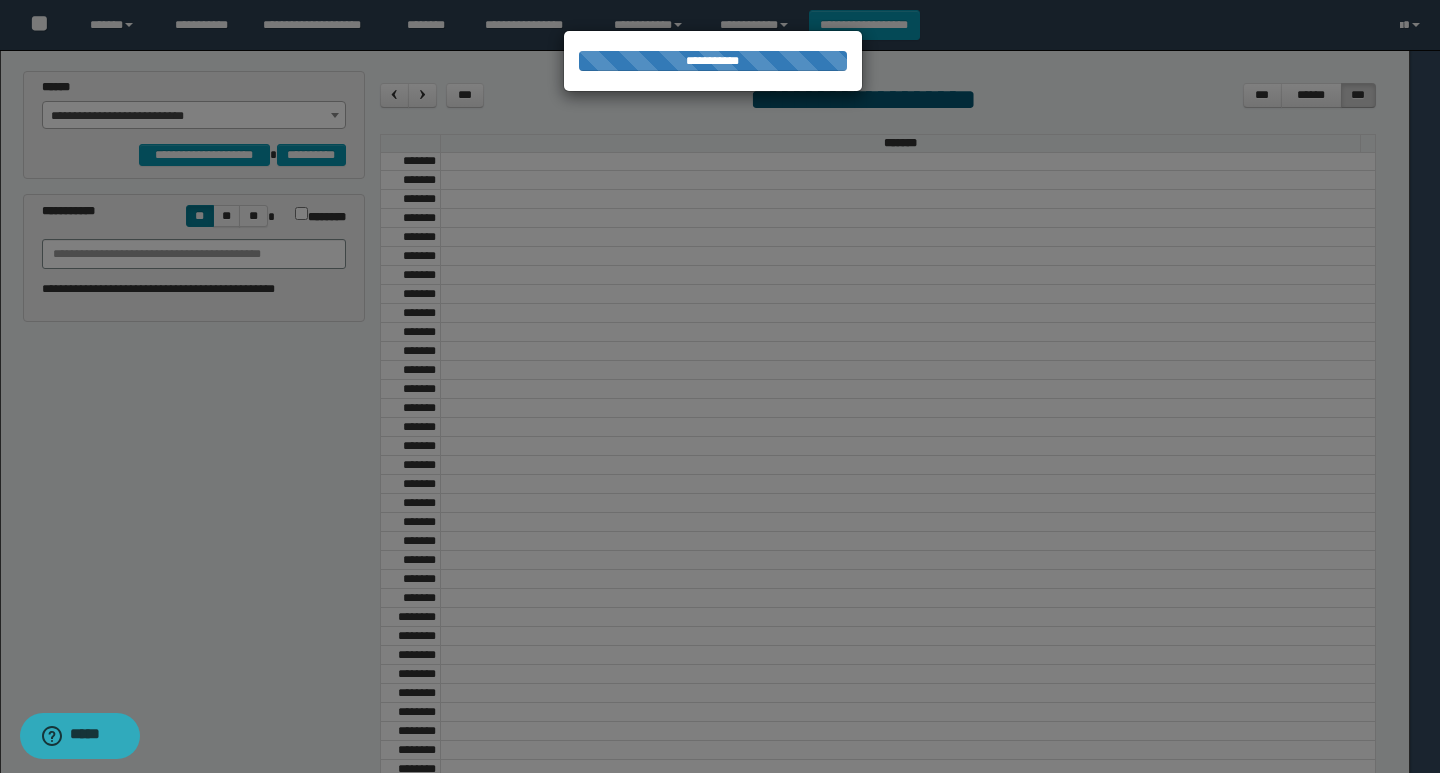 click on "**********" at bounding box center [720, 386] 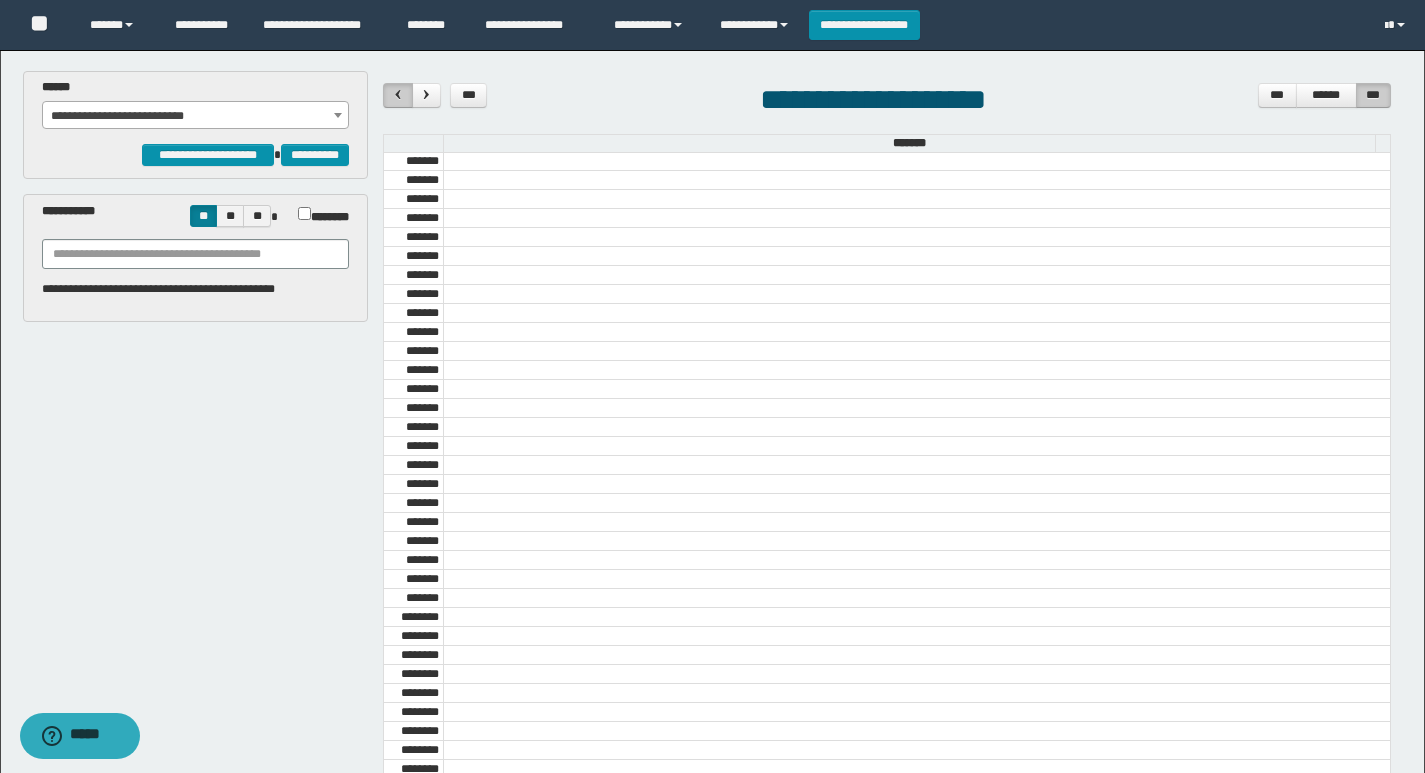 click at bounding box center (398, 94) 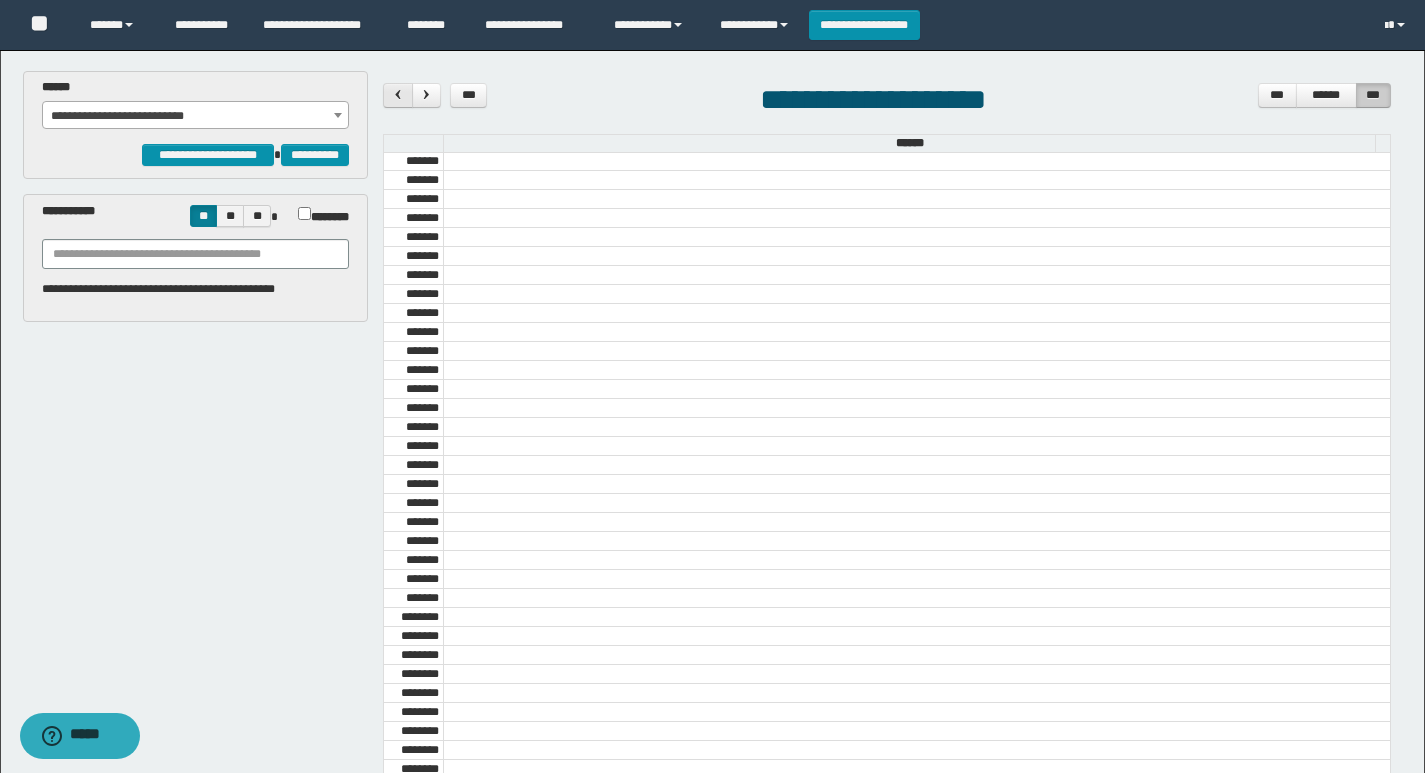 click at bounding box center [398, 94] 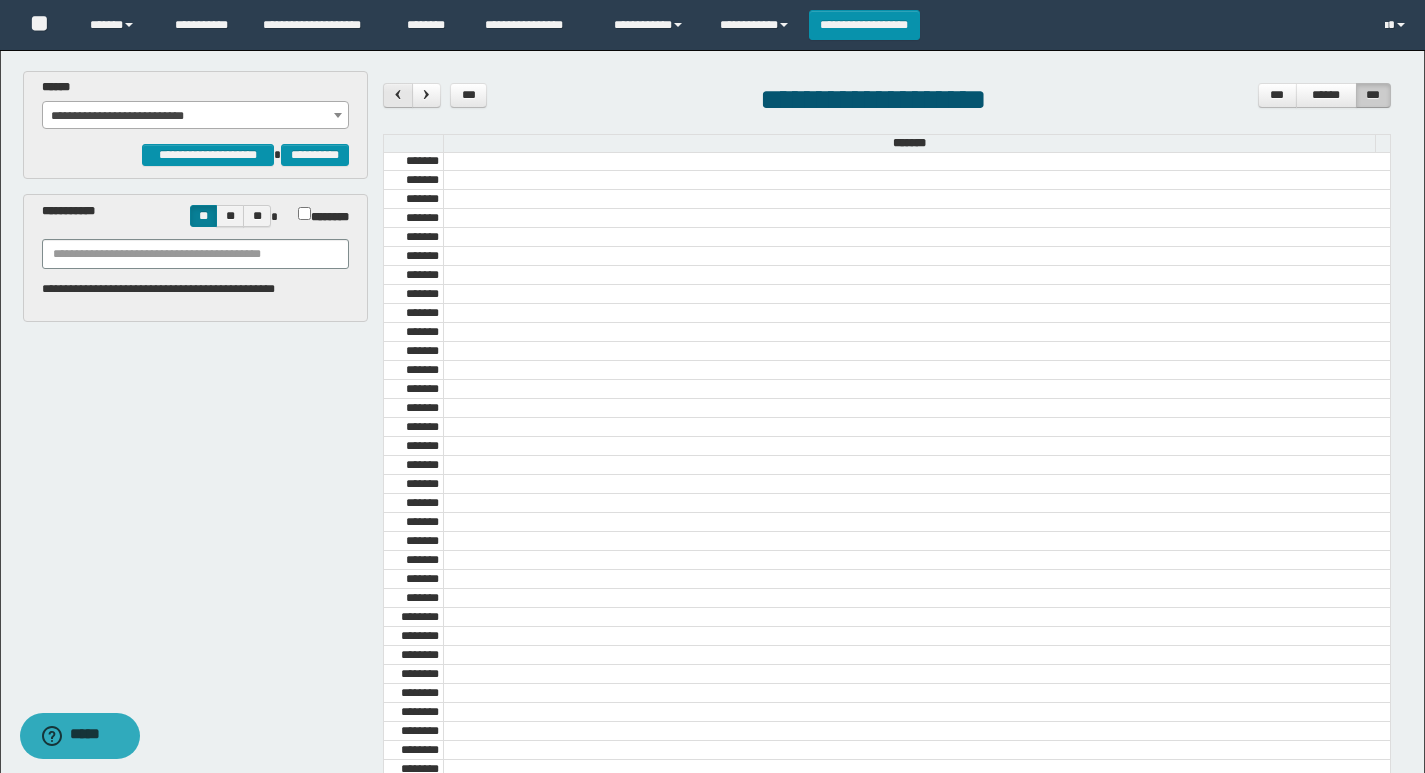 click at bounding box center (398, 94) 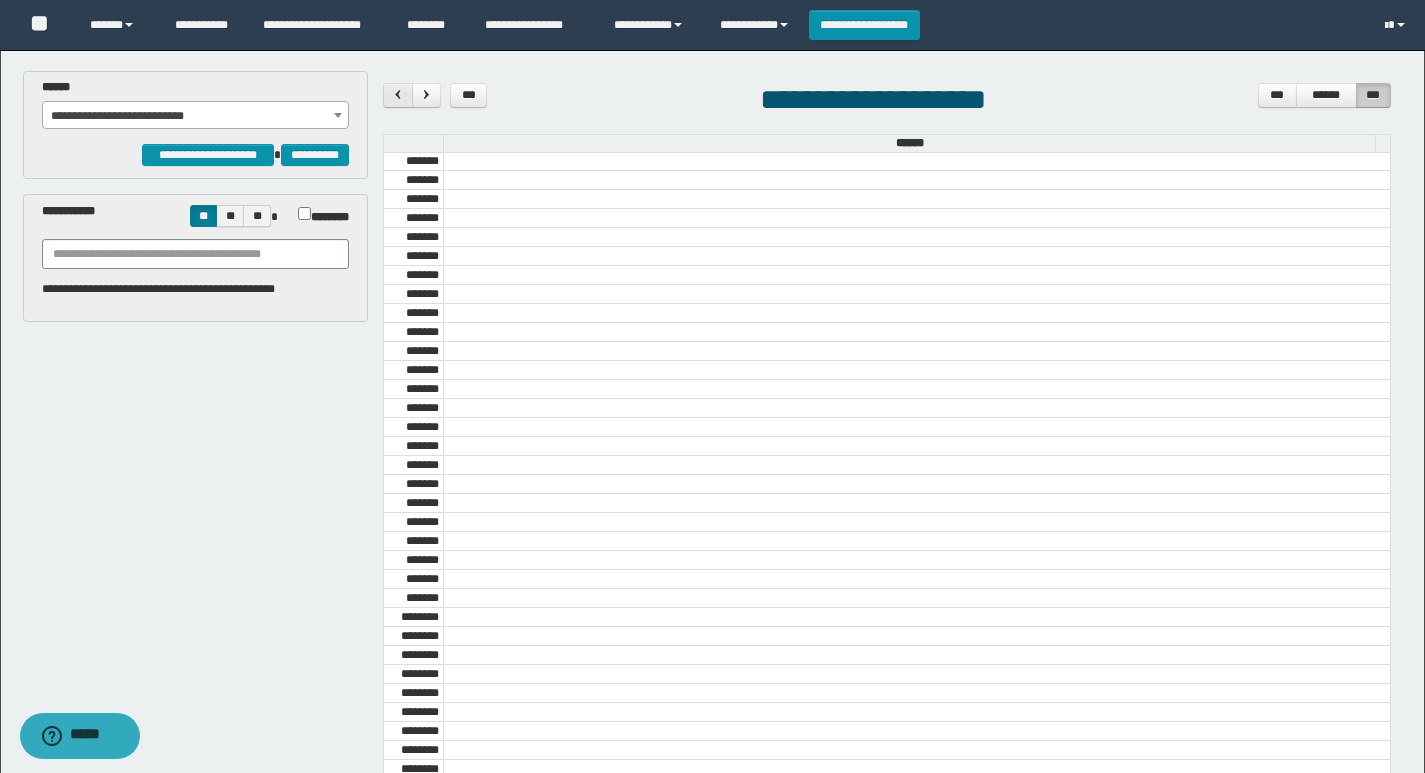 click at bounding box center [398, 94] 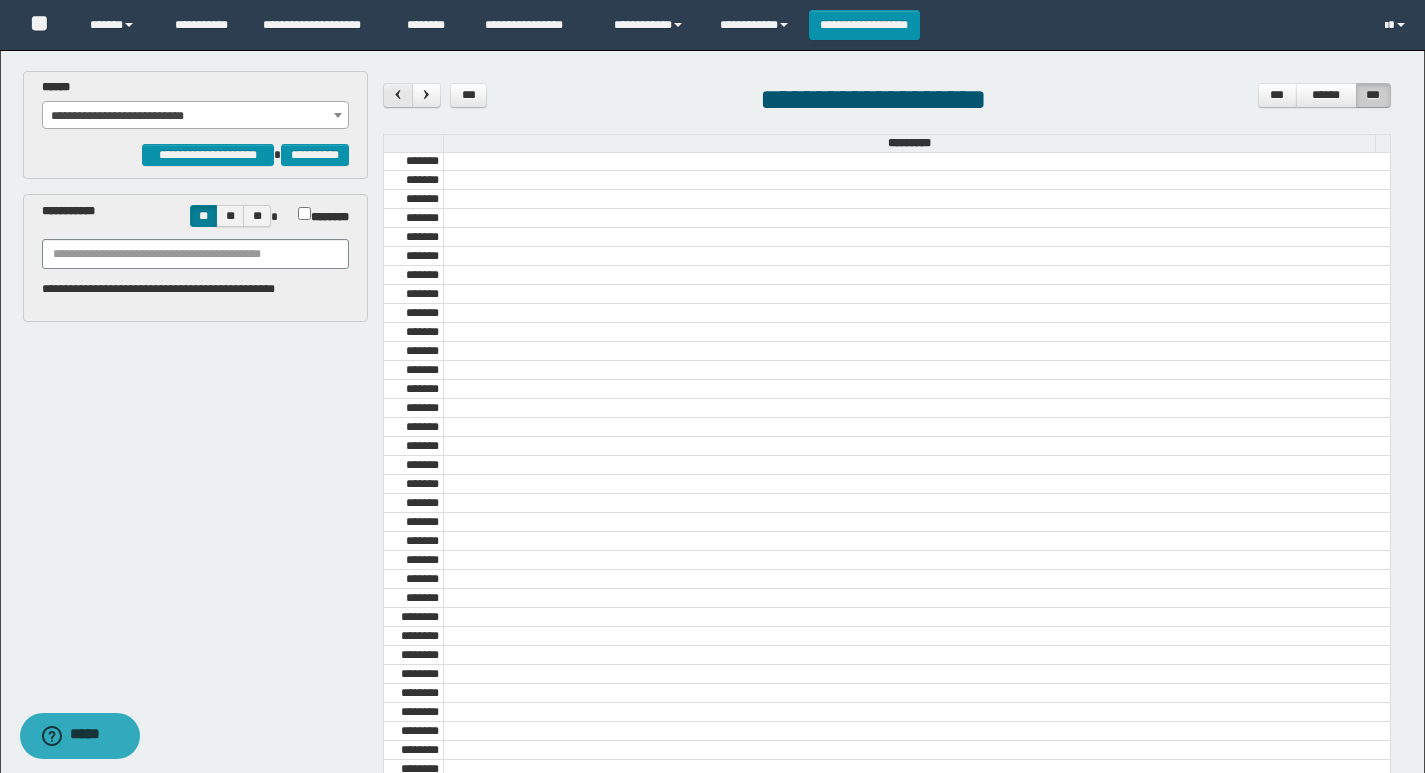 click at bounding box center [398, 94] 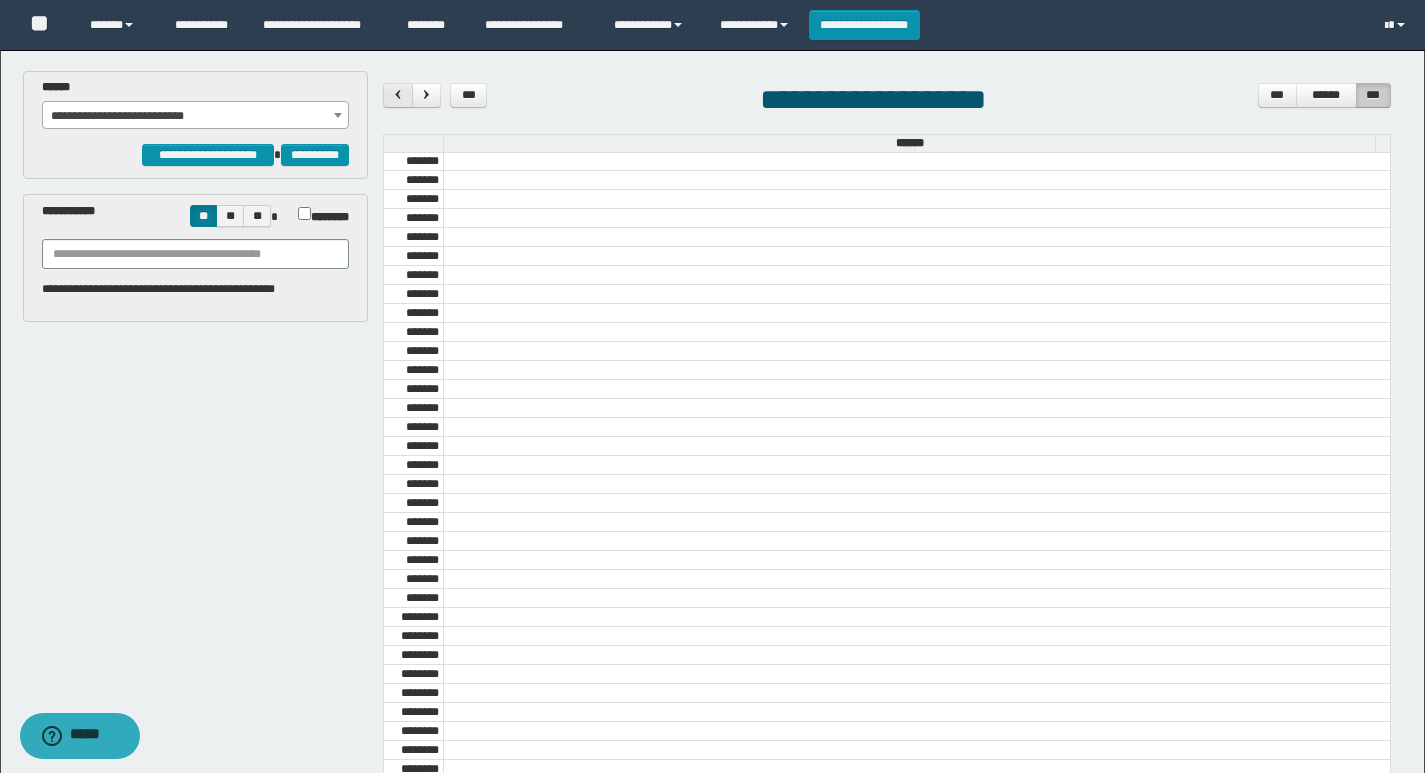 click at bounding box center (398, 94) 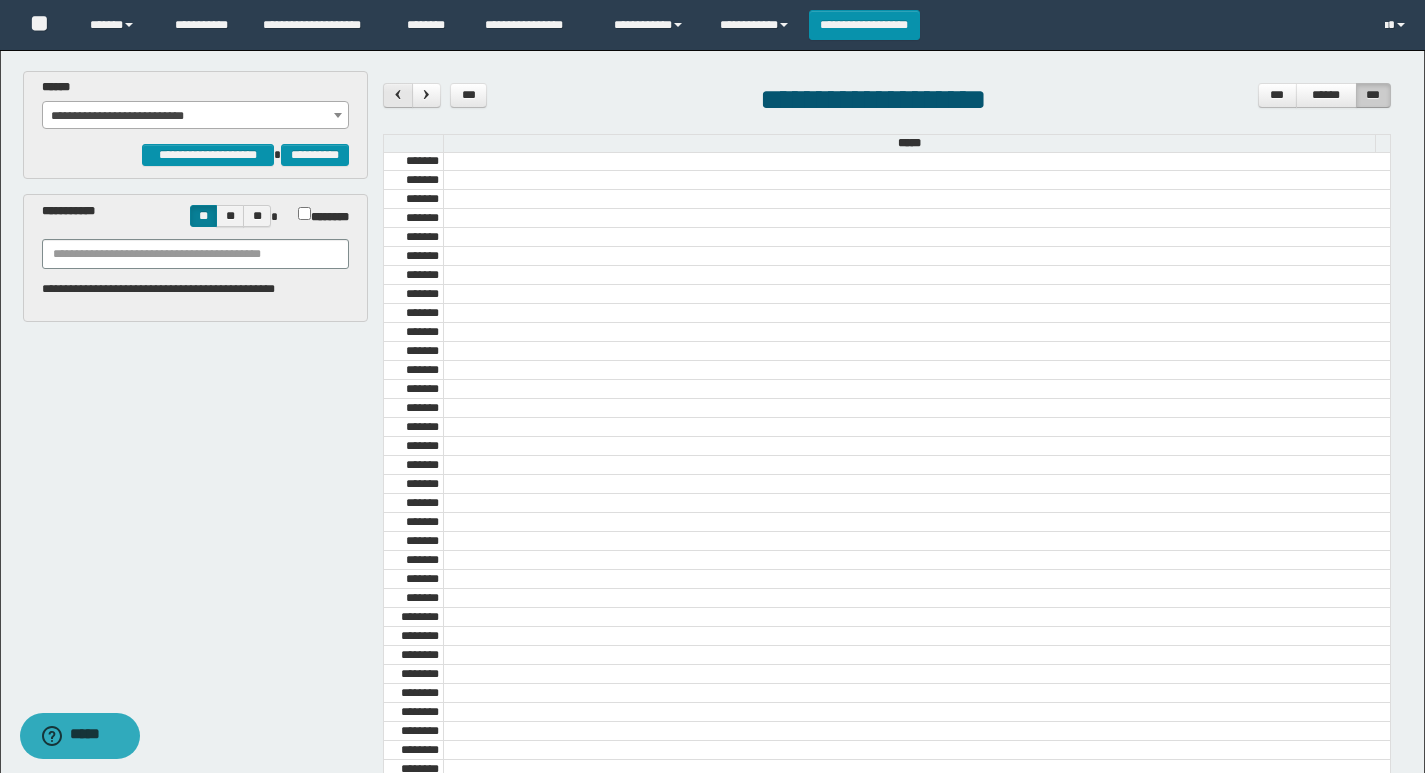 click at bounding box center (398, 94) 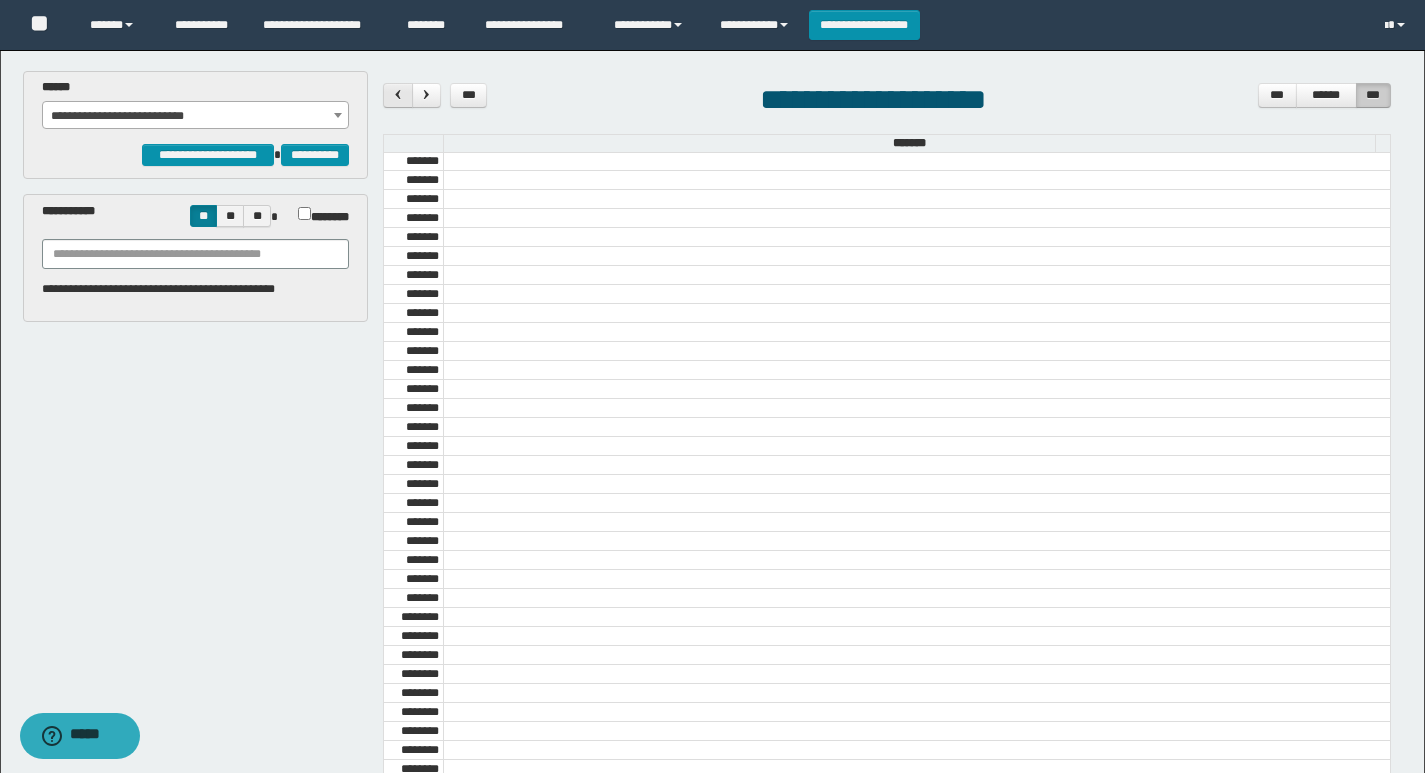 click at bounding box center (398, 94) 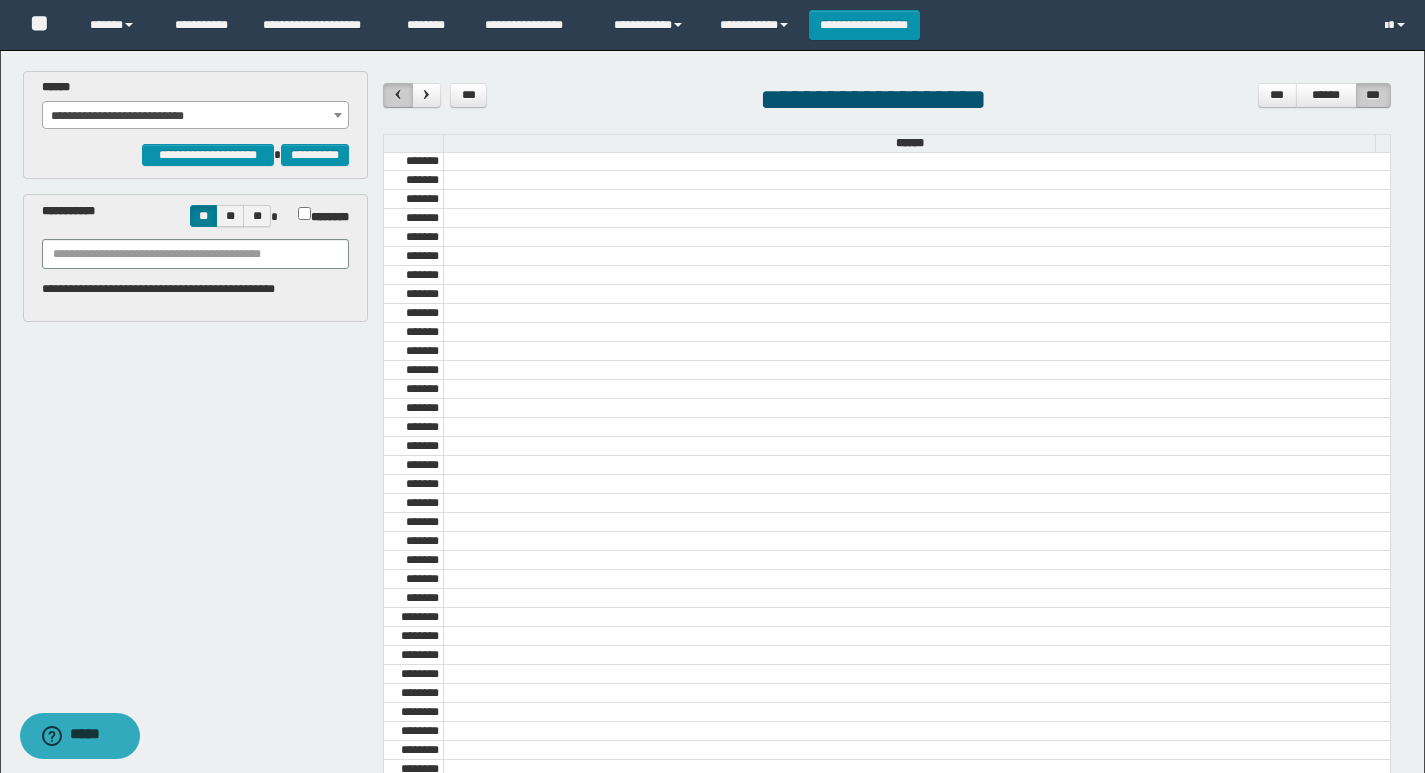 click at bounding box center (398, 94) 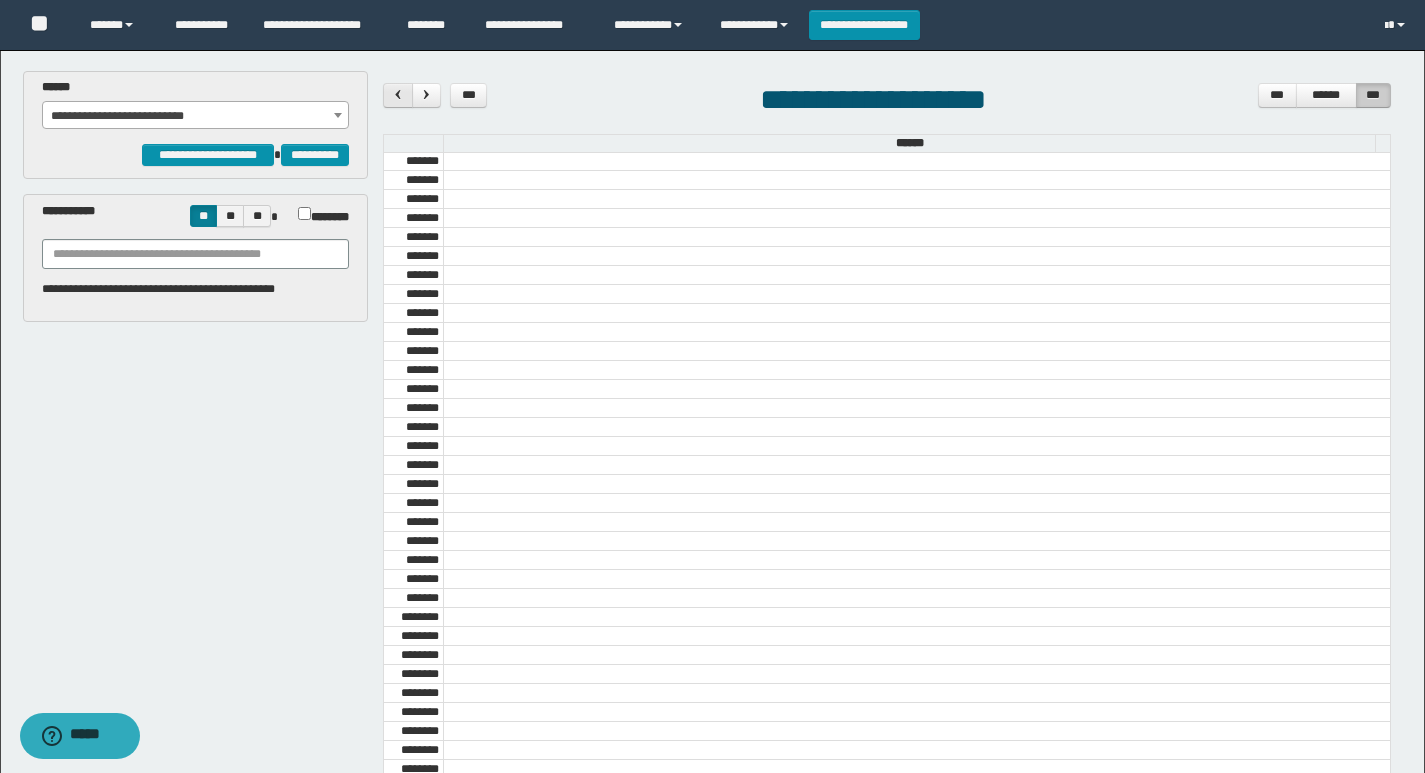 click at bounding box center (398, 94) 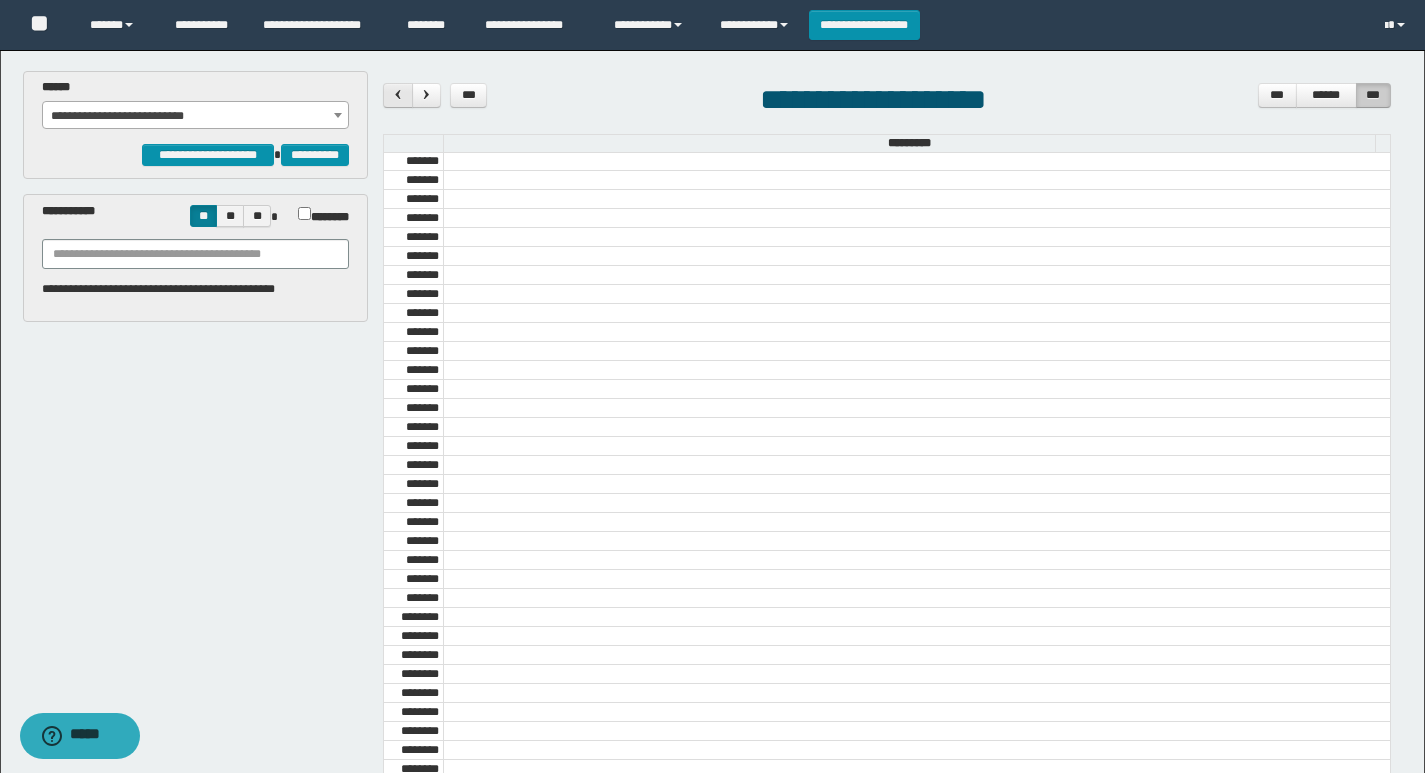 click at bounding box center (398, 94) 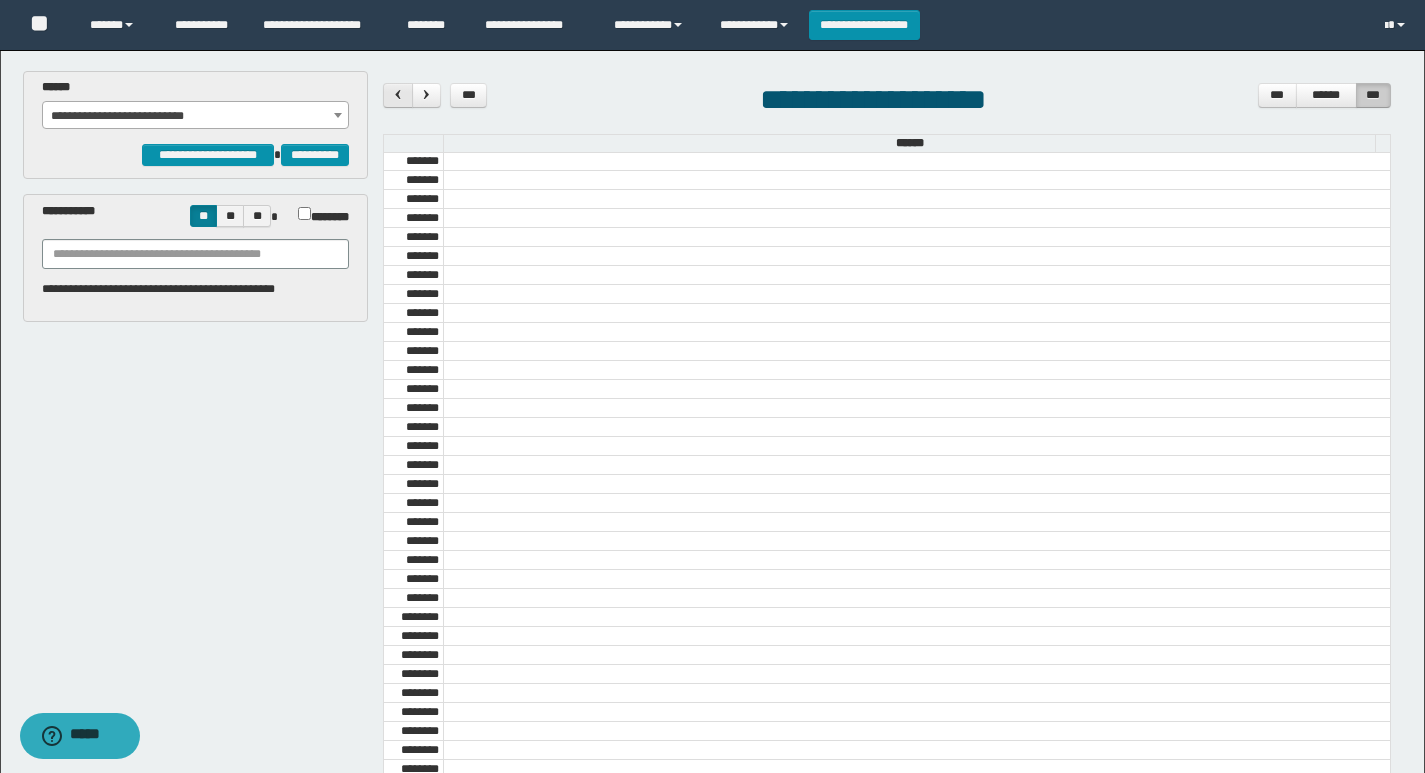 click at bounding box center (398, 94) 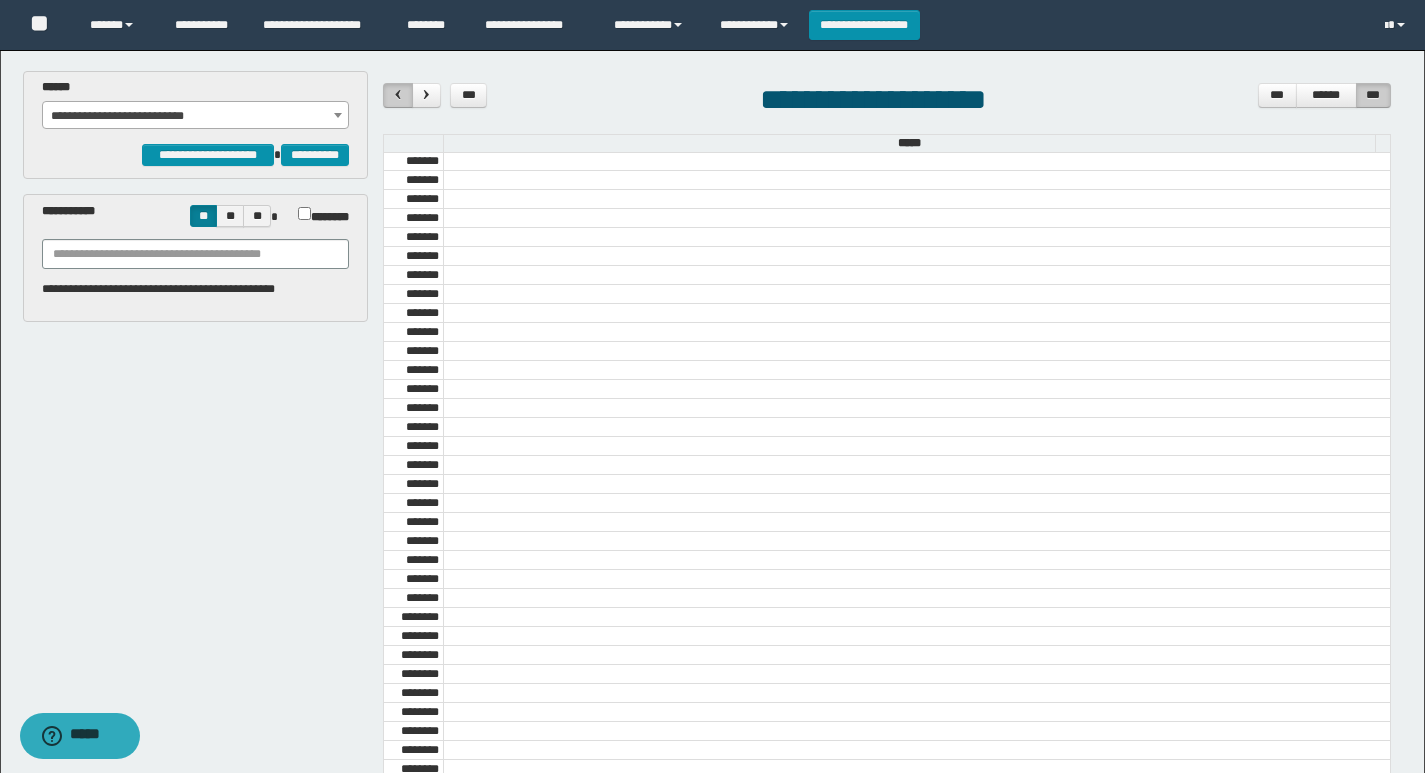 click at bounding box center (398, 94) 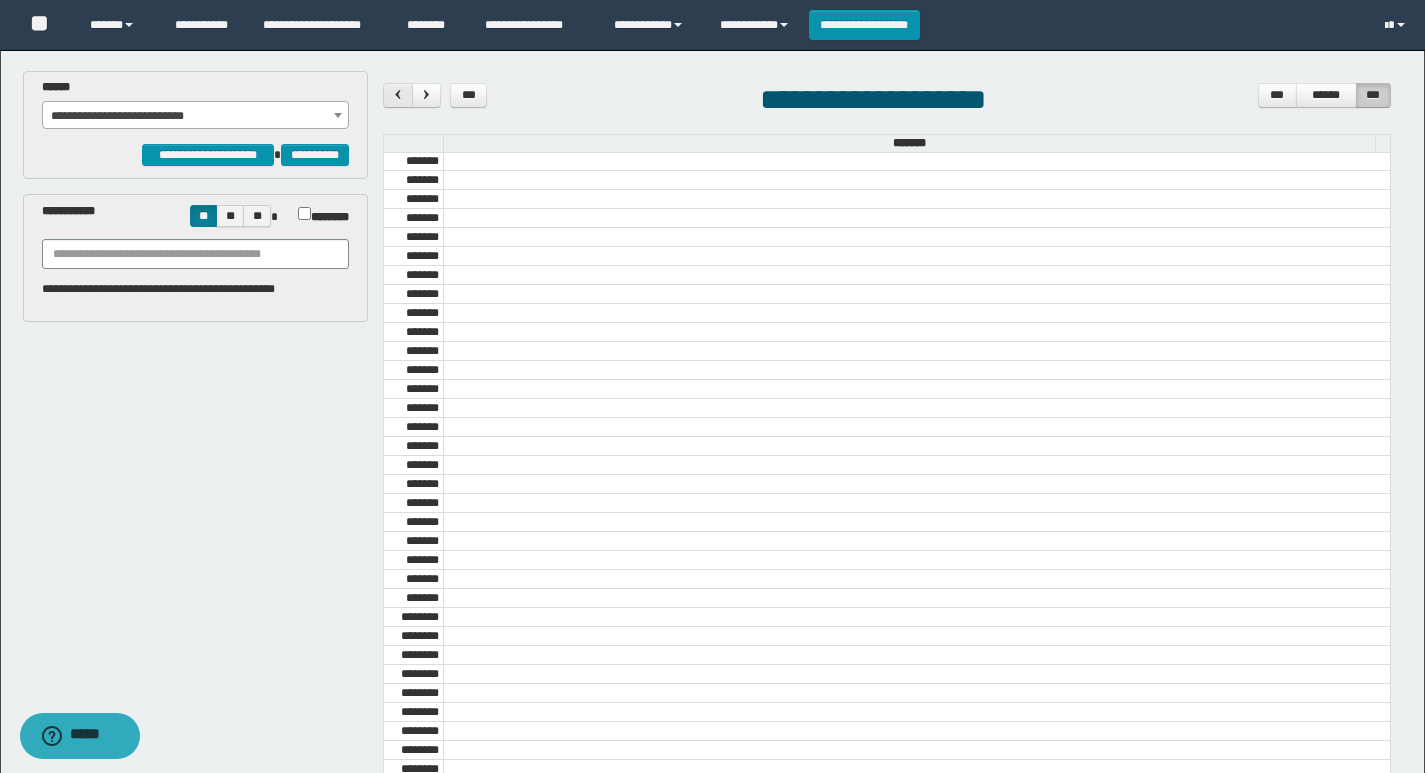 click at bounding box center (398, 94) 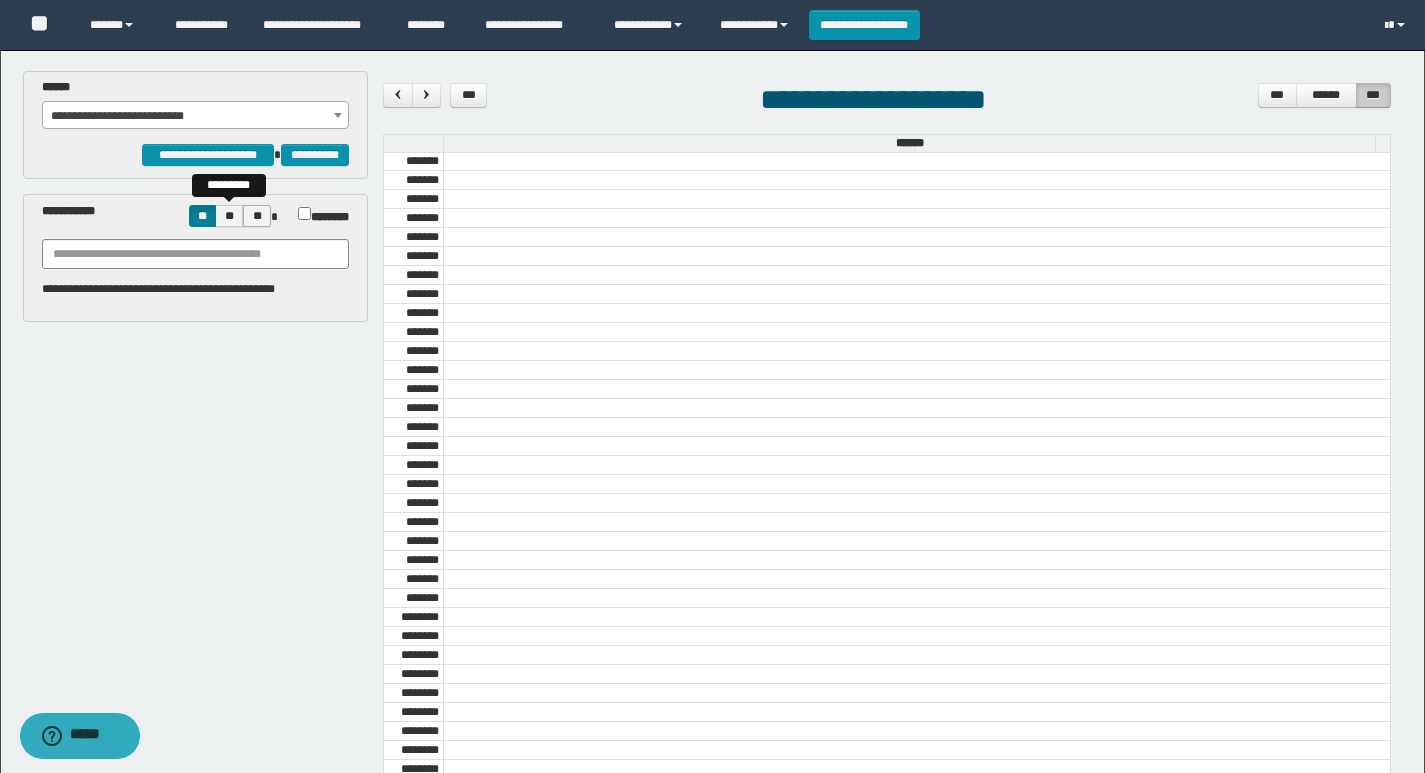 click on "**" at bounding box center [257, 216] 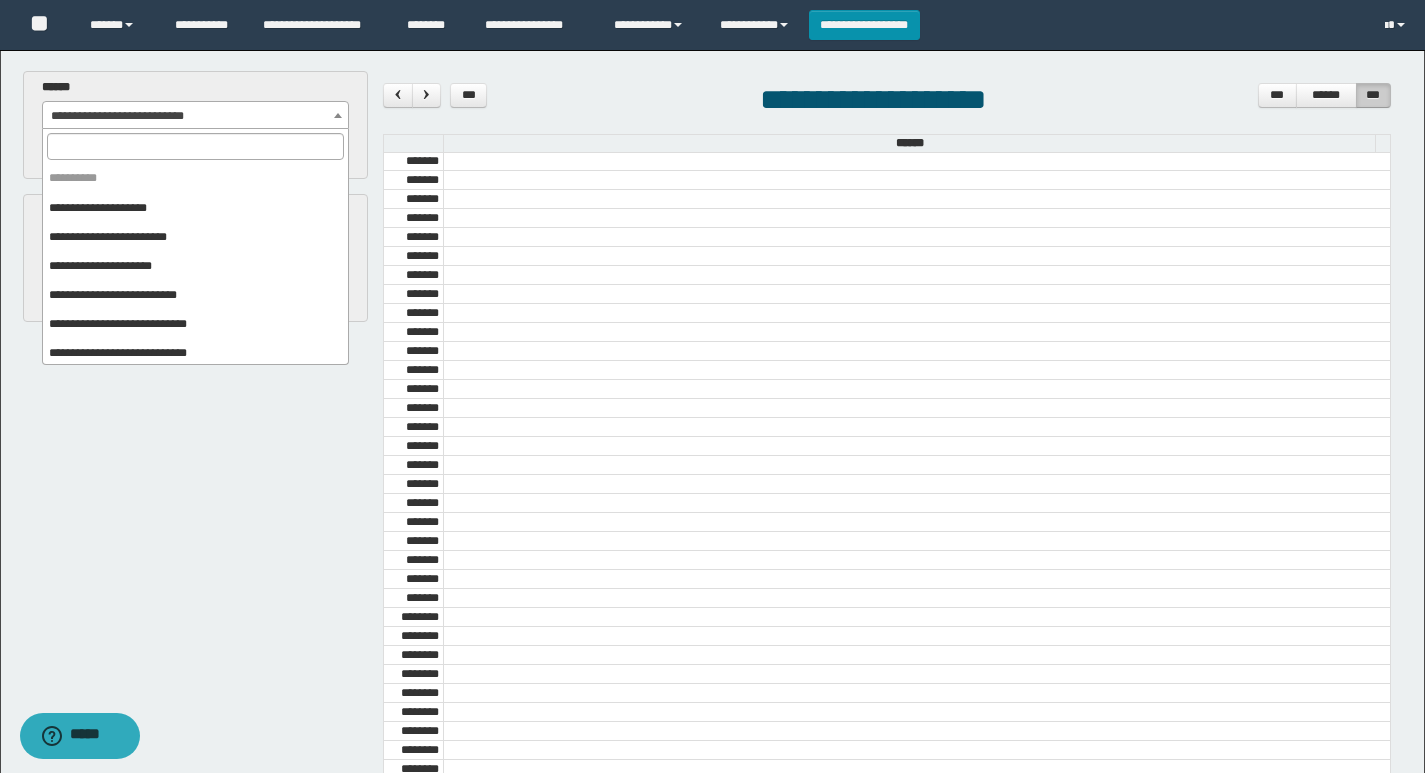 click on "**********" at bounding box center (196, 116) 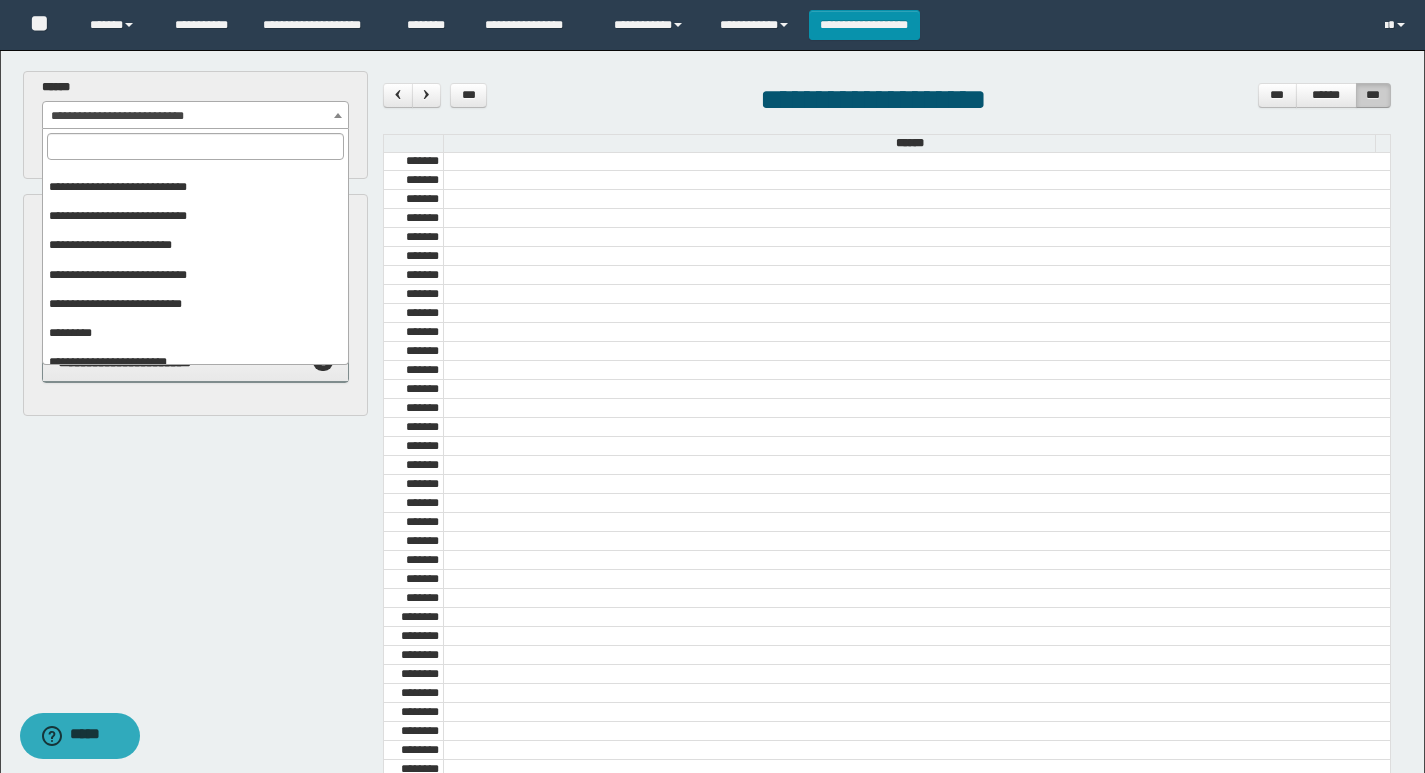 scroll, scrollTop: 125, scrollLeft: 0, axis: vertical 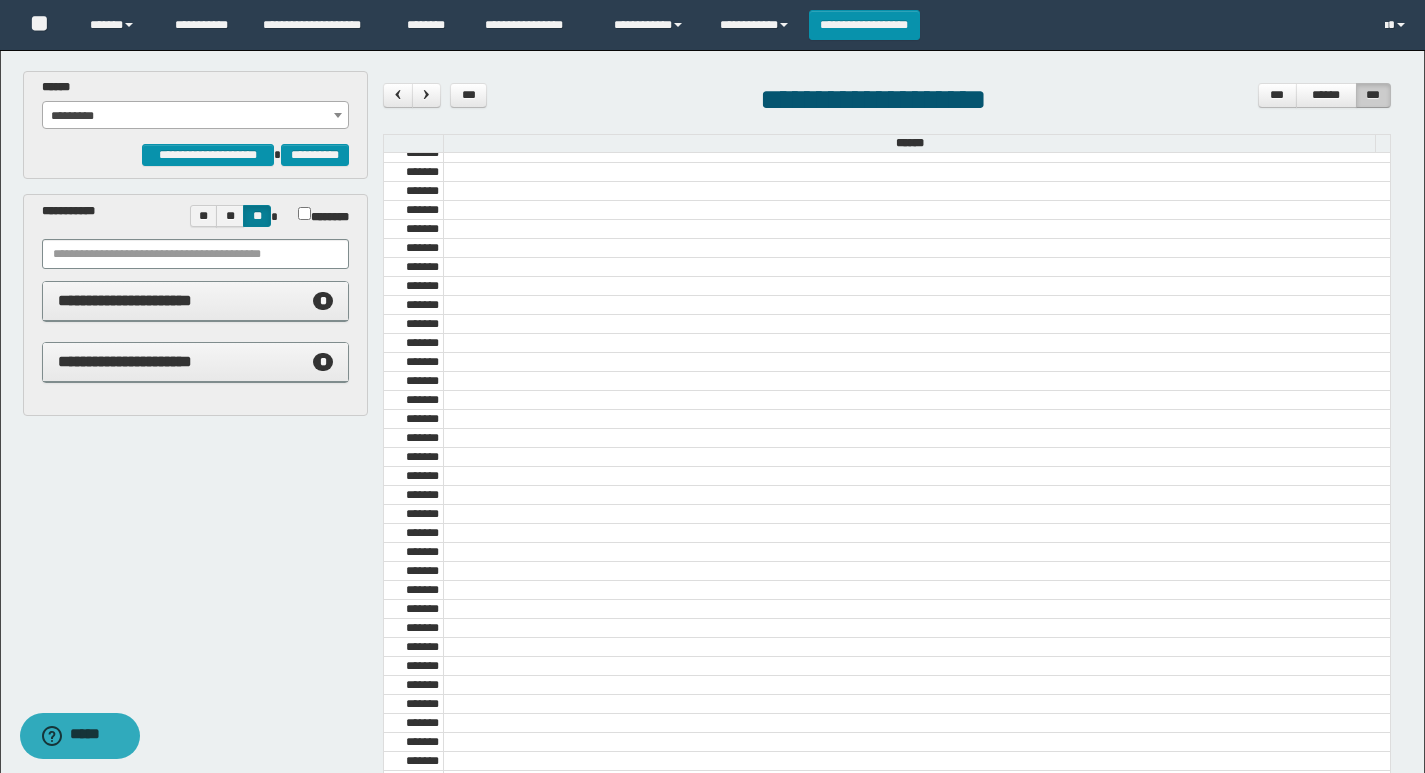 click on "**********" at bounding box center [196, 104] 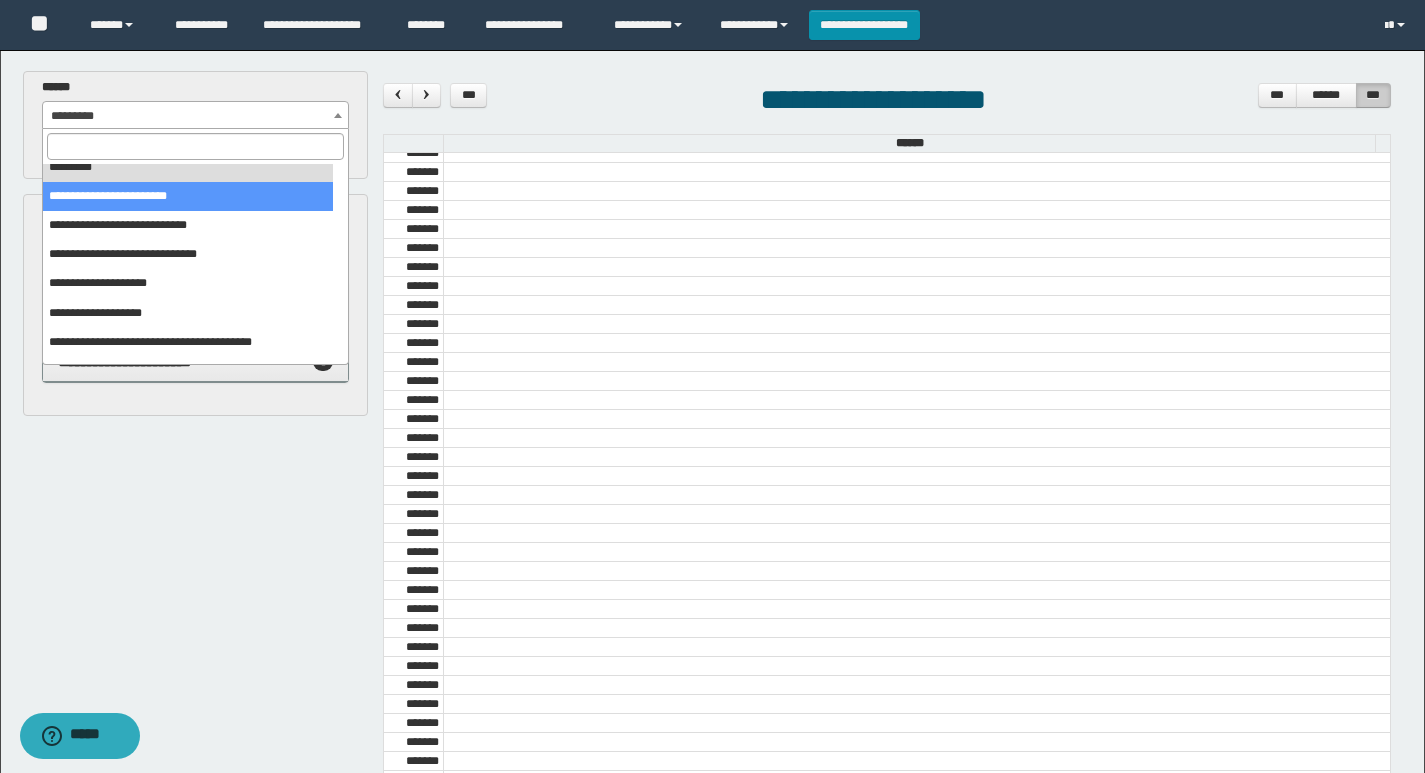 scroll, scrollTop: 325, scrollLeft: 0, axis: vertical 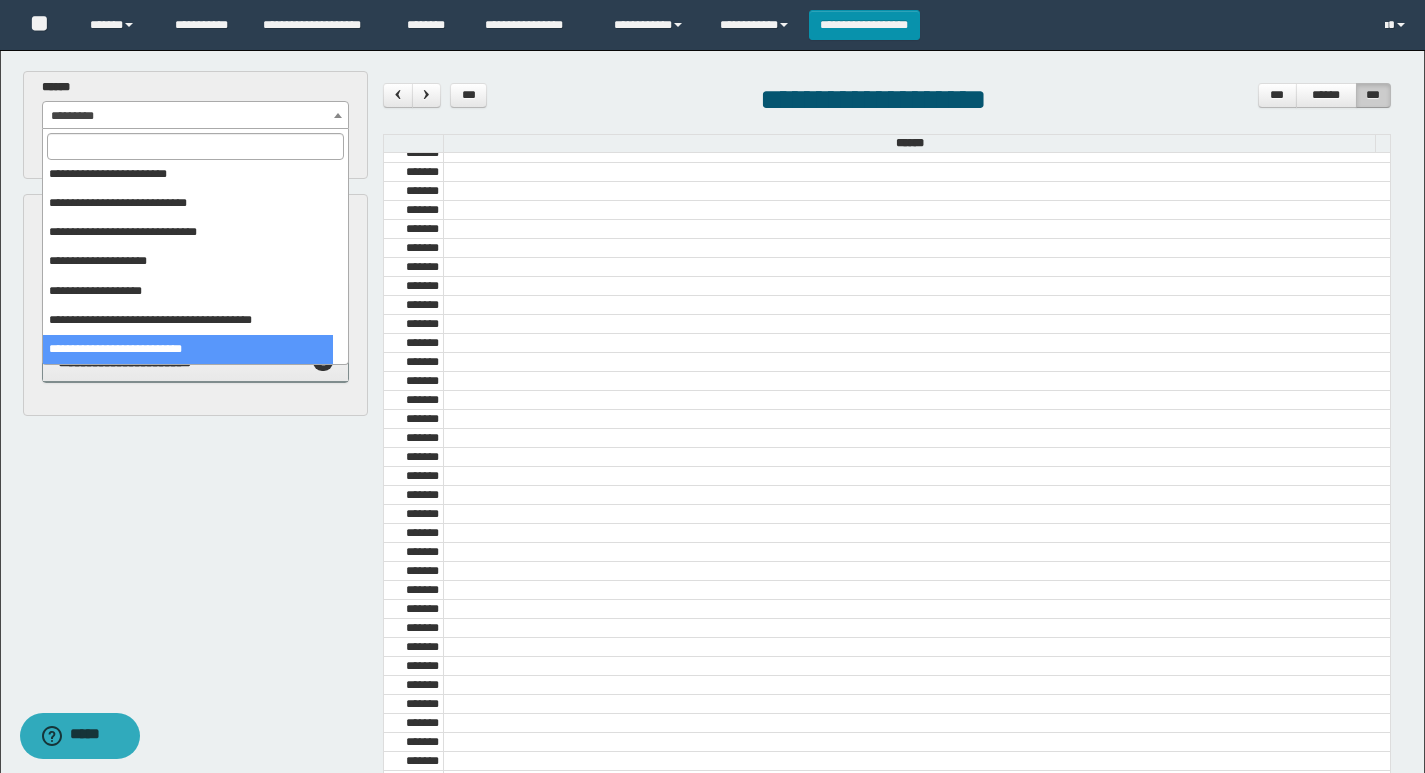 select on "******" 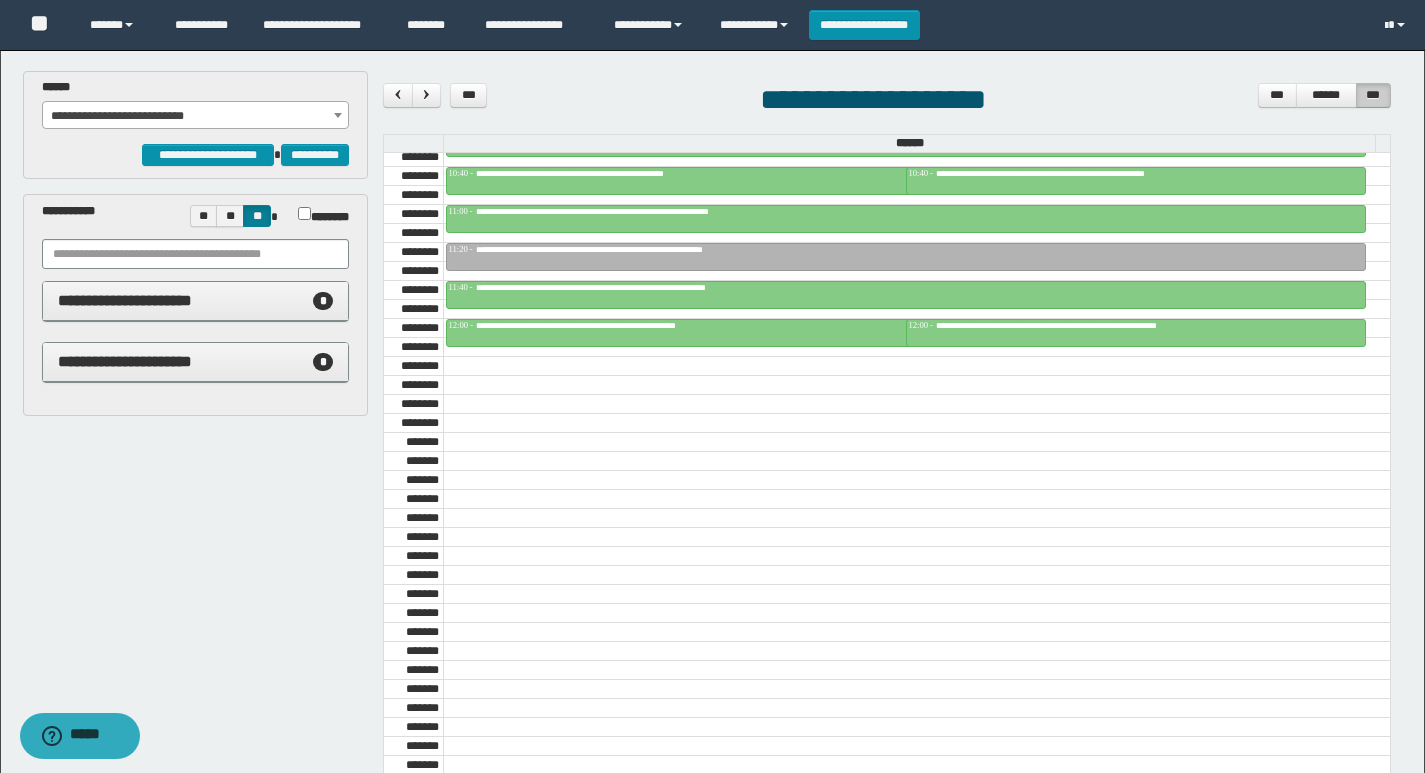 scroll, scrollTop: 1000, scrollLeft: 0, axis: vertical 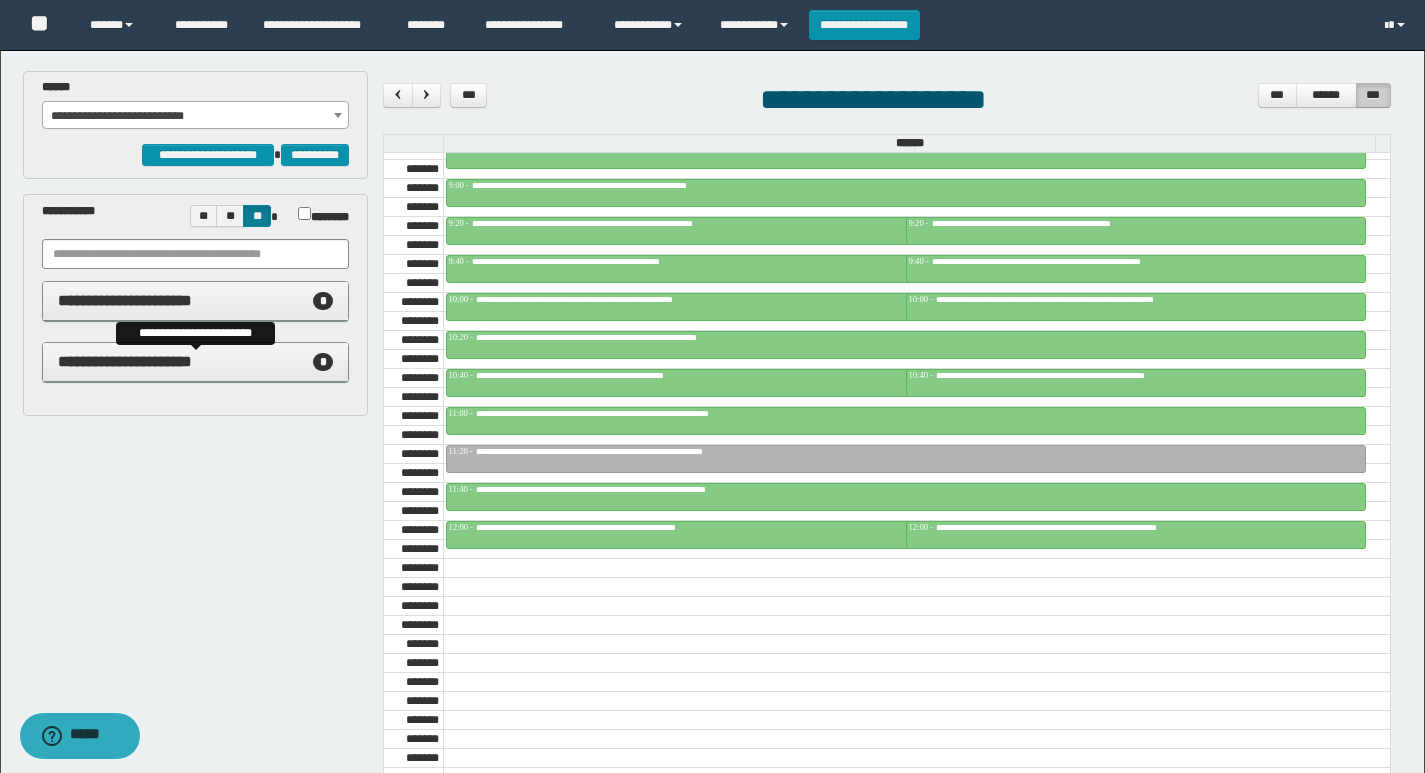 click on "**********" at bounding box center (125, 361) 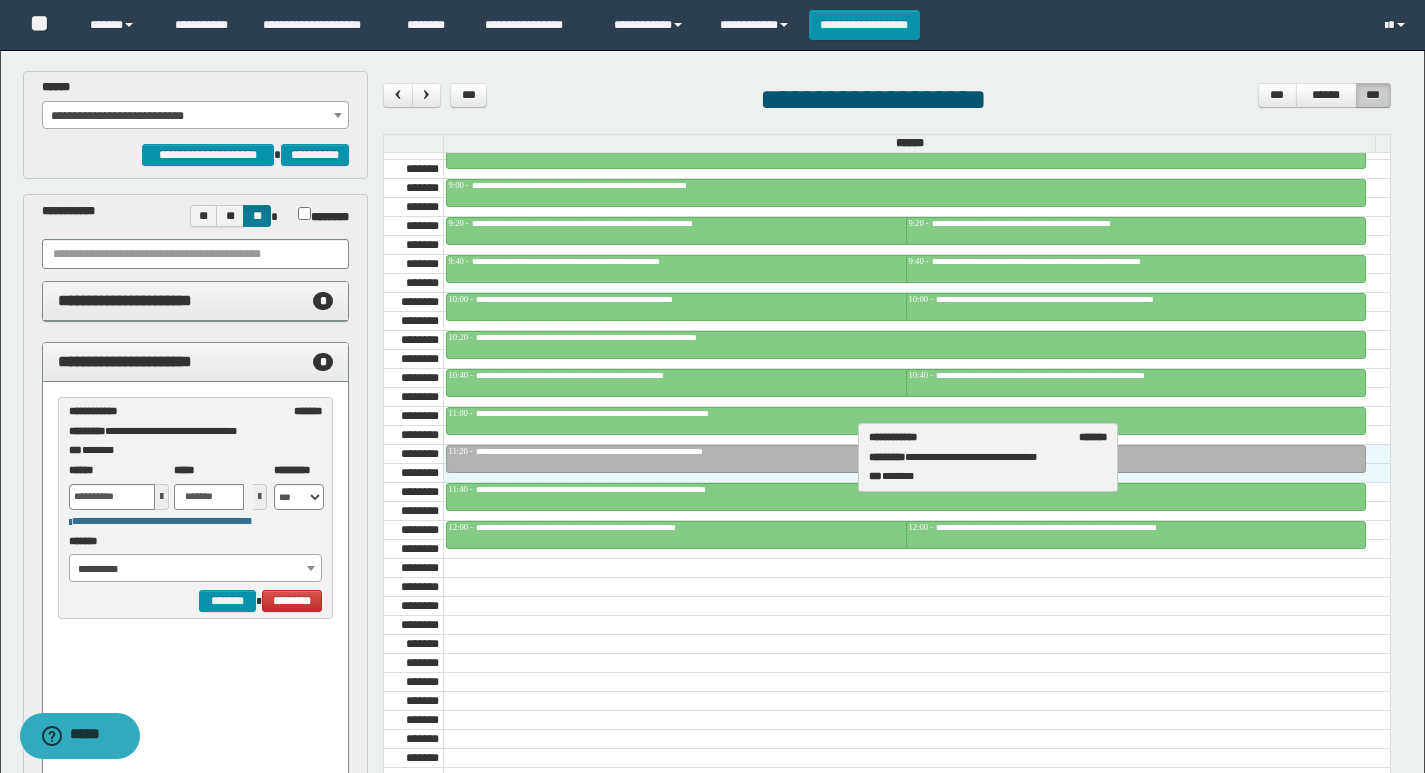 drag, startPoint x: 145, startPoint y: 420, endPoint x: 945, endPoint y: 446, distance: 800.42236 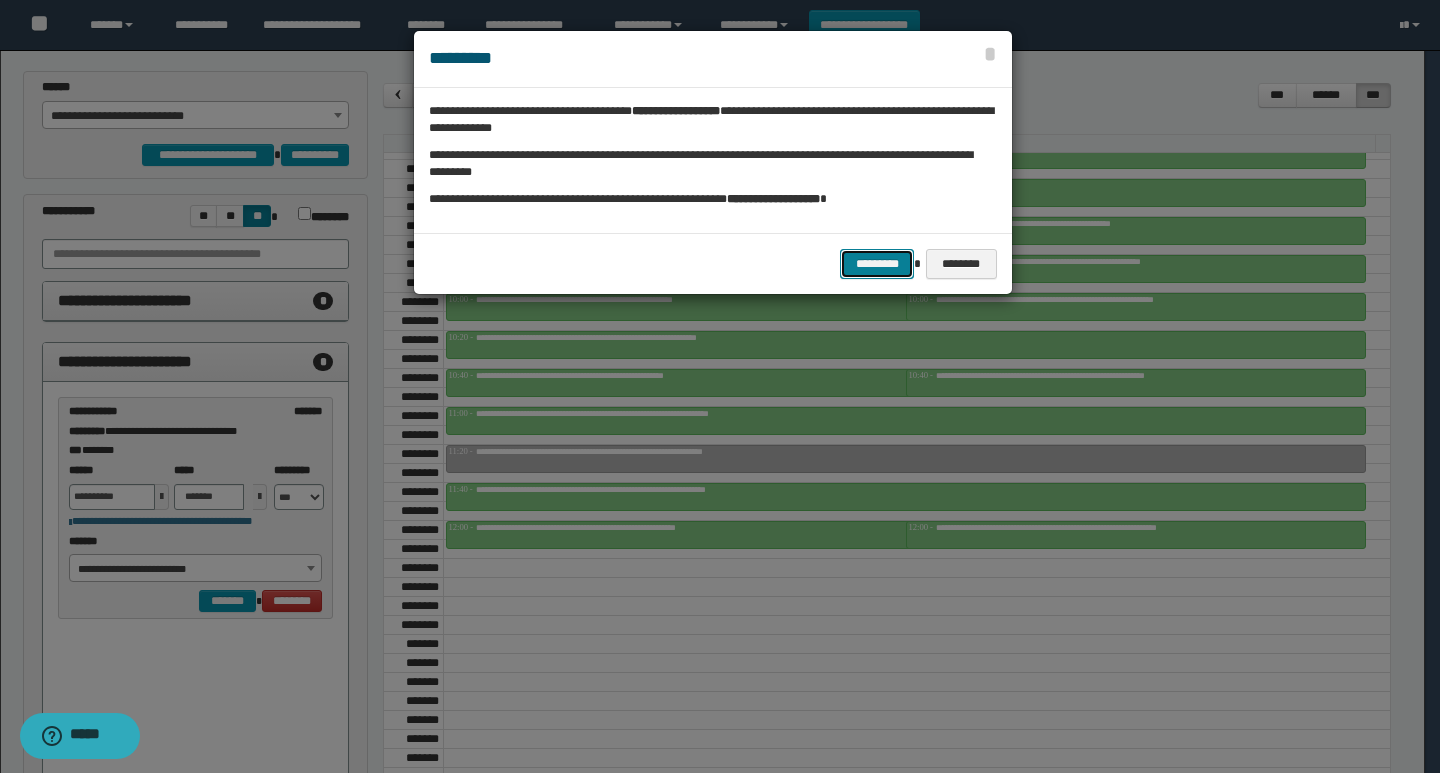 click on "*********" at bounding box center [877, 264] 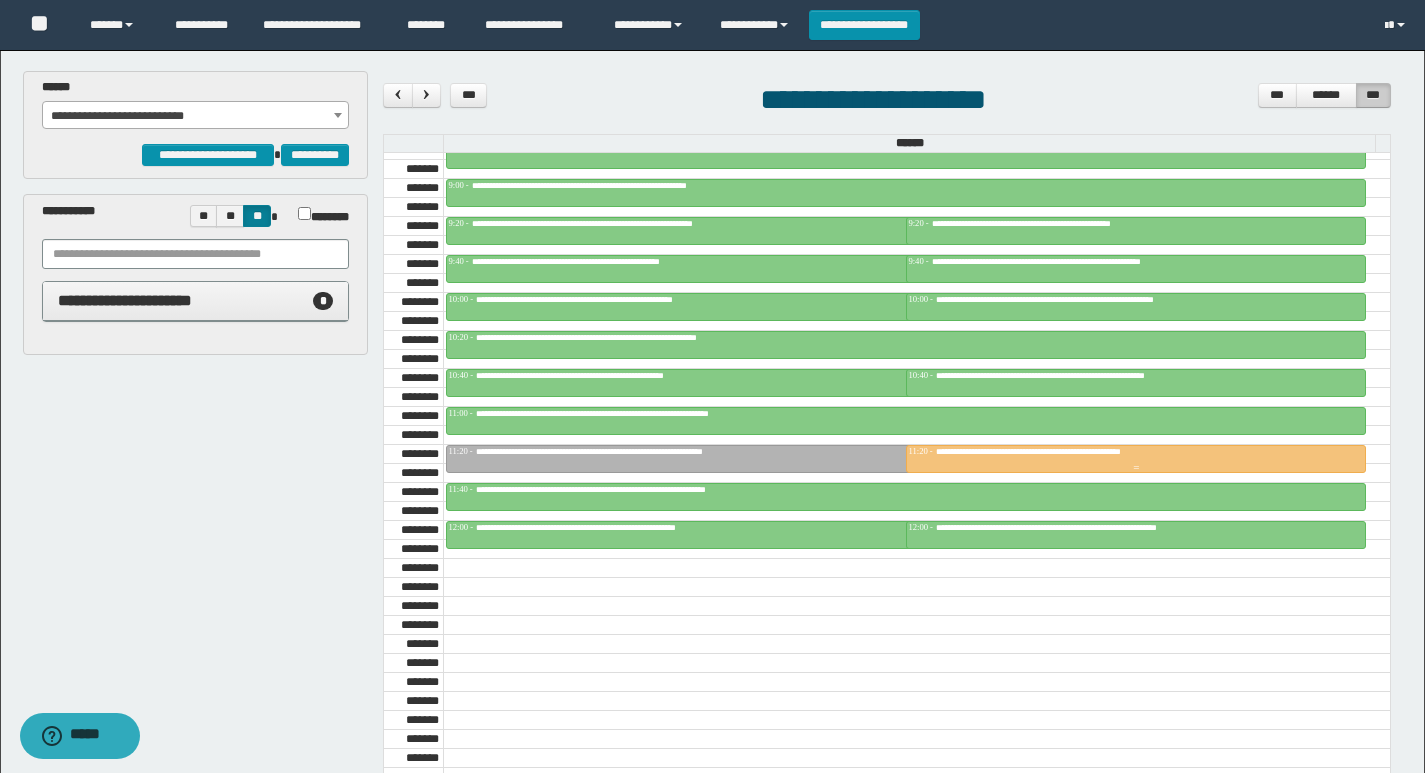 click at bounding box center (1136, 459) 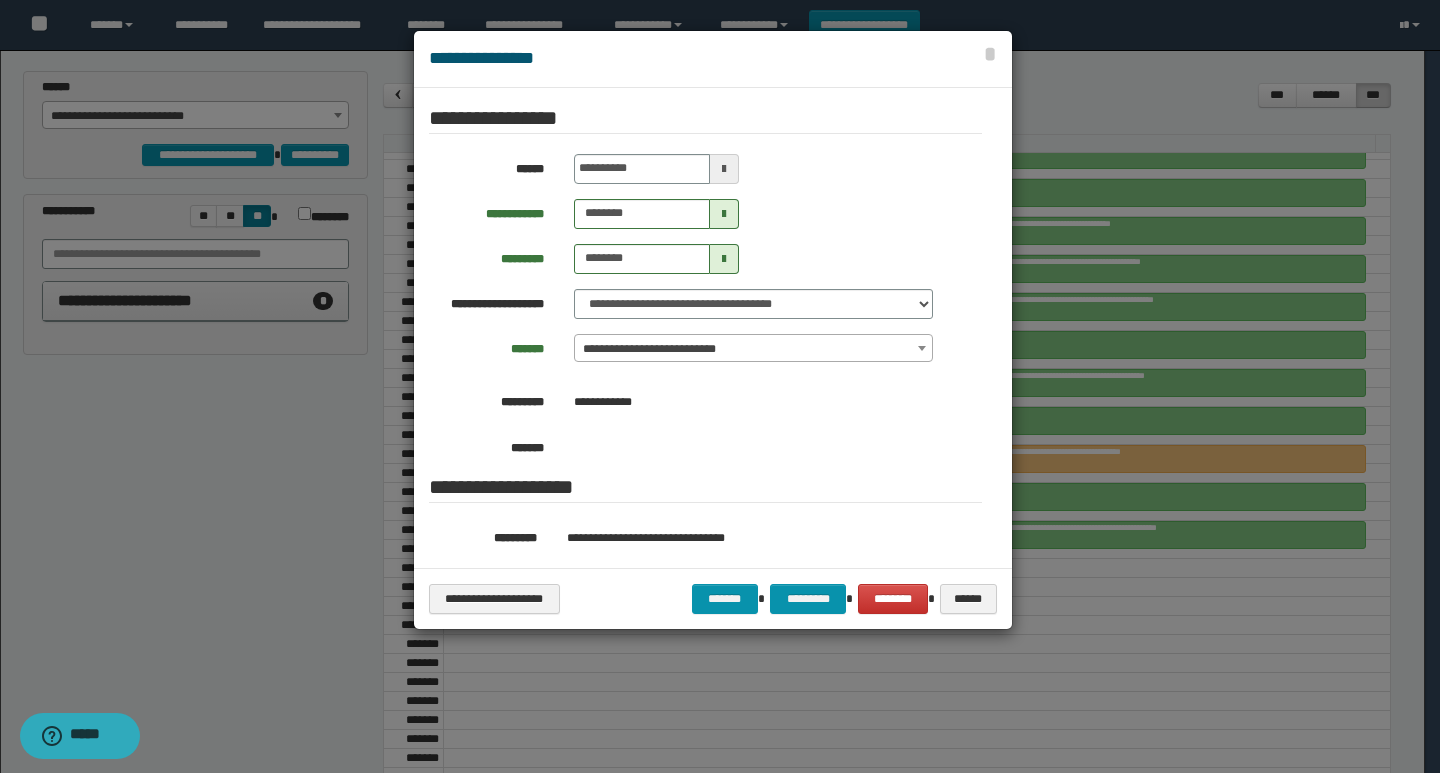 click on "**********" at bounding box center (713, 598) 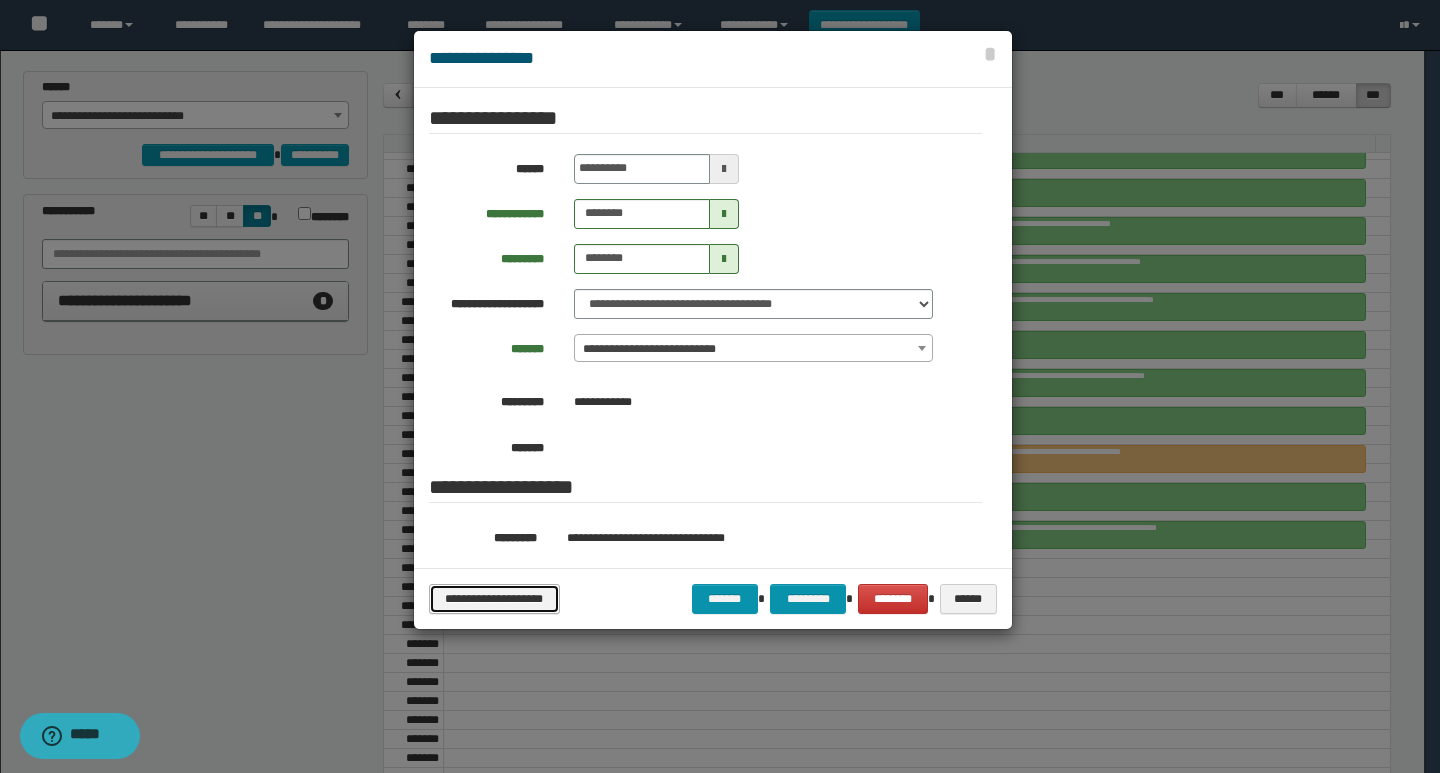 click on "**********" at bounding box center (494, 599) 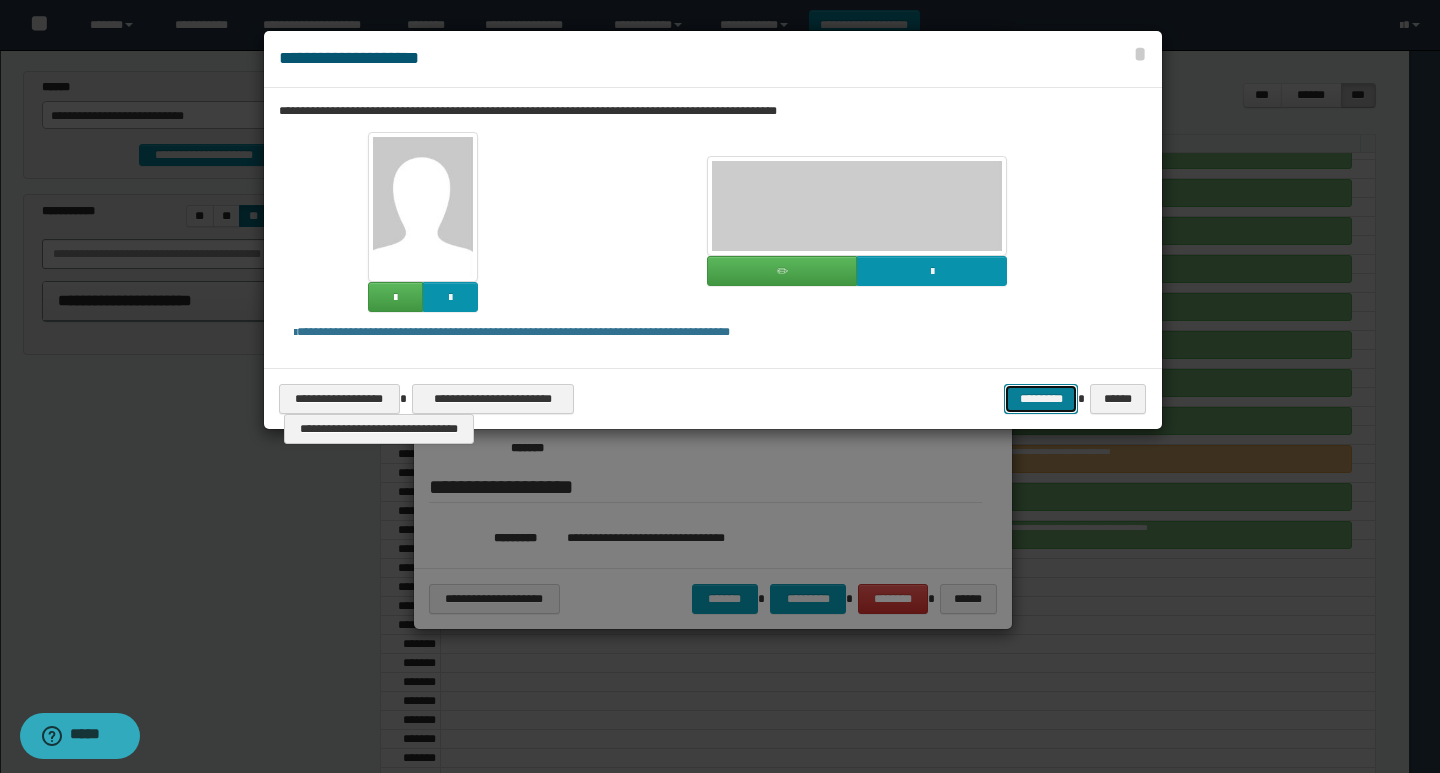 click on "*********" at bounding box center [1041, 399] 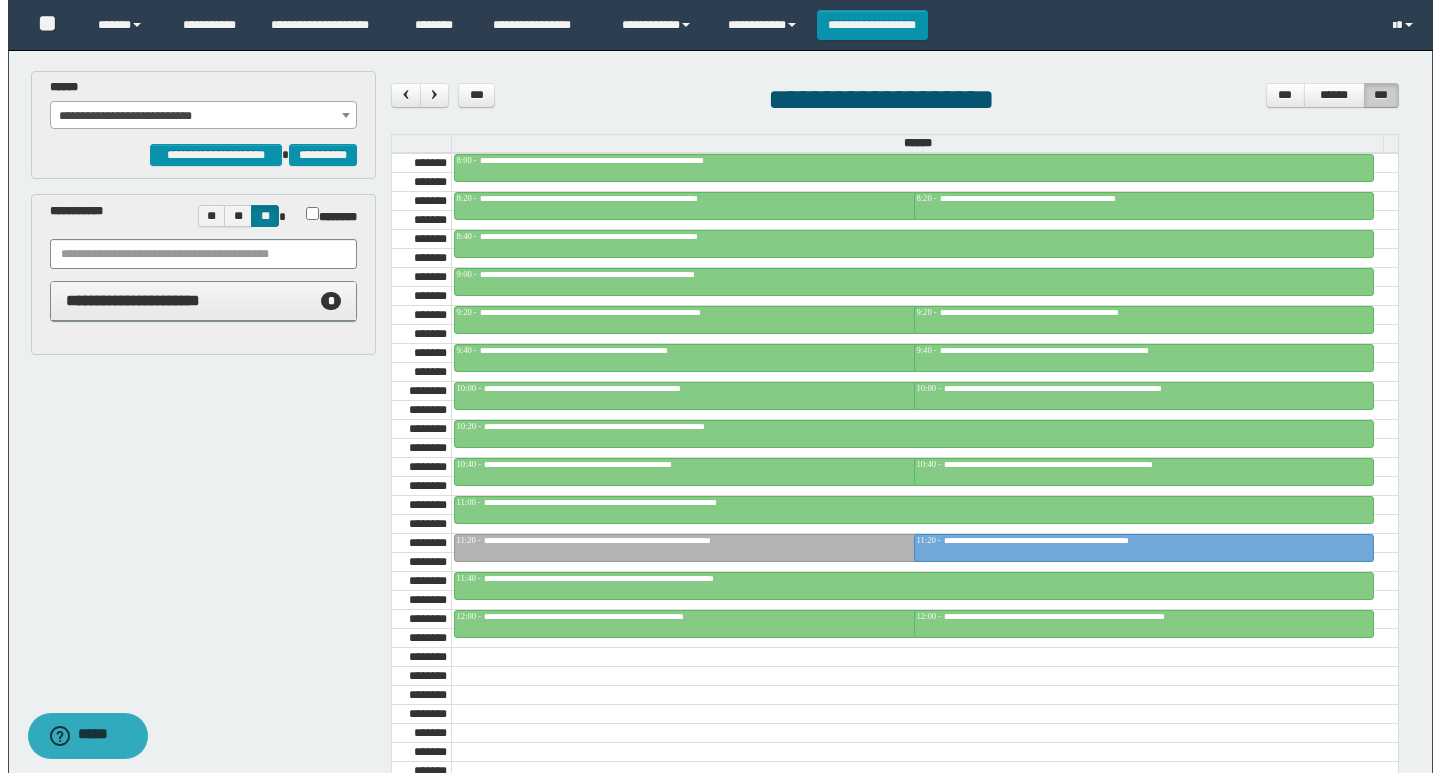 scroll, scrollTop: 800, scrollLeft: 0, axis: vertical 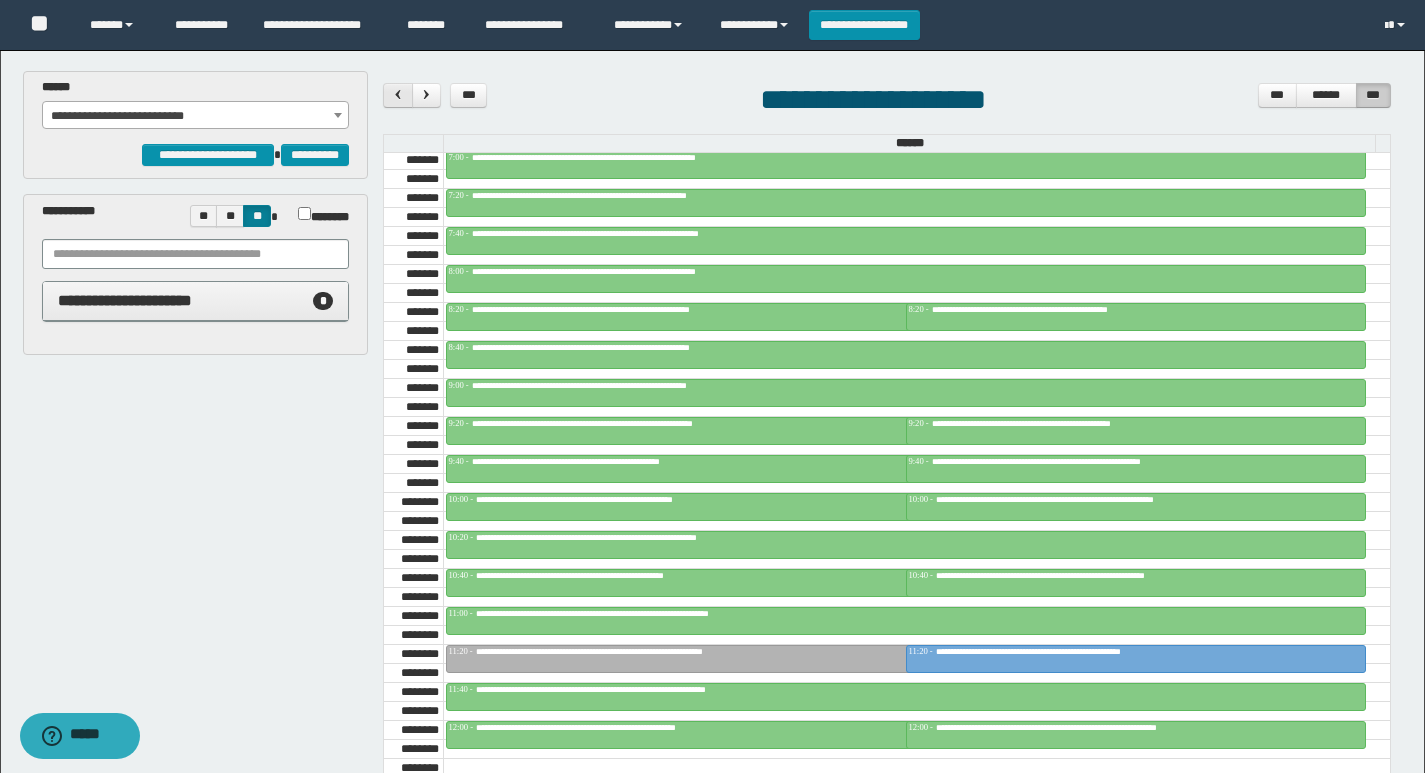 click at bounding box center [397, 95] 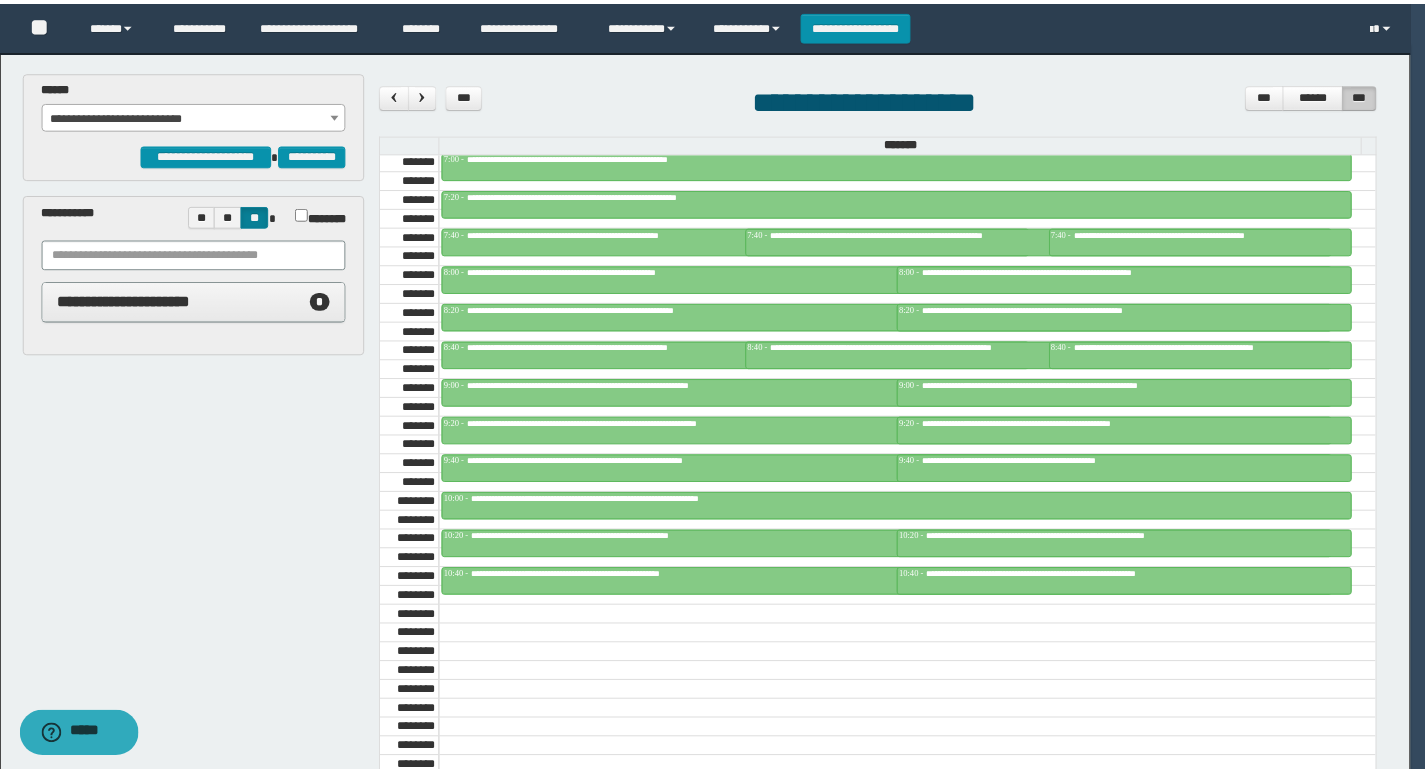 scroll, scrollTop: 685, scrollLeft: 0, axis: vertical 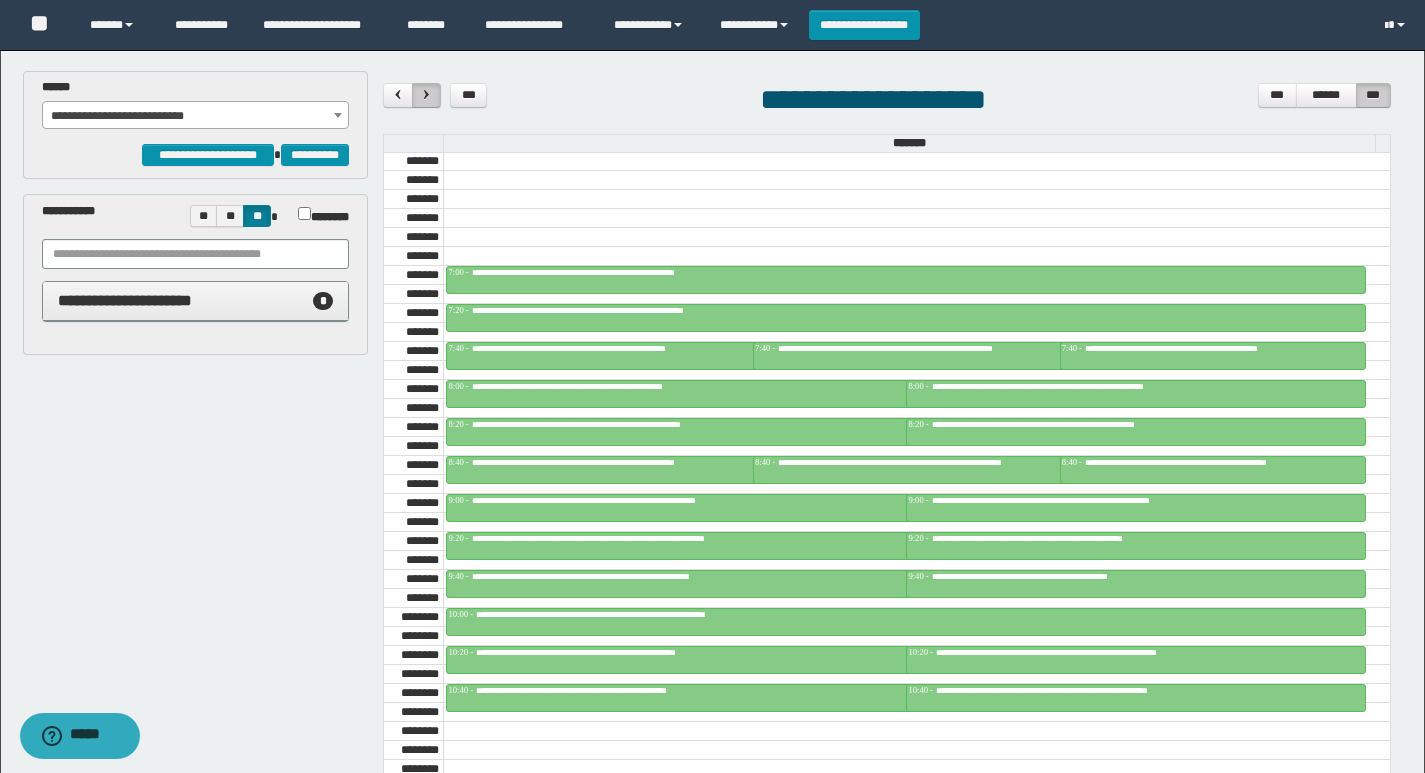 click at bounding box center (426, 95) 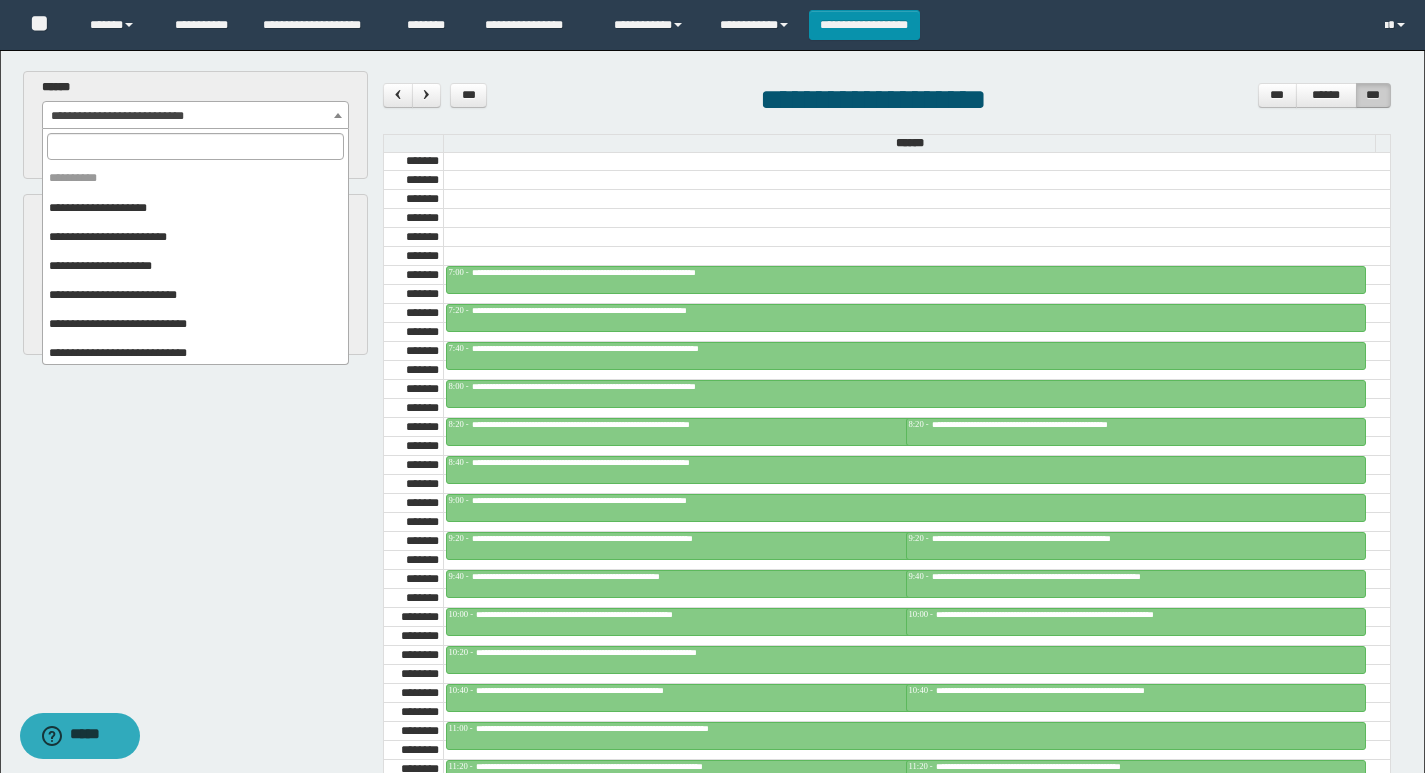 click on "**********" at bounding box center [196, 116] 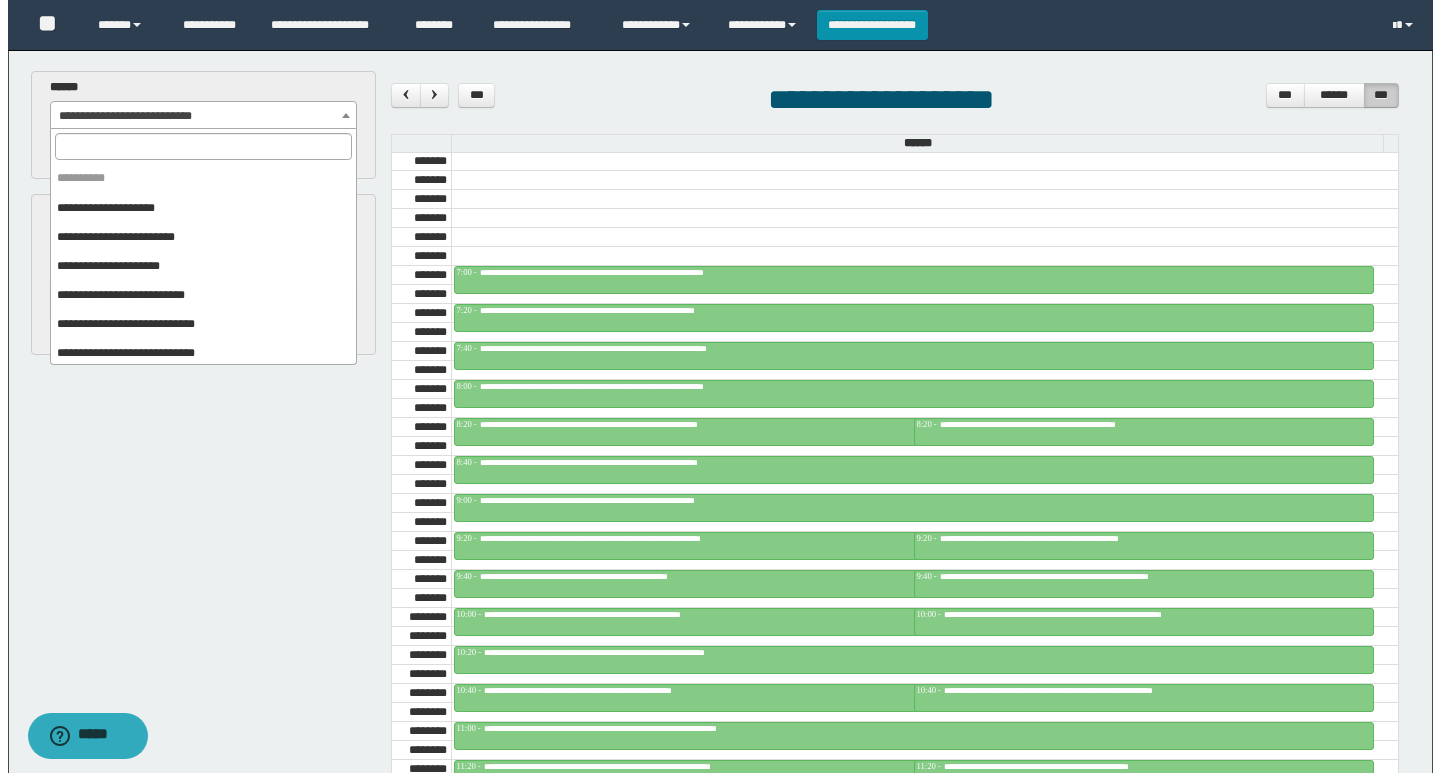 scroll, scrollTop: 325, scrollLeft: 0, axis: vertical 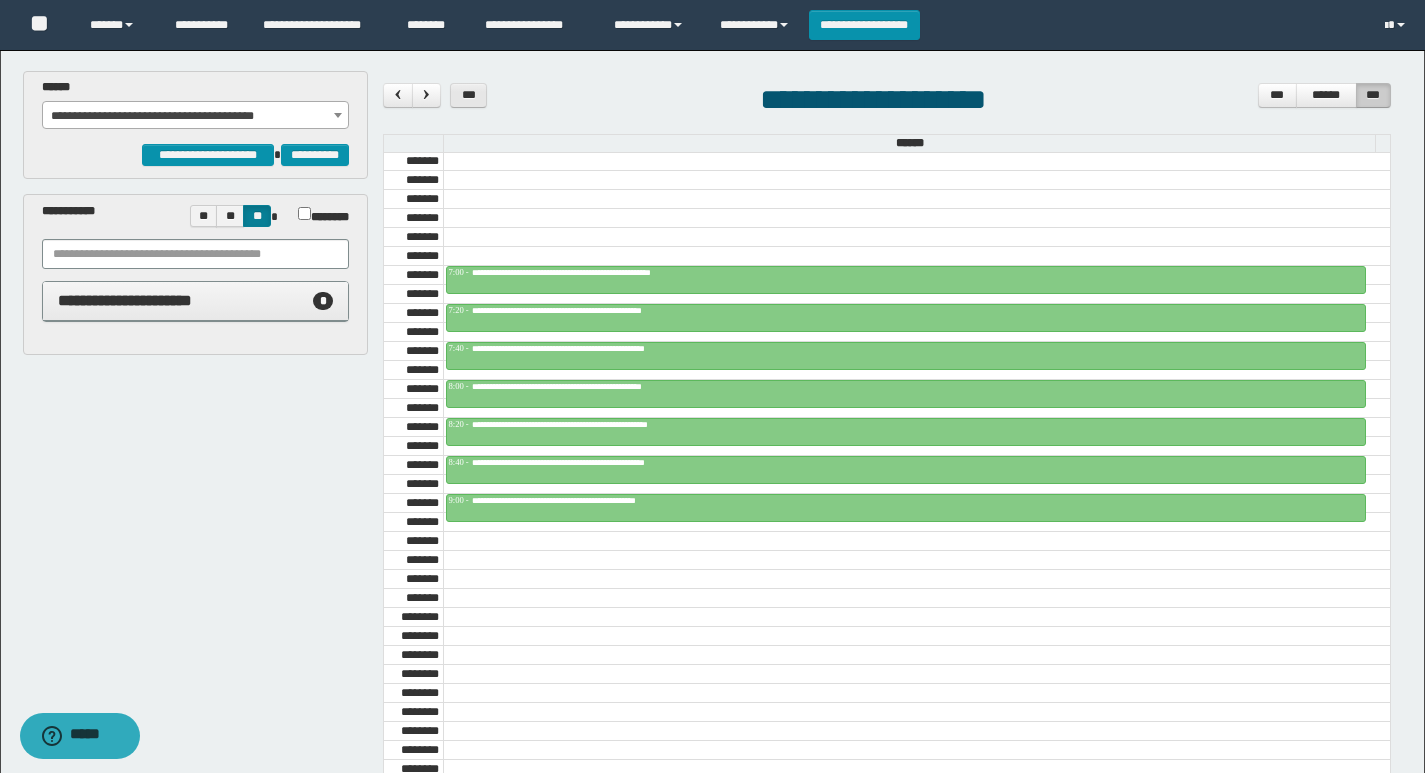 click on "***" at bounding box center (469, 95) 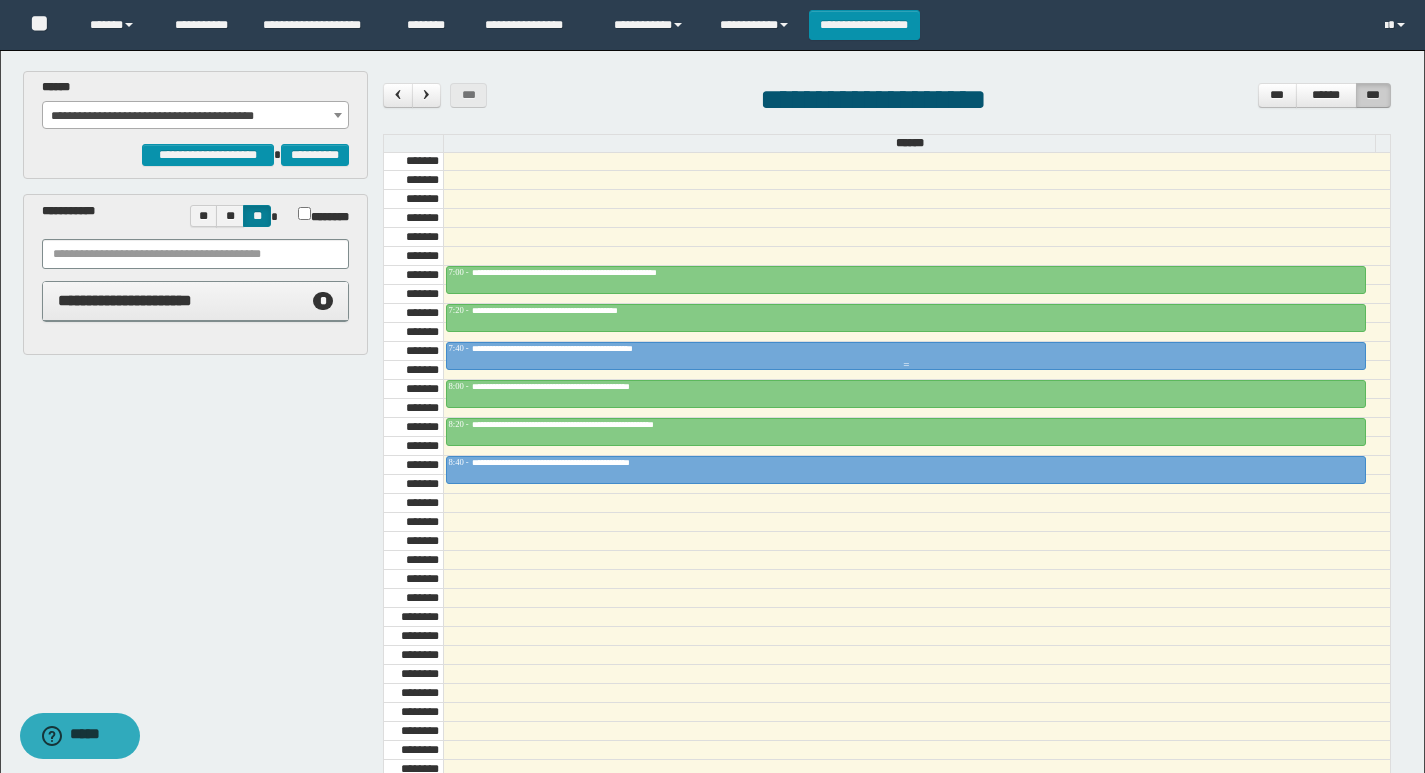 click on "**********" at bounding box center (584, 348) 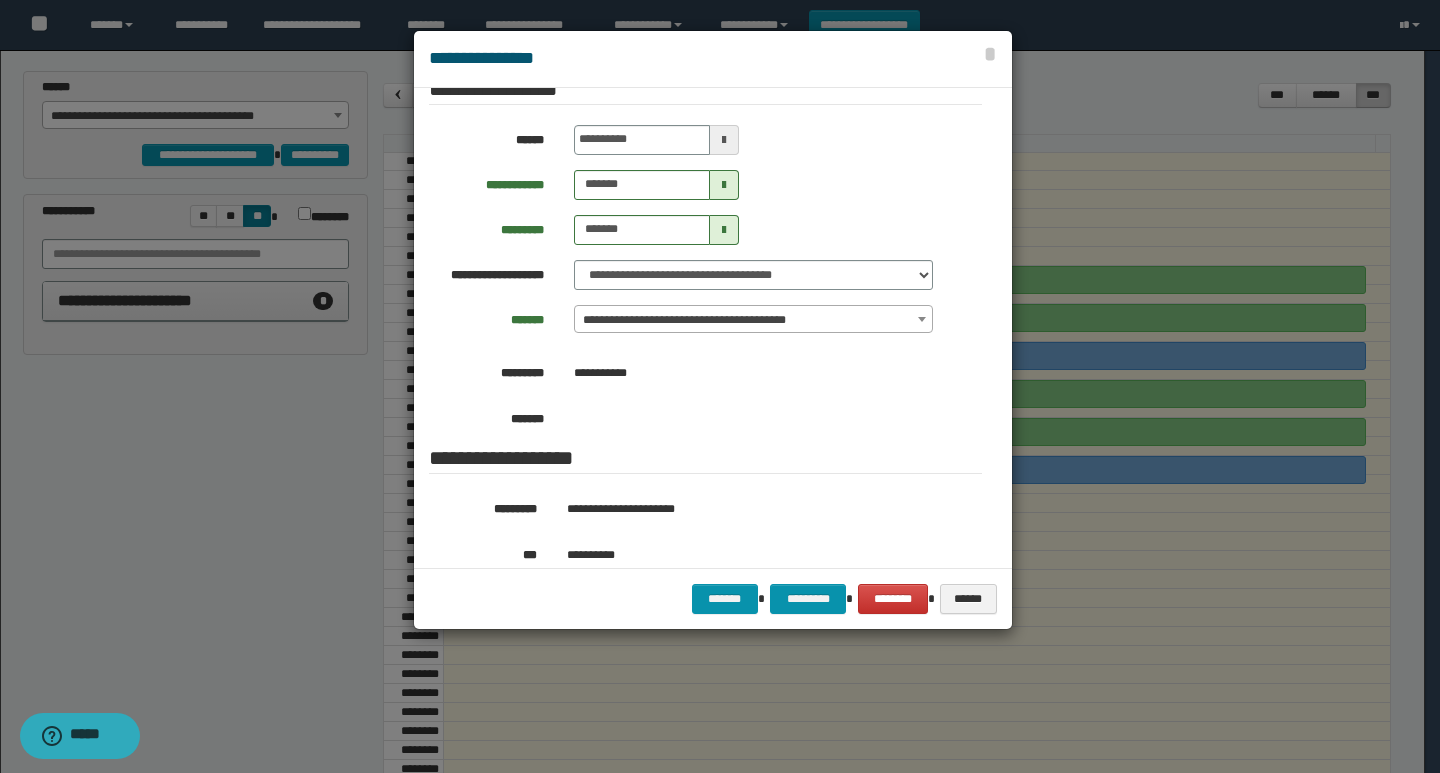 scroll, scrollTop: 0, scrollLeft: 0, axis: both 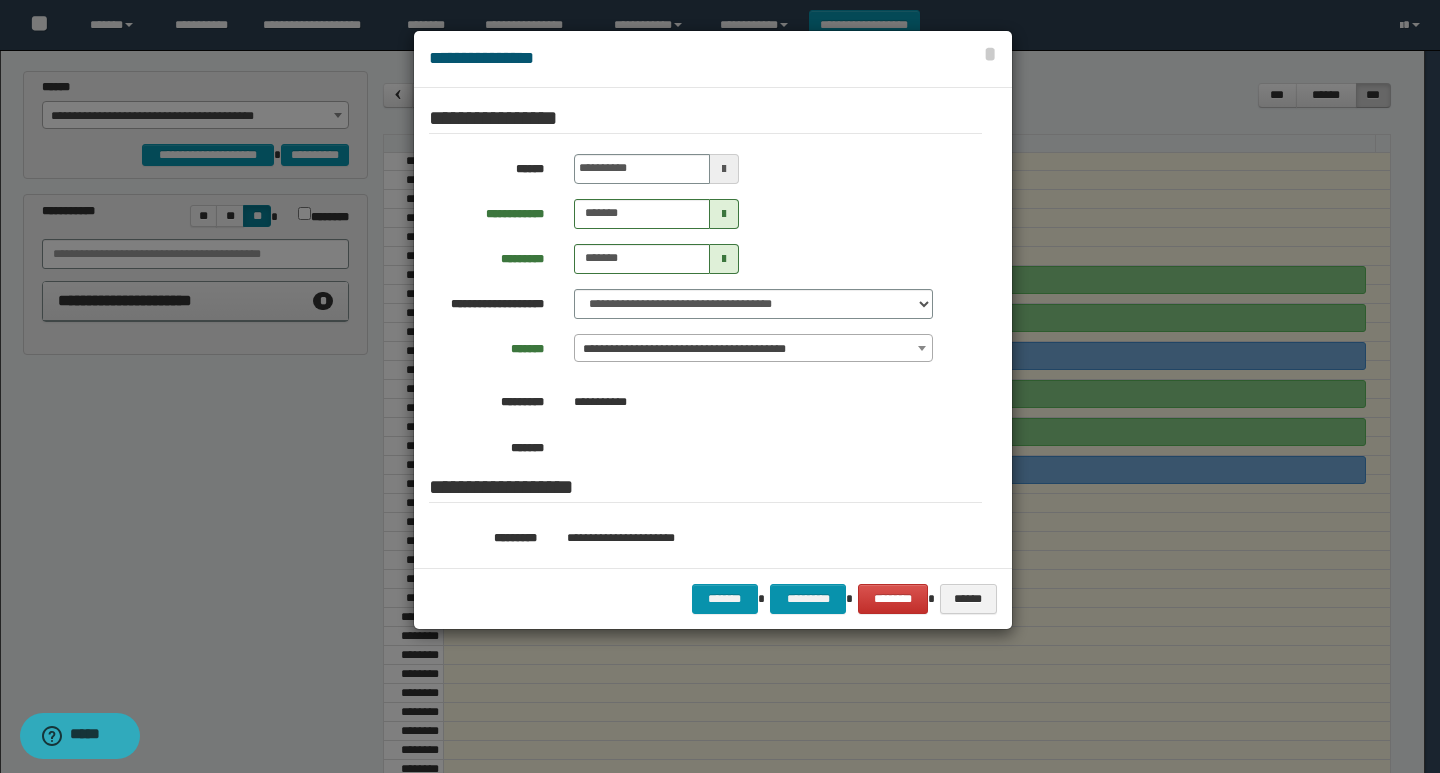 click at bounding box center [720, 386] 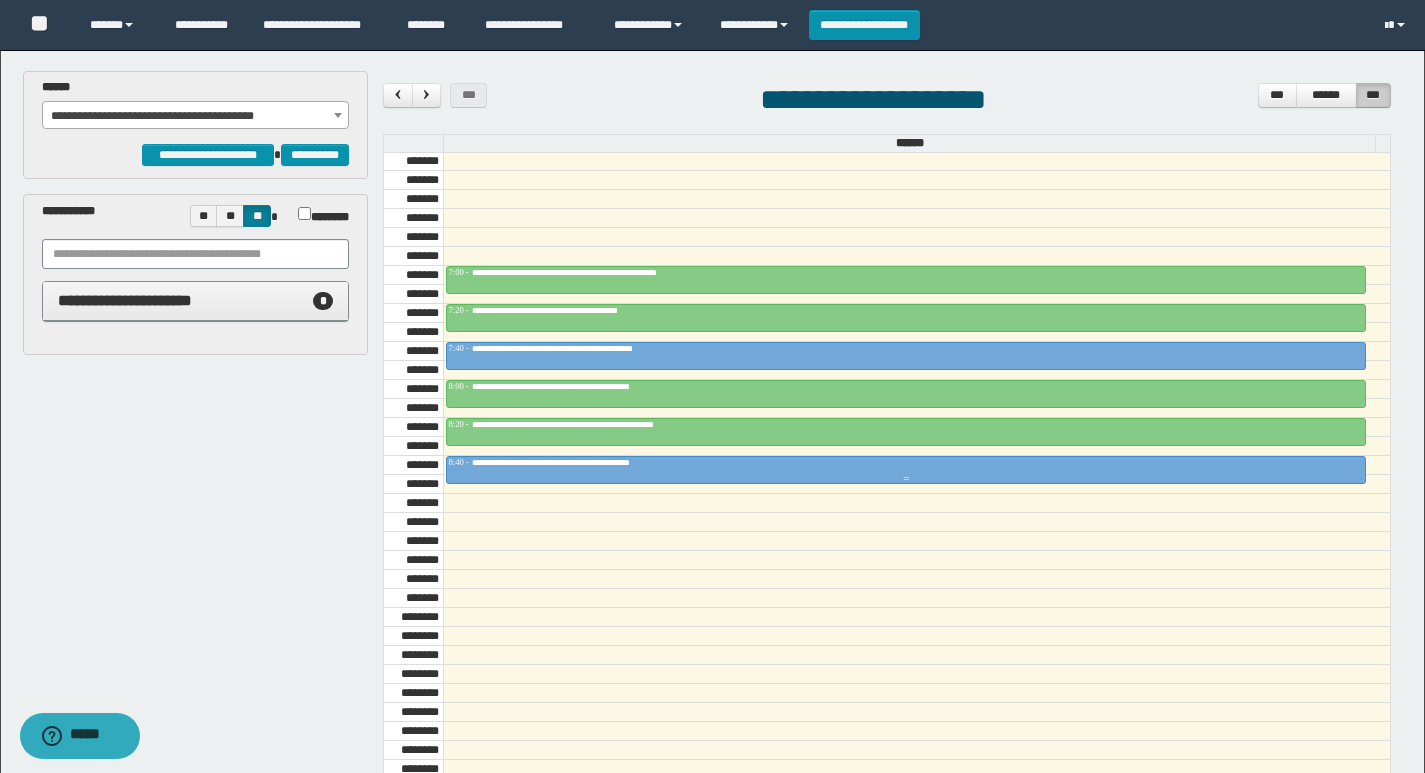 click at bounding box center (906, 479) 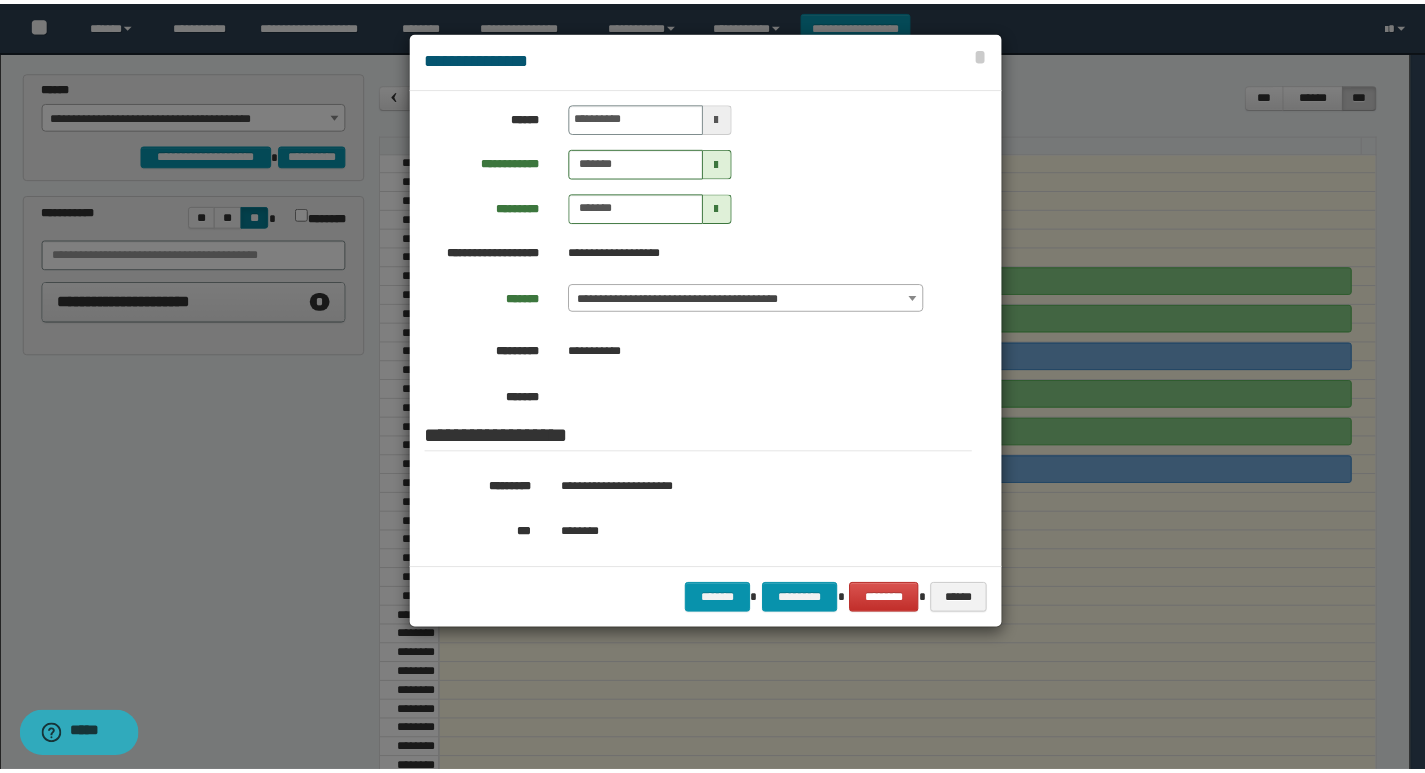 scroll, scrollTop: 100, scrollLeft: 0, axis: vertical 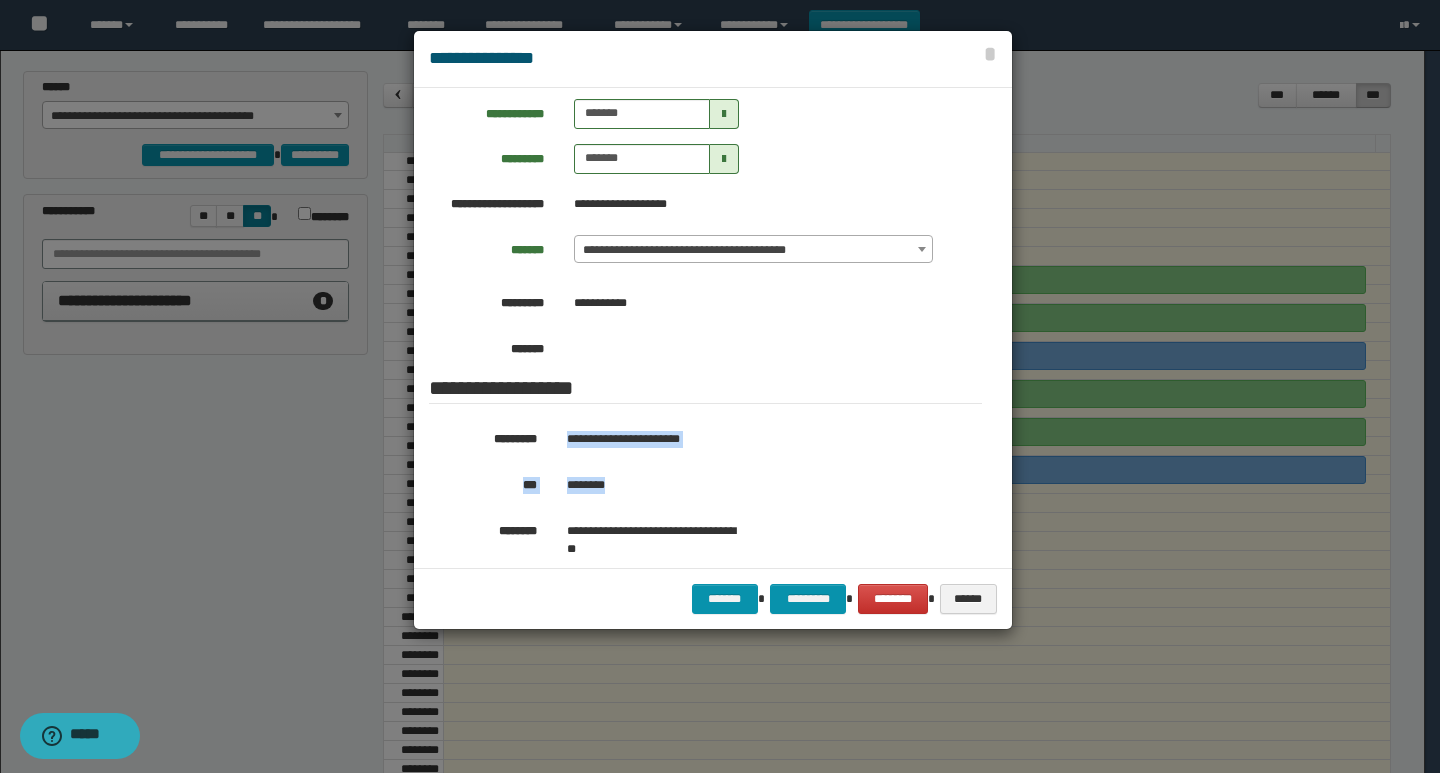 drag, startPoint x: 646, startPoint y: 486, endPoint x: 539, endPoint y: 438, distance: 117.273186 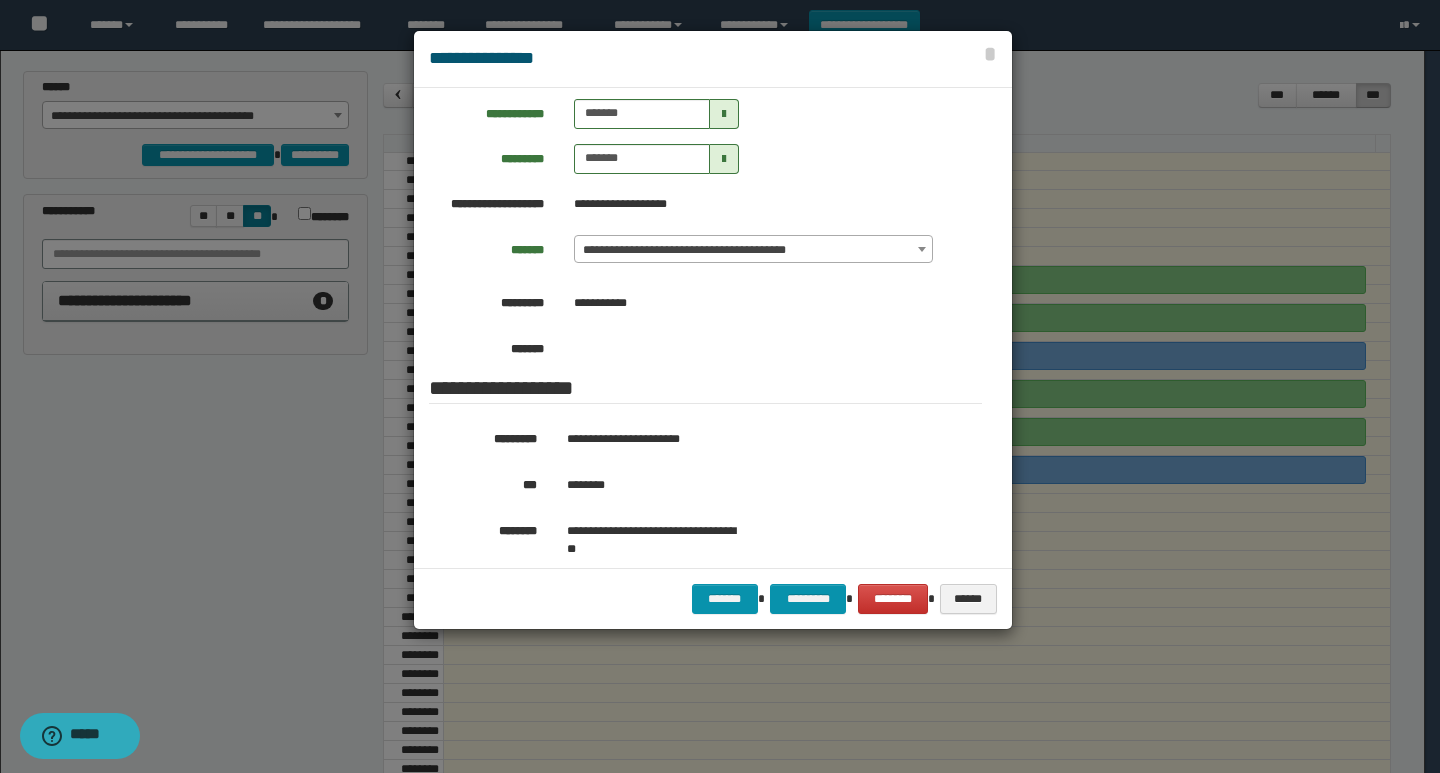 click at bounding box center (720, 386) 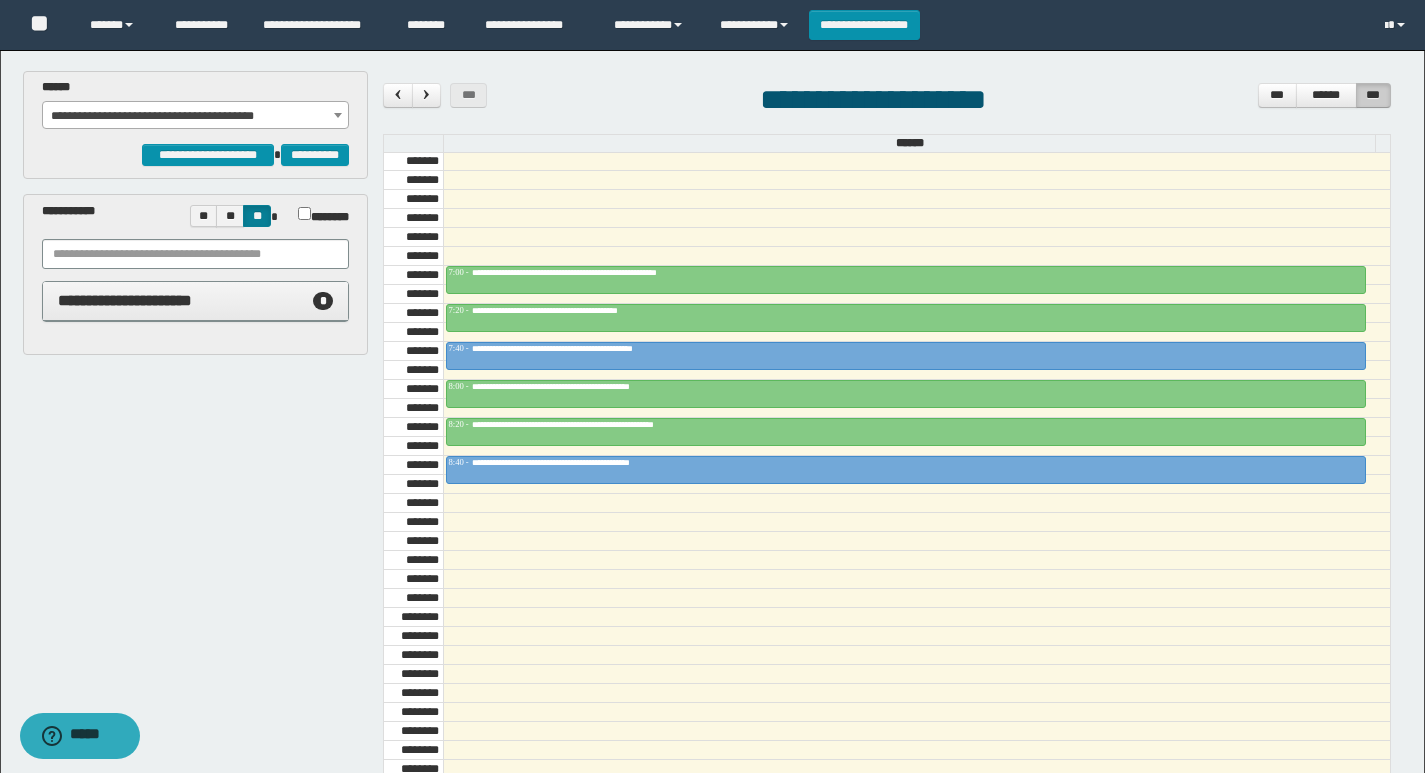 click on "**********" at bounding box center (196, 116) 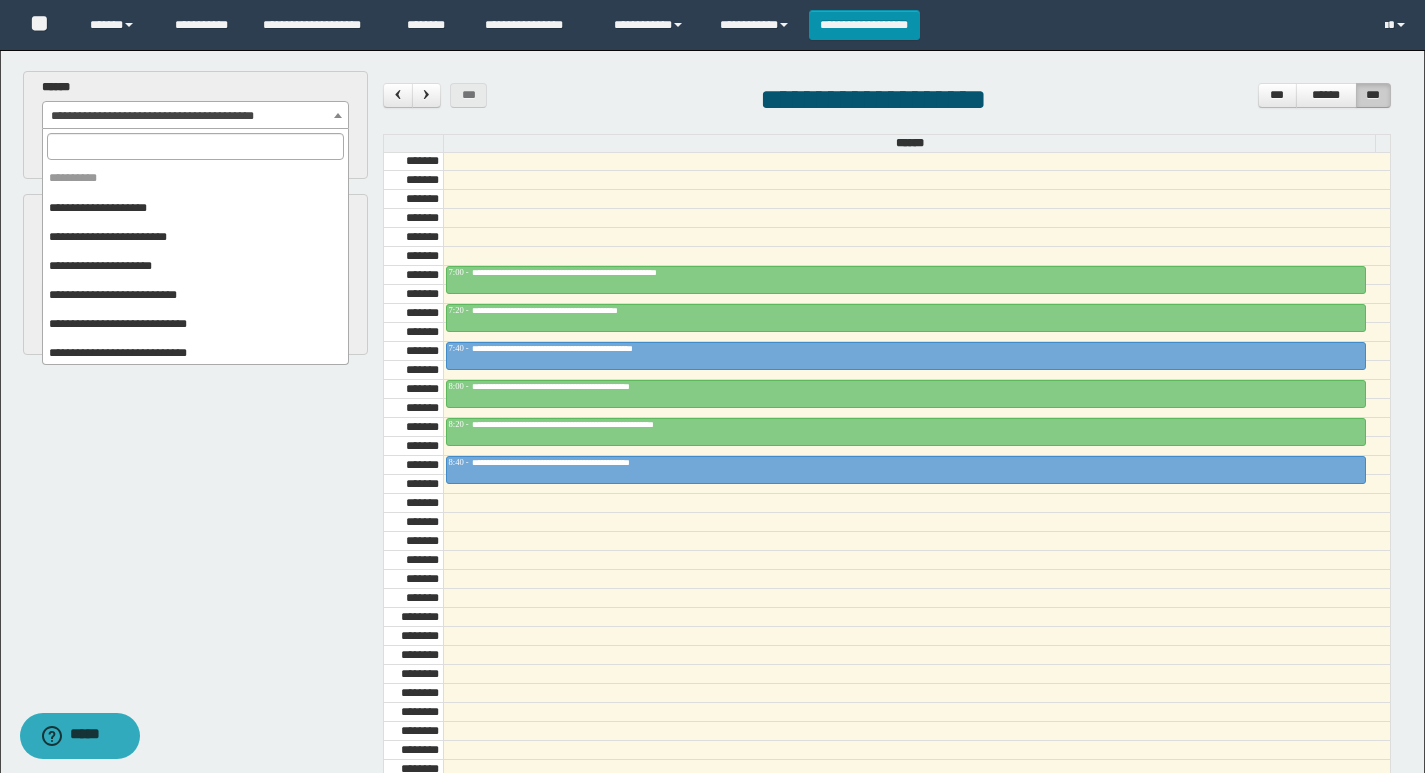scroll, scrollTop: 325, scrollLeft: 0, axis: vertical 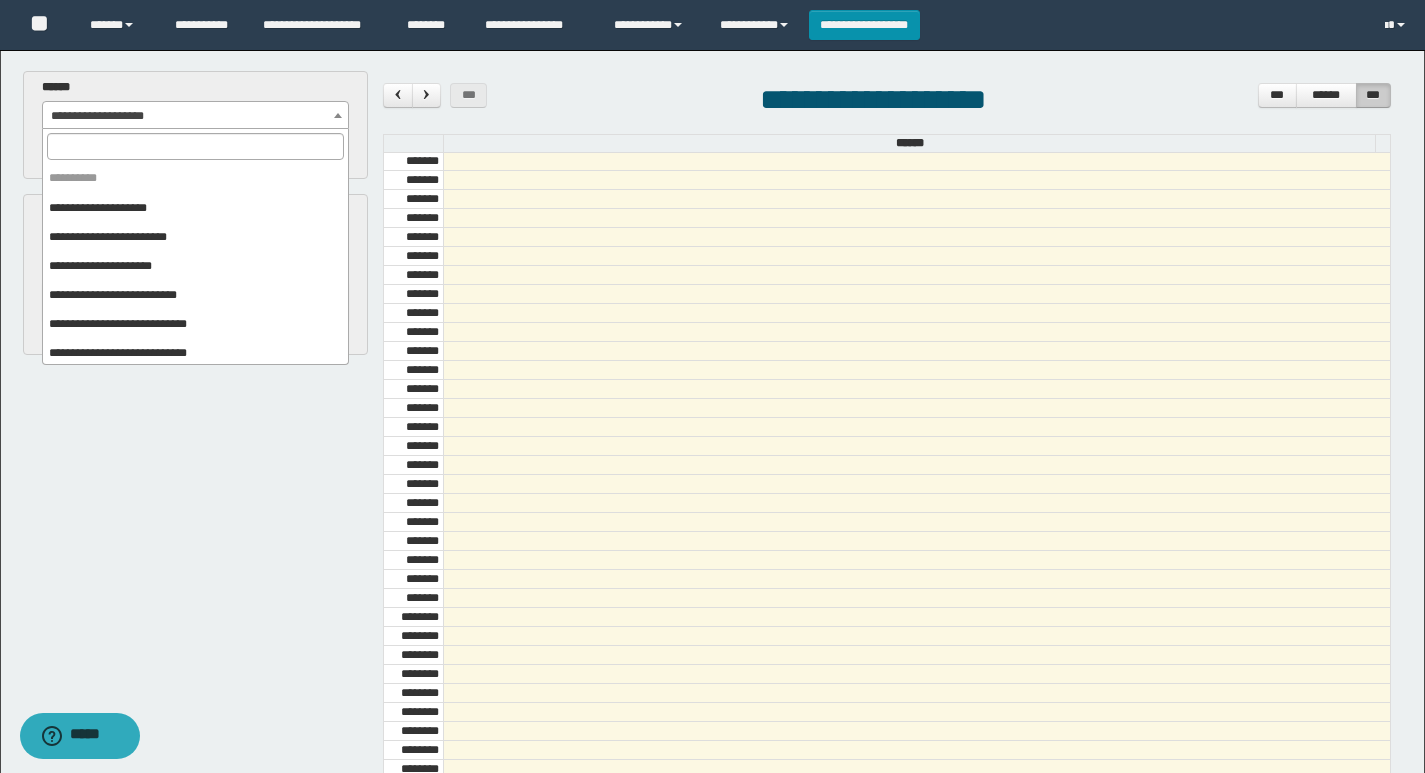 click on "**********" at bounding box center [196, 116] 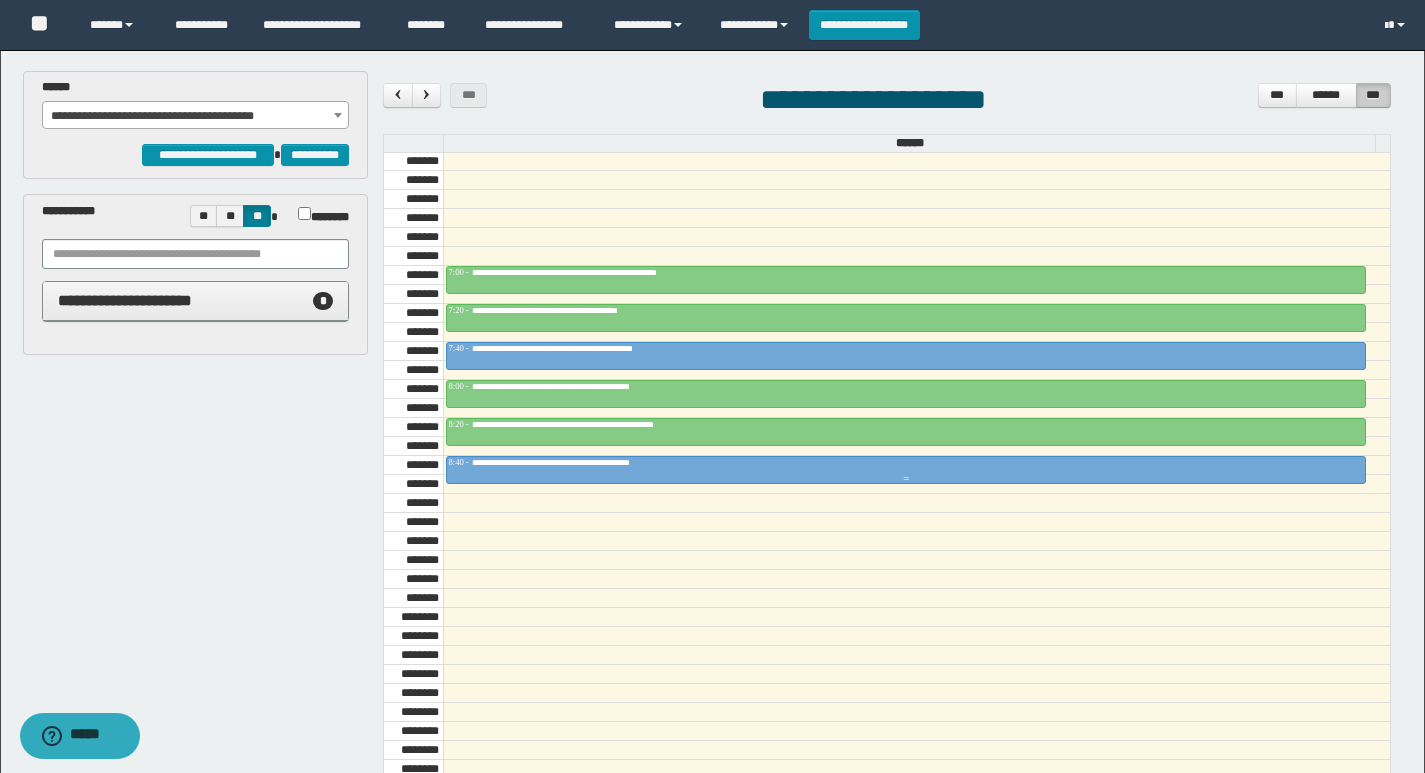 click on "**********" at bounding box center (906, 463) 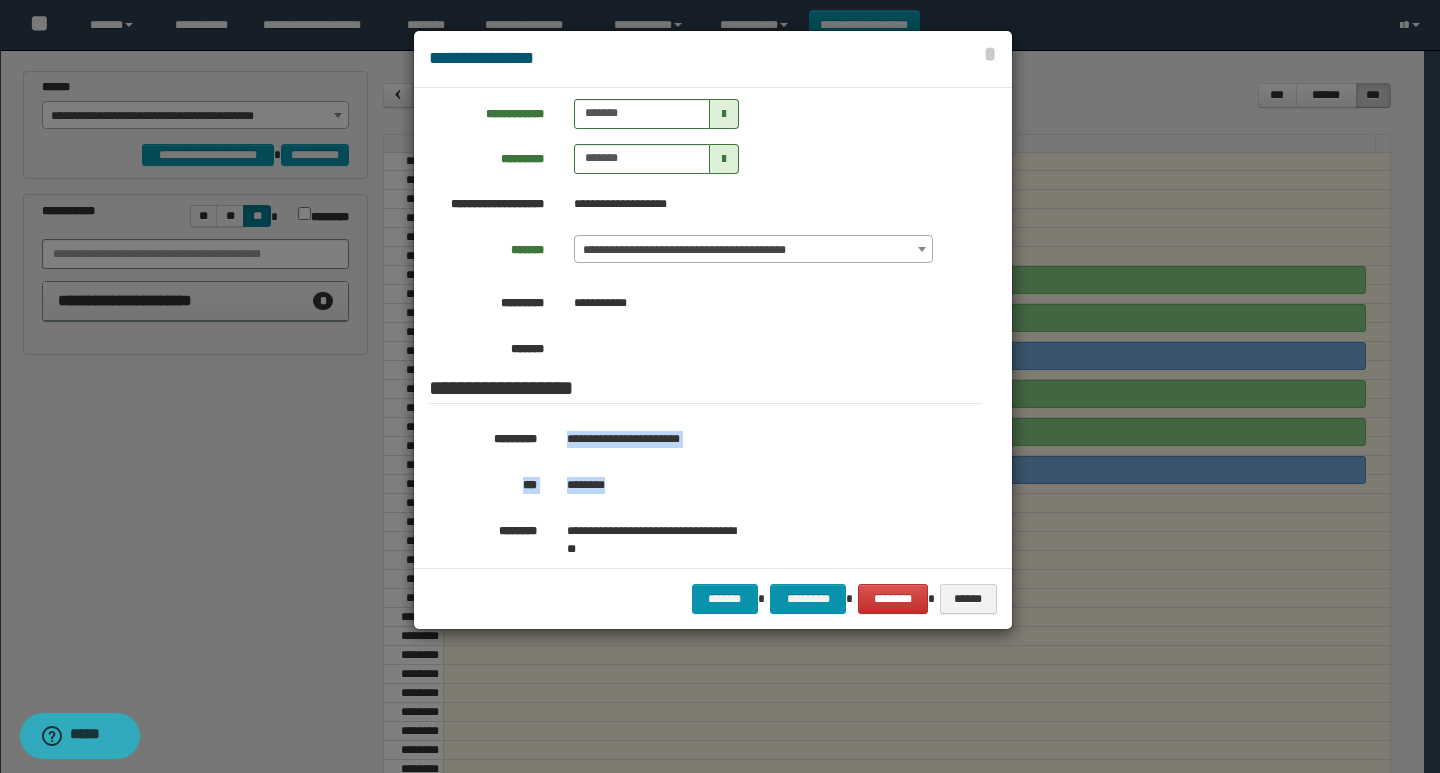 drag, startPoint x: 630, startPoint y: 482, endPoint x: 555, endPoint y: 447, distance: 82.764725 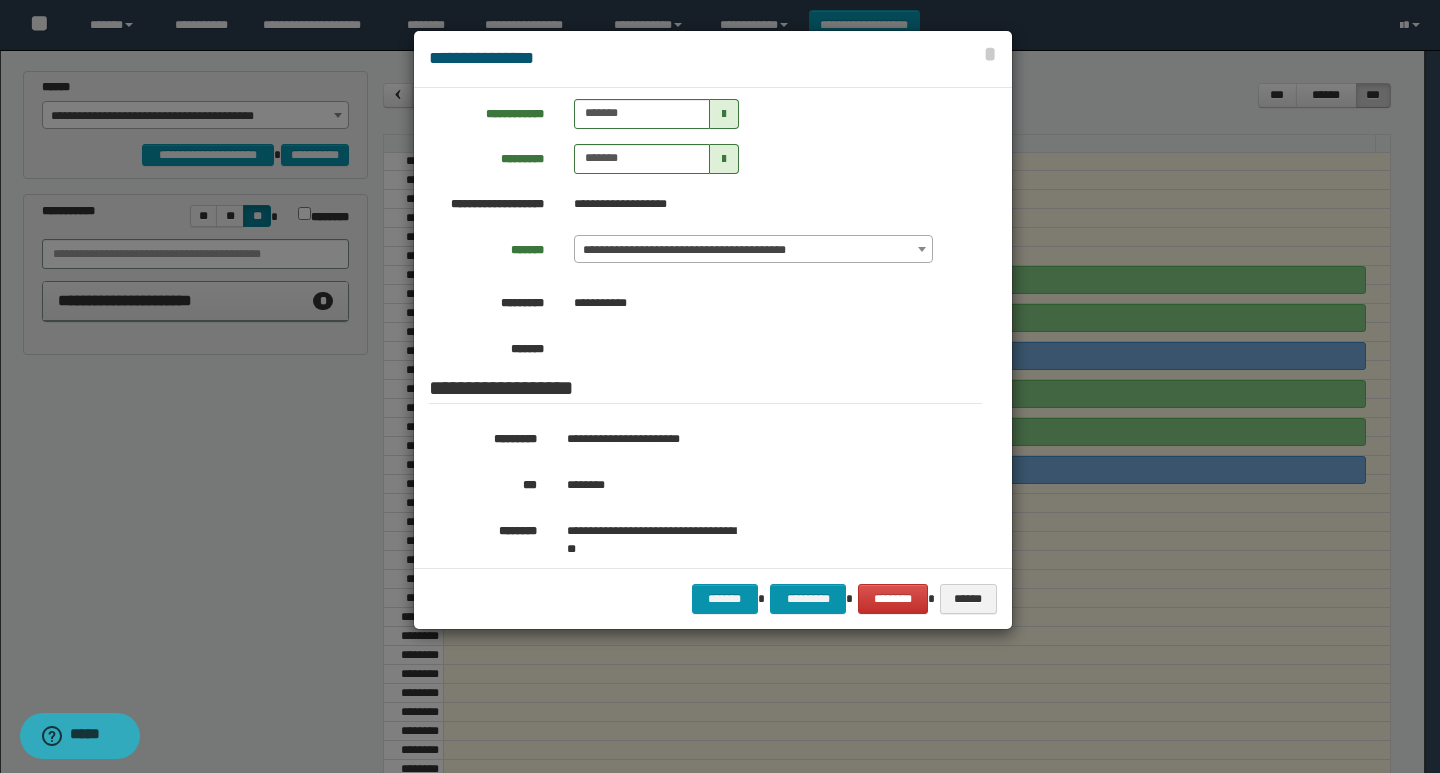 drag, startPoint x: 356, startPoint y: 98, endPoint x: 412, endPoint y: 127, distance: 63.06346 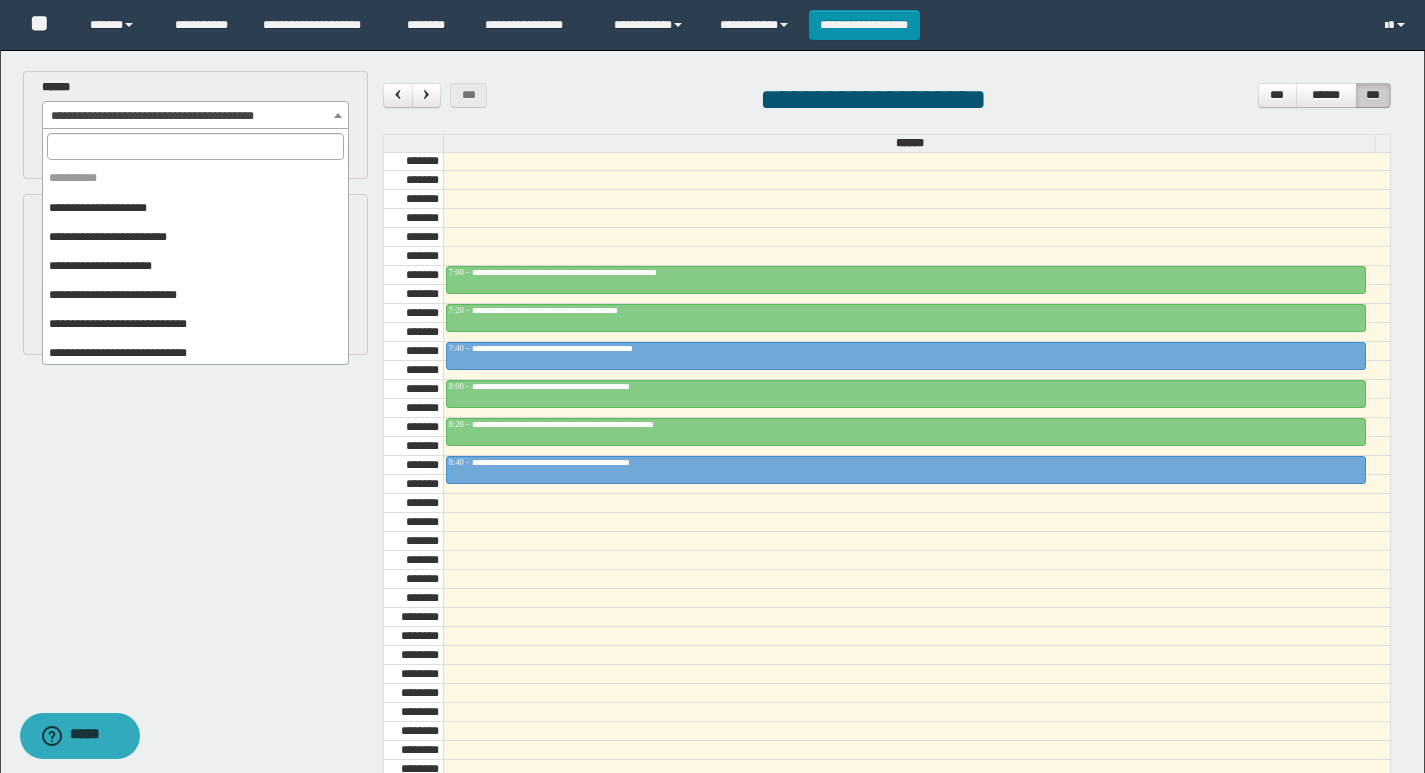 click on "**********" at bounding box center [196, 116] 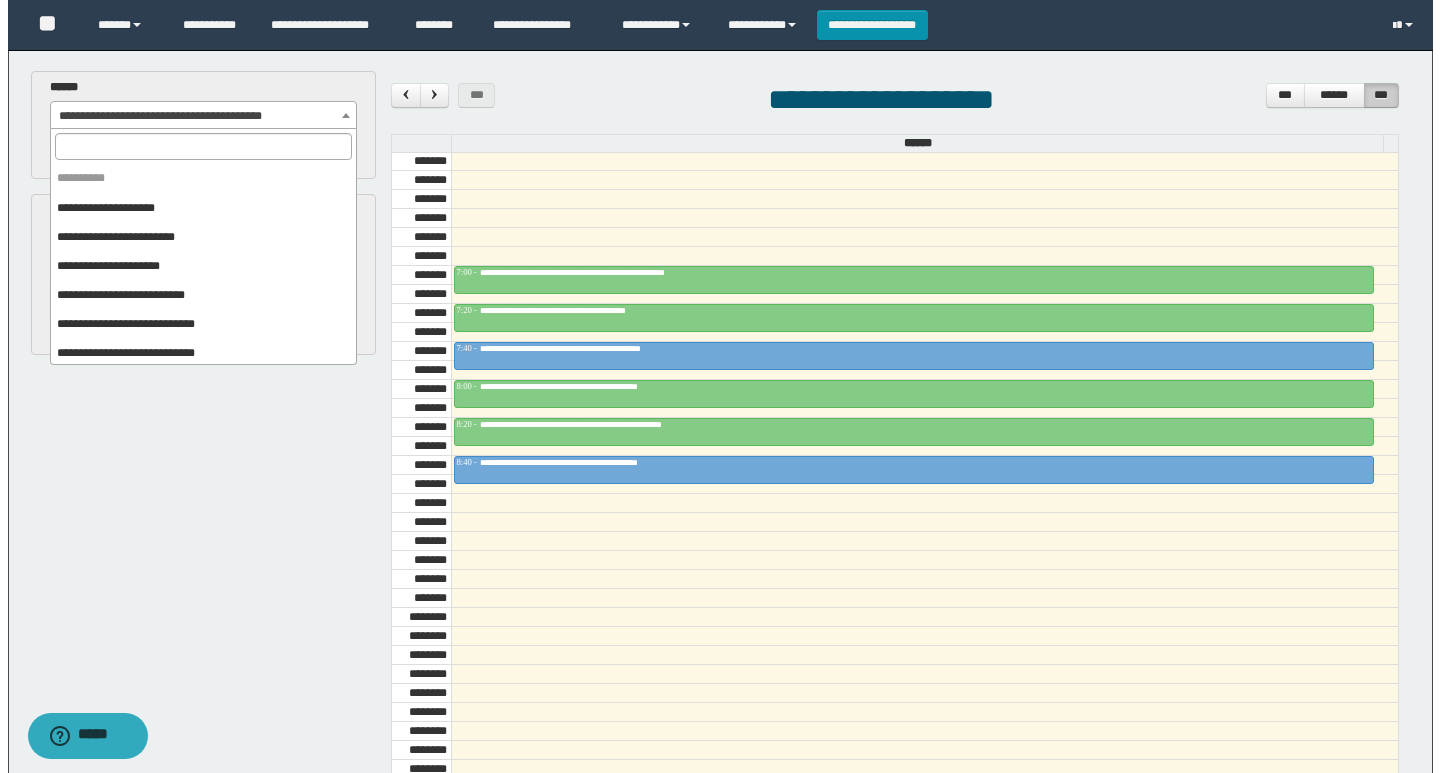 scroll, scrollTop: 325, scrollLeft: 0, axis: vertical 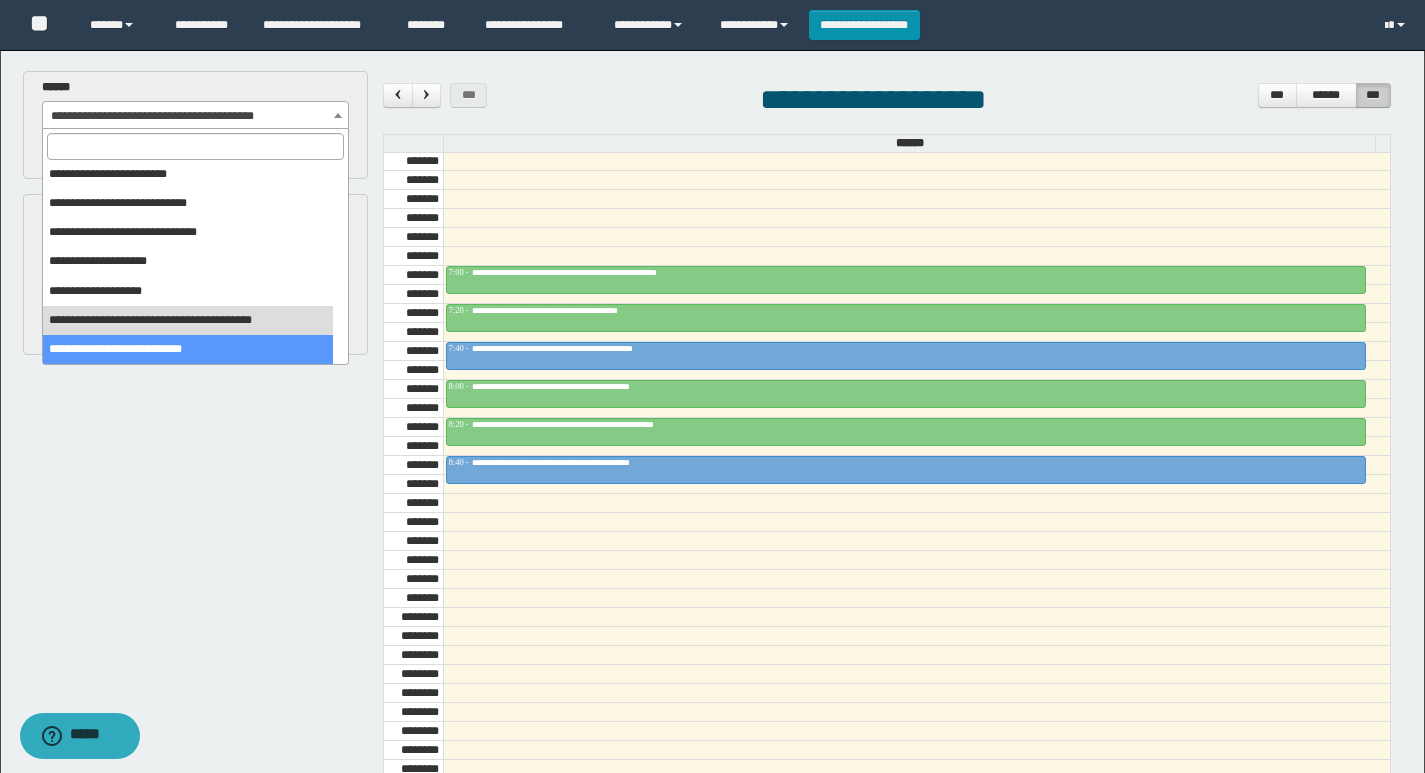 select on "******" 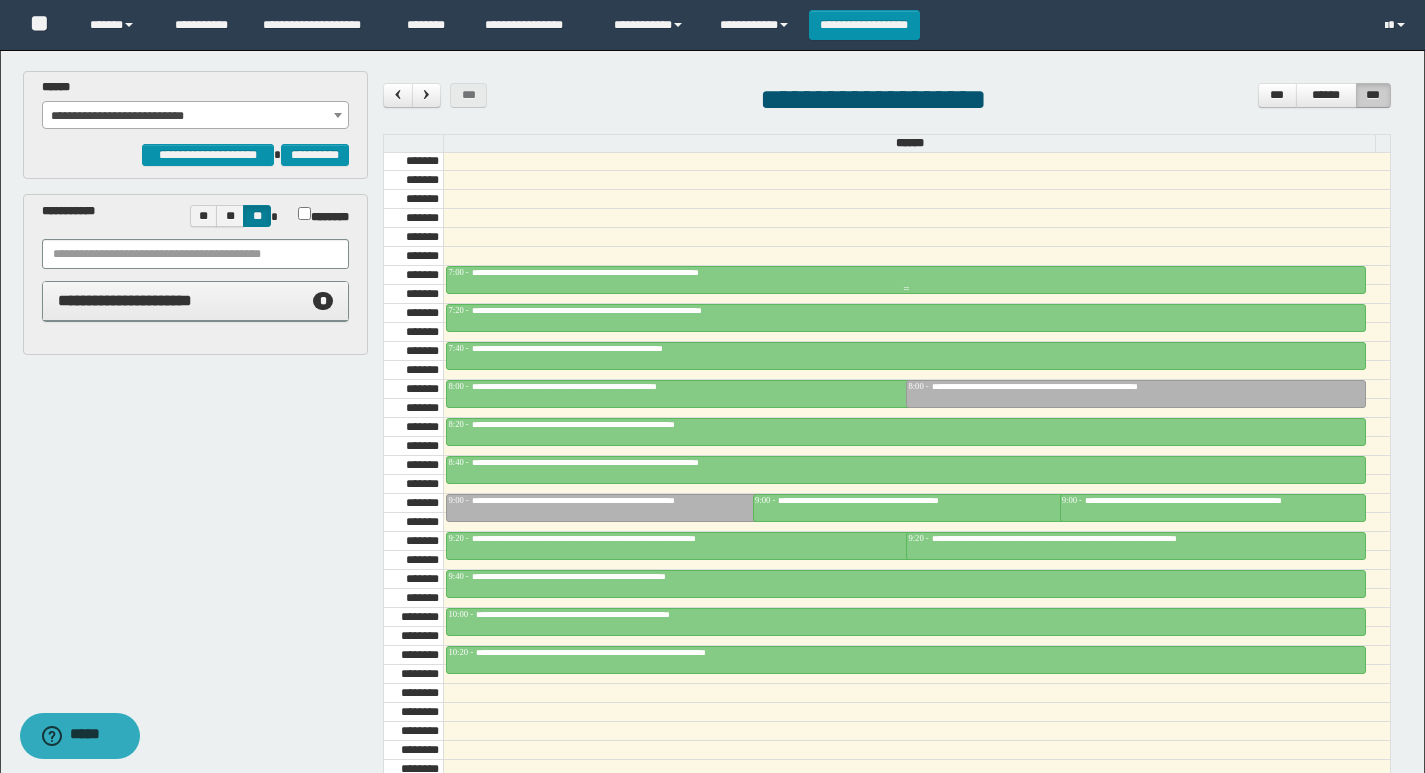 click on "**********" at bounding box center [906, 280] 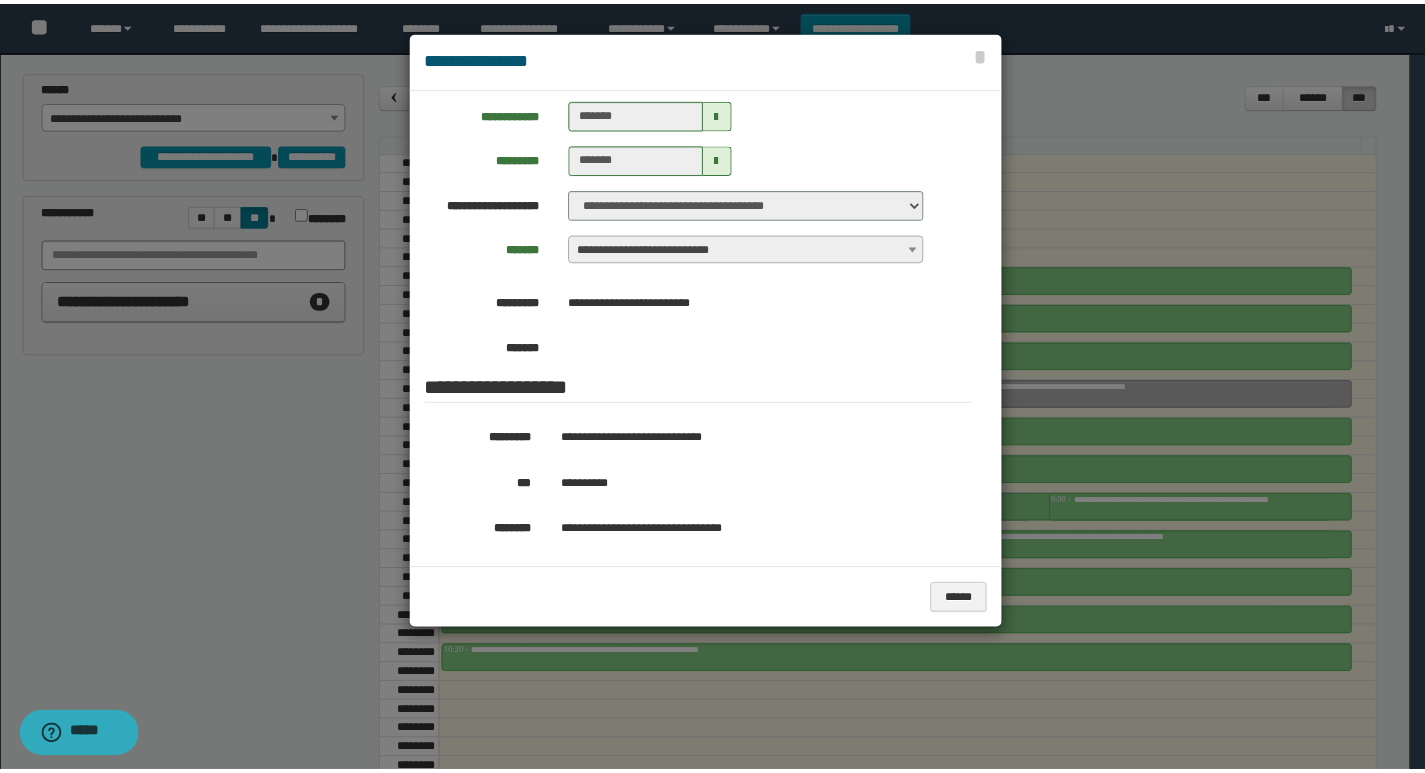 scroll, scrollTop: 200, scrollLeft: 0, axis: vertical 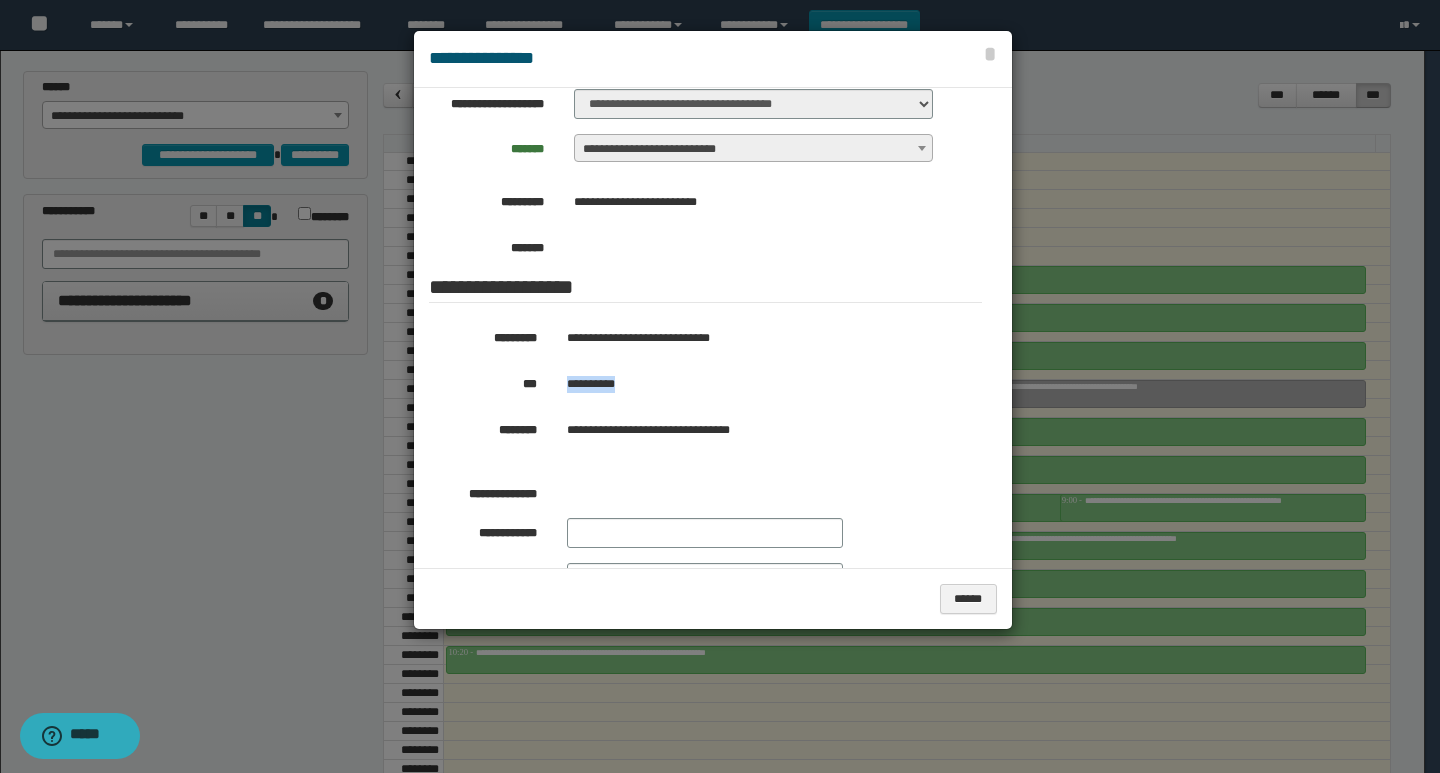 drag, startPoint x: 668, startPoint y: 374, endPoint x: 561, endPoint y: 381, distance: 107.22873 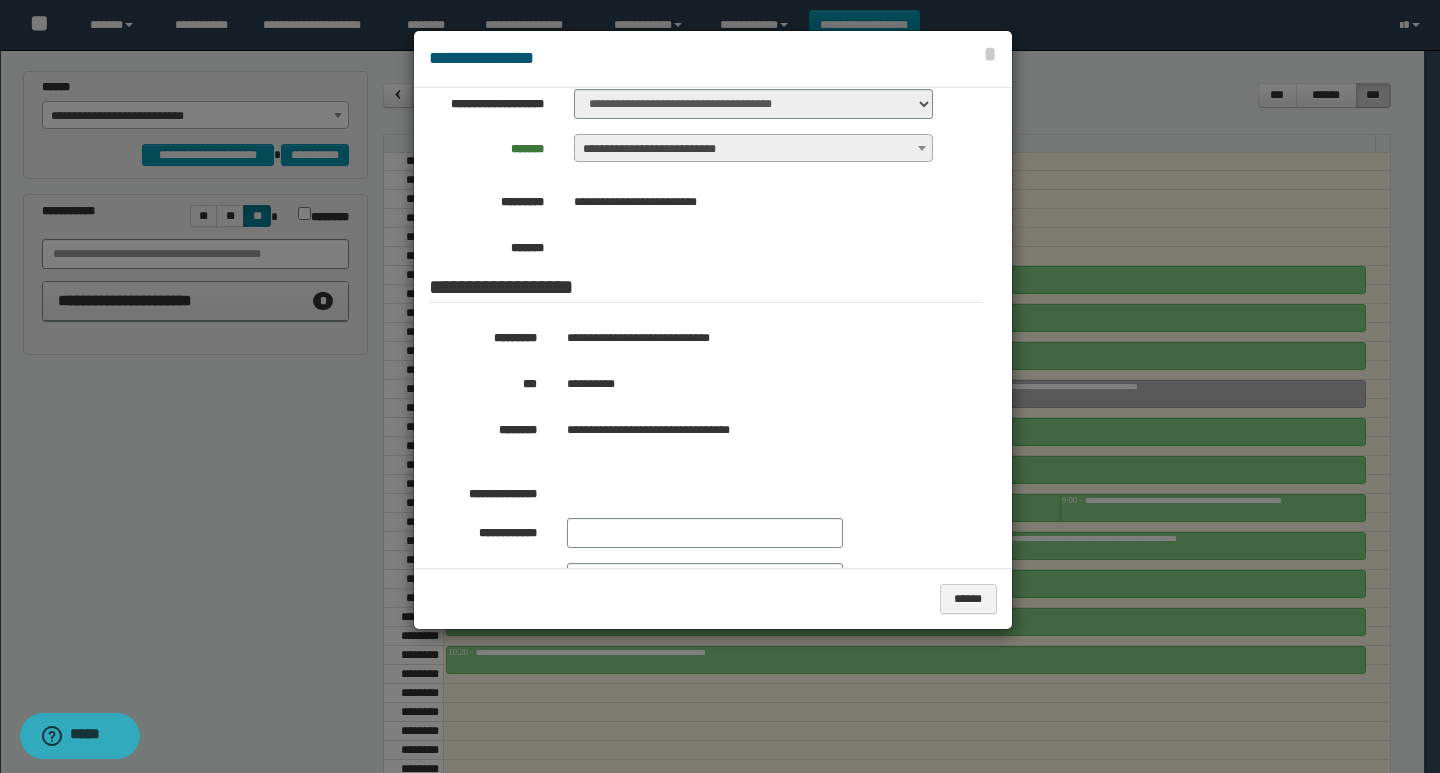 click at bounding box center [720, 386] 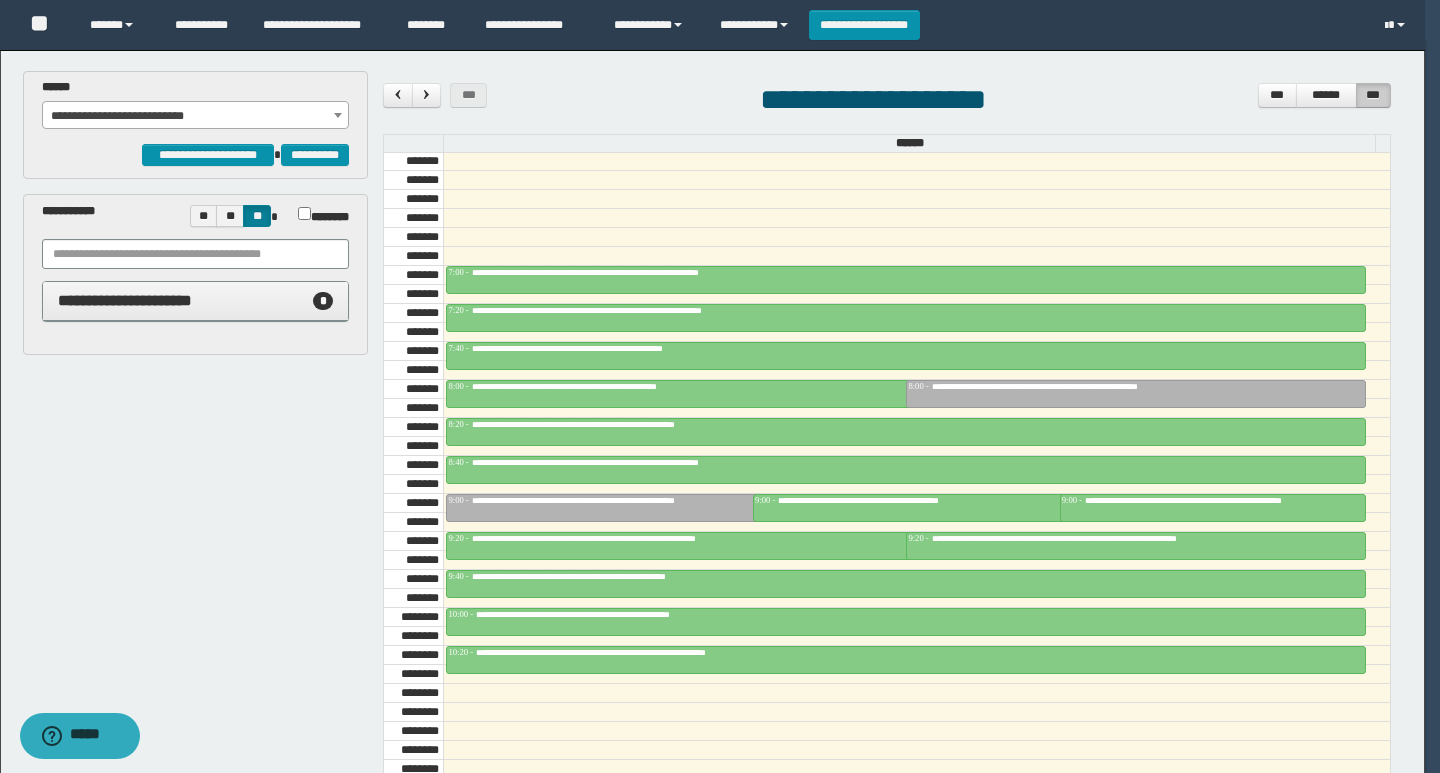 click at bounding box center [917, 294] 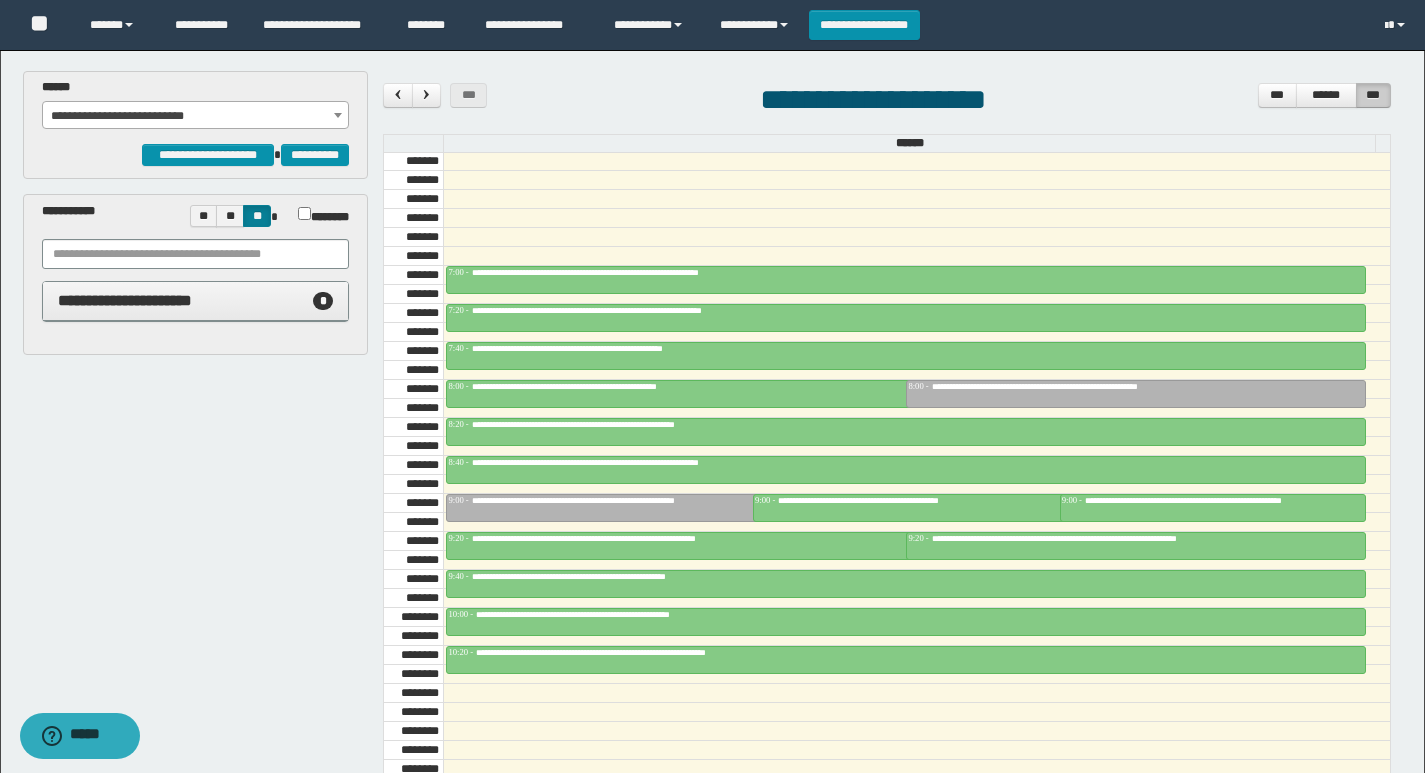 click at bounding box center (917, 294) 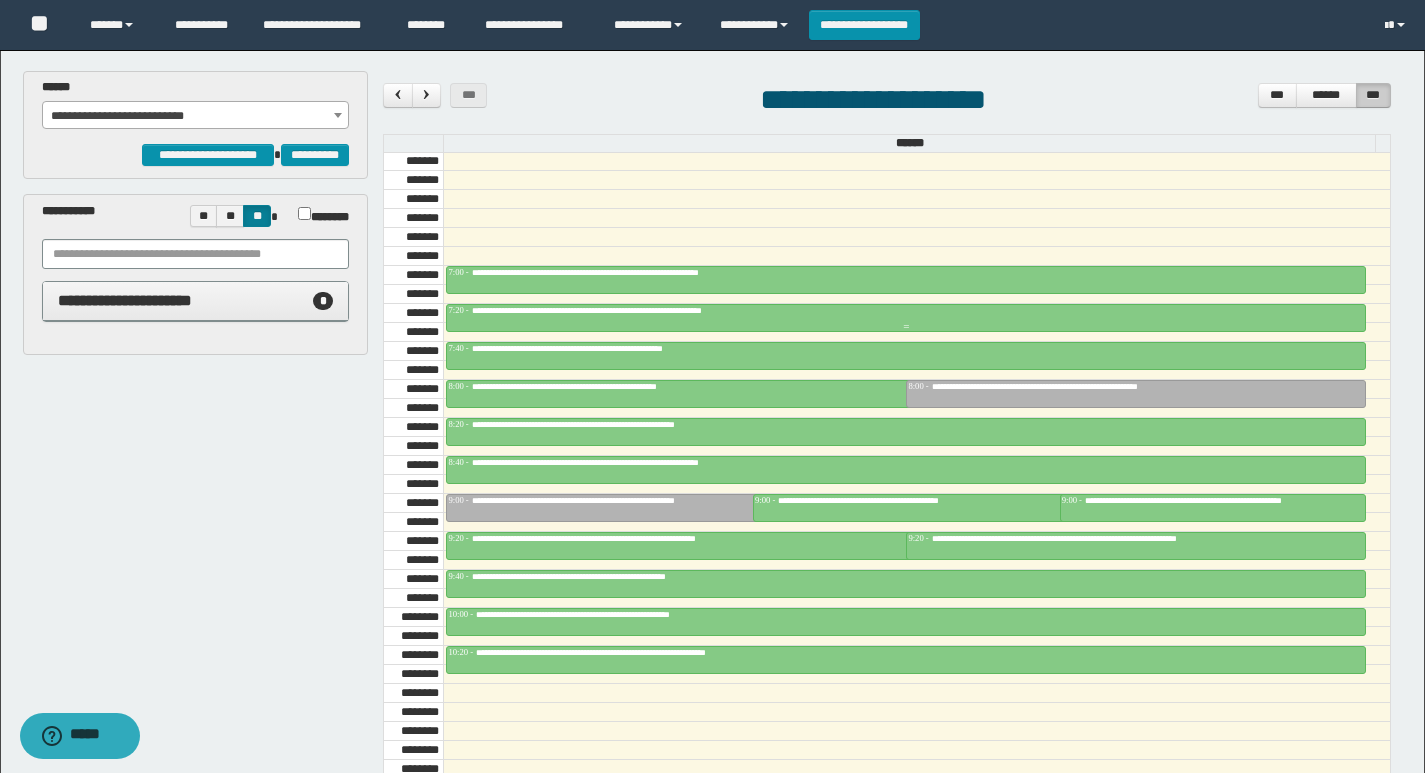 click on "**********" at bounding box center [906, 311] 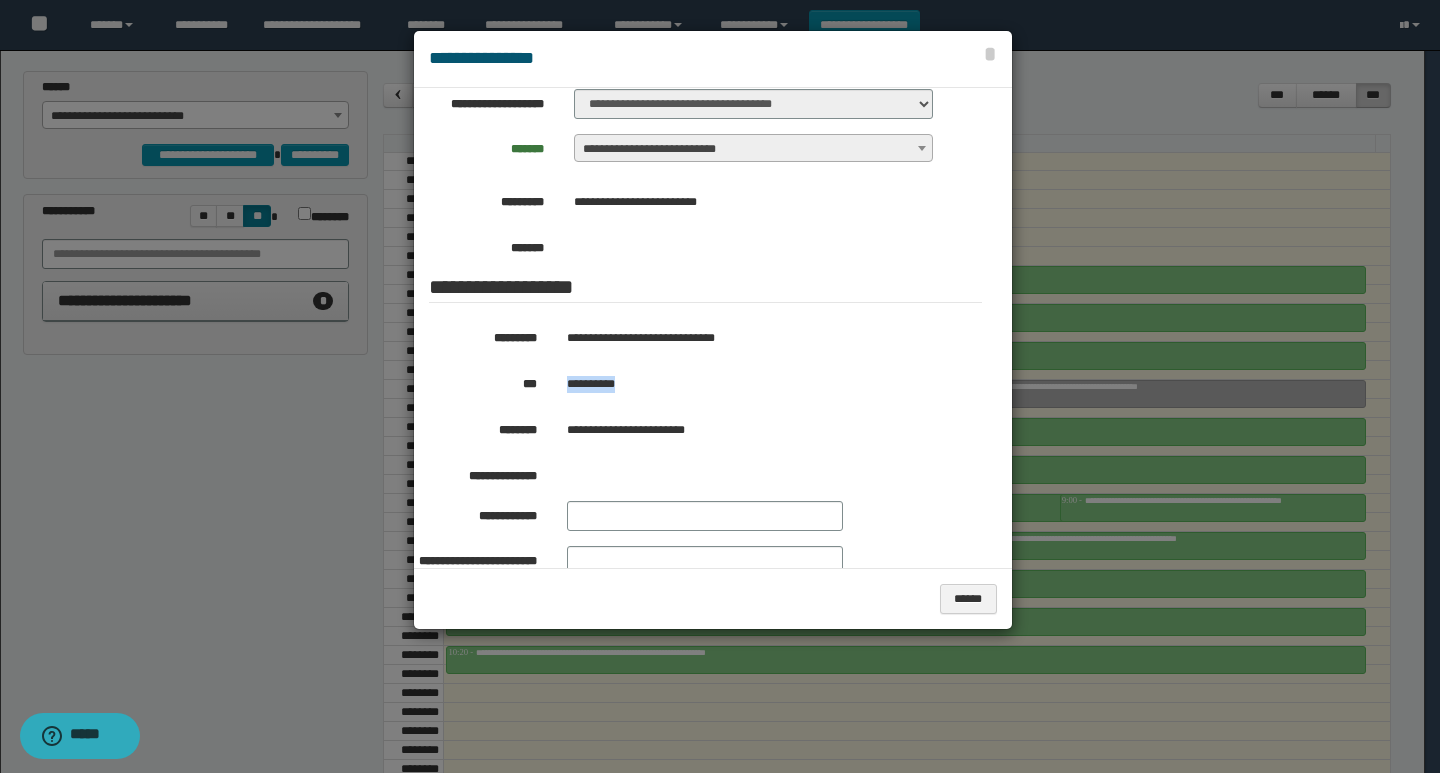 drag, startPoint x: 642, startPoint y: 380, endPoint x: 505, endPoint y: 288, distance: 165.02425 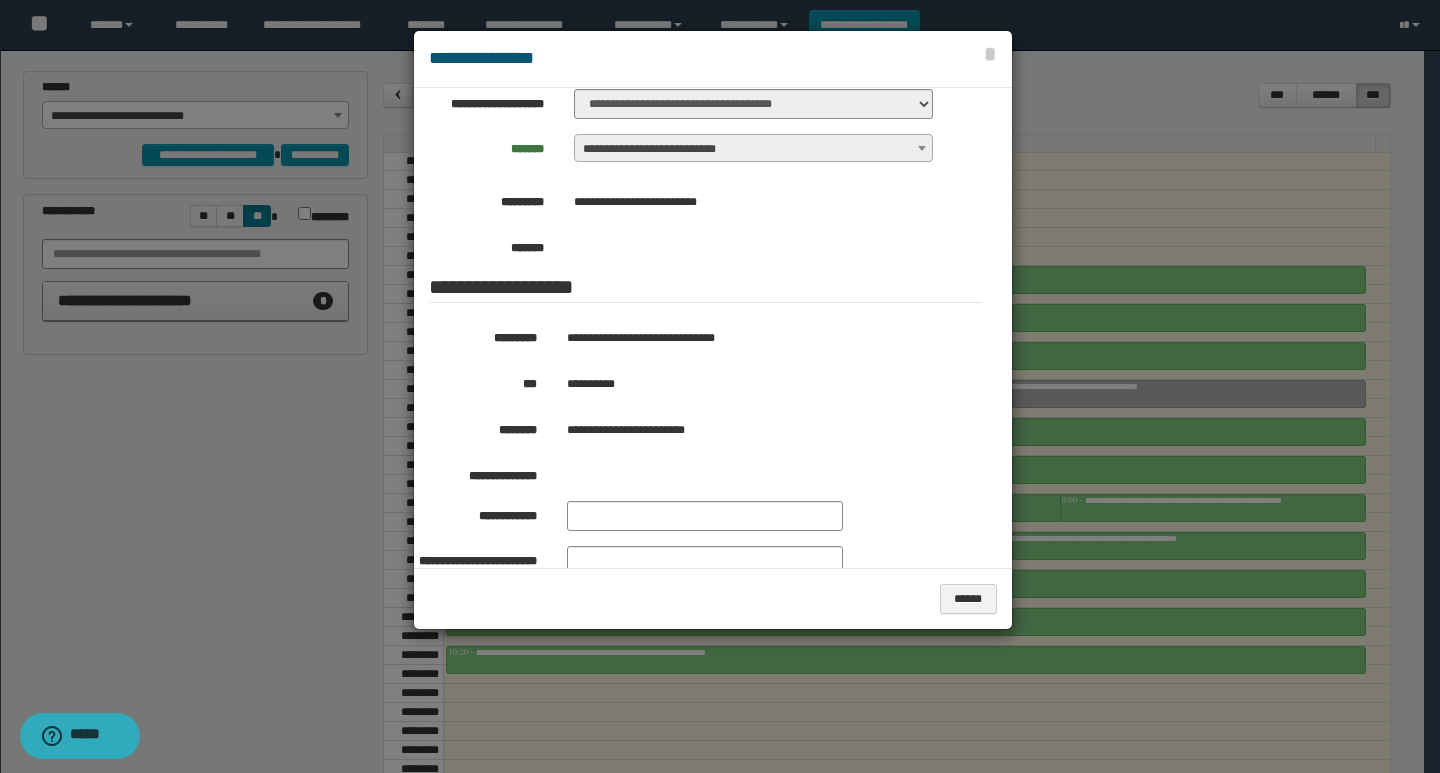 click at bounding box center [720, 386] 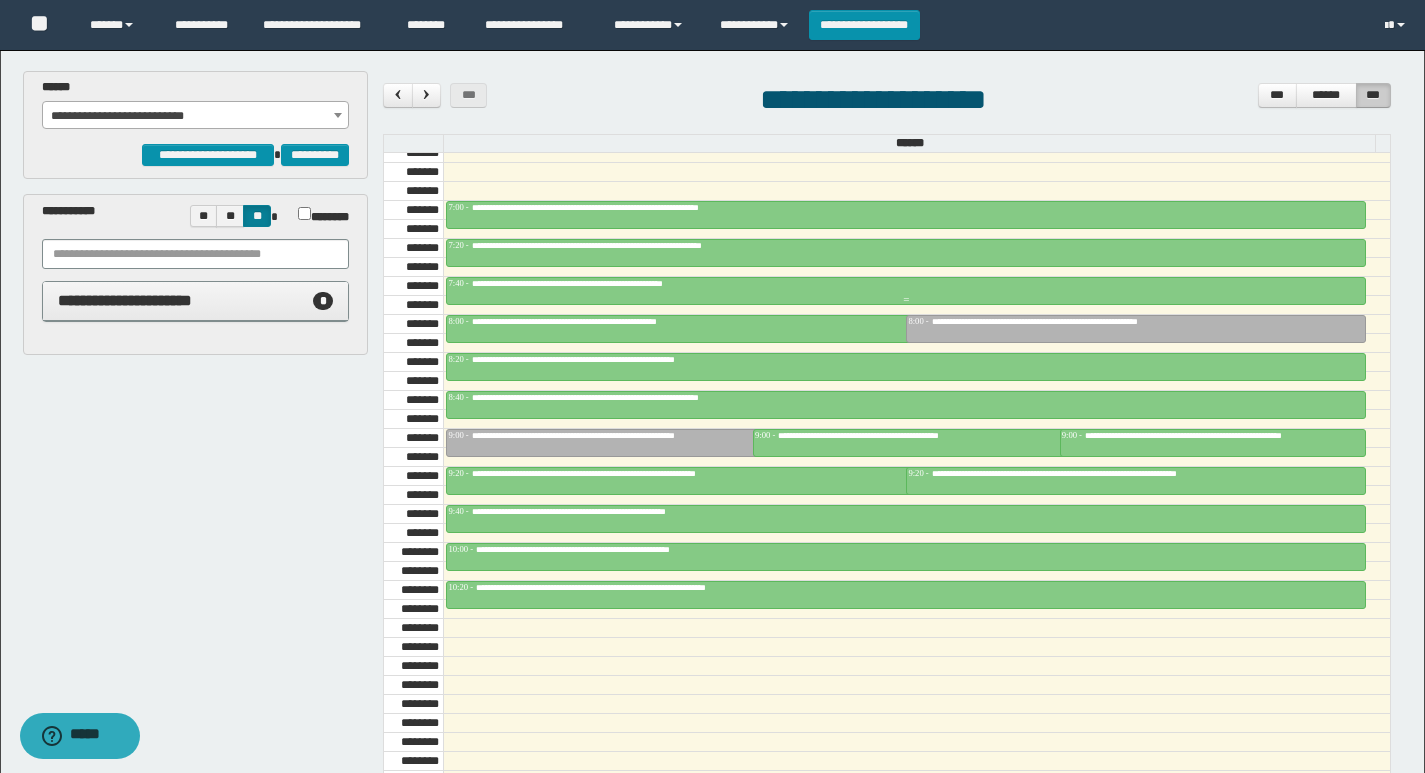 scroll, scrollTop: 785, scrollLeft: 0, axis: vertical 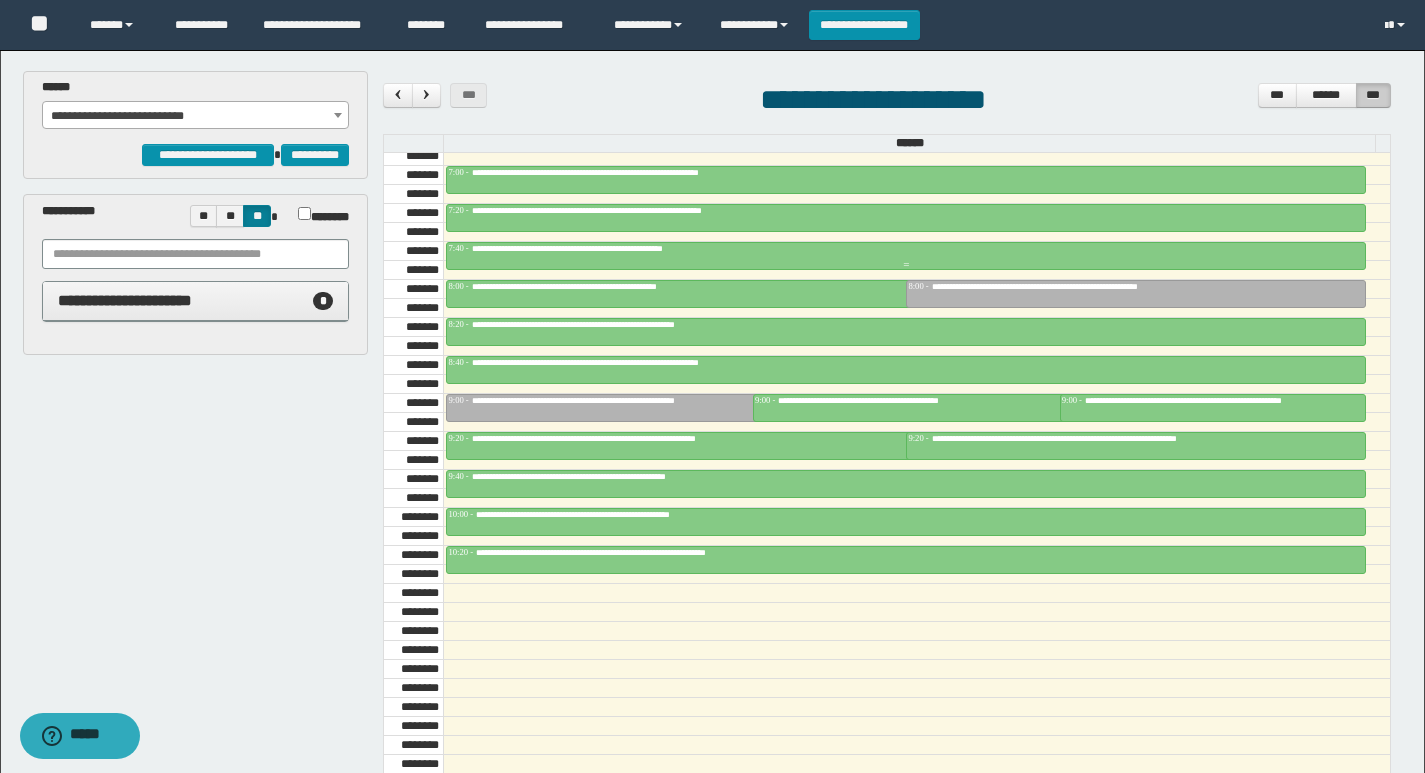 click on "**********" at bounding box center (906, 249) 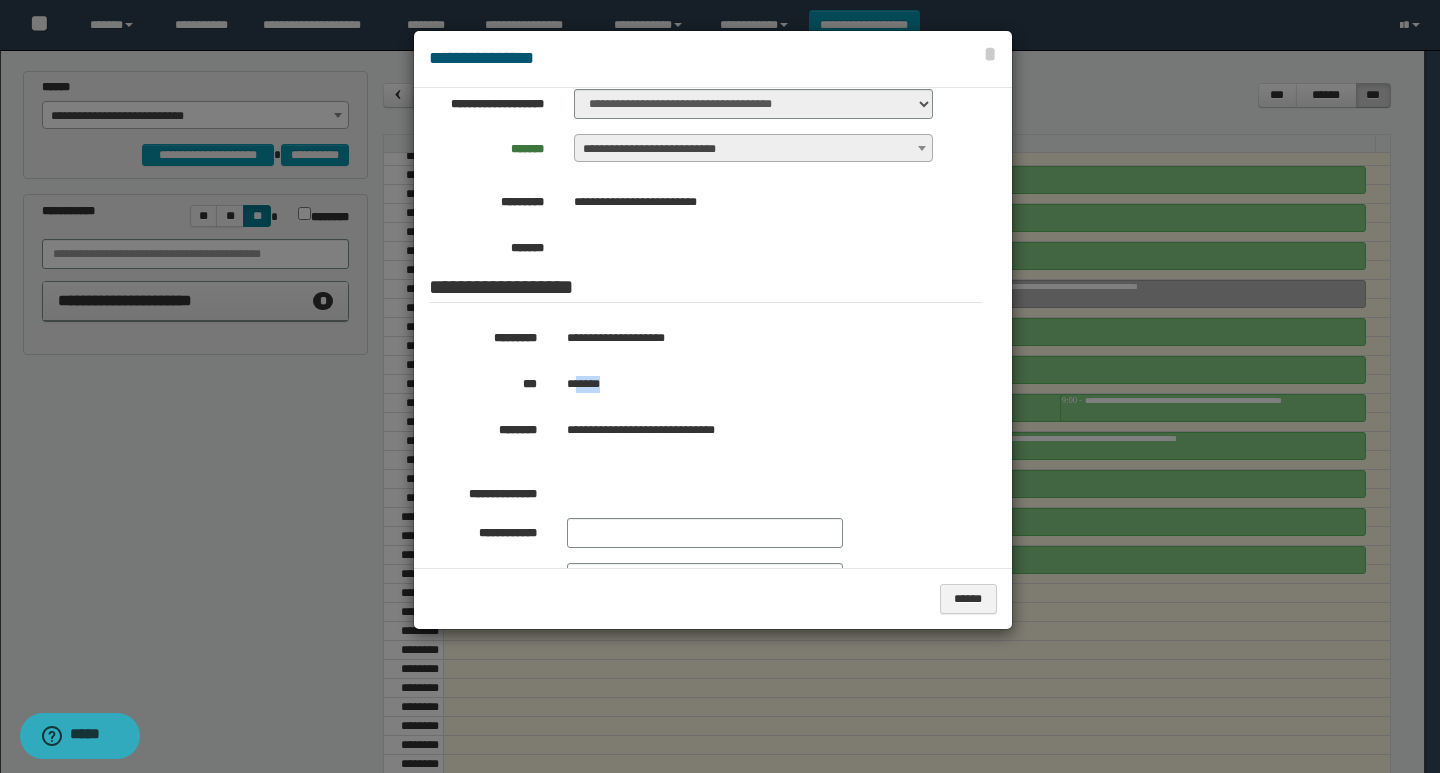 drag, startPoint x: 623, startPoint y: 383, endPoint x: 582, endPoint y: 383, distance: 41 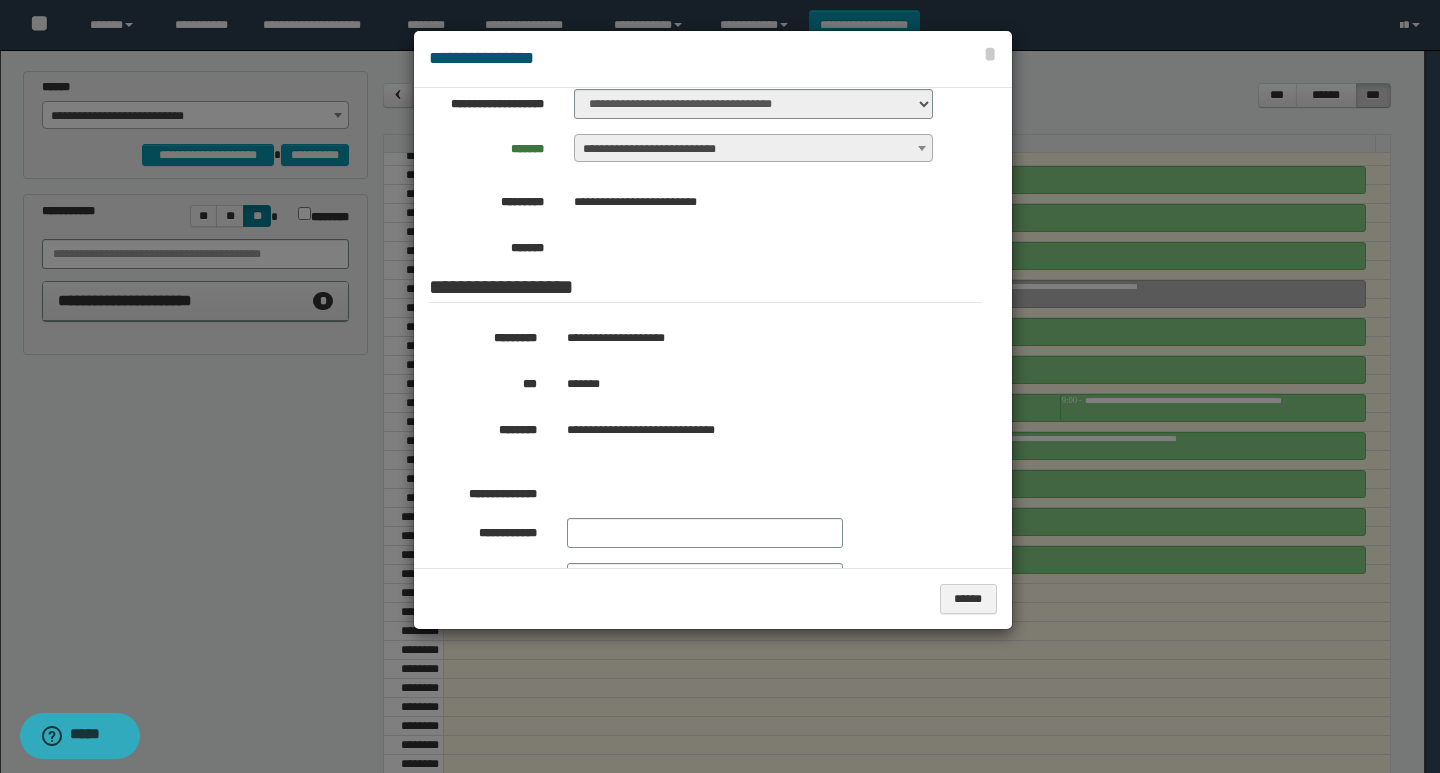 click at bounding box center [720, 386] 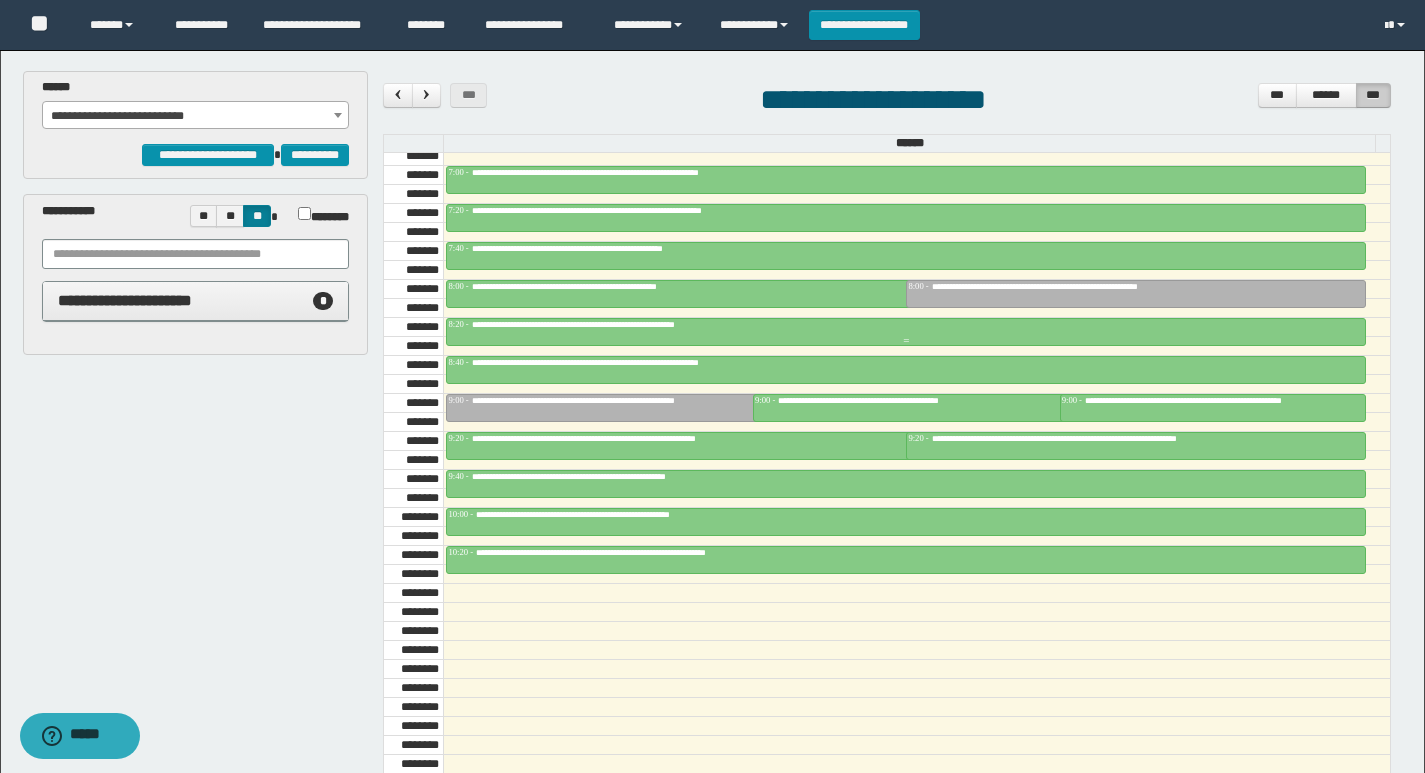 click at bounding box center (906, 341) 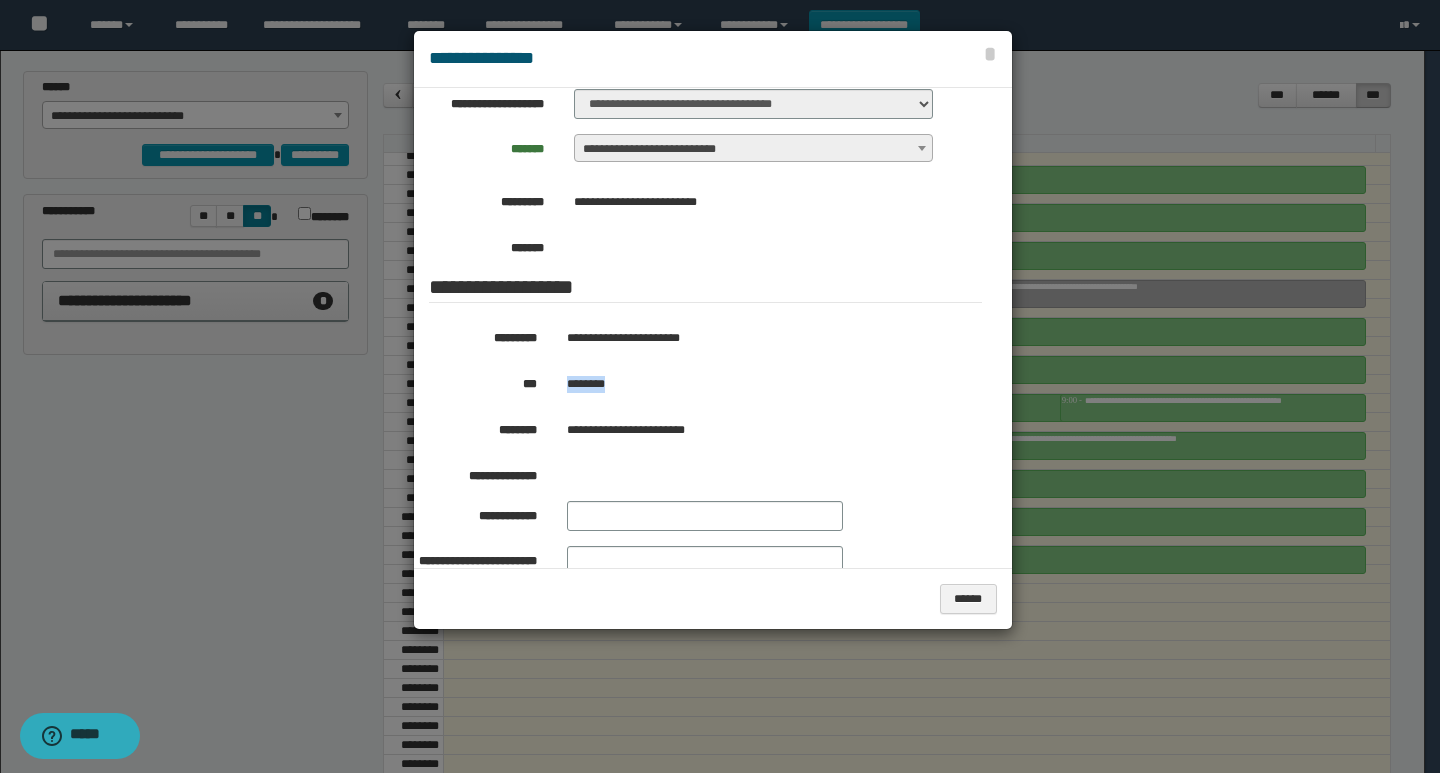drag, startPoint x: 647, startPoint y: 386, endPoint x: 566, endPoint y: 387, distance: 81.00617 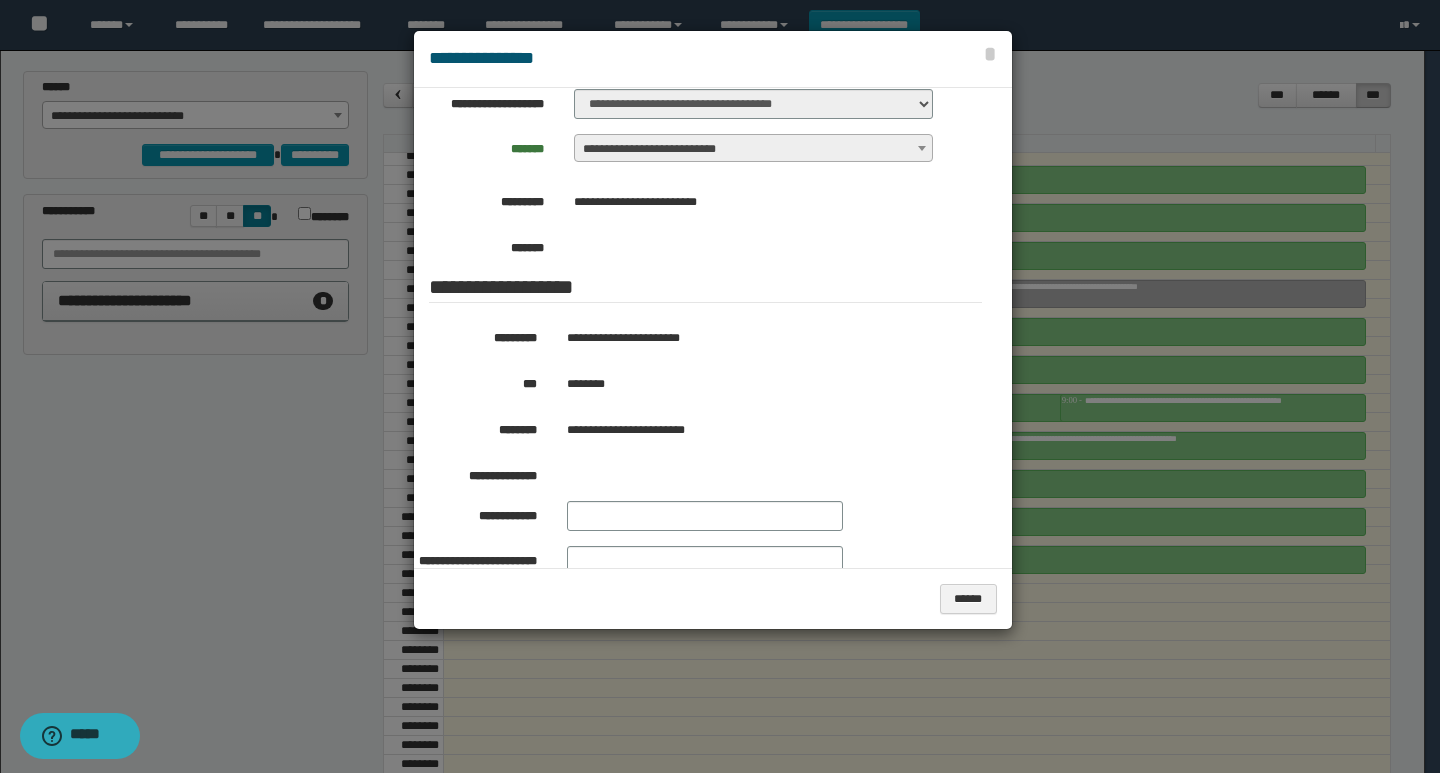 click at bounding box center (720, 386) 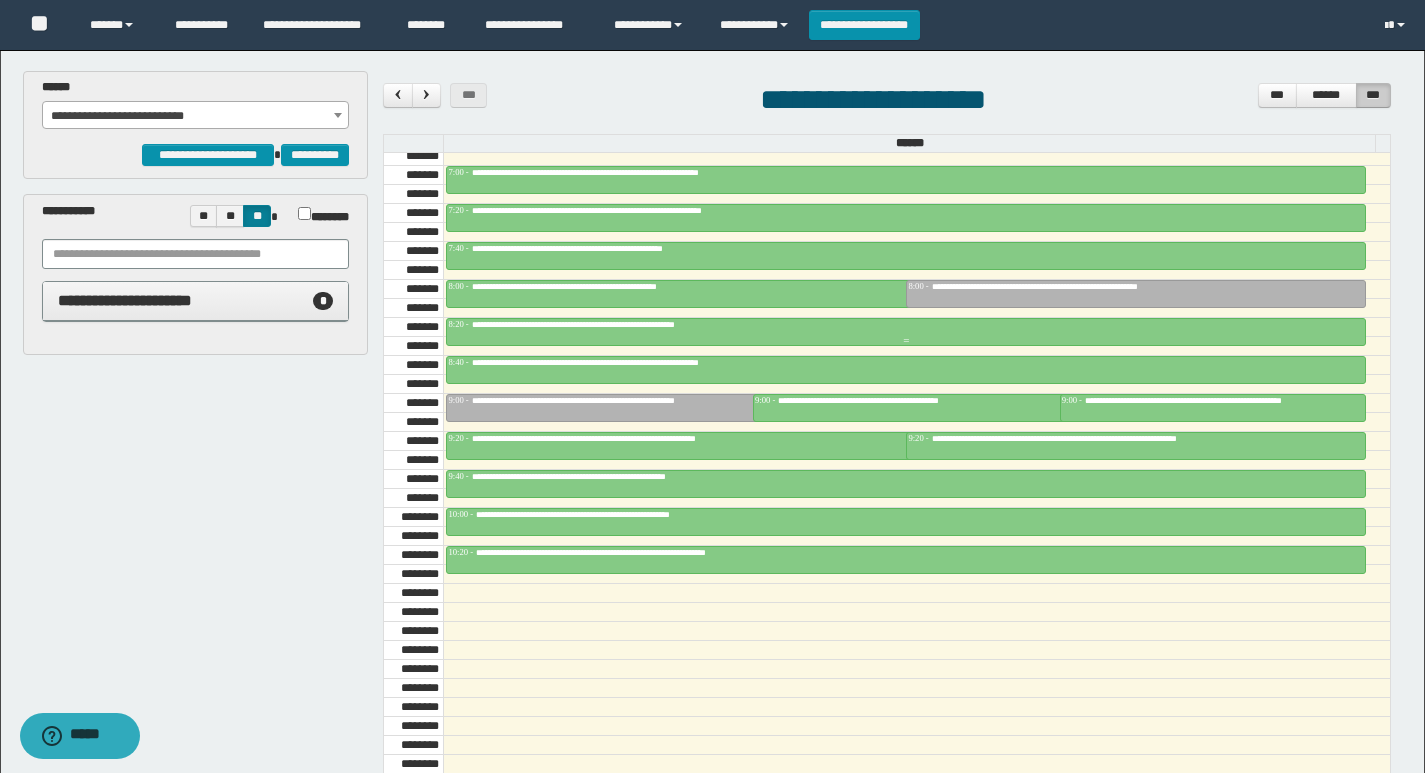 click at bounding box center (906, 332) 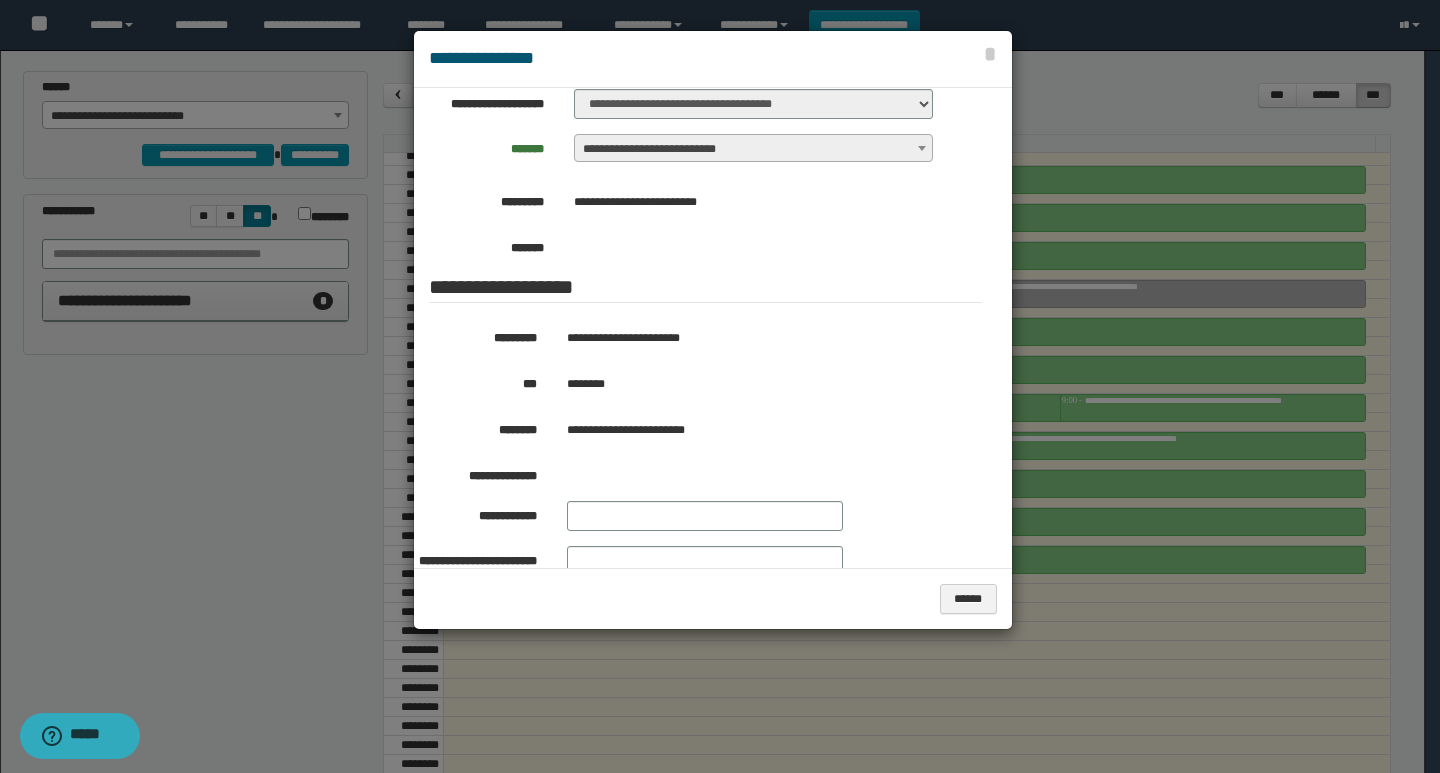 click at bounding box center [720, 386] 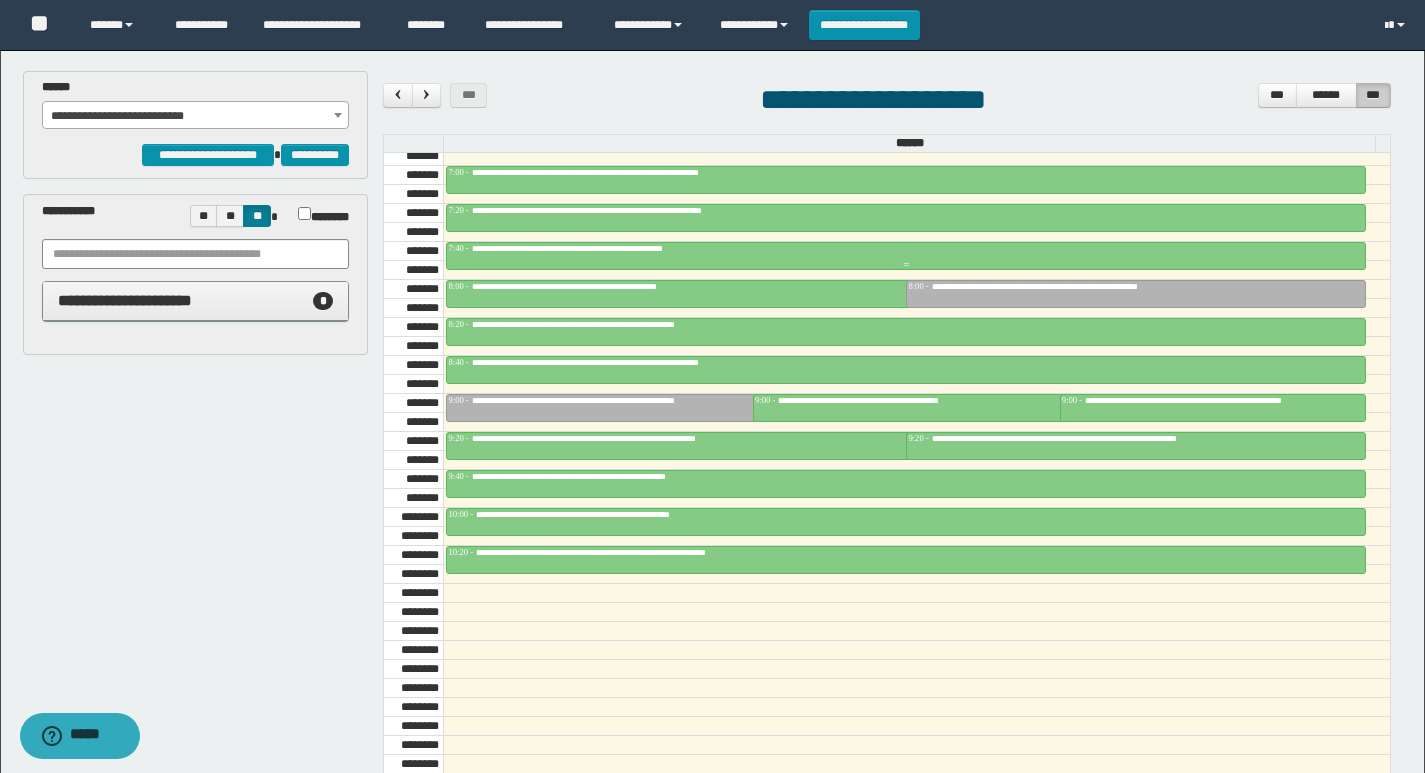 click on "**********" at bounding box center (600, 248) 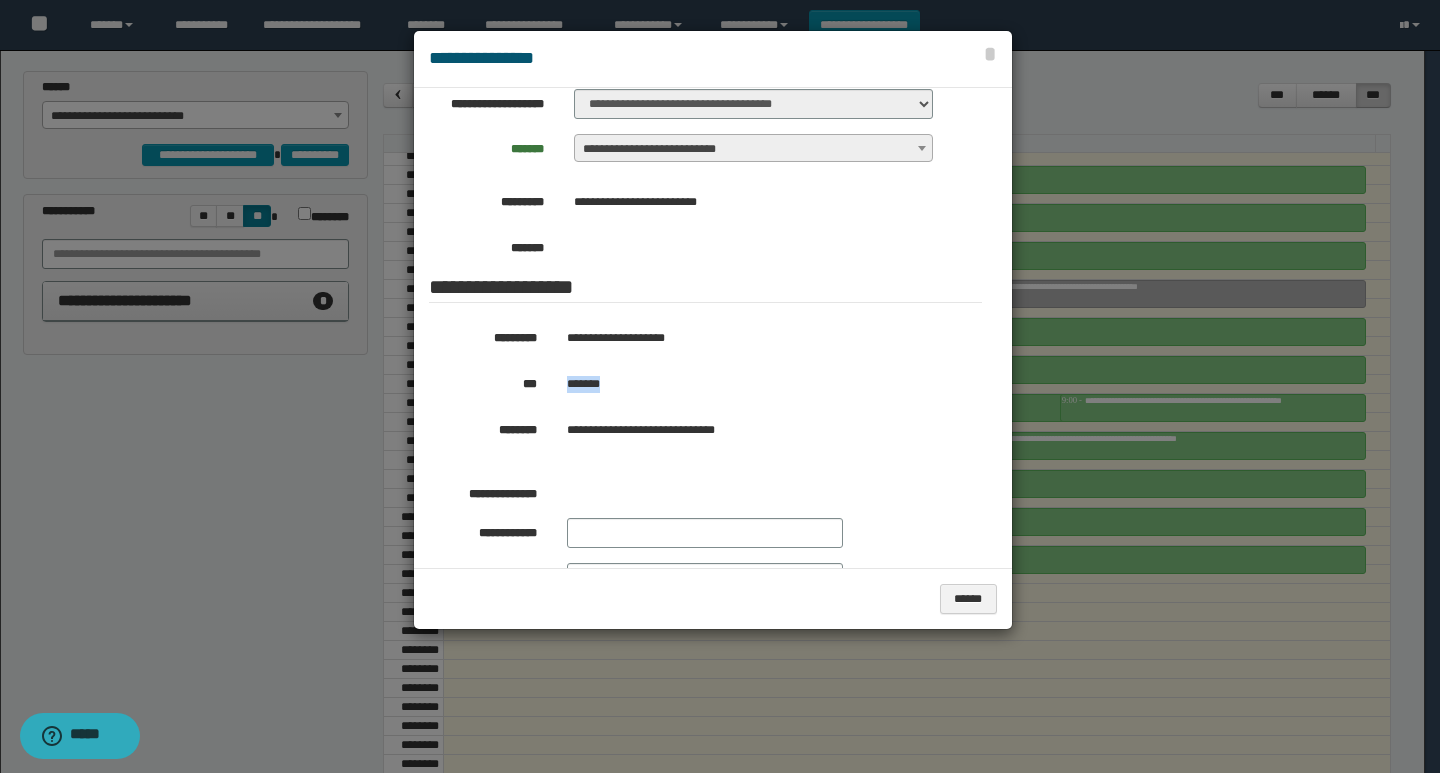 drag, startPoint x: 634, startPoint y: 391, endPoint x: 567, endPoint y: 386, distance: 67.18631 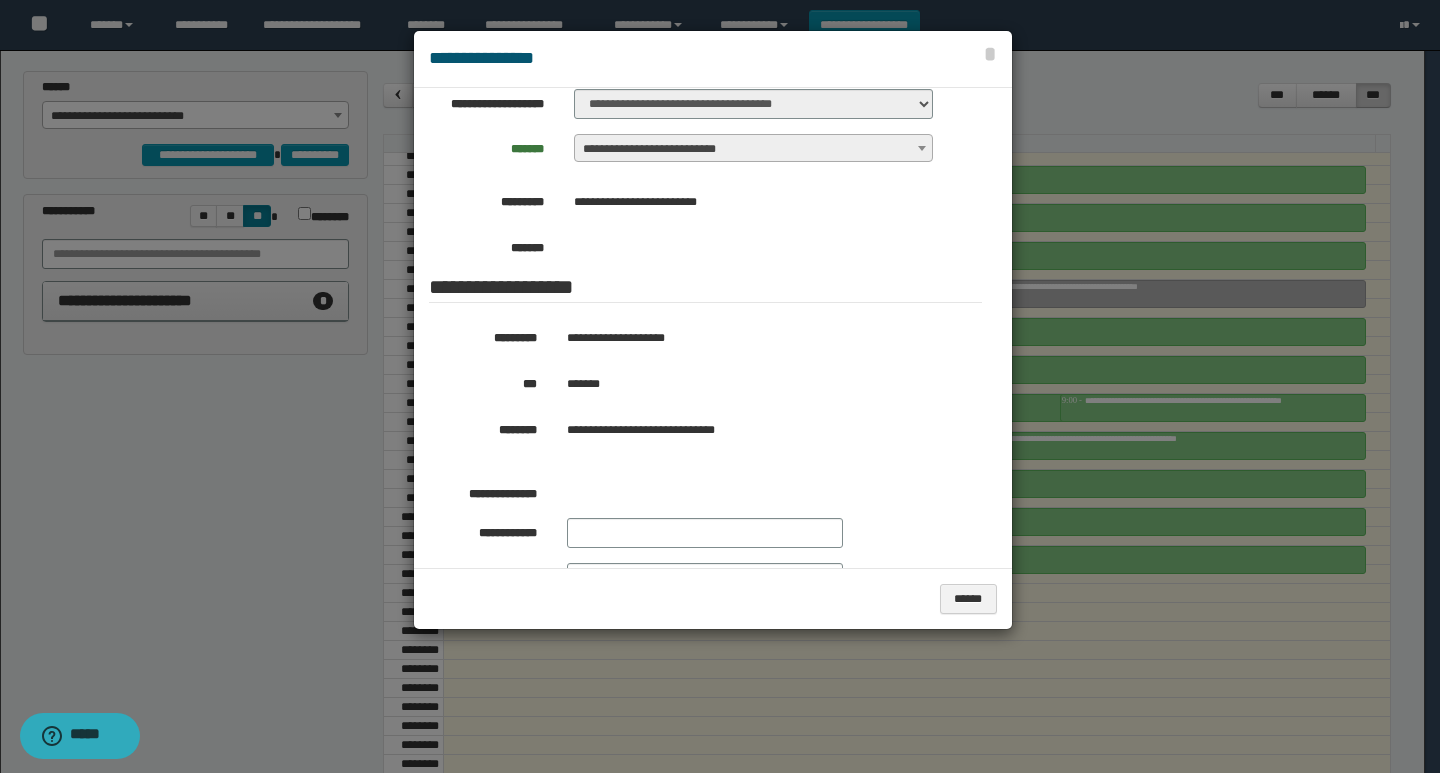 click at bounding box center (720, 386) 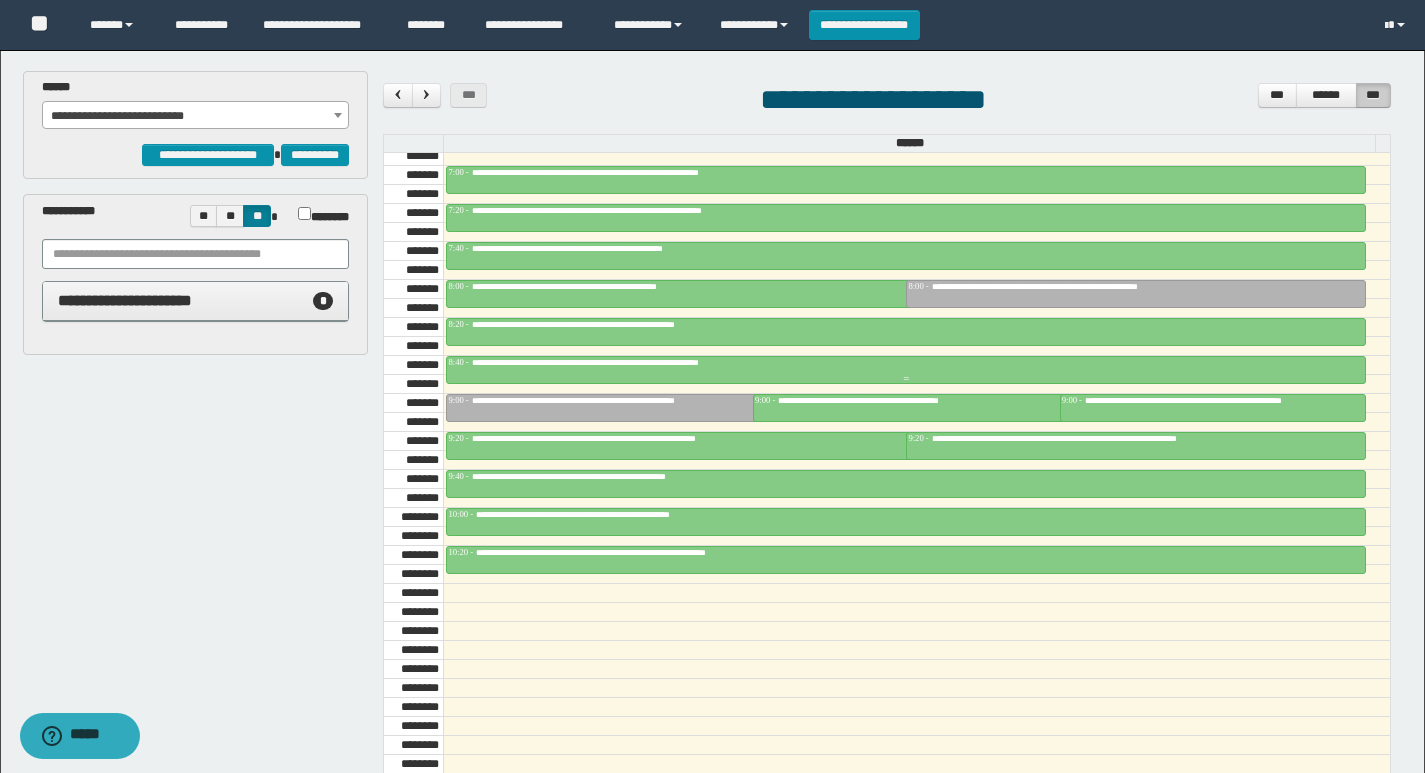 click on "**********" at bounding box center [627, 362] 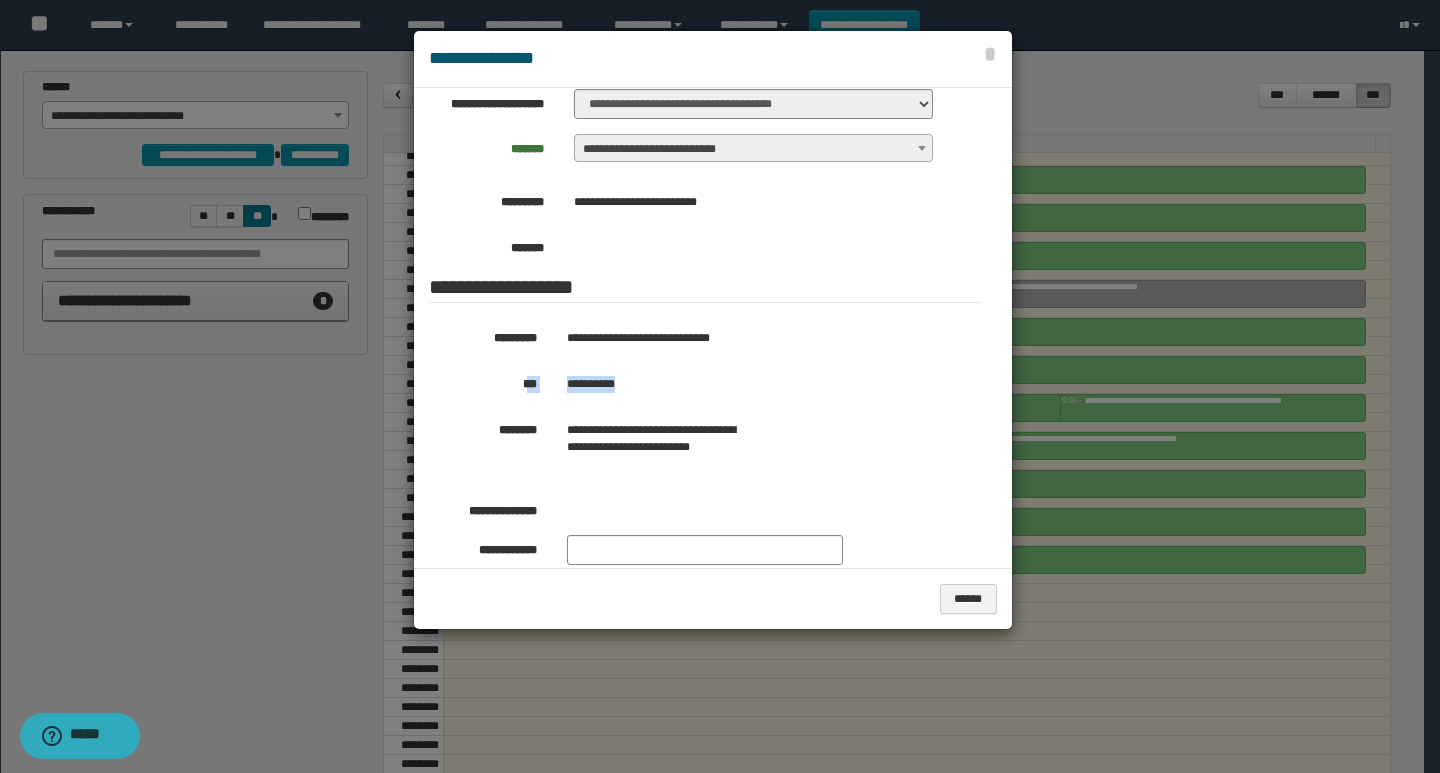 drag, startPoint x: 677, startPoint y: 364, endPoint x: 528, endPoint y: 379, distance: 149.75313 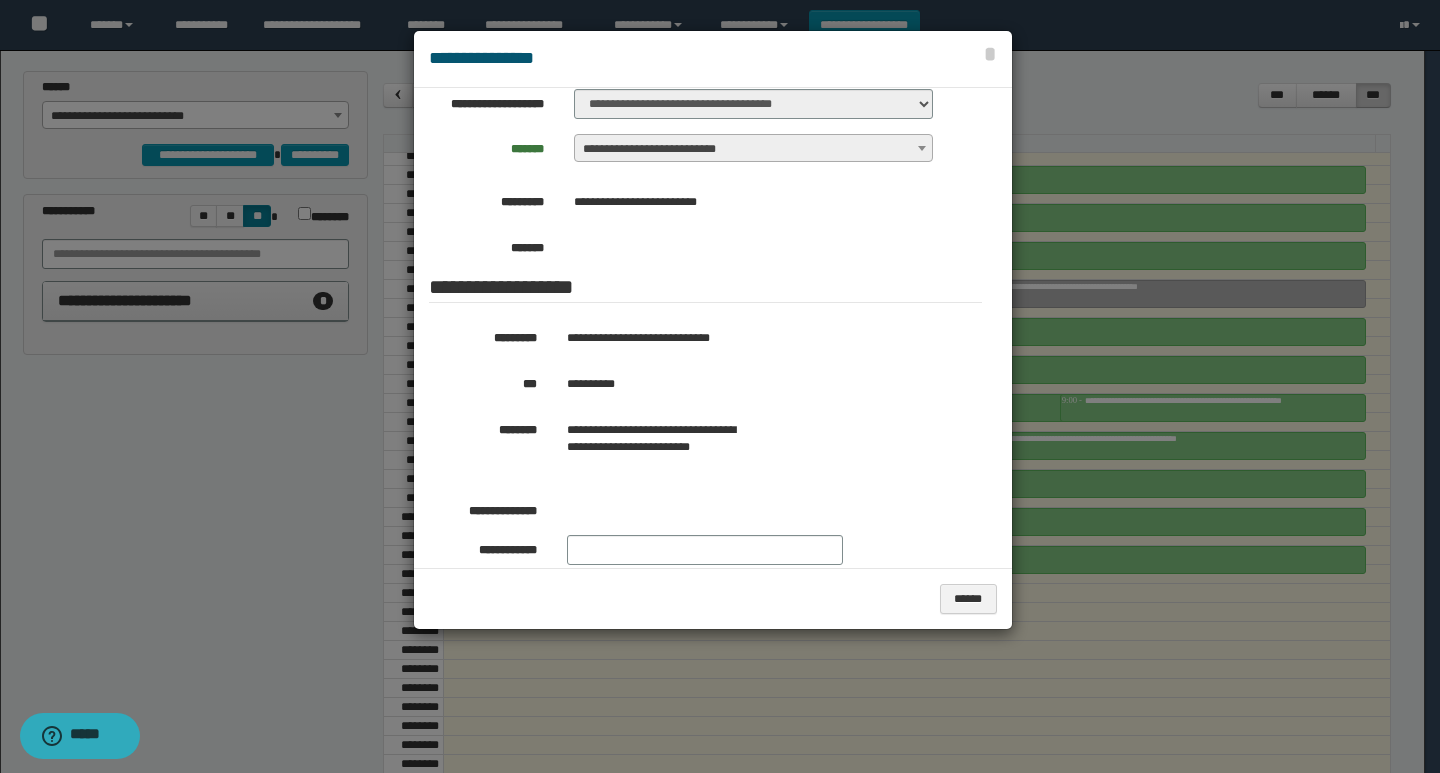 click on "**********" at bounding box center [705, 530] 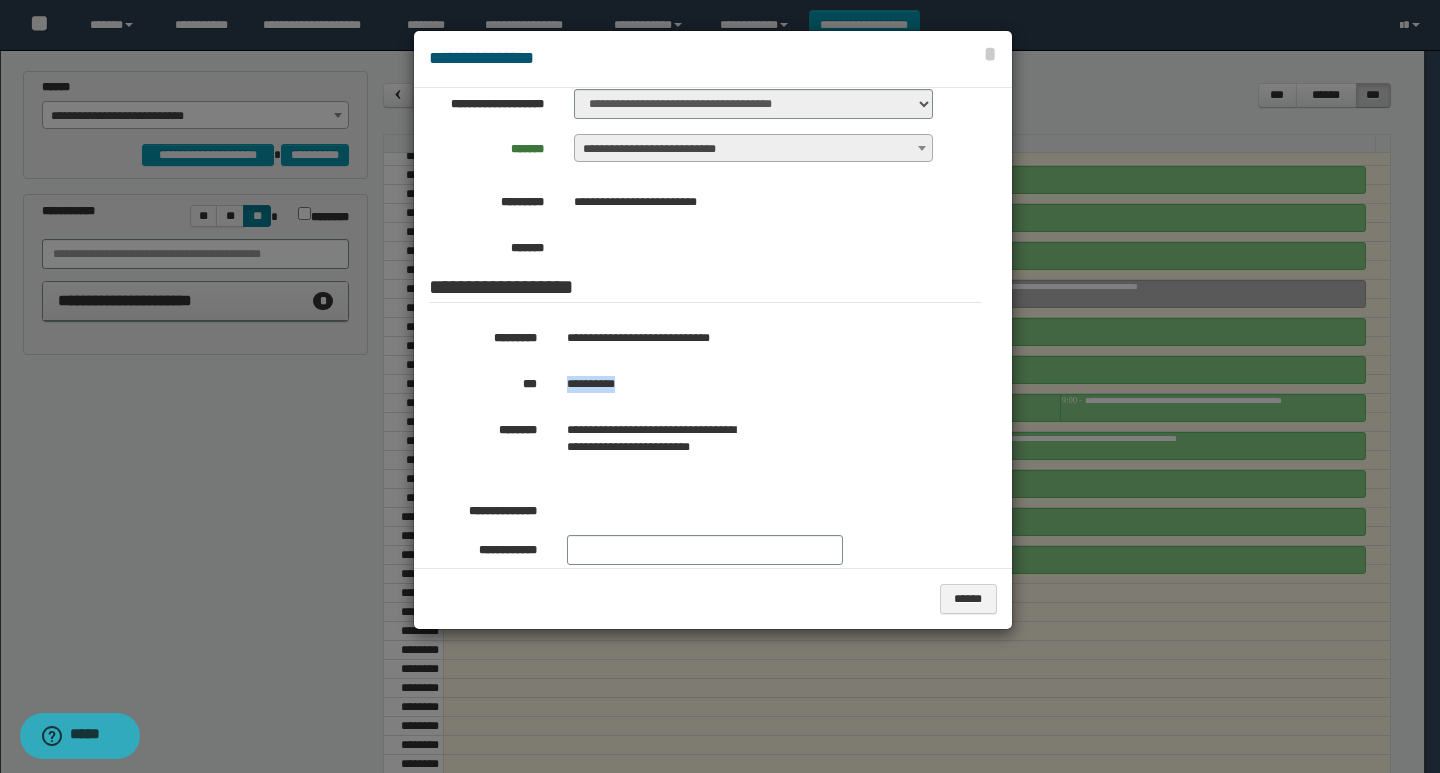 drag, startPoint x: 667, startPoint y: 384, endPoint x: 564, endPoint y: 386, distance: 103.01942 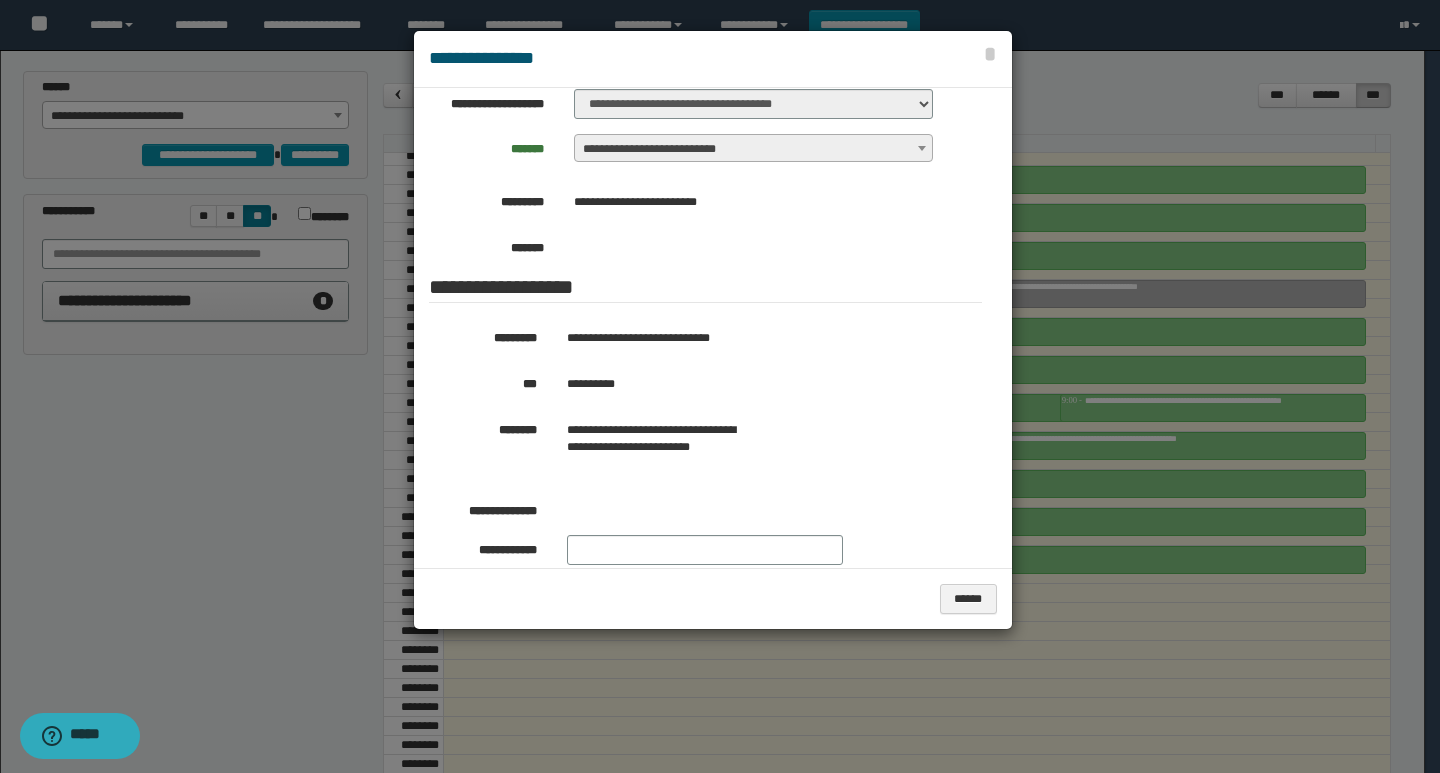 click at bounding box center [720, 386] 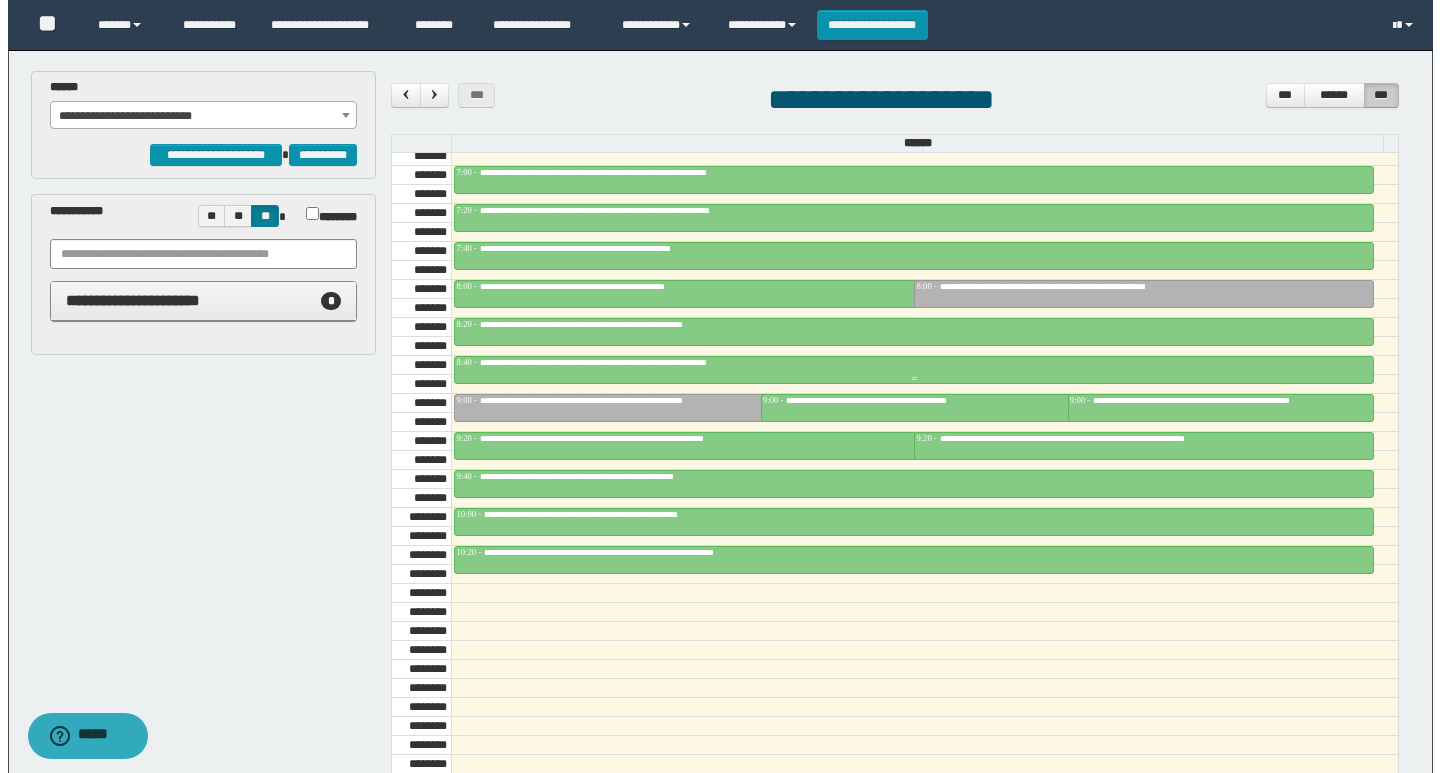 scroll, scrollTop: 885, scrollLeft: 0, axis: vertical 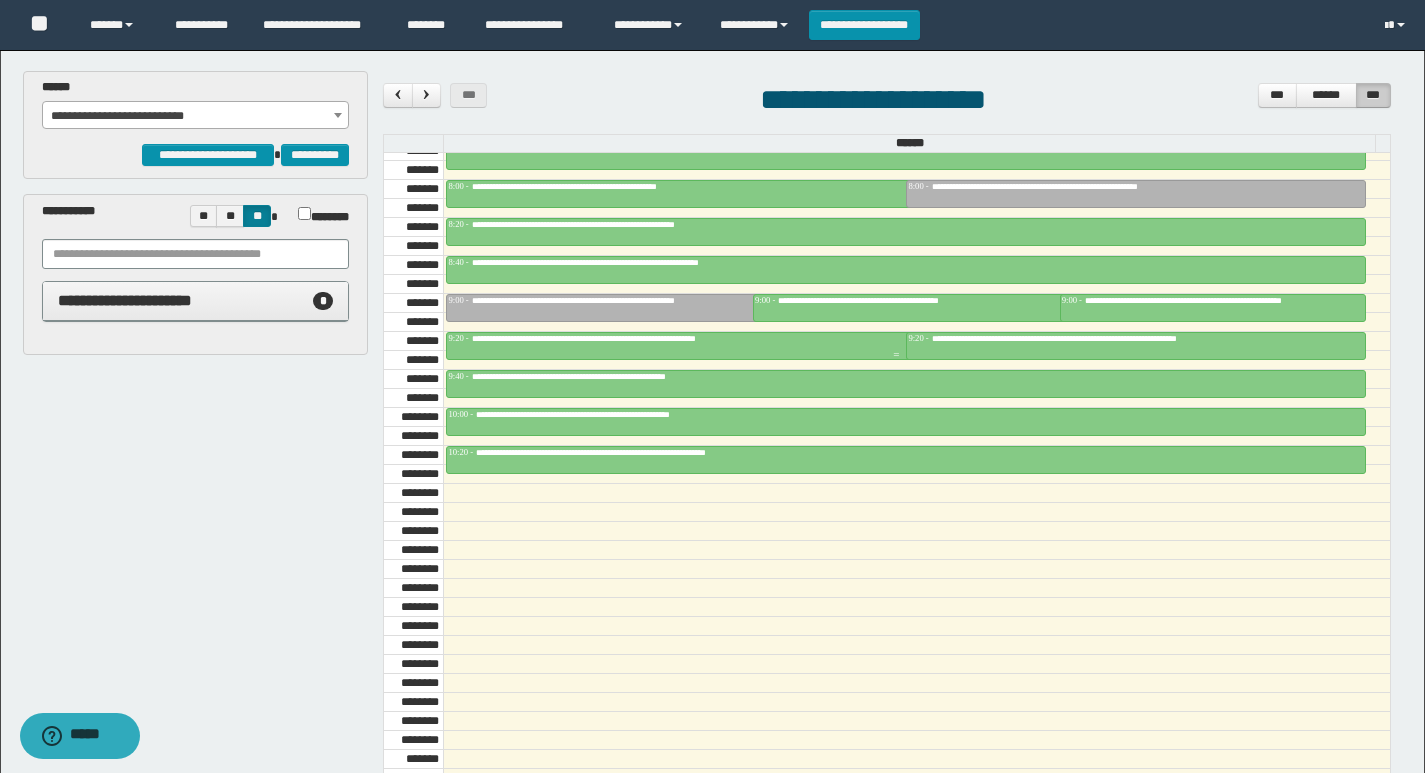 click on "**********" at bounding box center [645, 338] 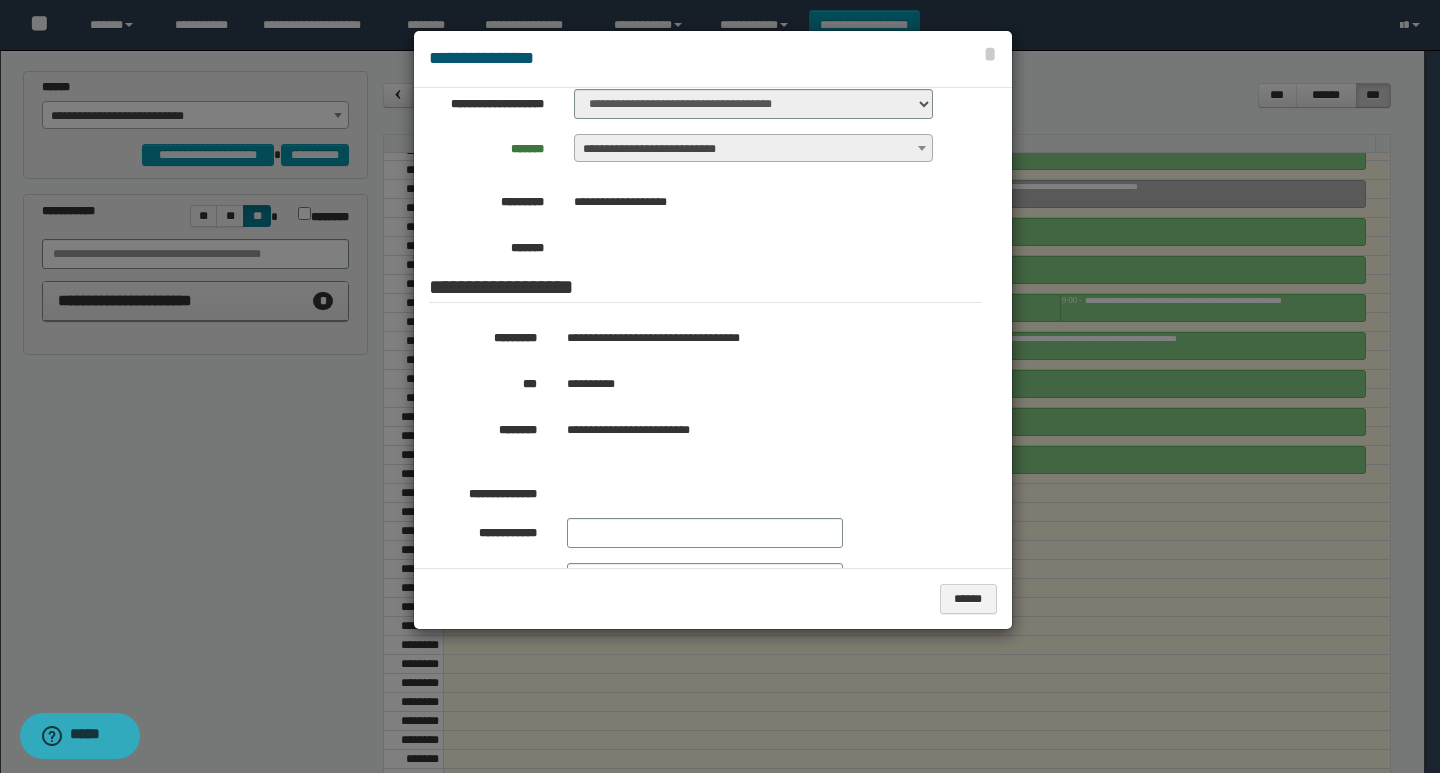 click at bounding box center [720, 386] 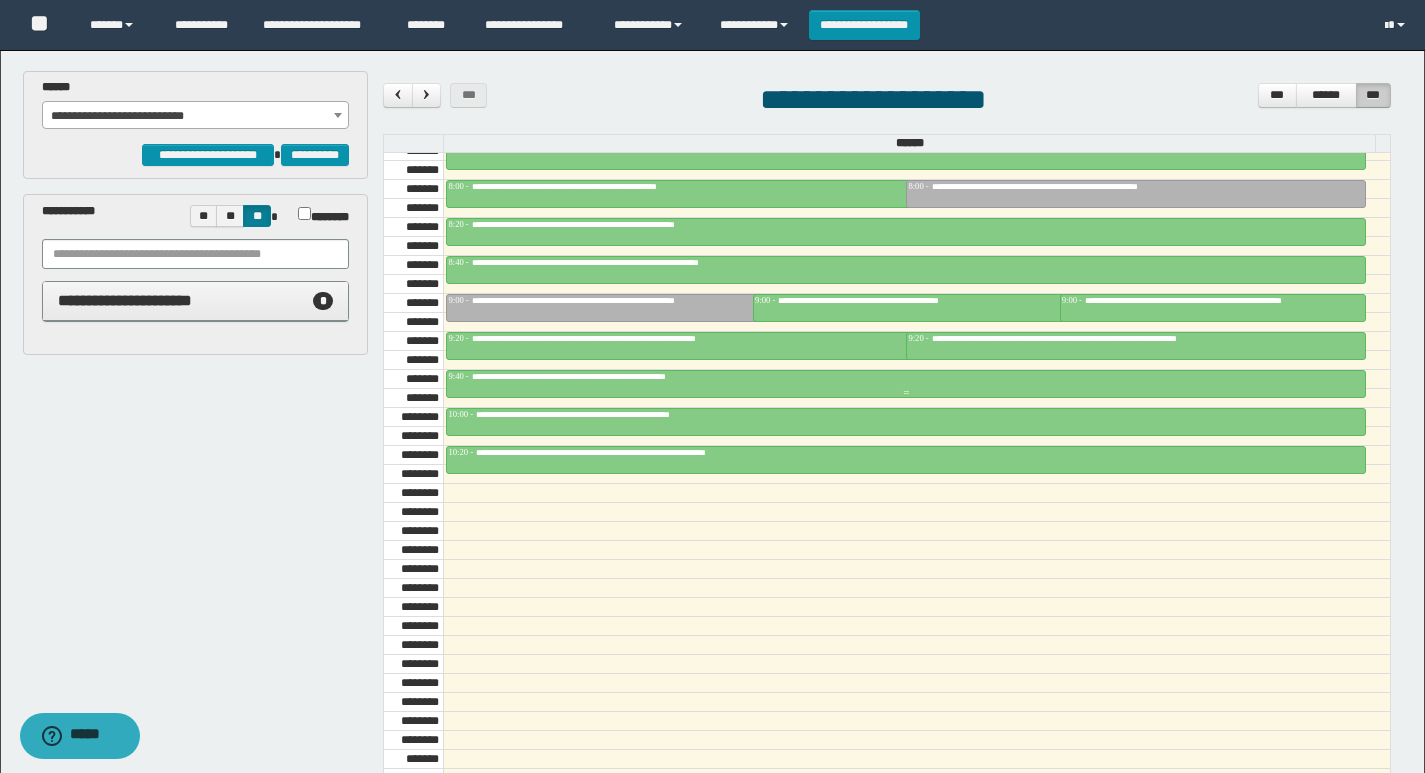 click on "**********" at bounding box center [906, 377] 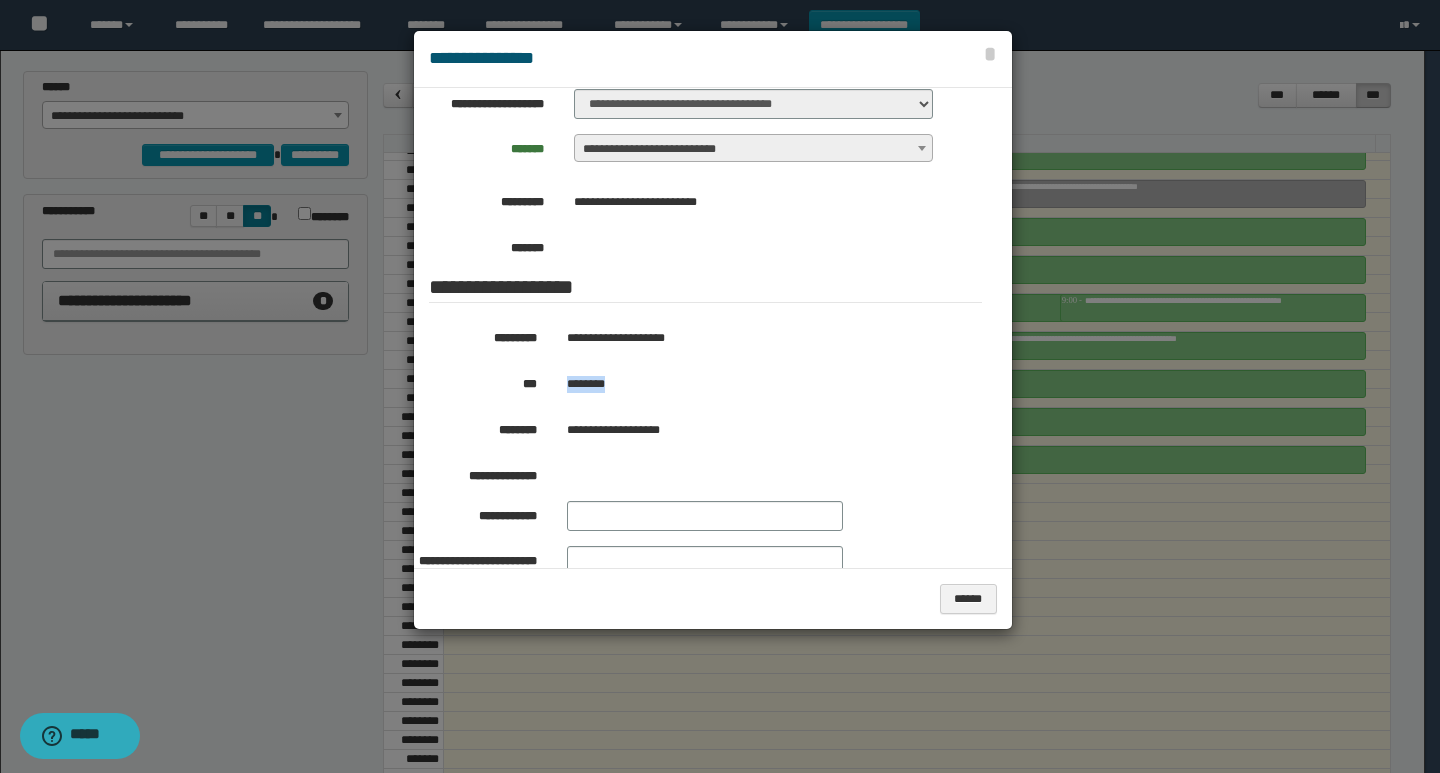 drag, startPoint x: 640, startPoint y: 386, endPoint x: 559, endPoint y: 392, distance: 81.22192 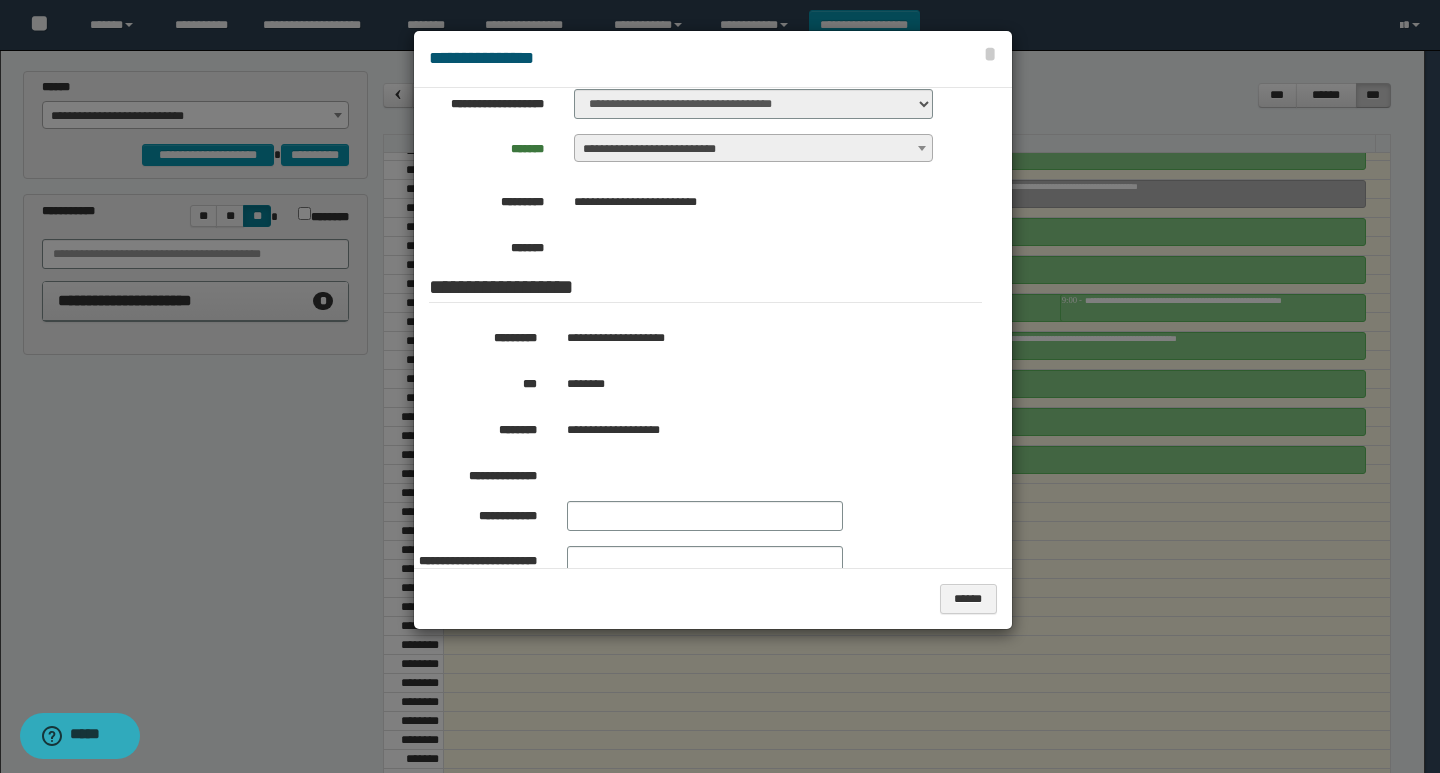 click at bounding box center (720, 386) 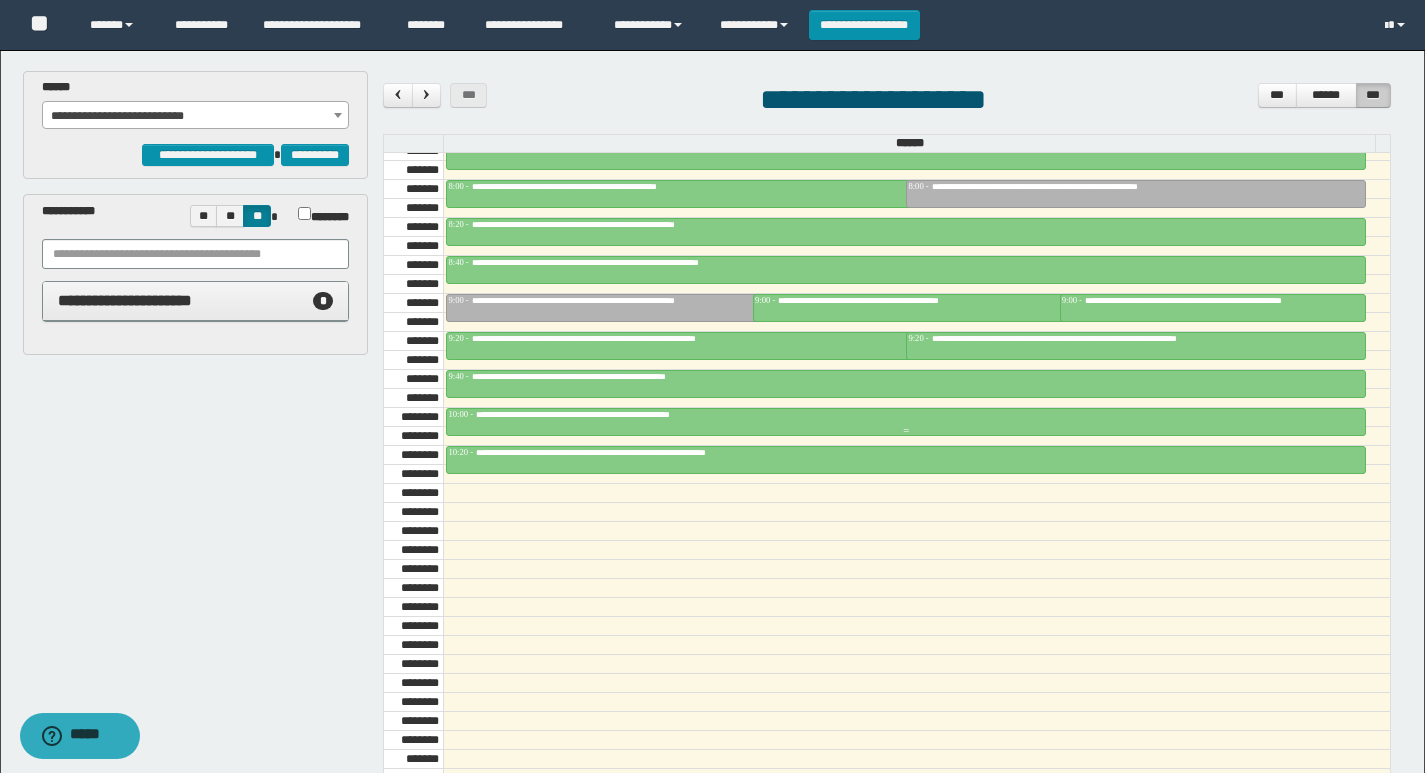 click on "**********" at bounding box center (605, 414) 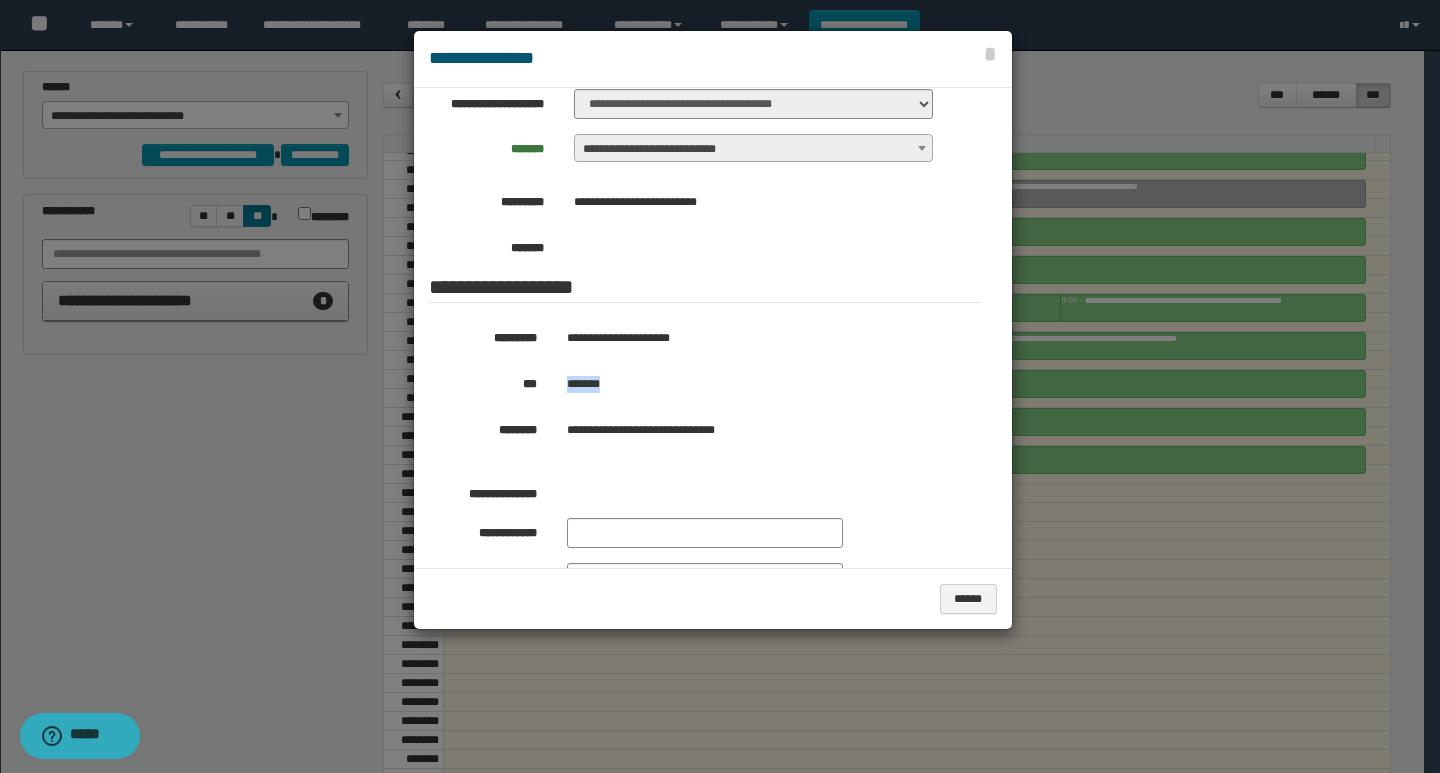 drag, startPoint x: 645, startPoint y: 375, endPoint x: 562, endPoint y: 388, distance: 84.0119 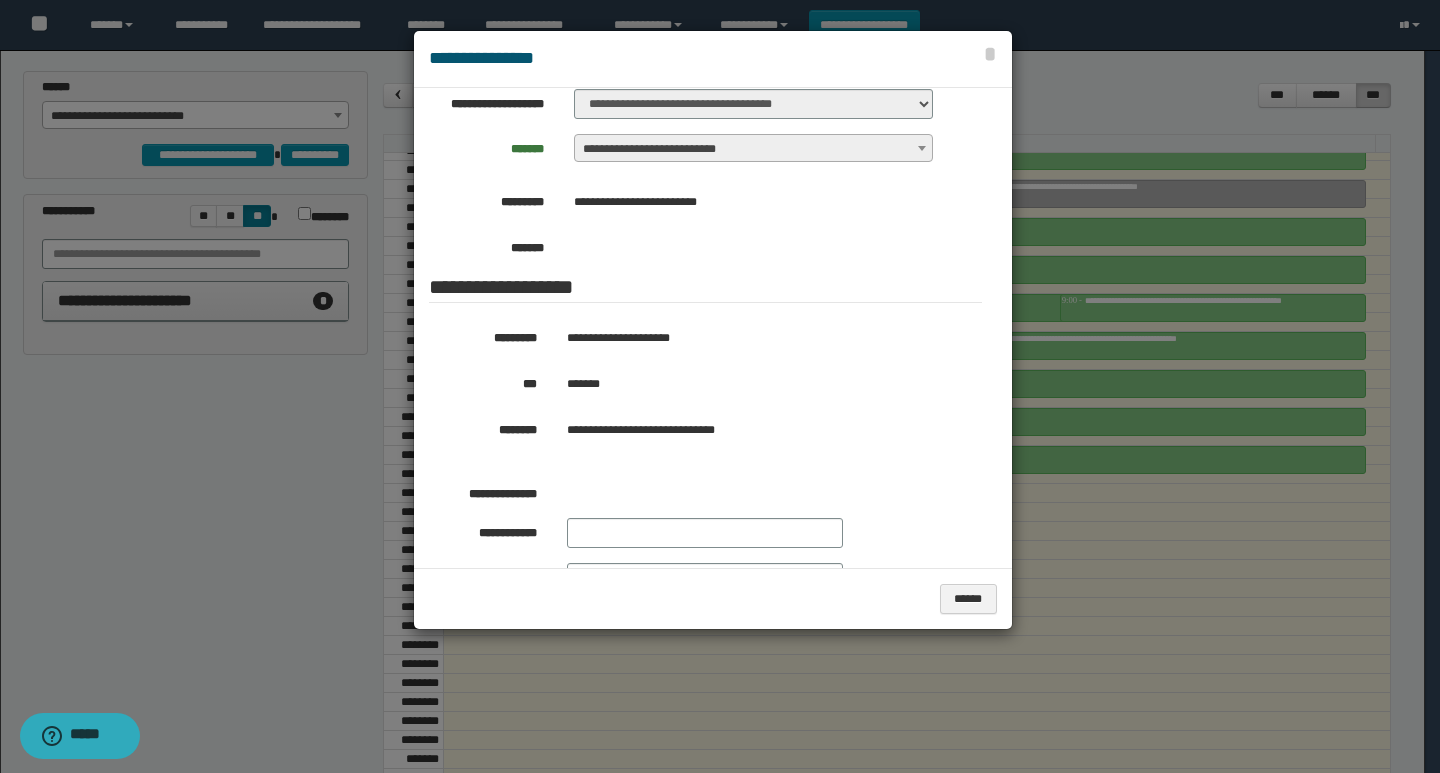 drag, startPoint x: 1246, startPoint y: 446, endPoint x: 1121, endPoint y: 451, distance: 125.09996 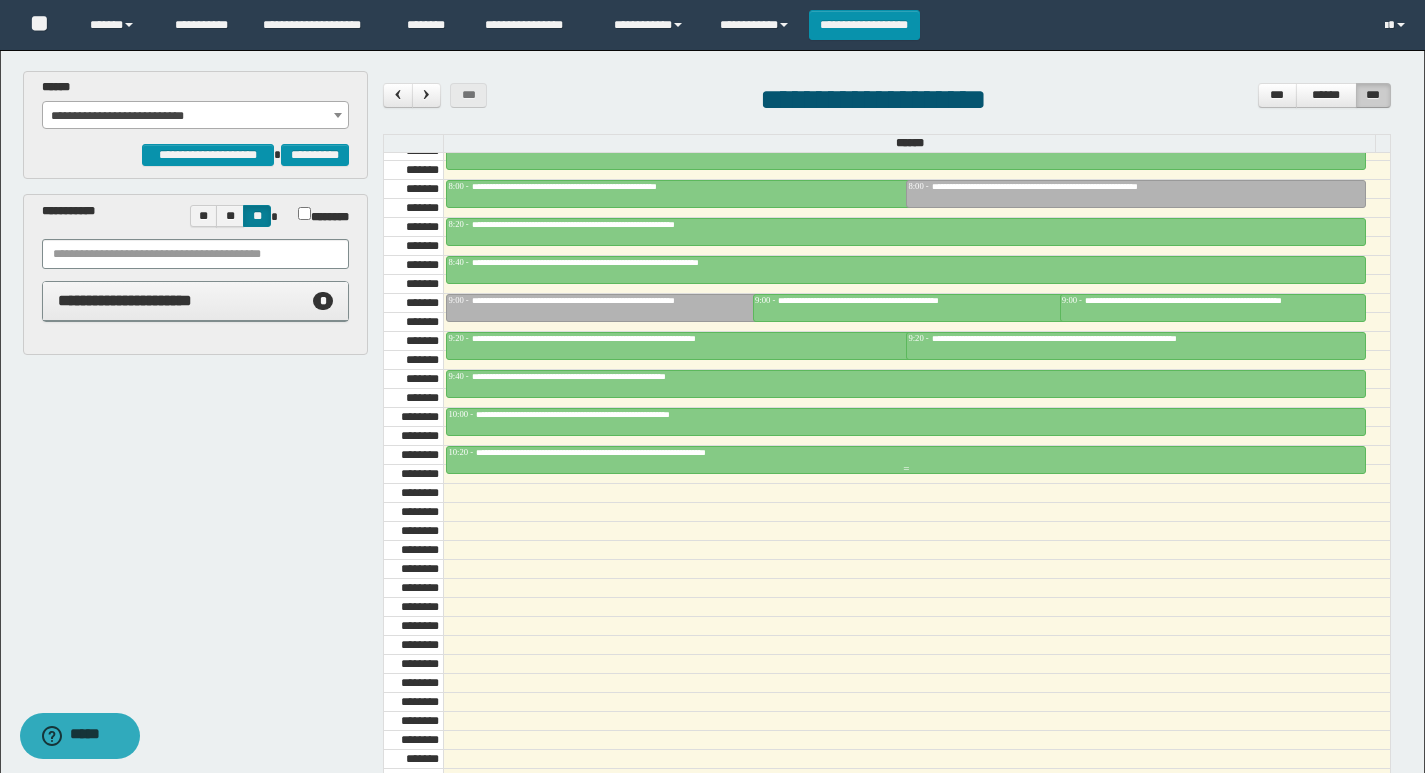 click on "**********" at bounding box center [632, 452] 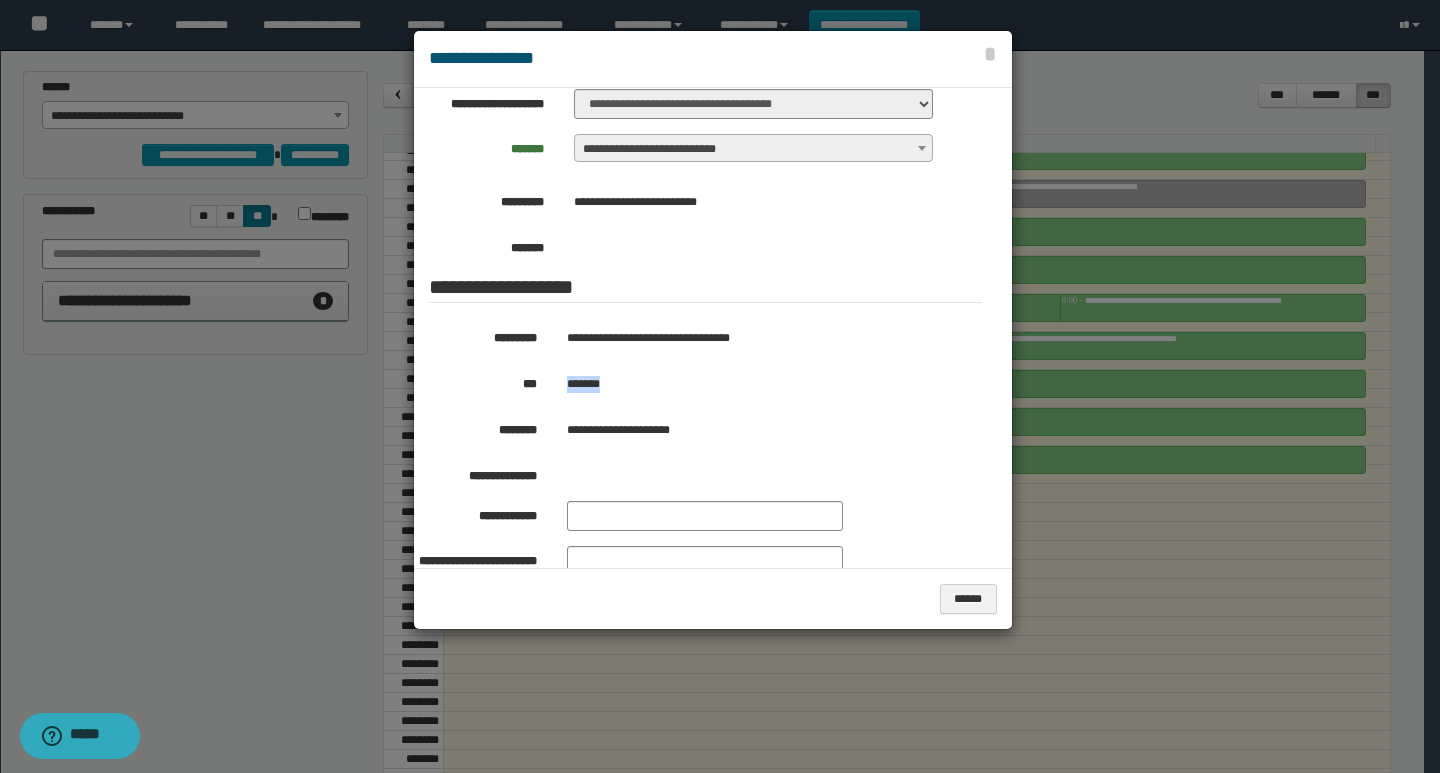 drag, startPoint x: 665, startPoint y: 399, endPoint x: 557, endPoint y: 384, distance: 109.03669 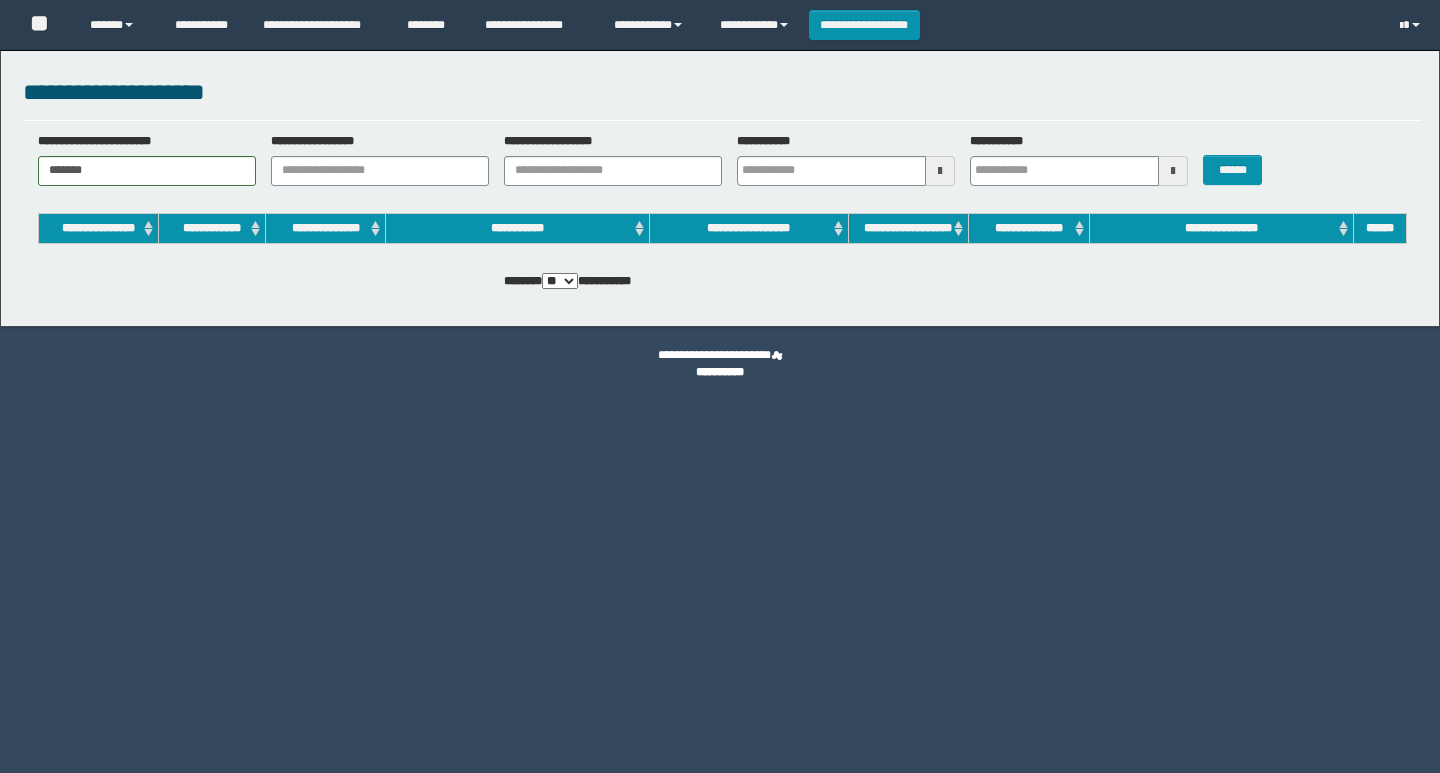 scroll, scrollTop: 0, scrollLeft: 0, axis: both 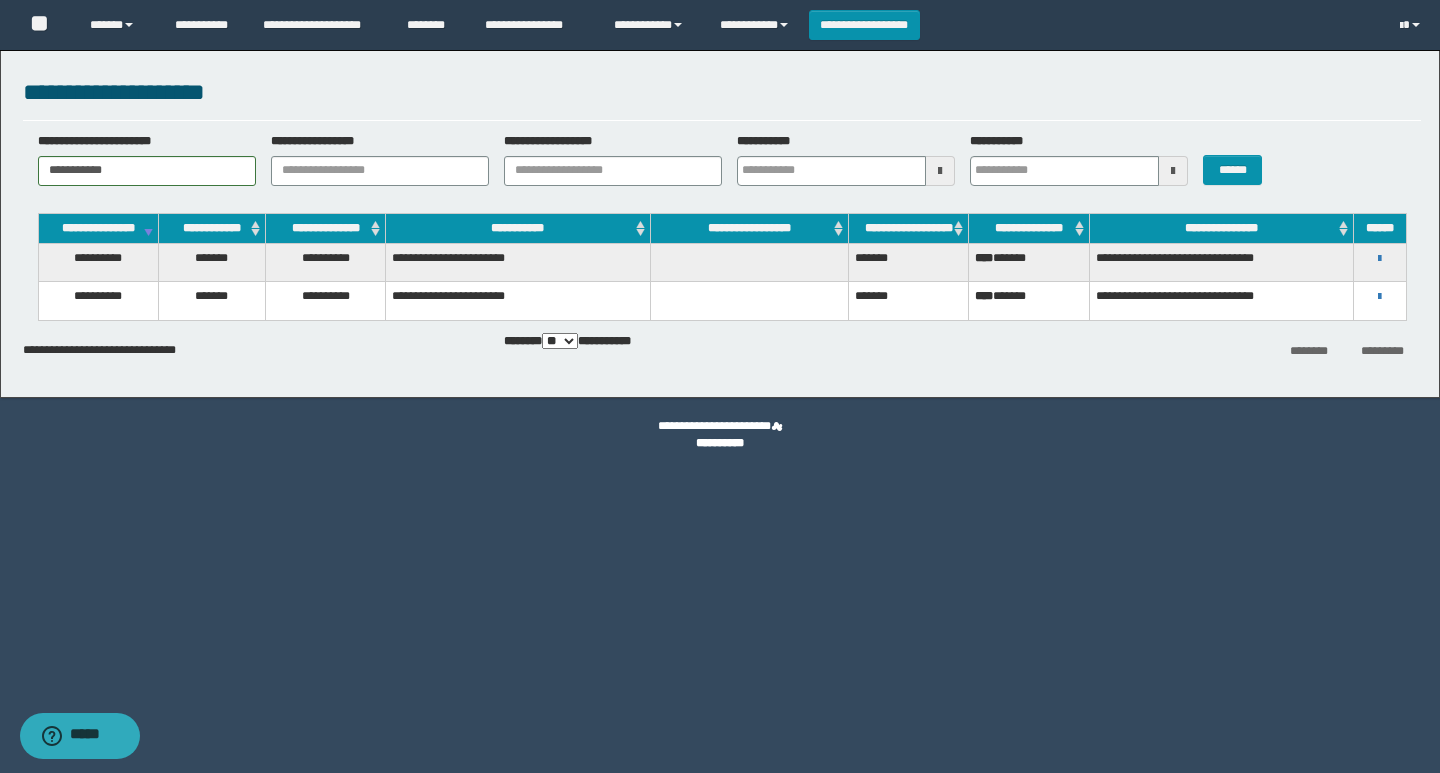 type on "**********" 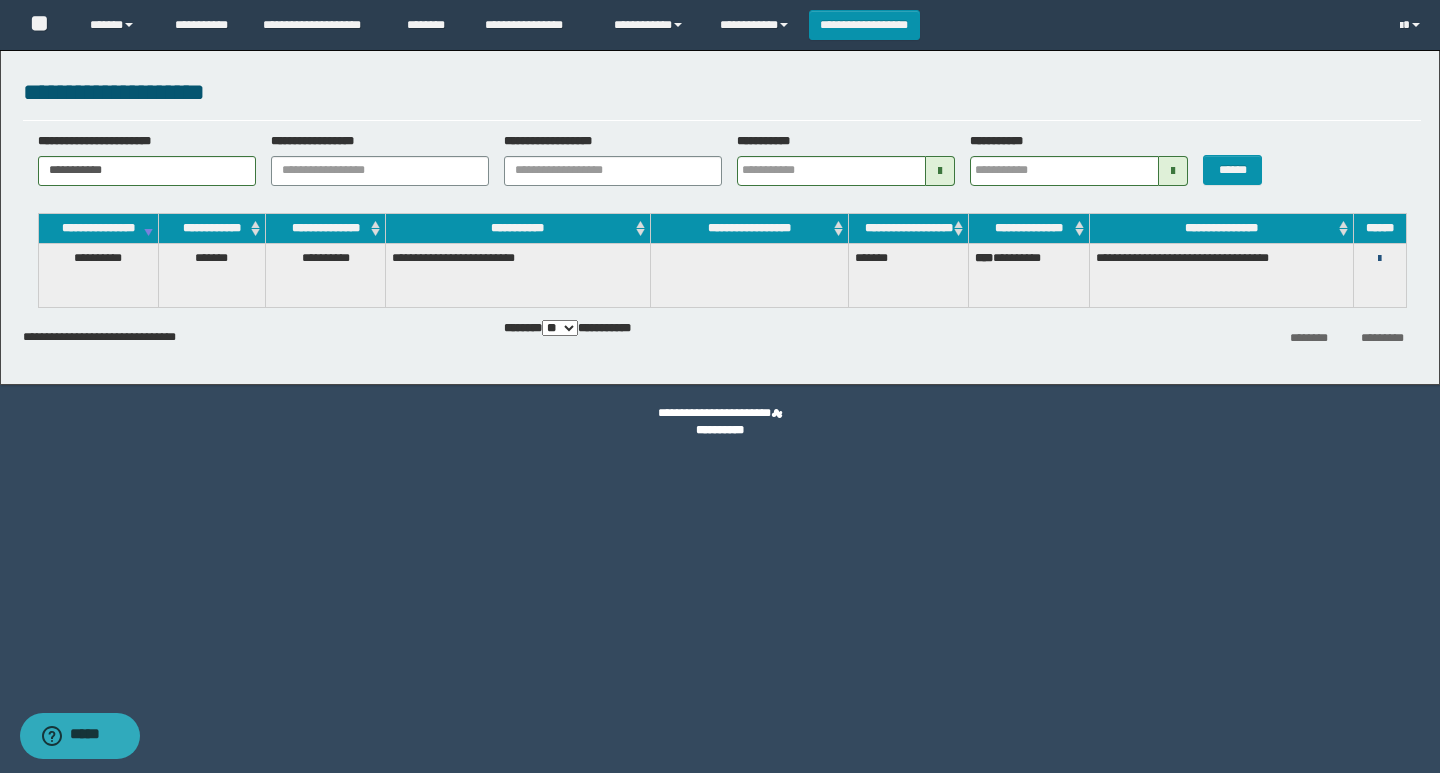 click at bounding box center (1379, 259) 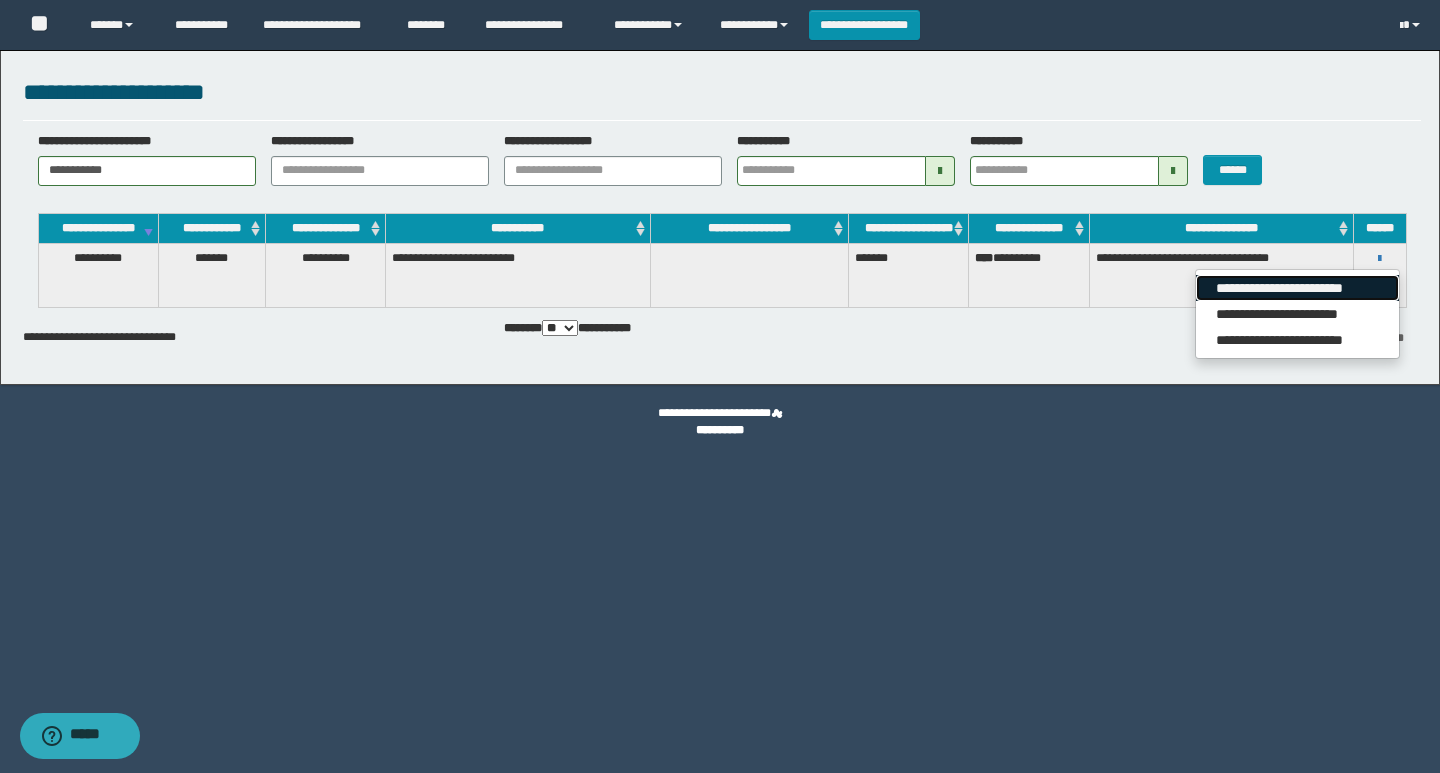 click on "**********" at bounding box center (1297, 288) 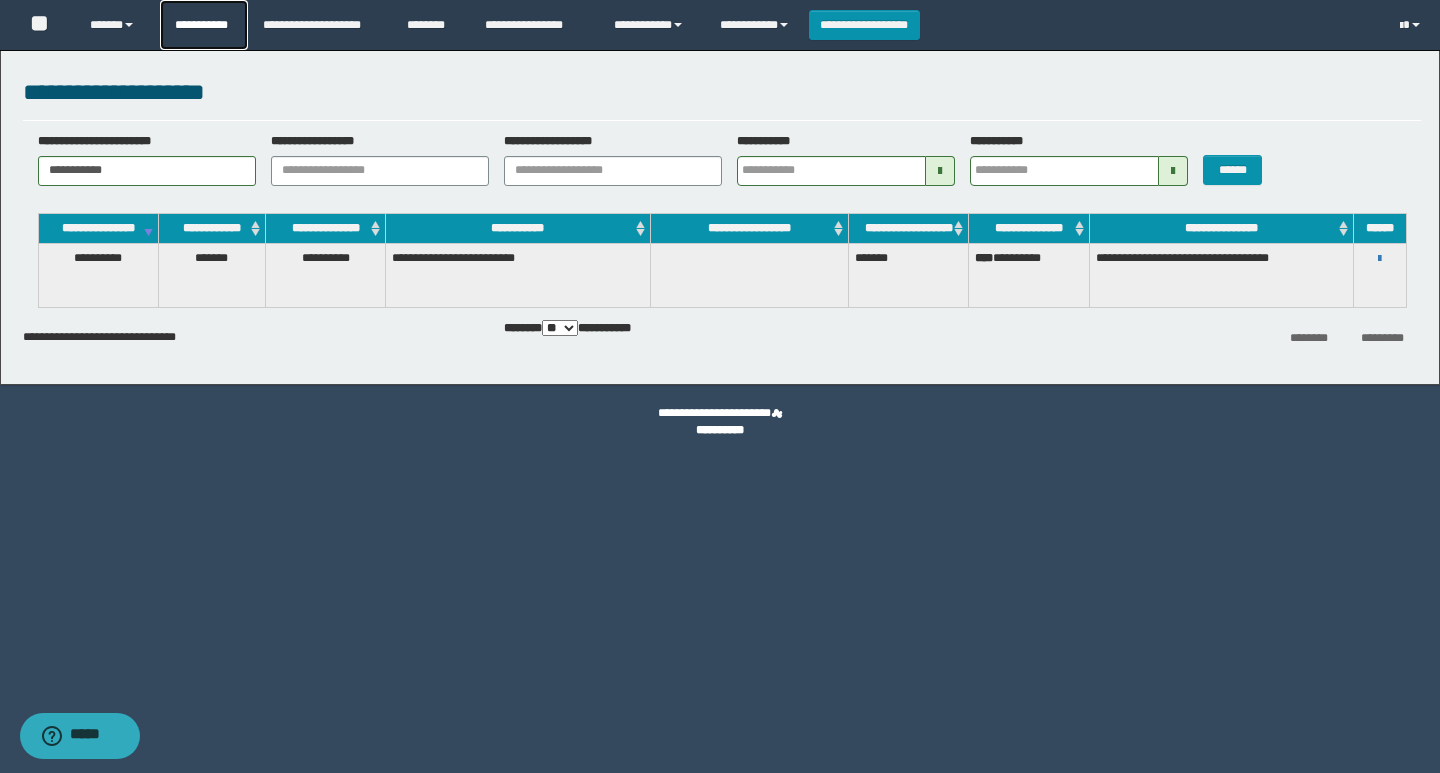 click on "**********" at bounding box center (204, 25) 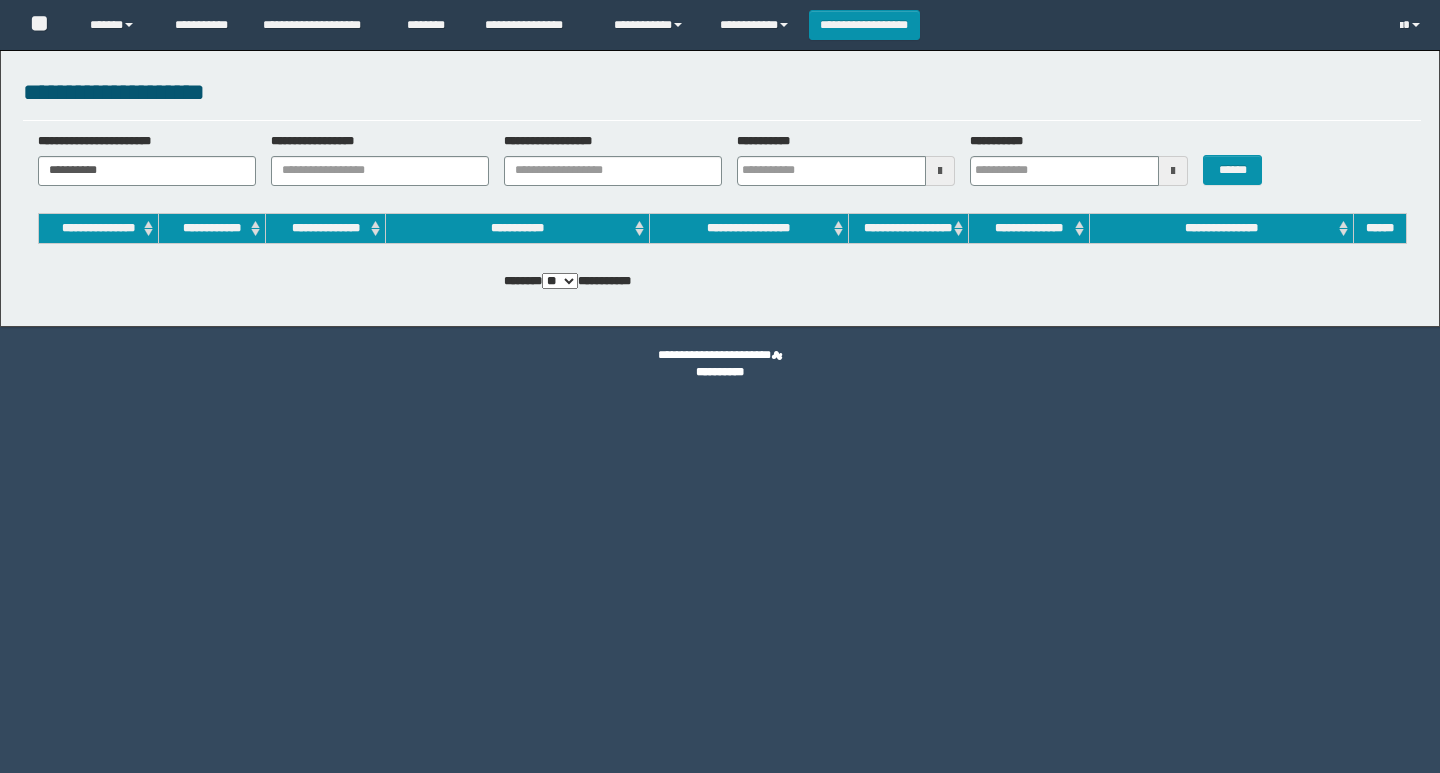 scroll, scrollTop: 0, scrollLeft: 0, axis: both 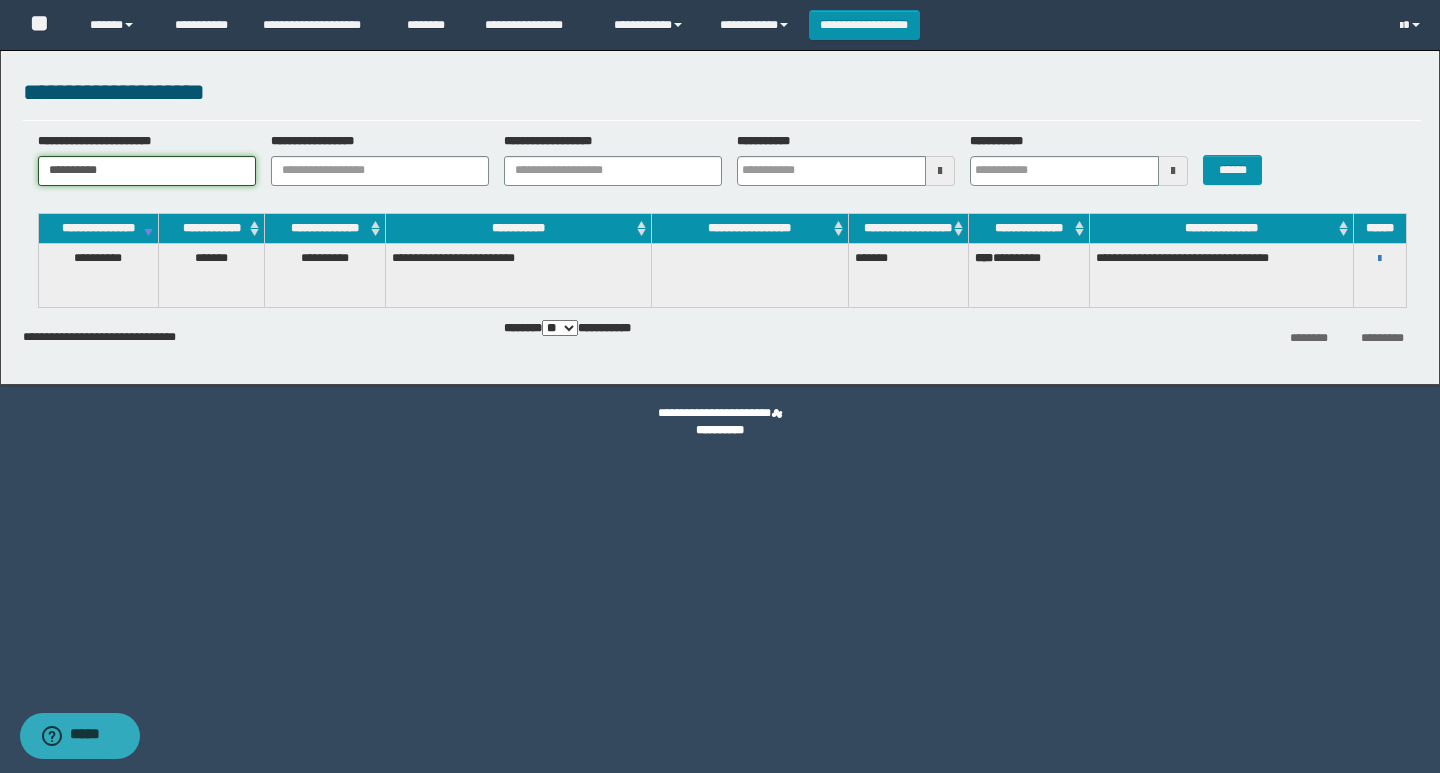 drag, startPoint x: 150, startPoint y: 171, endPoint x: 0, endPoint y: 149, distance: 151.60475 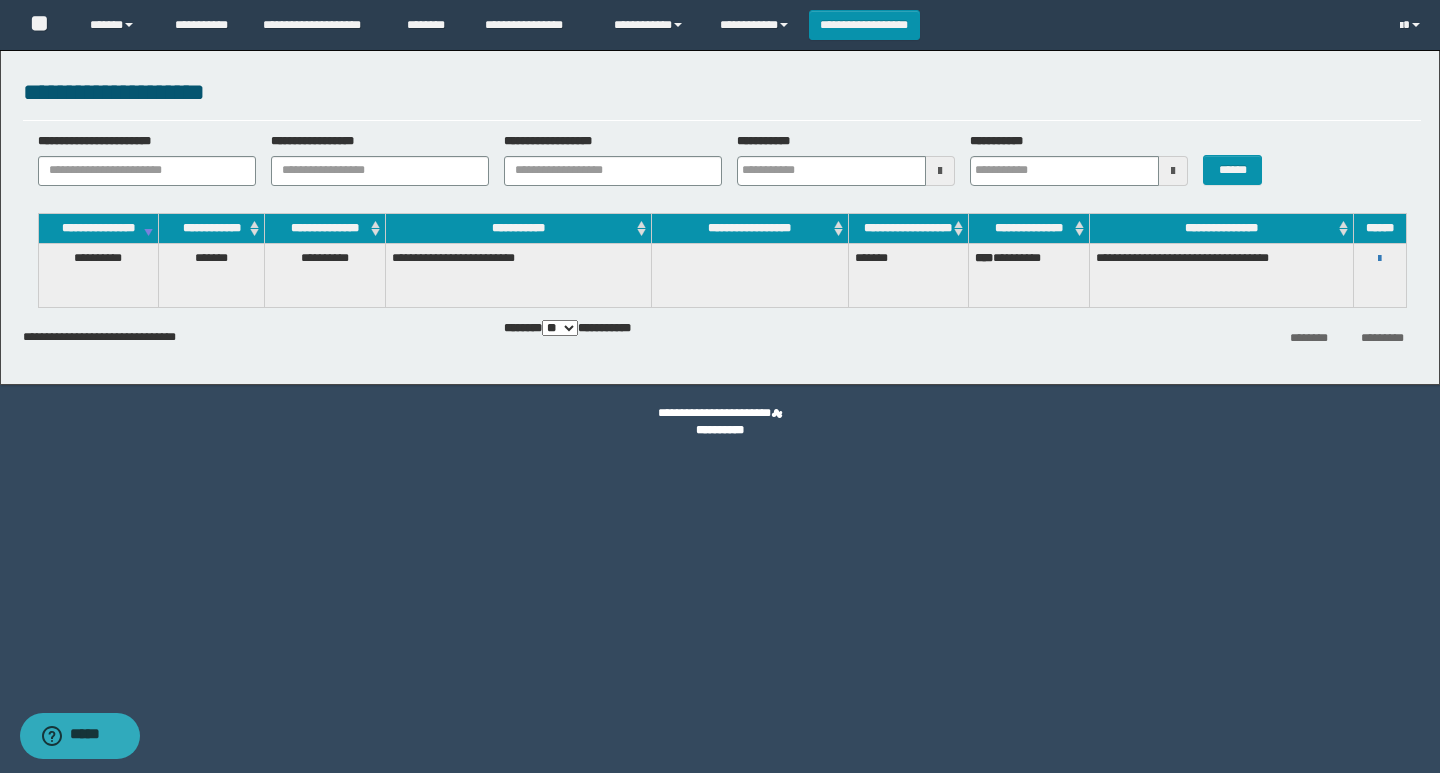 click on "**********" at bounding box center [838, 159] 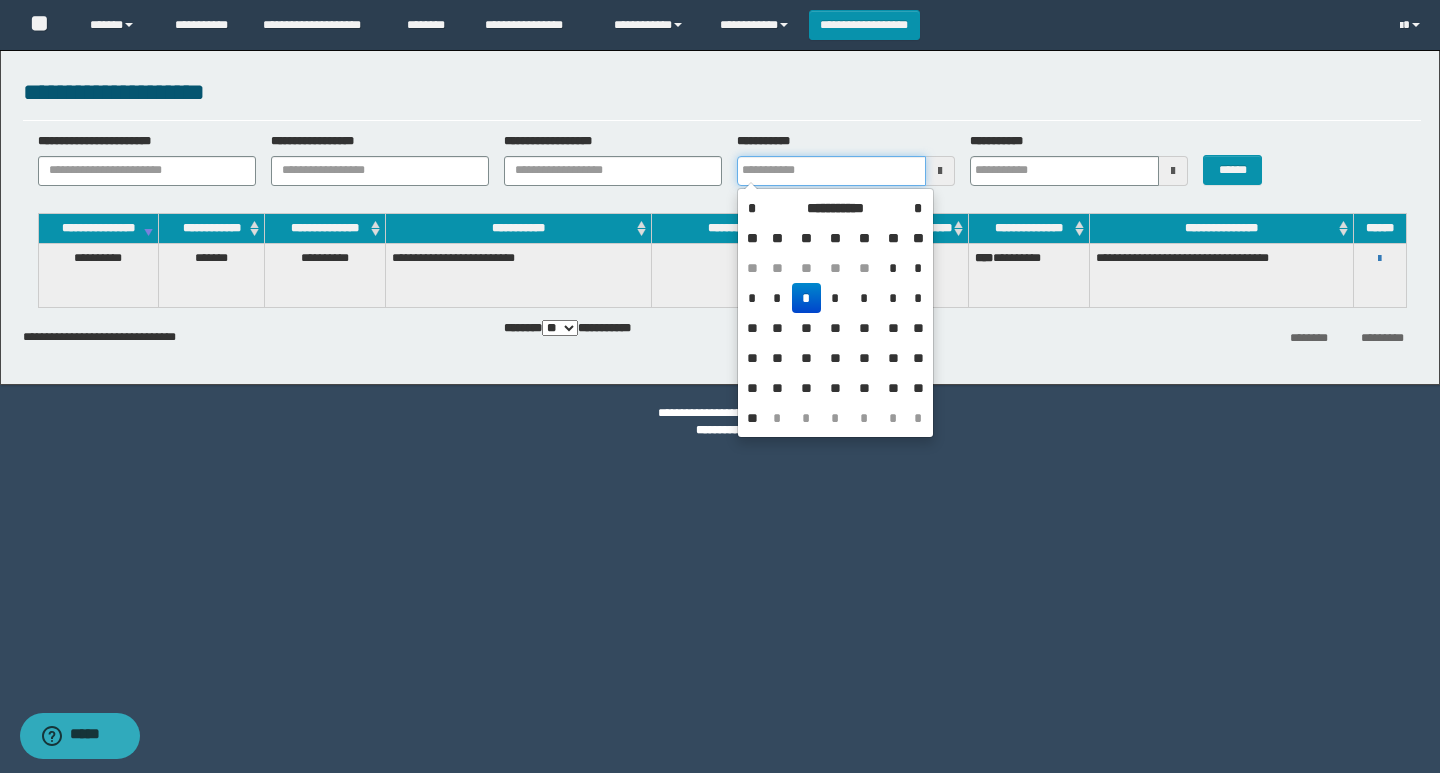 click on "**********" at bounding box center [831, 171] 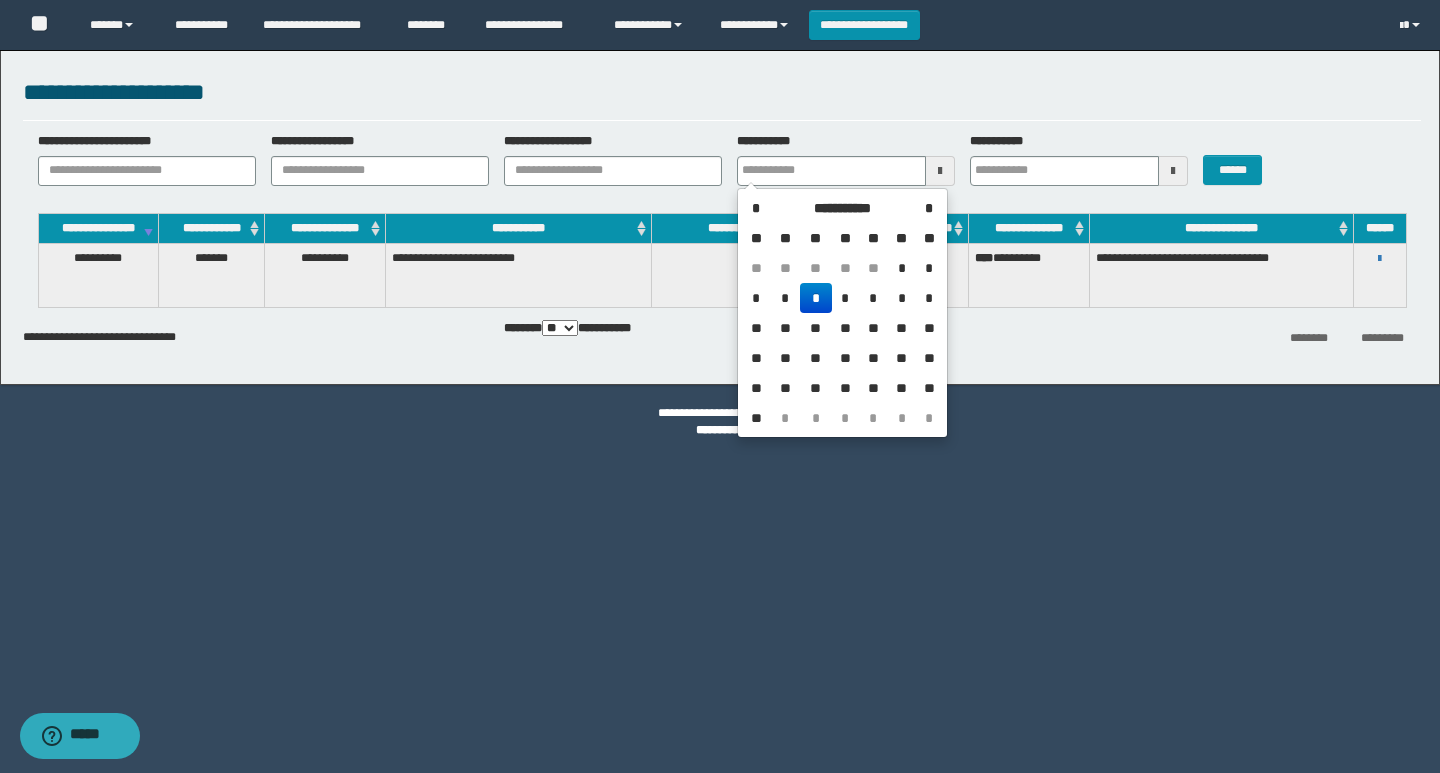click on "*" at bounding box center (816, 298) 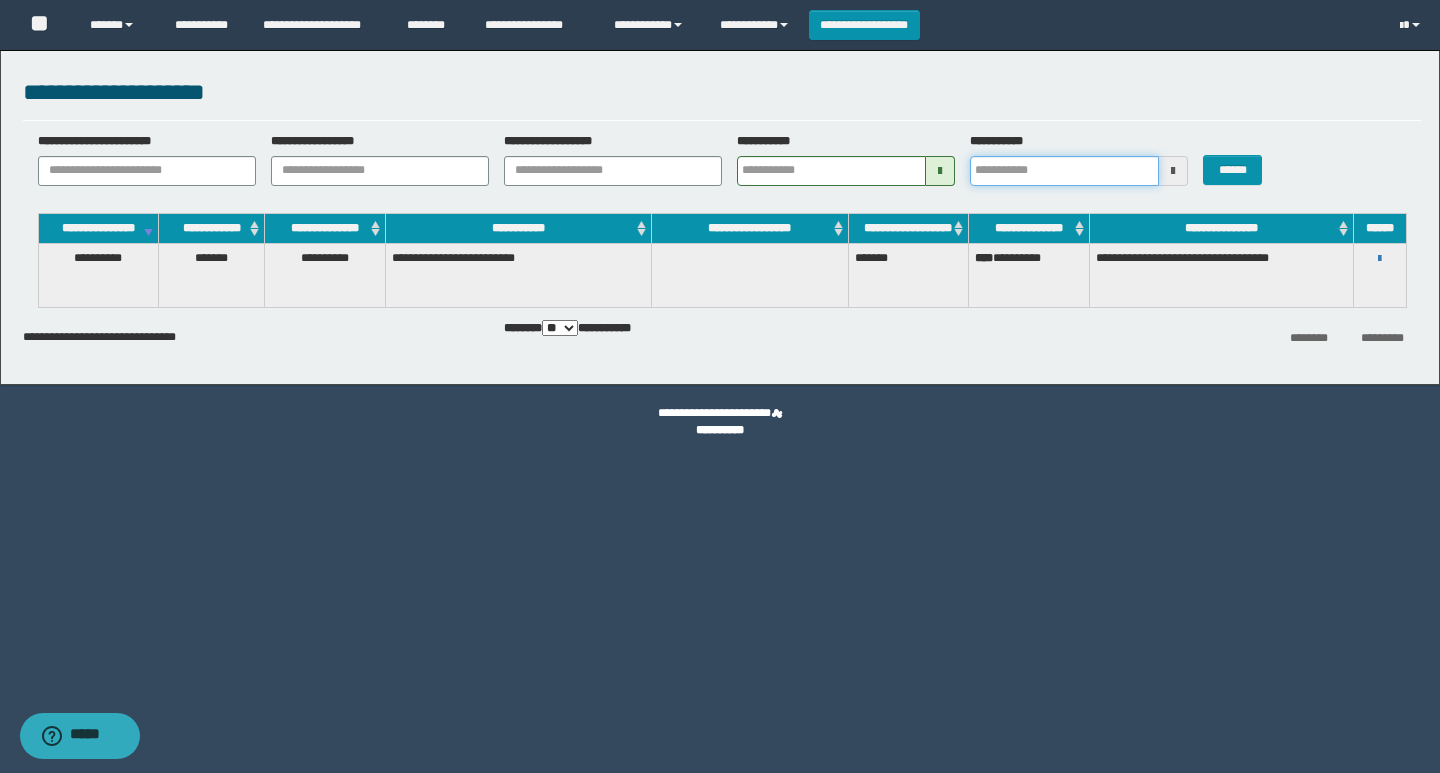 click on "**********" at bounding box center [1064, 171] 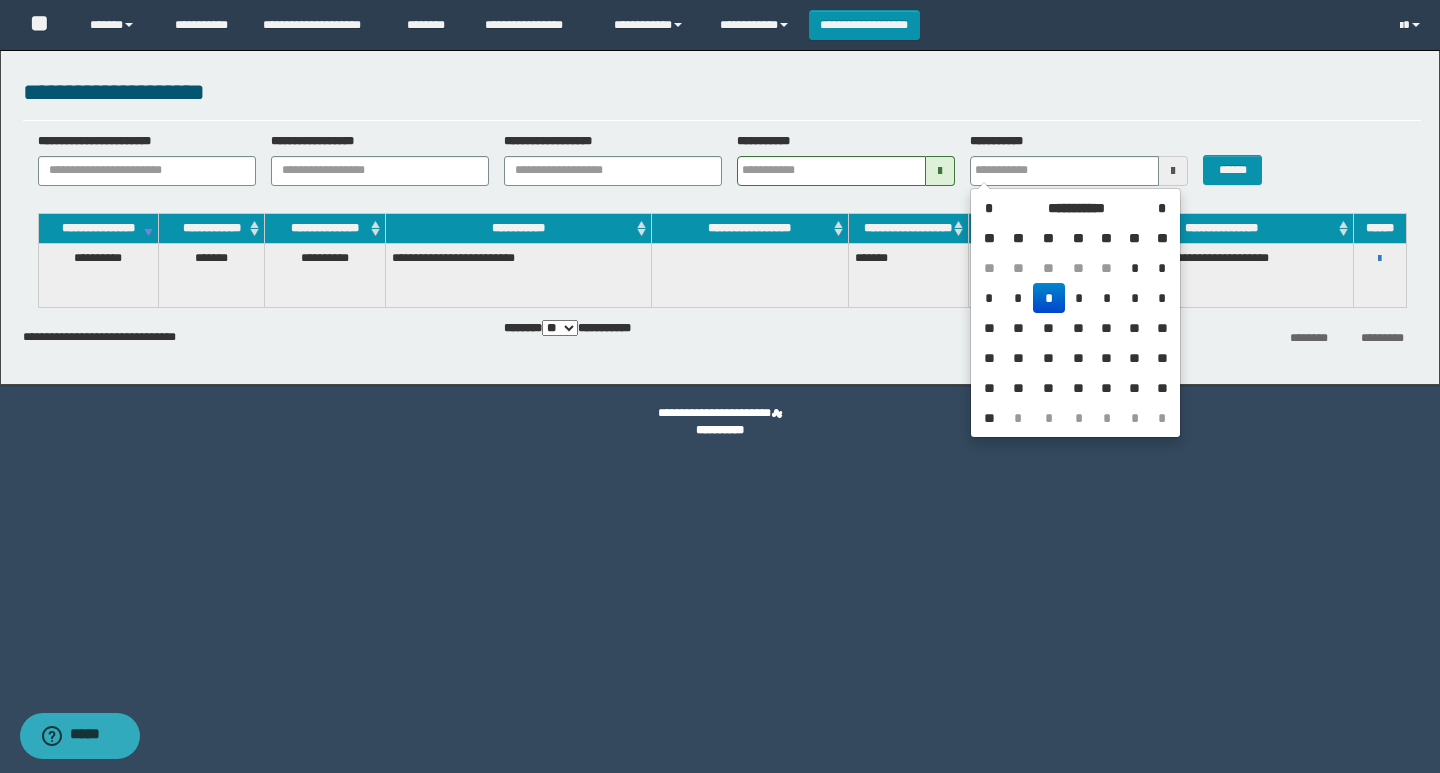 click on "*" at bounding box center [1049, 298] 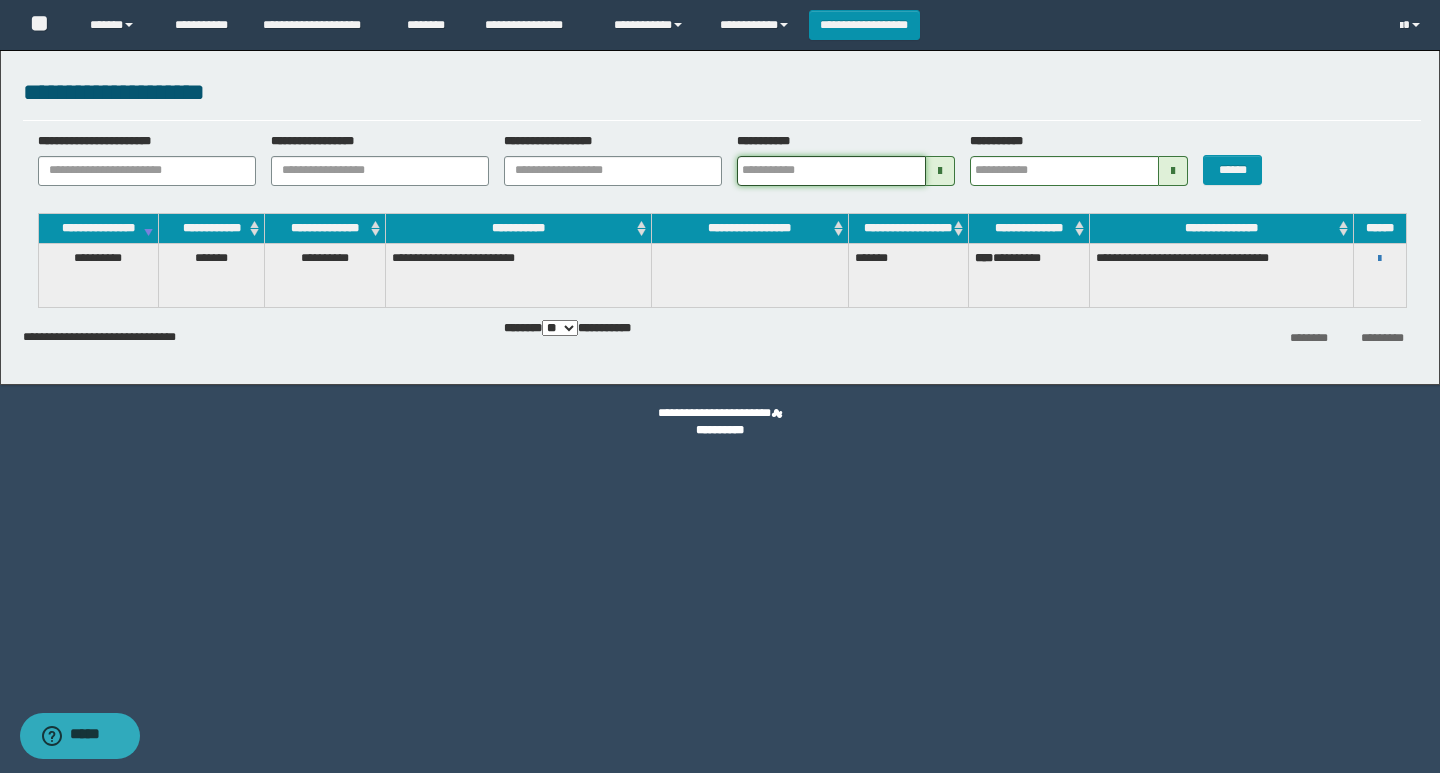 click on "**********" at bounding box center [831, 171] 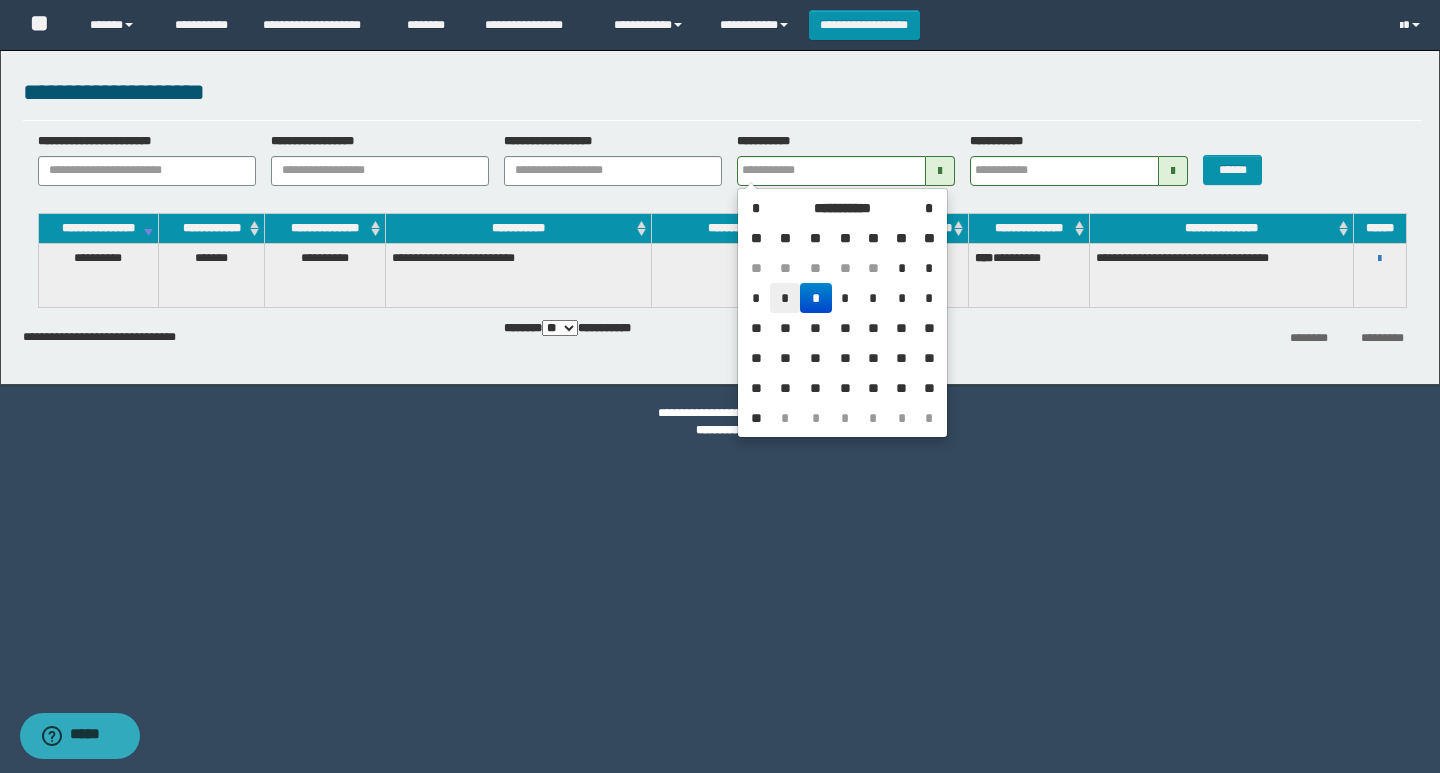 click on "*" at bounding box center (784, 298) 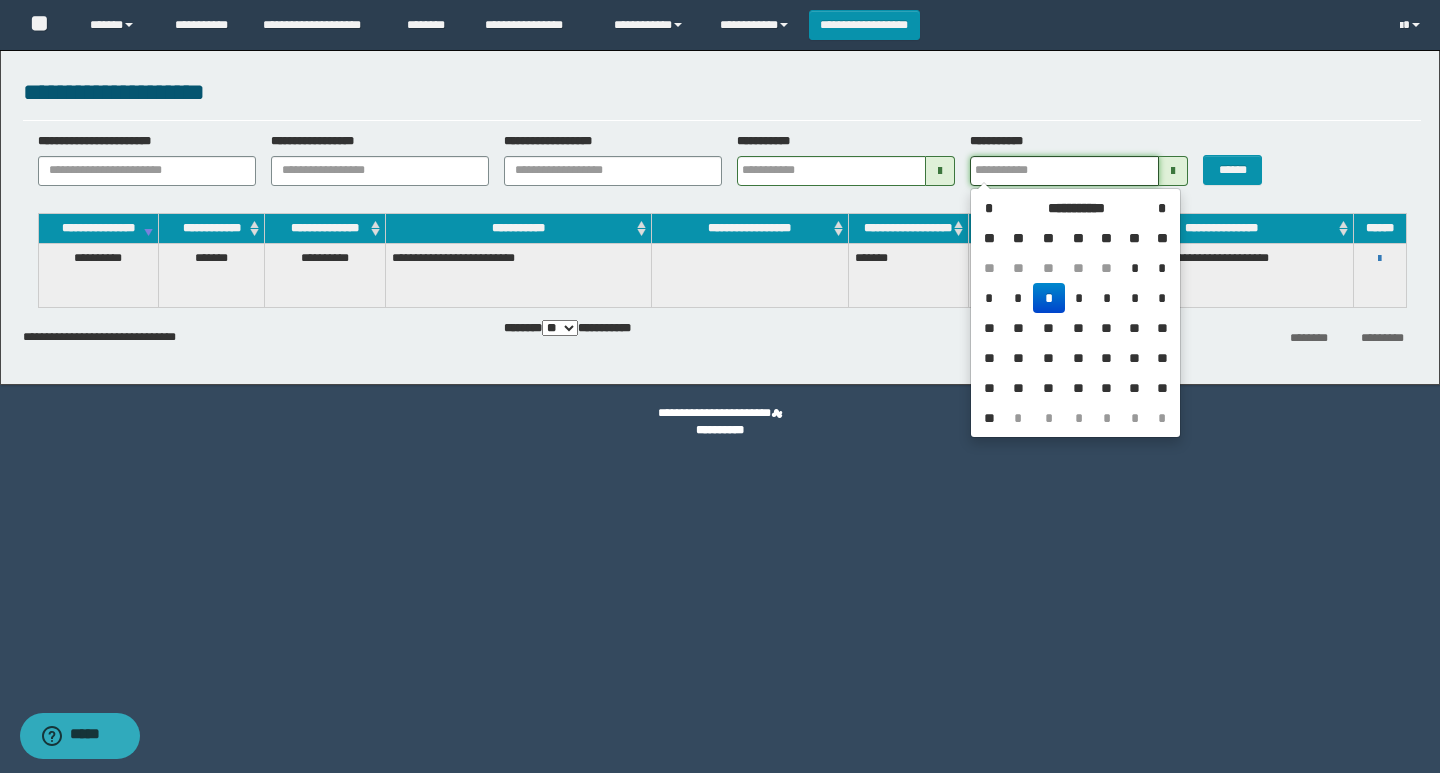 click on "**********" at bounding box center (1064, 171) 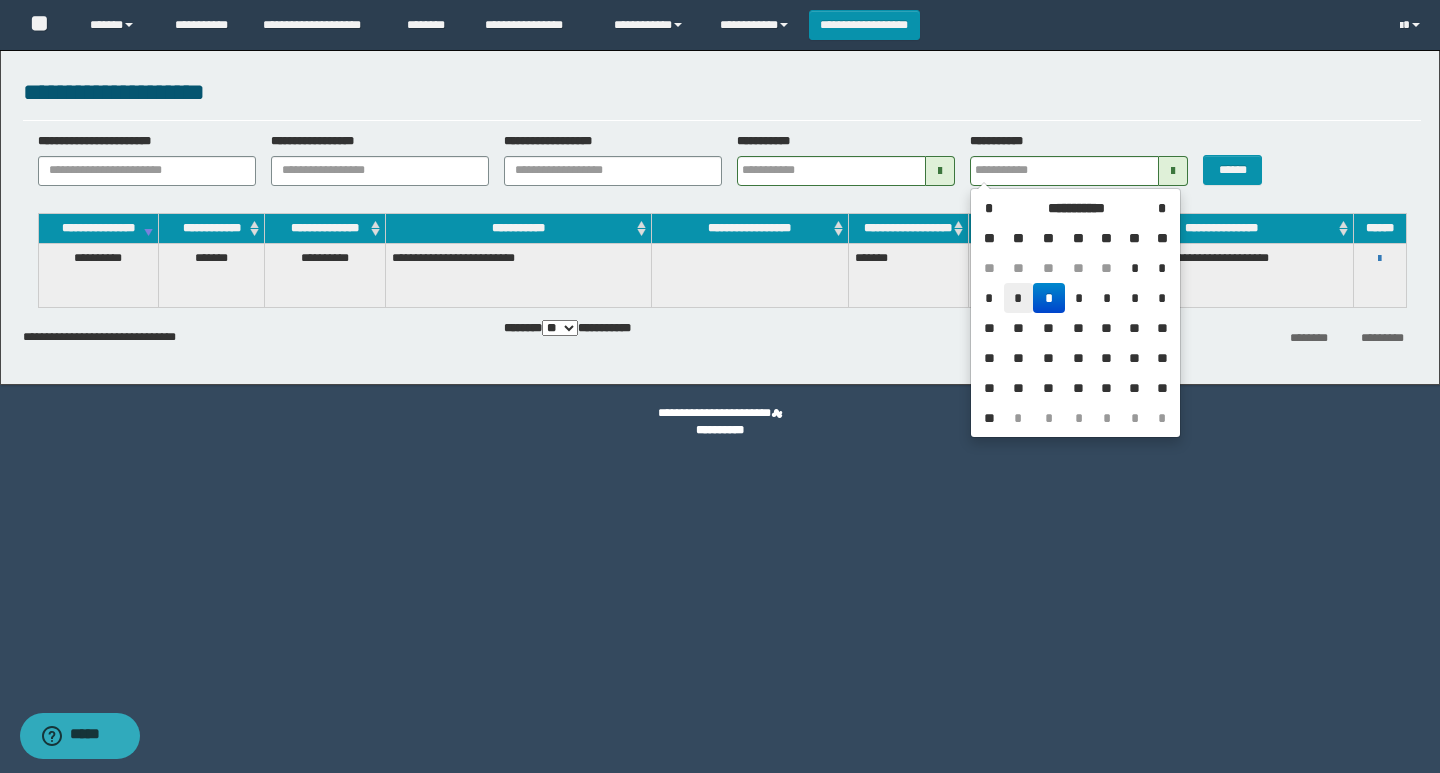 click on "*" at bounding box center (1018, 298) 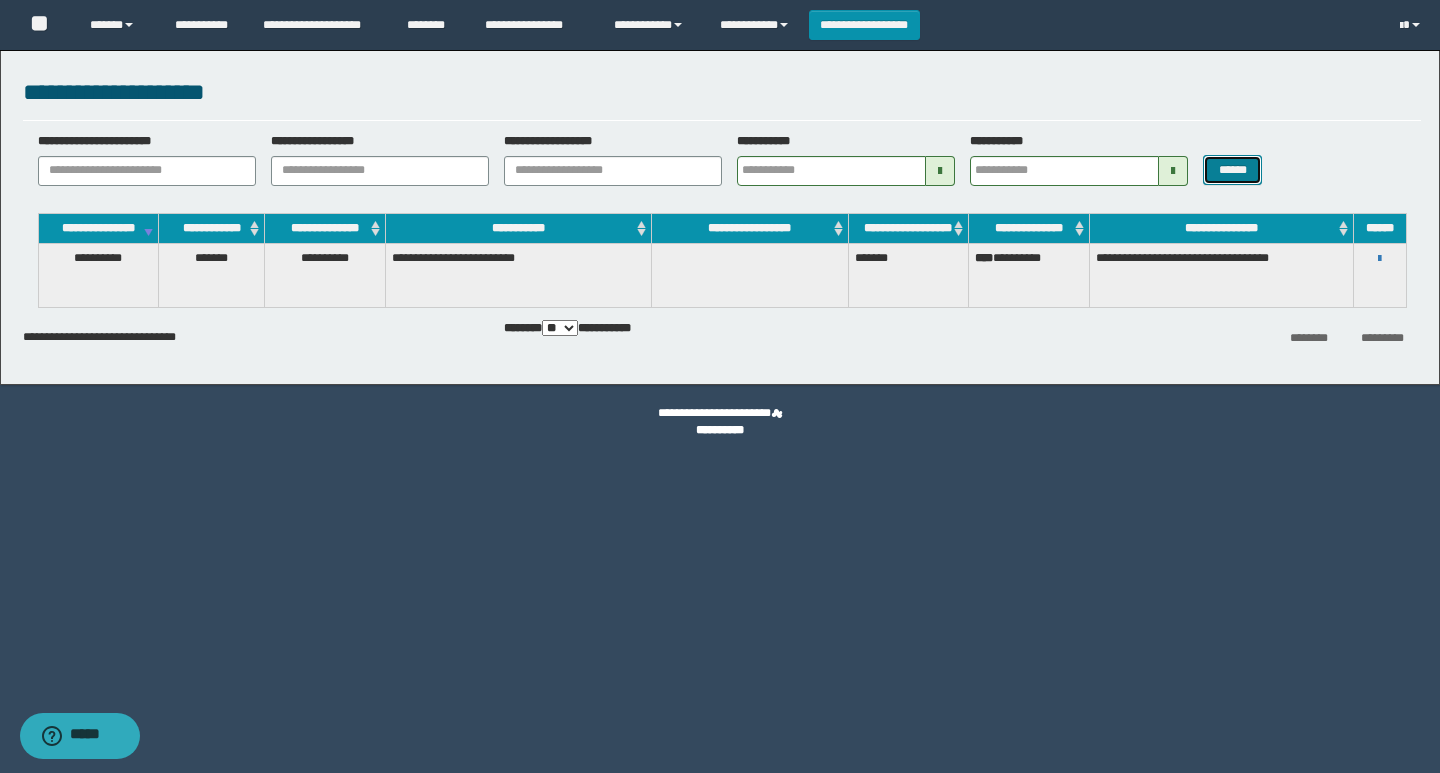 click on "******" at bounding box center (1232, 170) 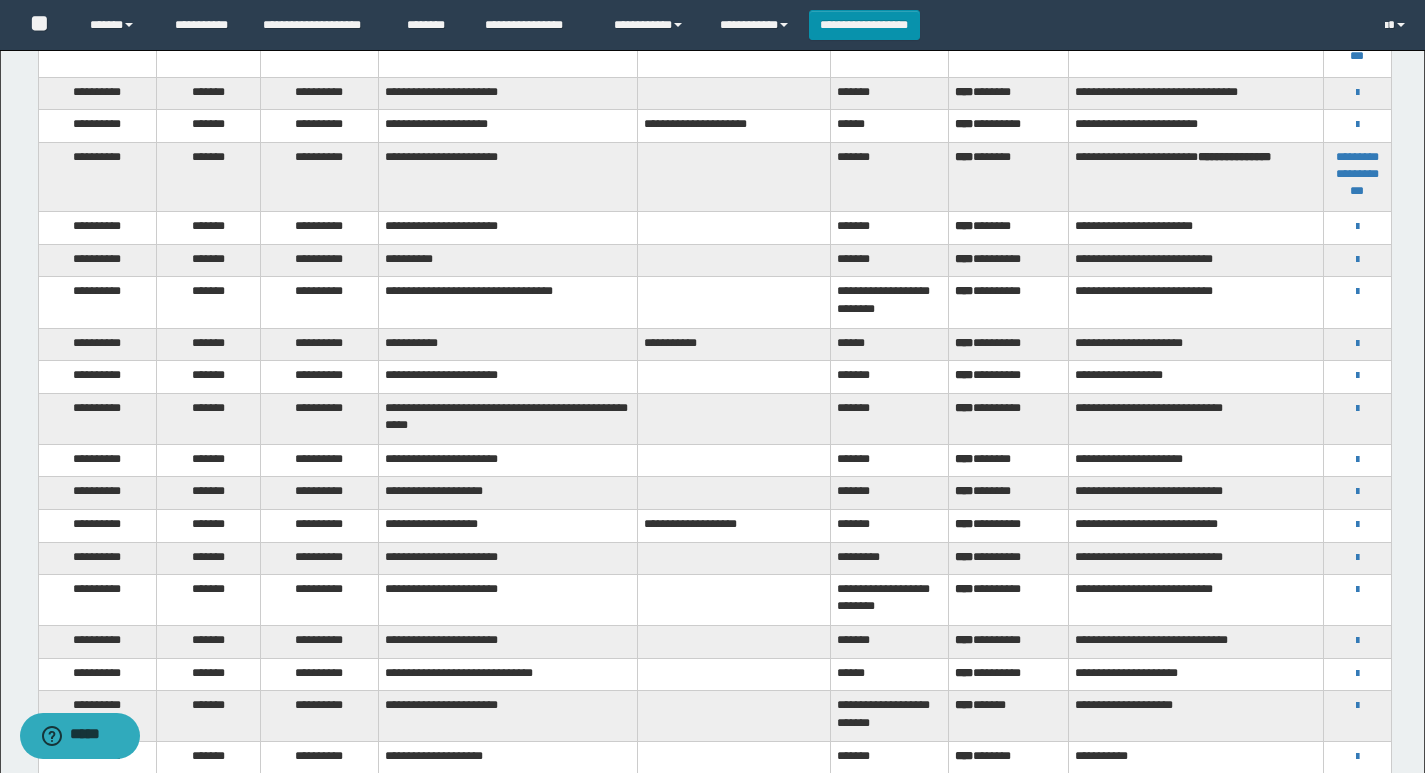 scroll, scrollTop: 400, scrollLeft: 0, axis: vertical 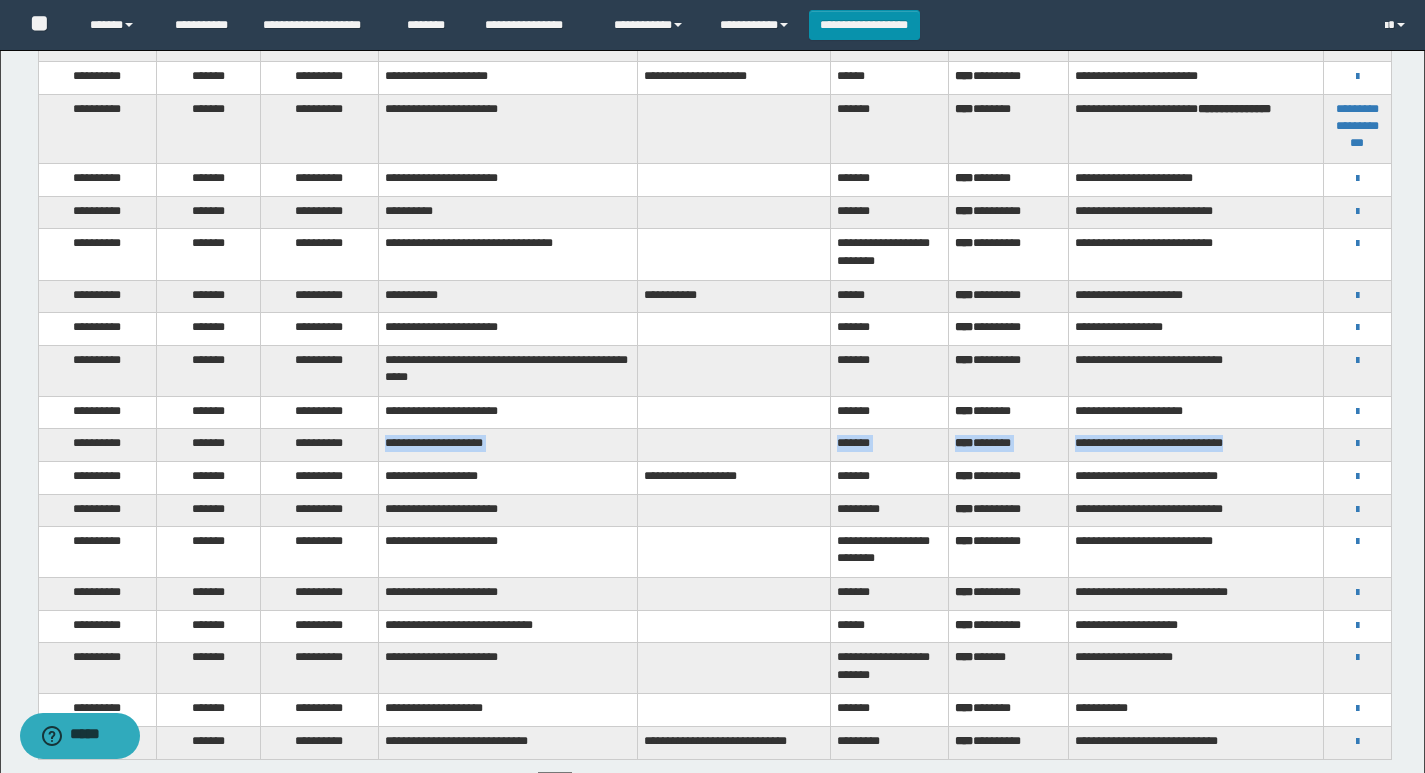 drag, startPoint x: 1294, startPoint y: 450, endPoint x: 381, endPoint y: 450, distance: 913 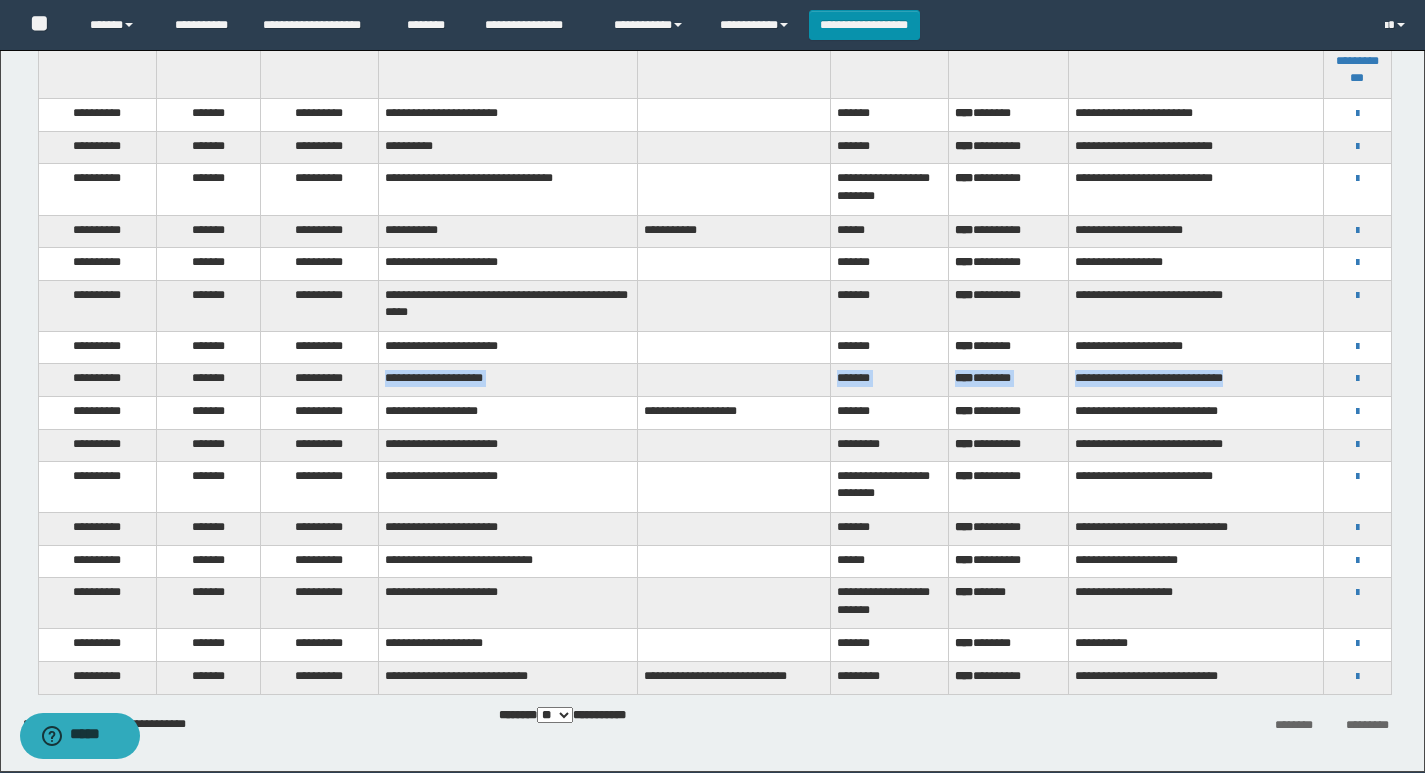 scroll, scrollTop: 500, scrollLeft: 0, axis: vertical 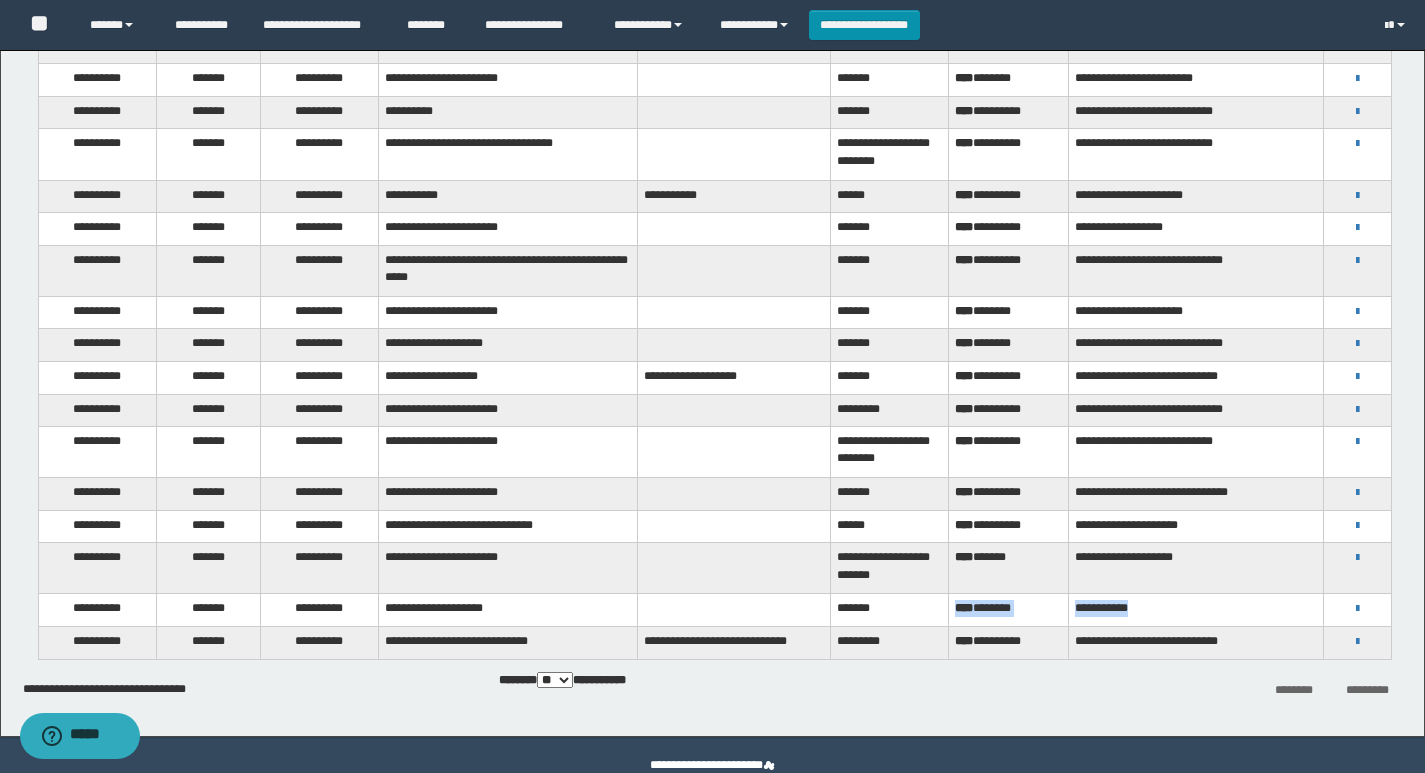 drag, startPoint x: 1127, startPoint y: 596, endPoint x: 953, endPoint y: 601, distance: 174.07182 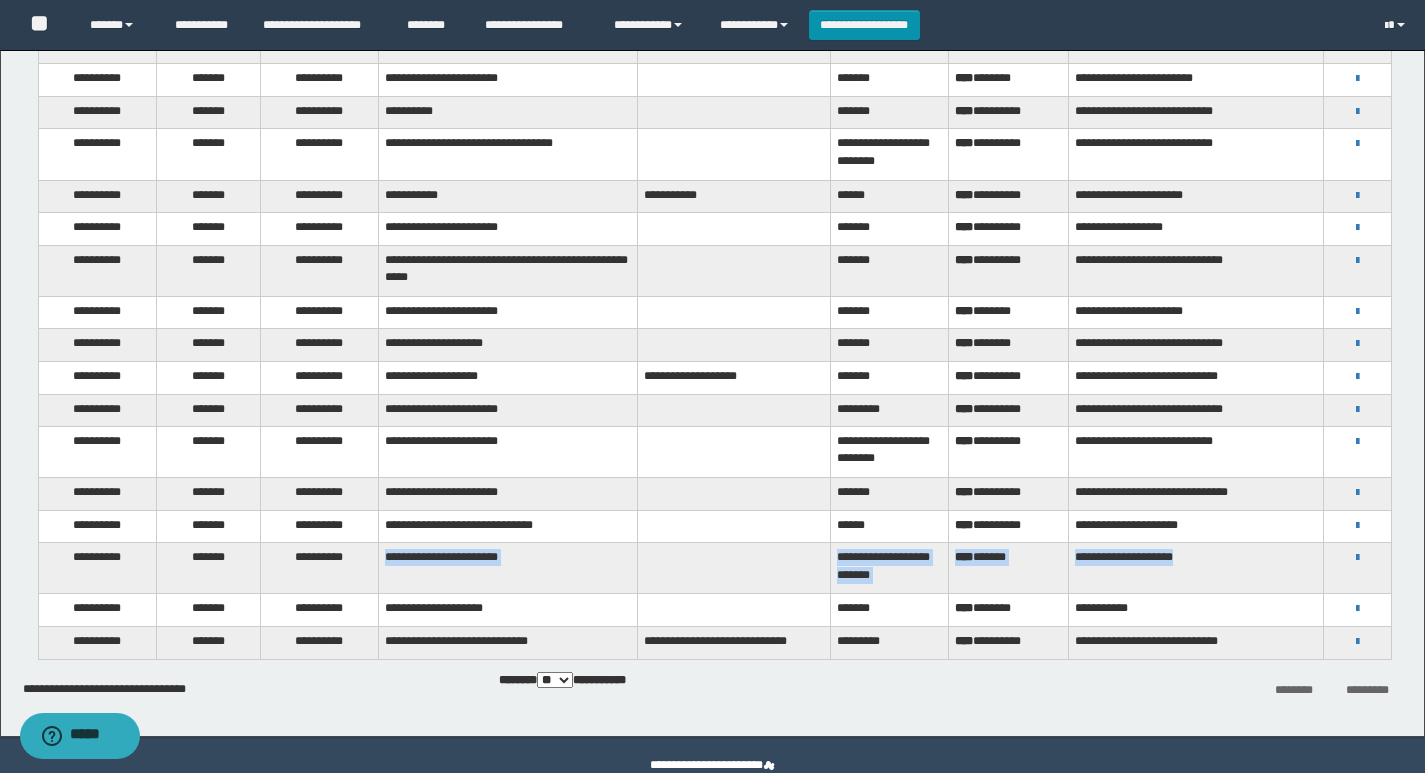 drag, startPoint x: 1259, startPoint y: 553, endPoint x: 424, endPoint y: 371, distance: 854.6046 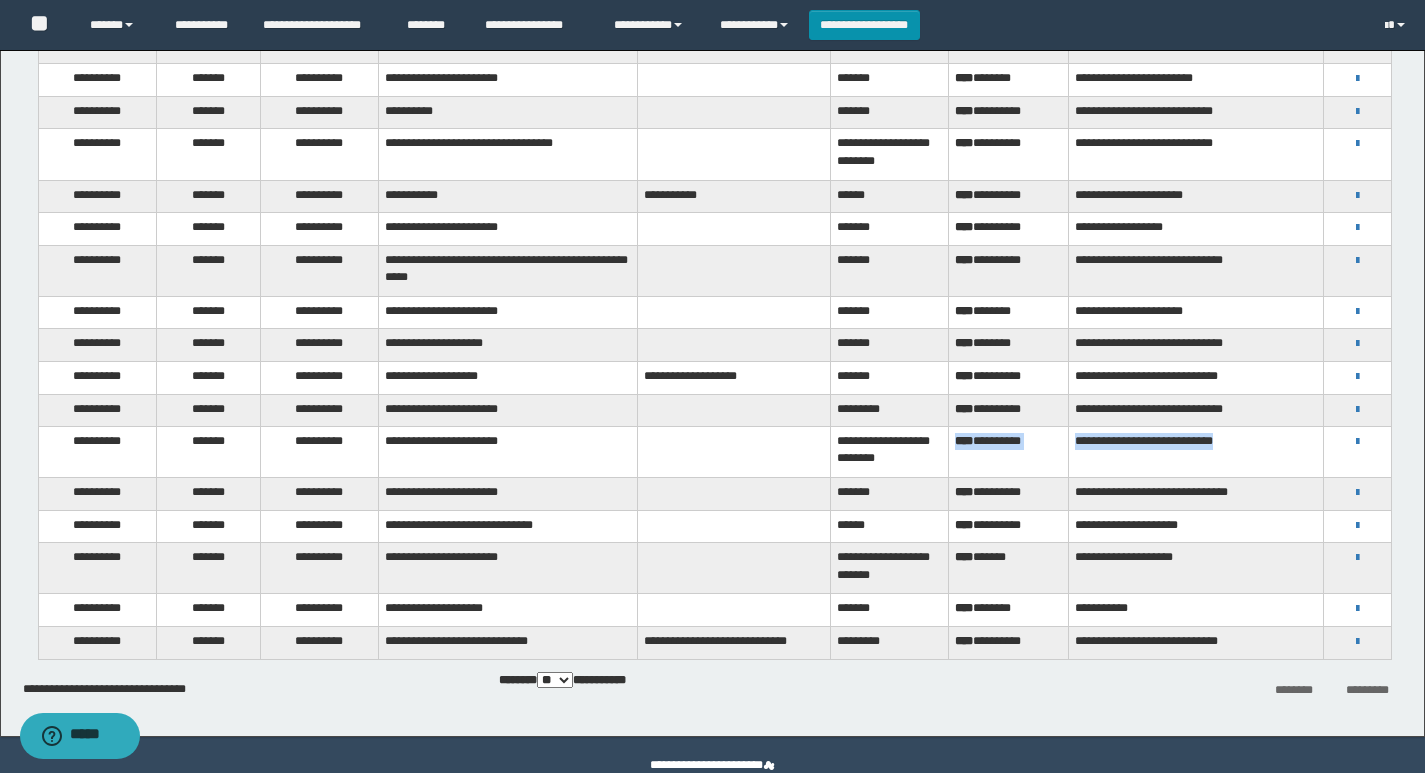 drag, startPoint x: 1175, startPoint y: 449, endPoint x: 950, endPoint y: 443, distance: 225.07999 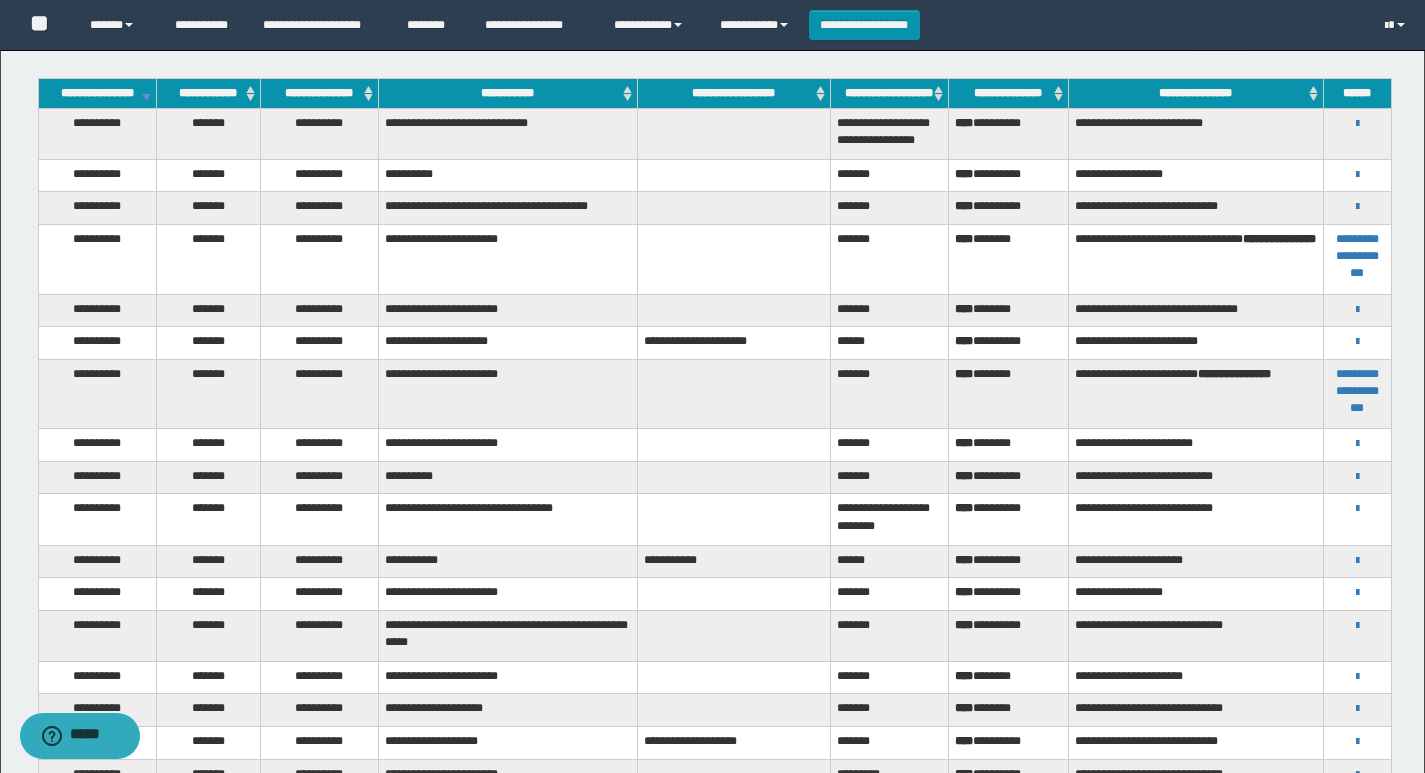 scroll, scrollTop: 100, scrollLeft: 0, axis: vertical 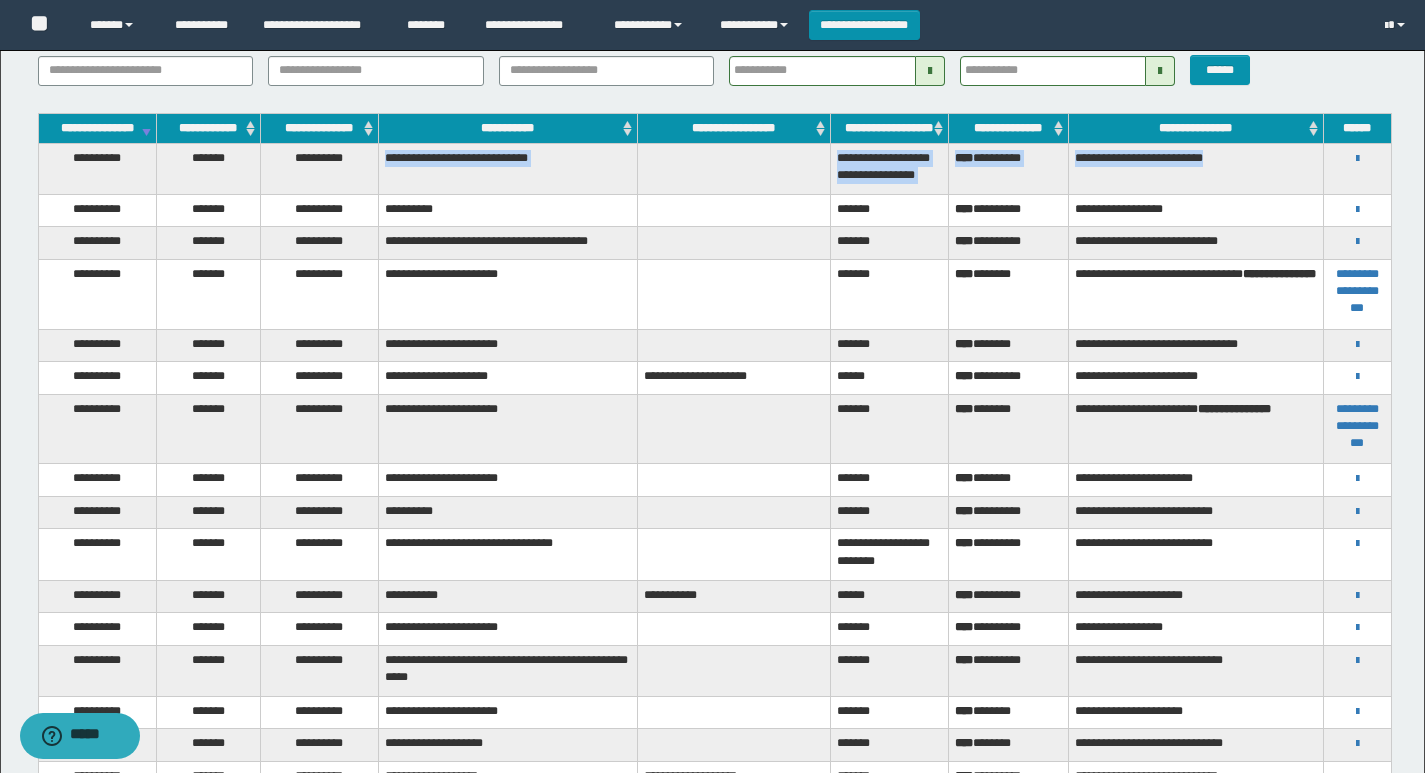 drag, startPoint x: 1282, startPoint y: 170, endPoint x: 385, endPoint y: 176, distance: 897.0201 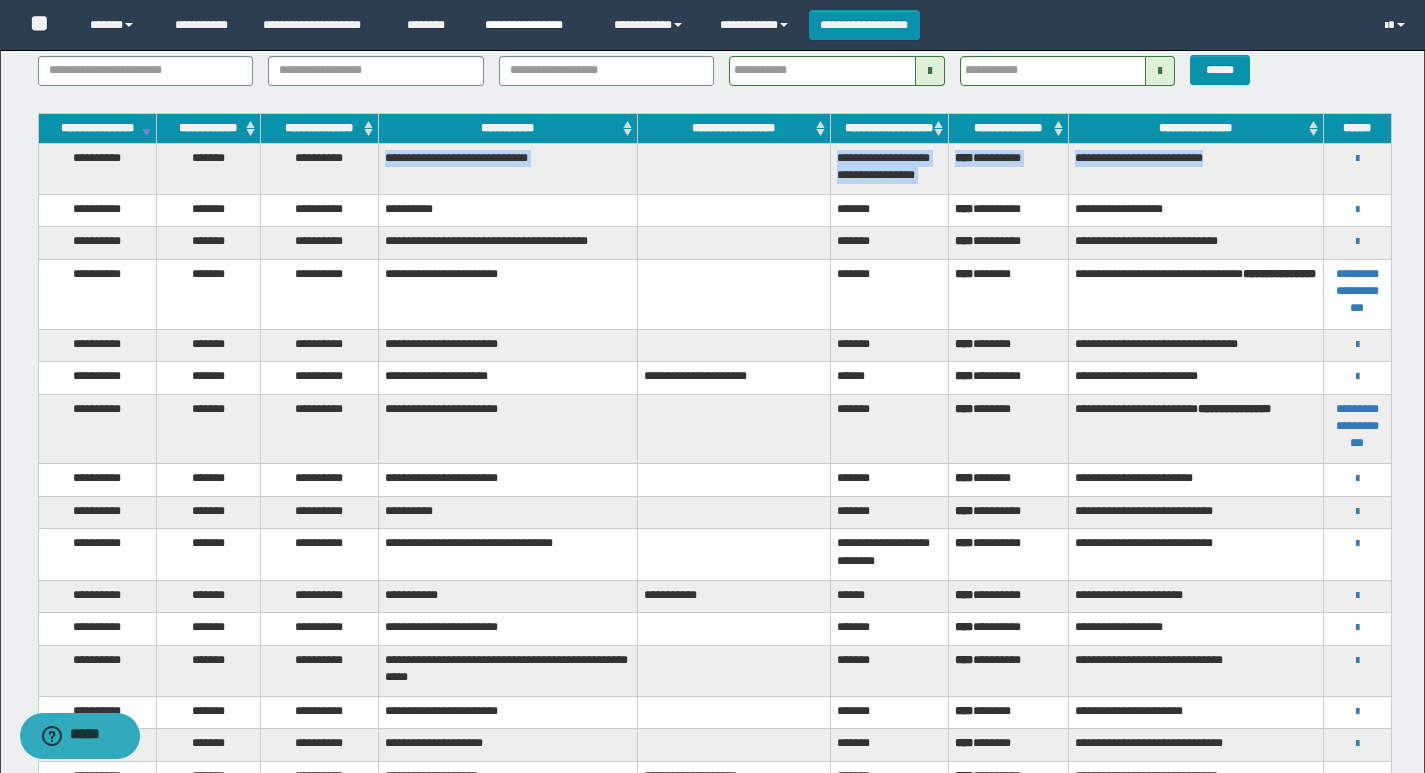 copy on "**********" 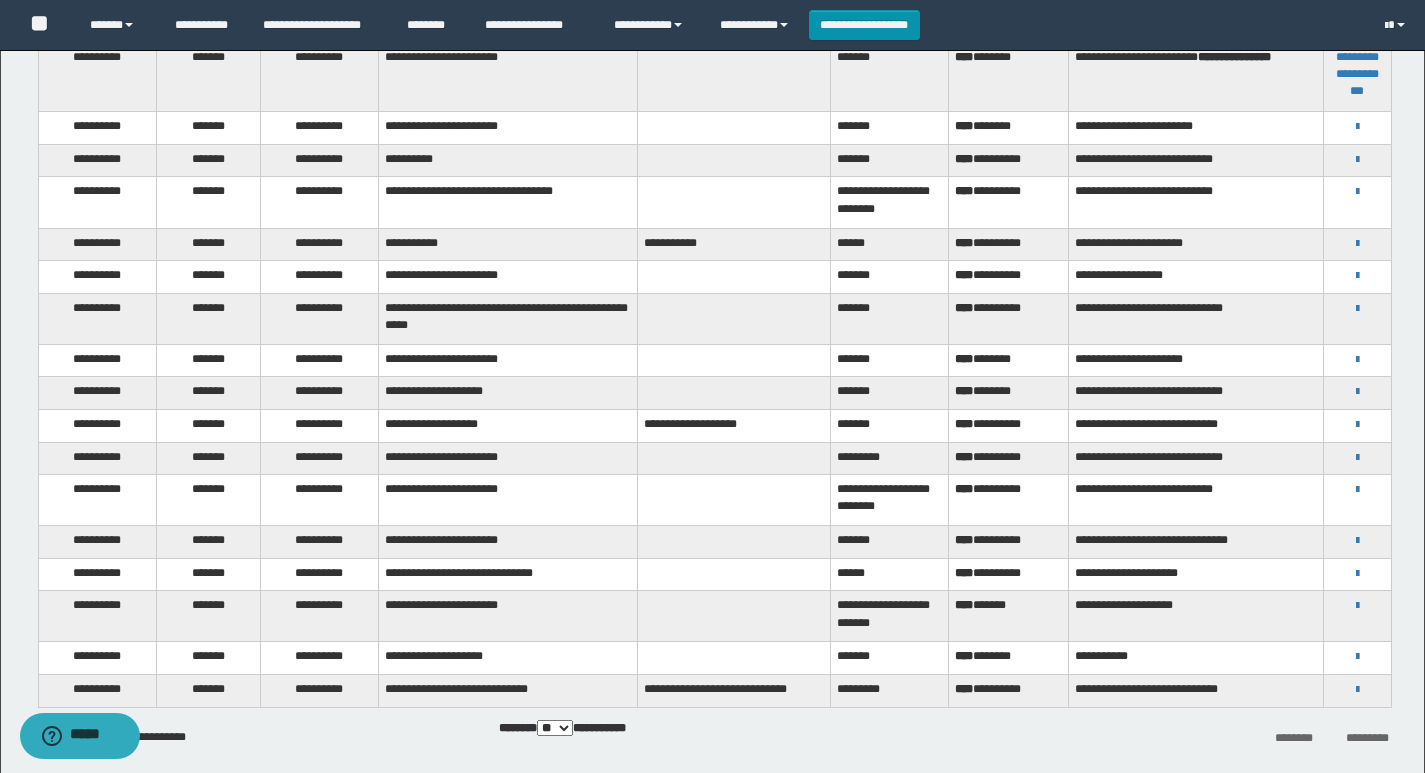scroll, scrollTop: 500, scrollLeft: 0, axis: vertical 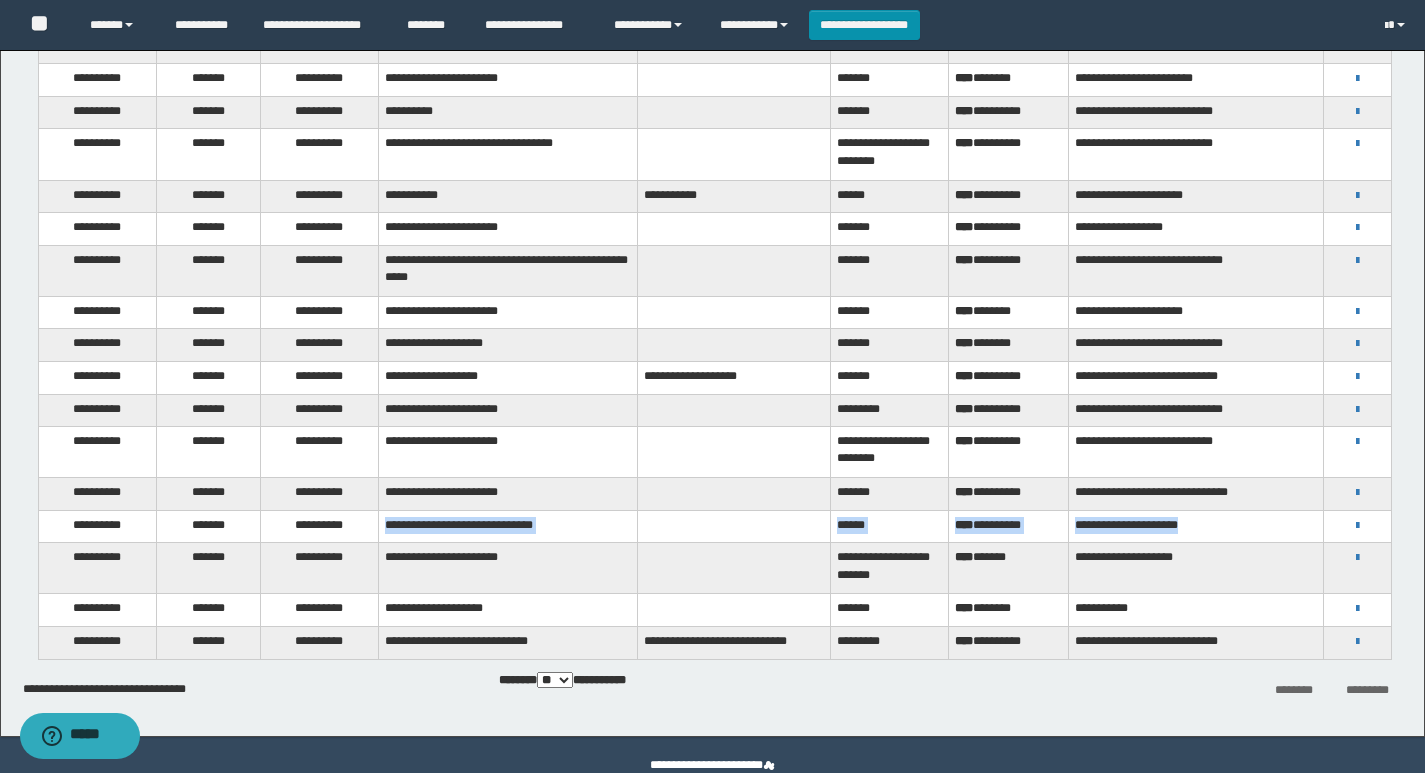 drag, startPoint x: 1044, startPoint y: 523, endPoint x: 366, endPoint y: 526, distance: 678.00665 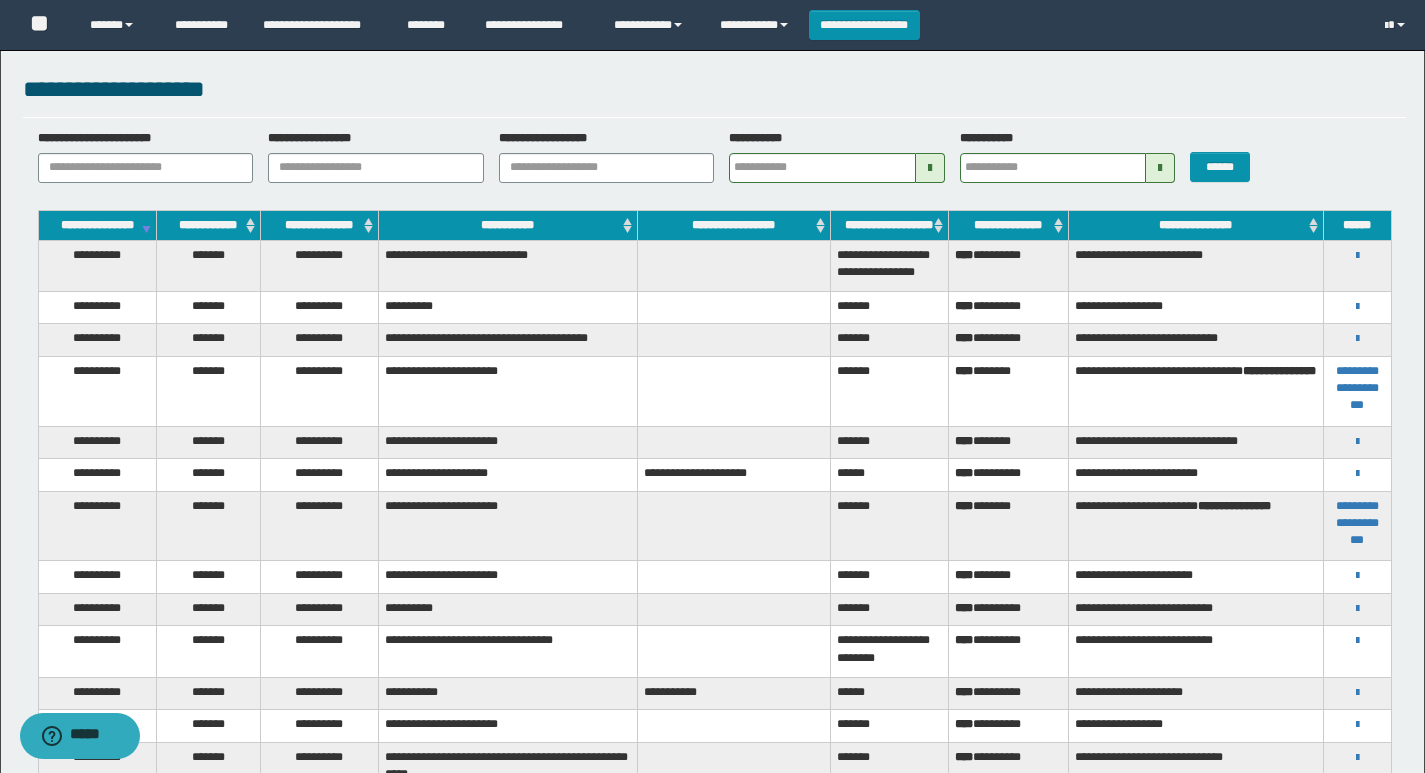 scroll, scrollTop: 0, scrollLeft: 0, axis: both 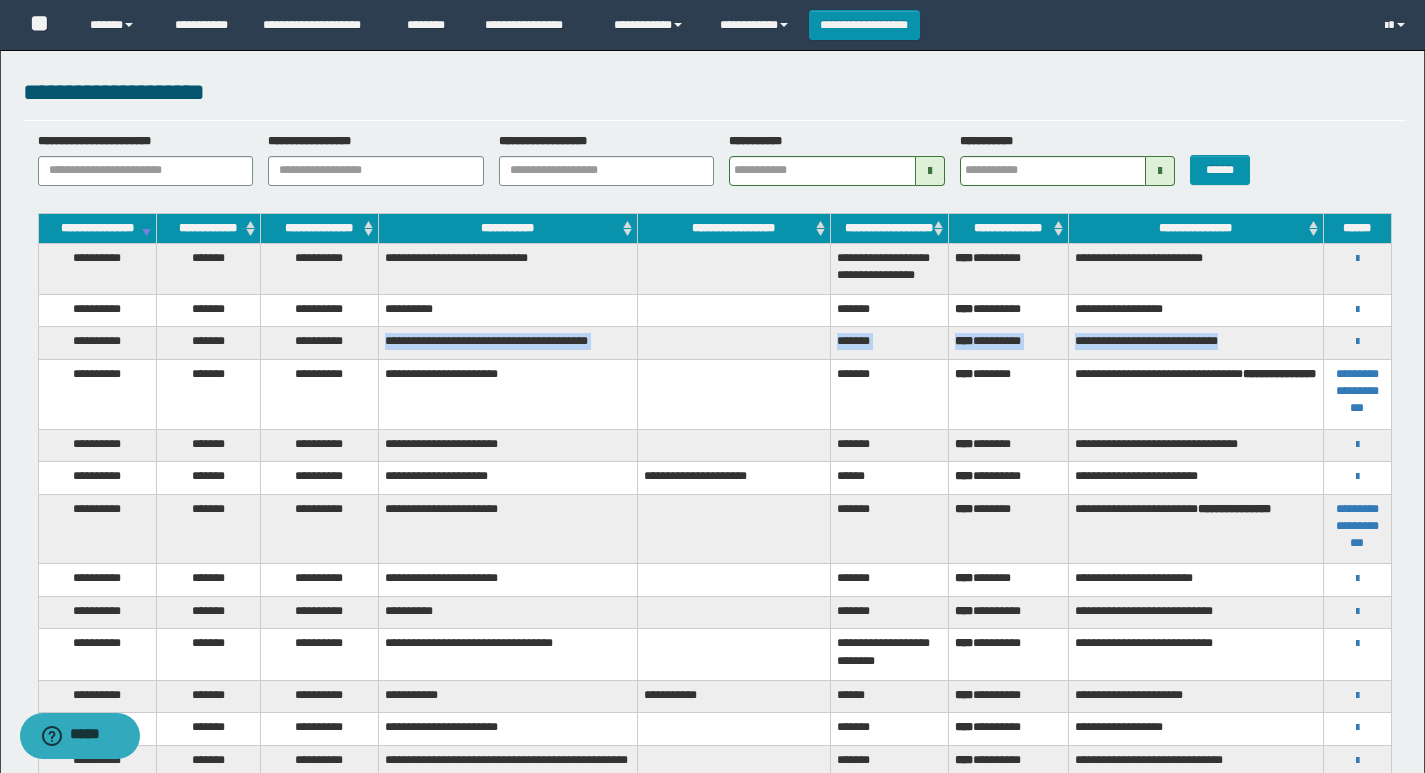 drag, startPoint x: 1270, startPoint y: 379, endPoint x: 377, endPoint y: 362, distance: 893.1618 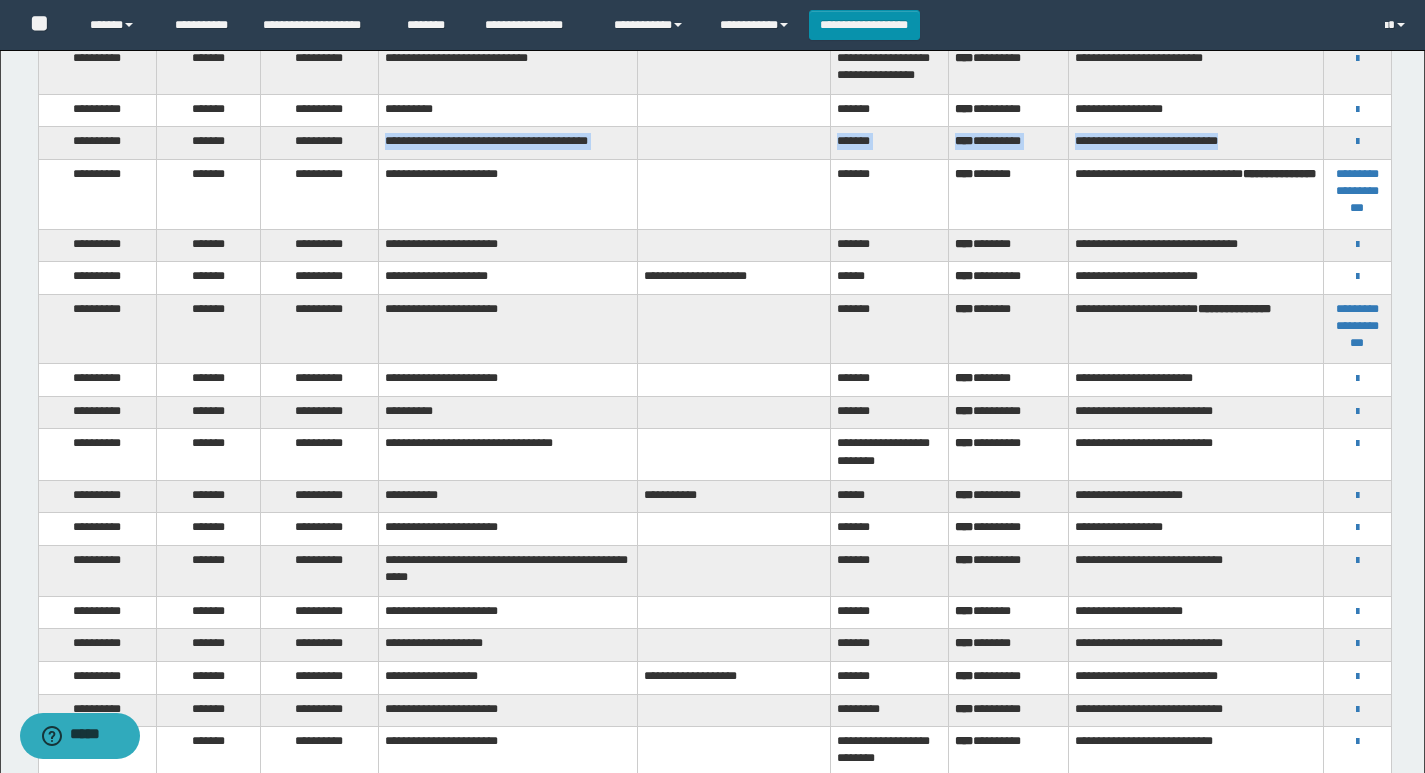 scroll, scrollTop: 300, scrollLeft: 0, axis: vertical 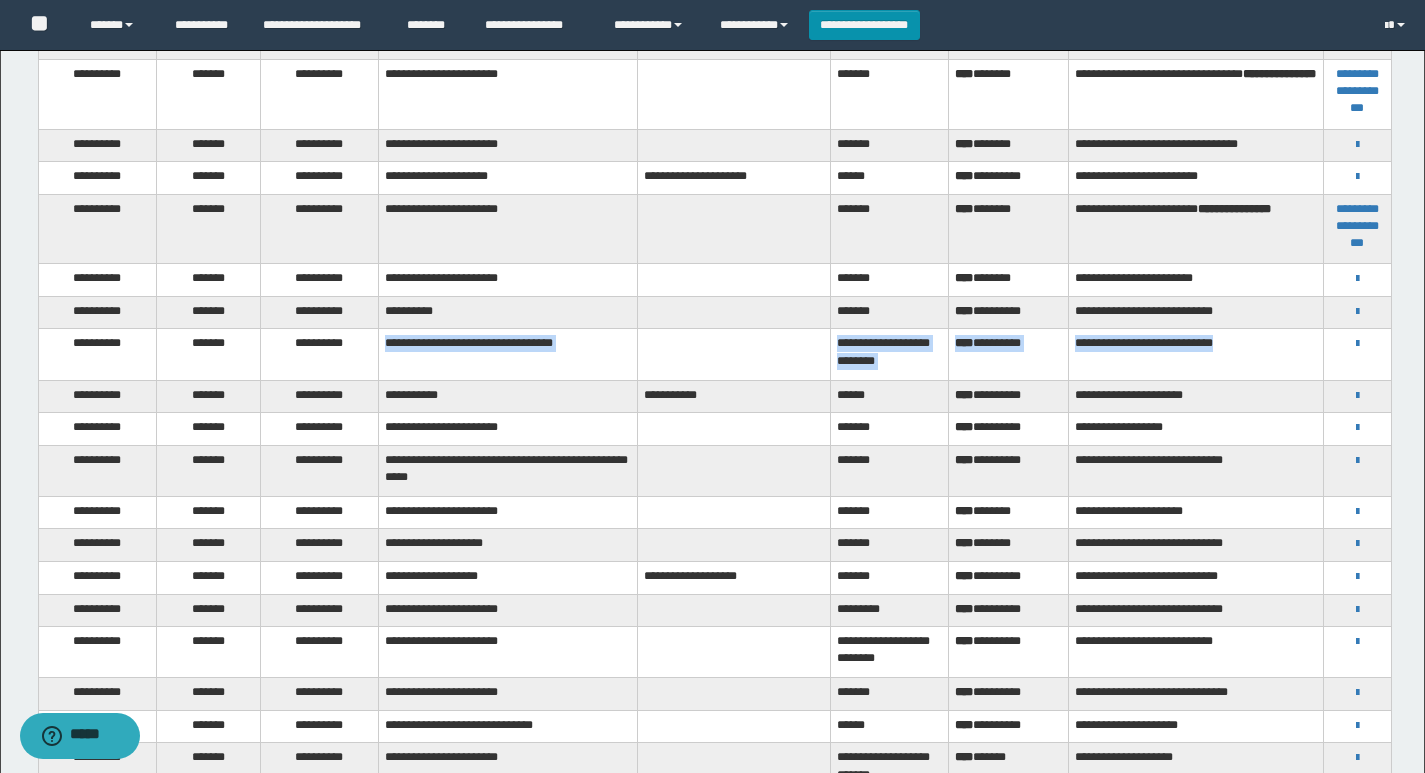 drag, startPoint x: 1282, startPoint y: 366, endPoint x: 383, endPoint y: 375, distance: 899.04504 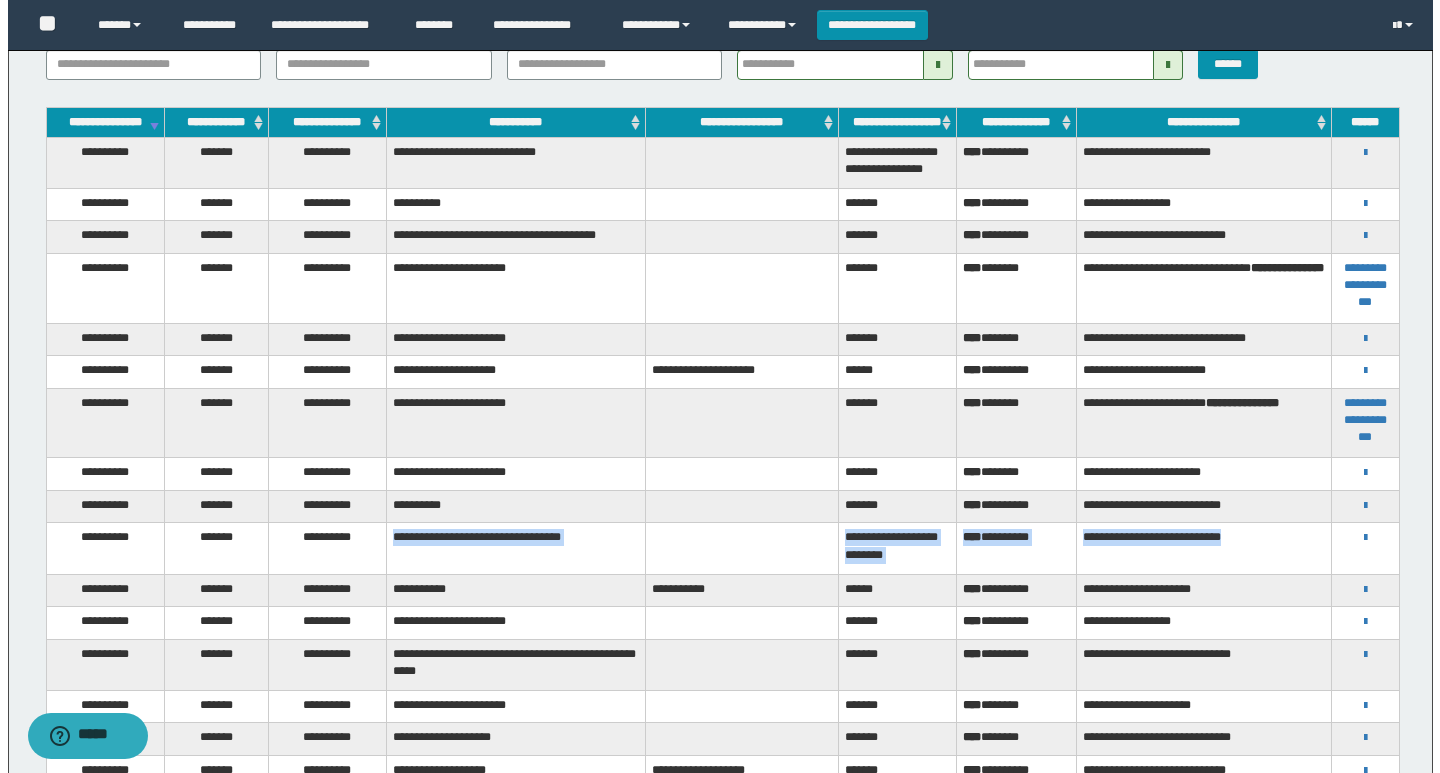 scroll, scrollTop: 0, scrollLeft: 0, axis: both 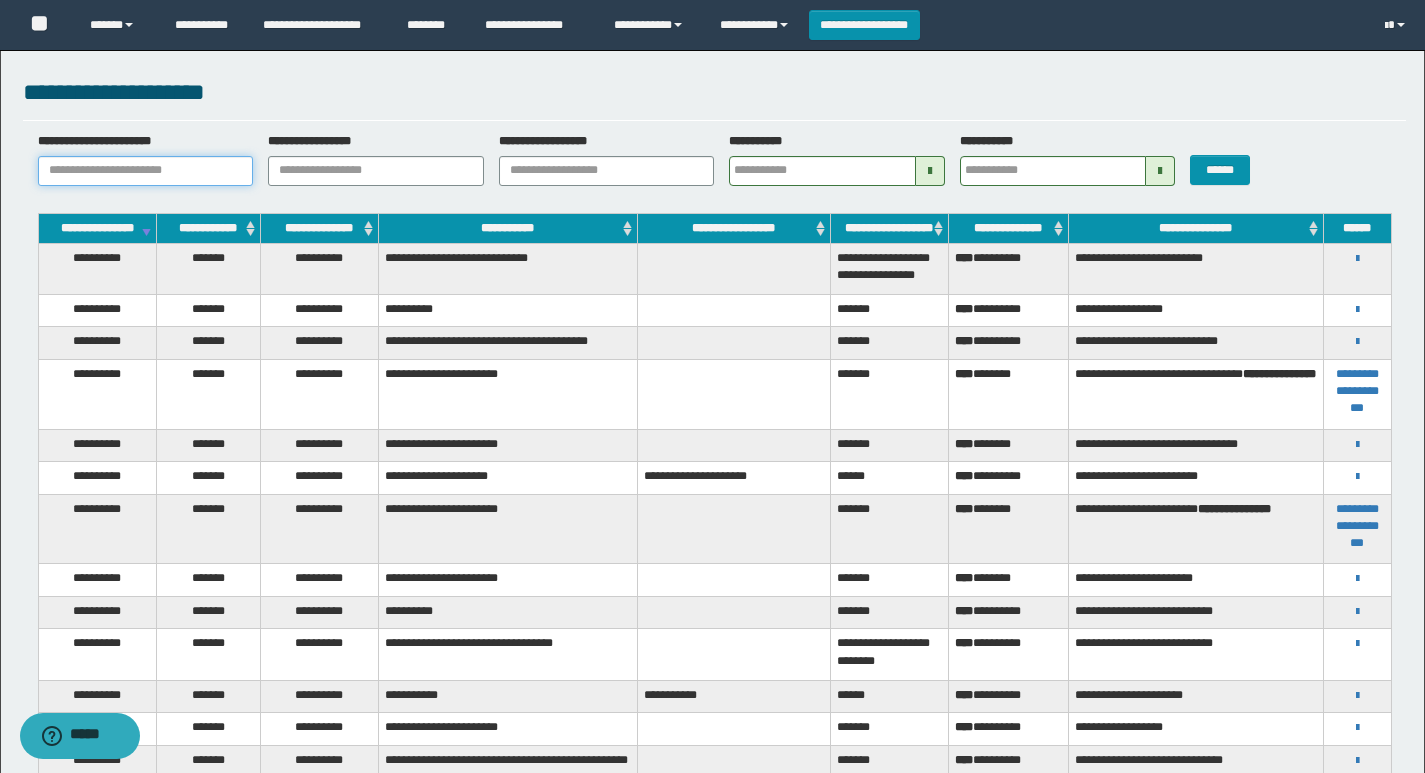 click on "**********" at bounding box center [146, 171] 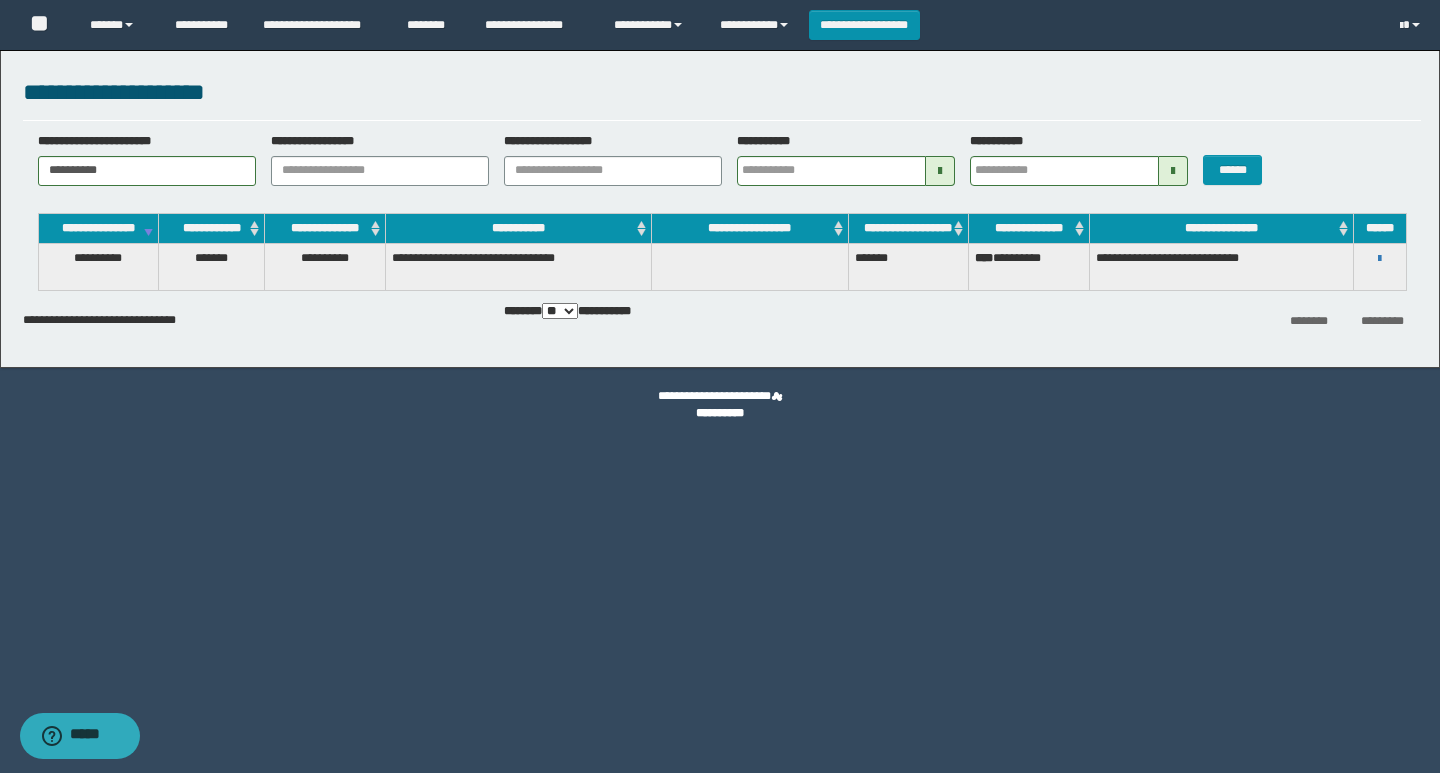 click on "**********" at bounding box center [1380, 258] 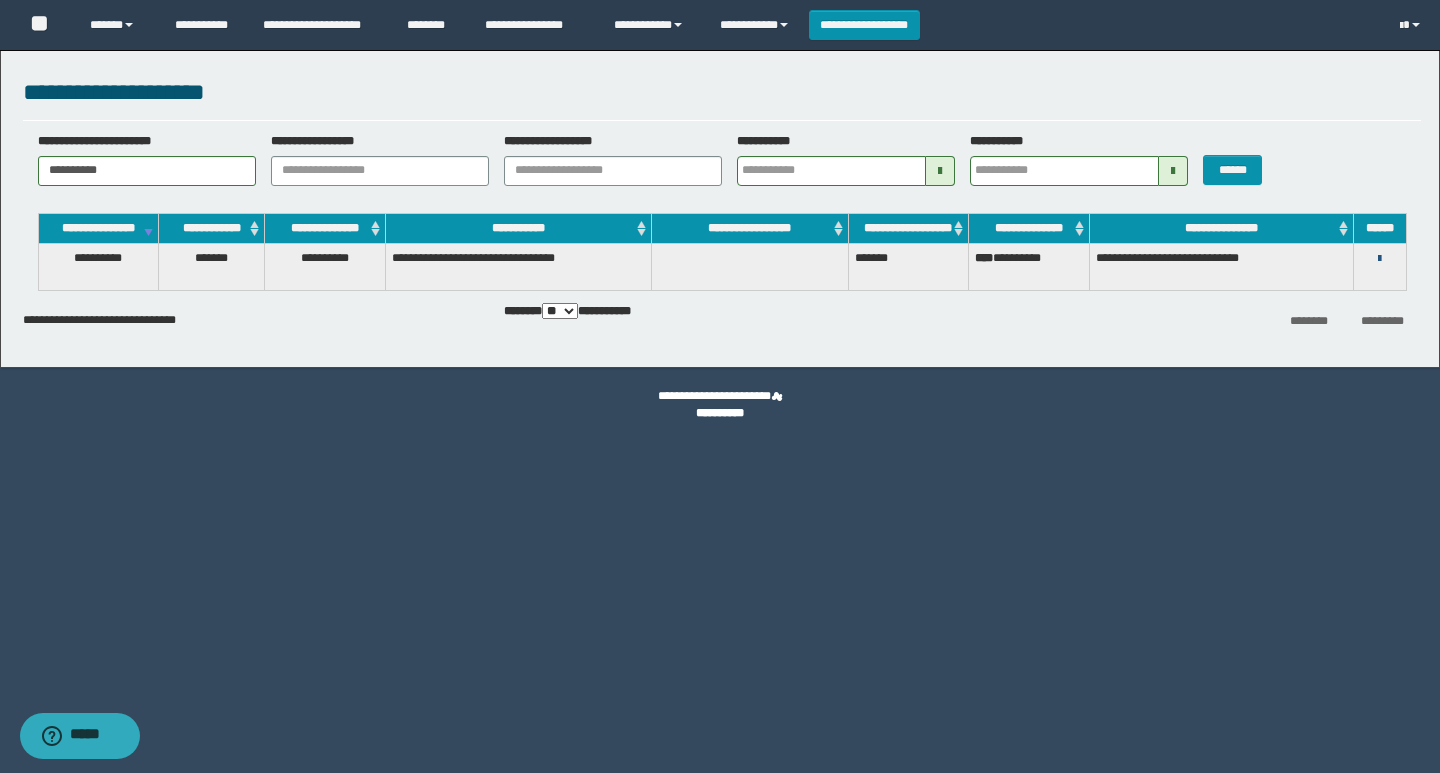 click at bounding box center [1379, 259] 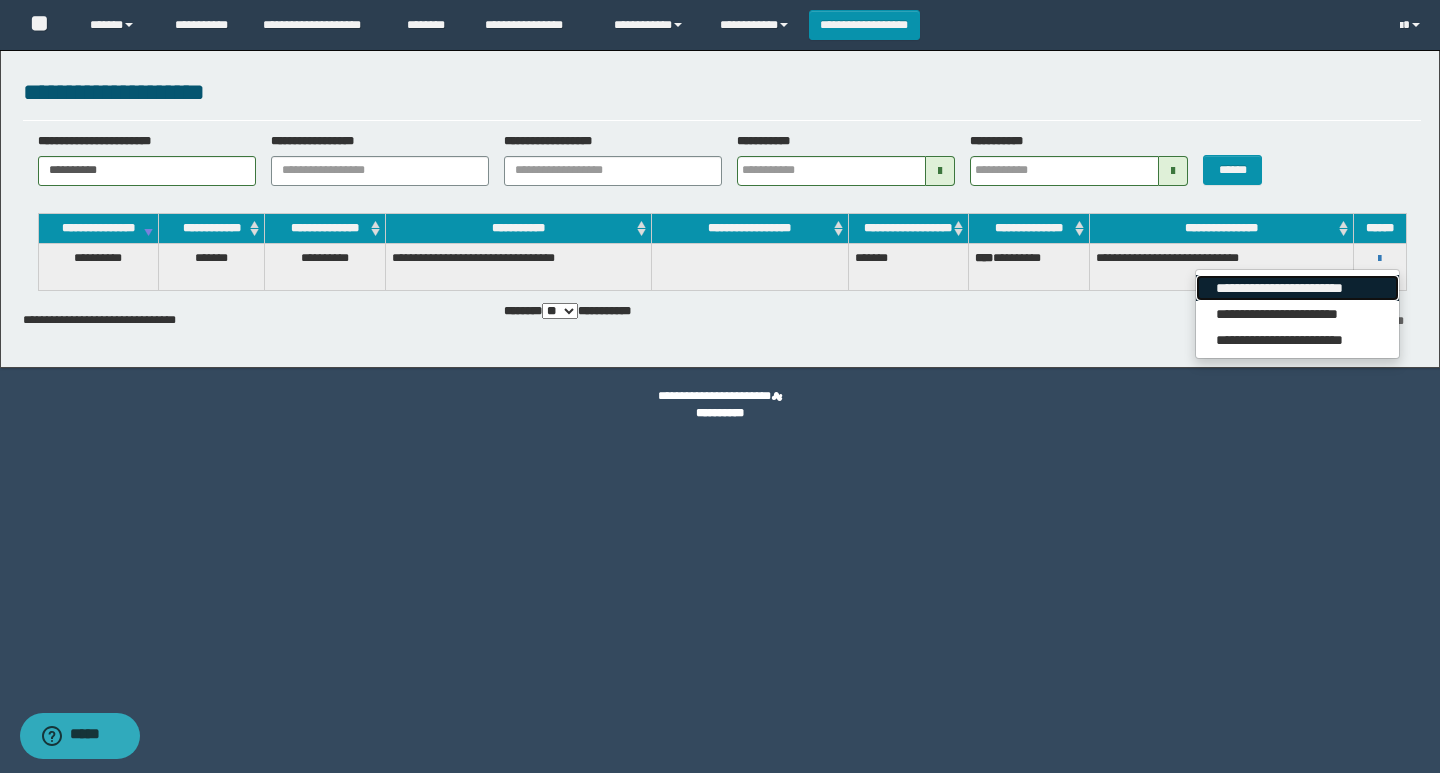 click on "**********" at bounding box center [1297, 288] 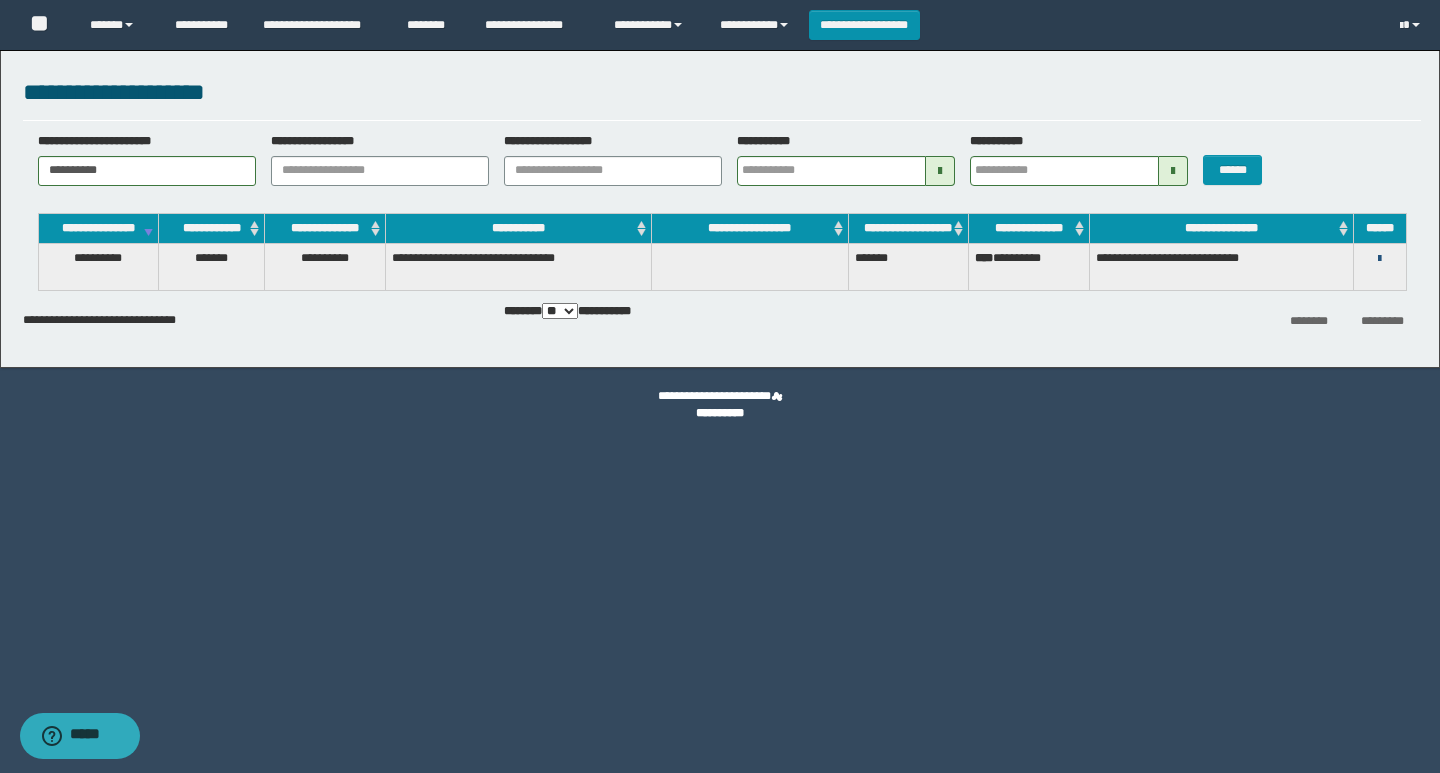 click at bounding box center [1379, 259] 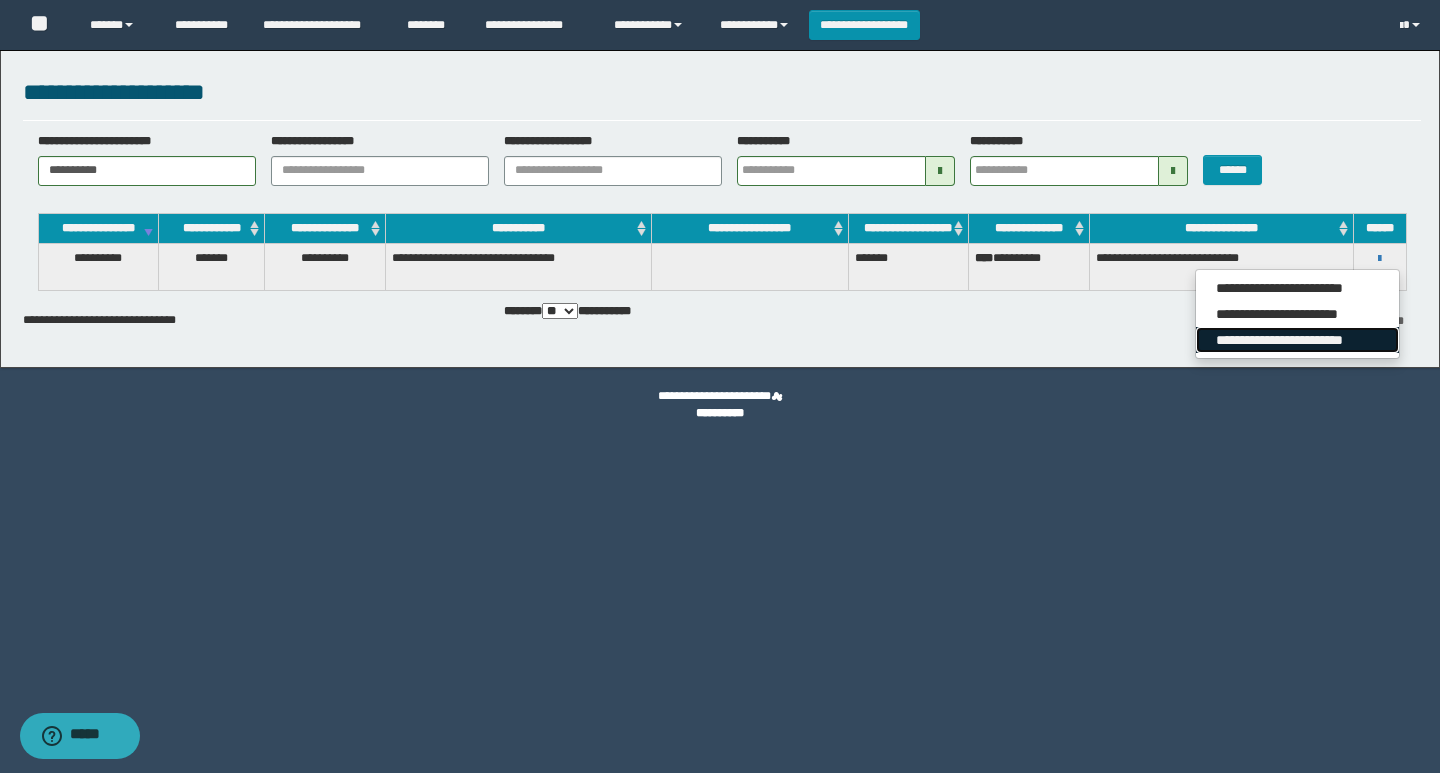 drag, startPoint x: 1379, startPoint y: 349, endPoint x: 1358, endPoint y: 347, distance: 21.095022 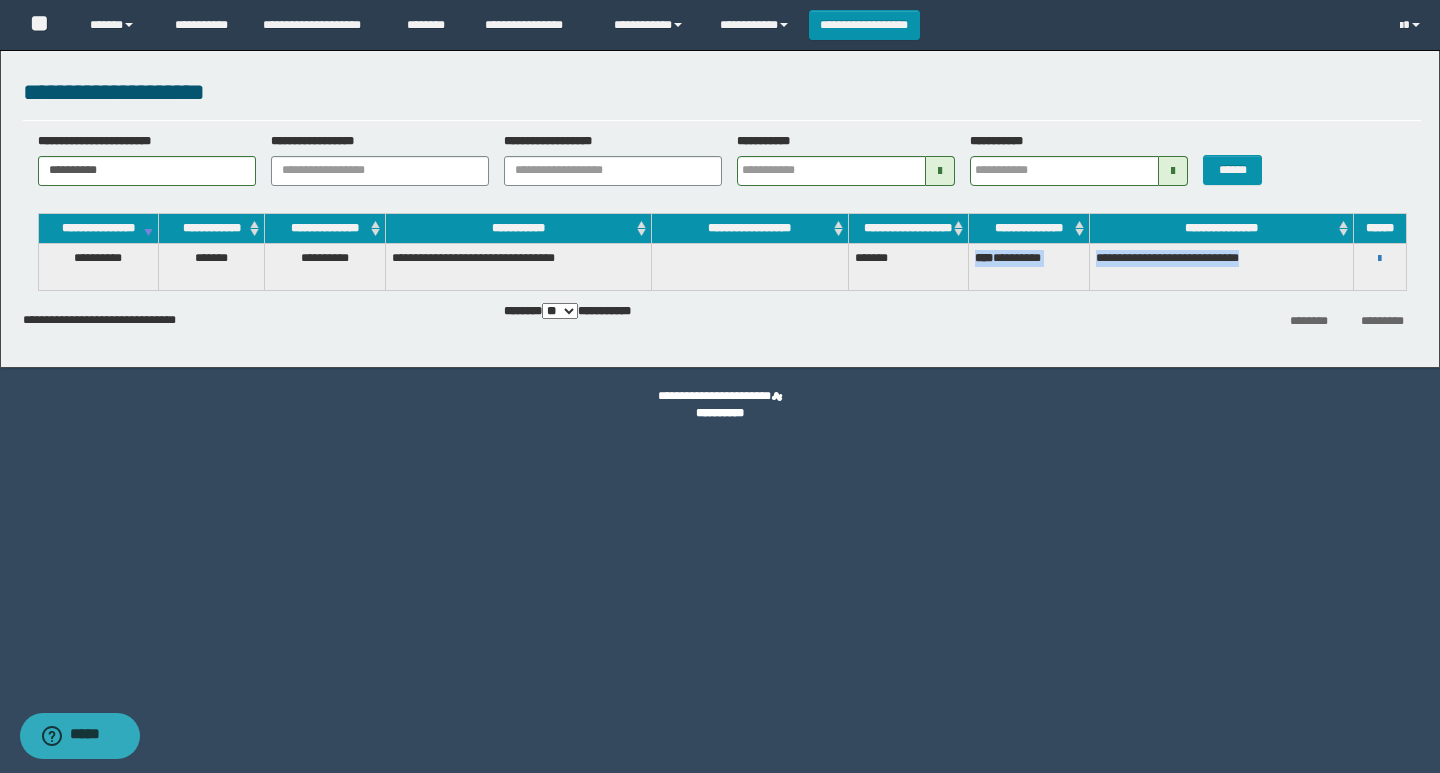 drag, startPoint x: 1285, startPoint y: 273, endPoint x: 950, endPoint y: 272, distance: 335.0015 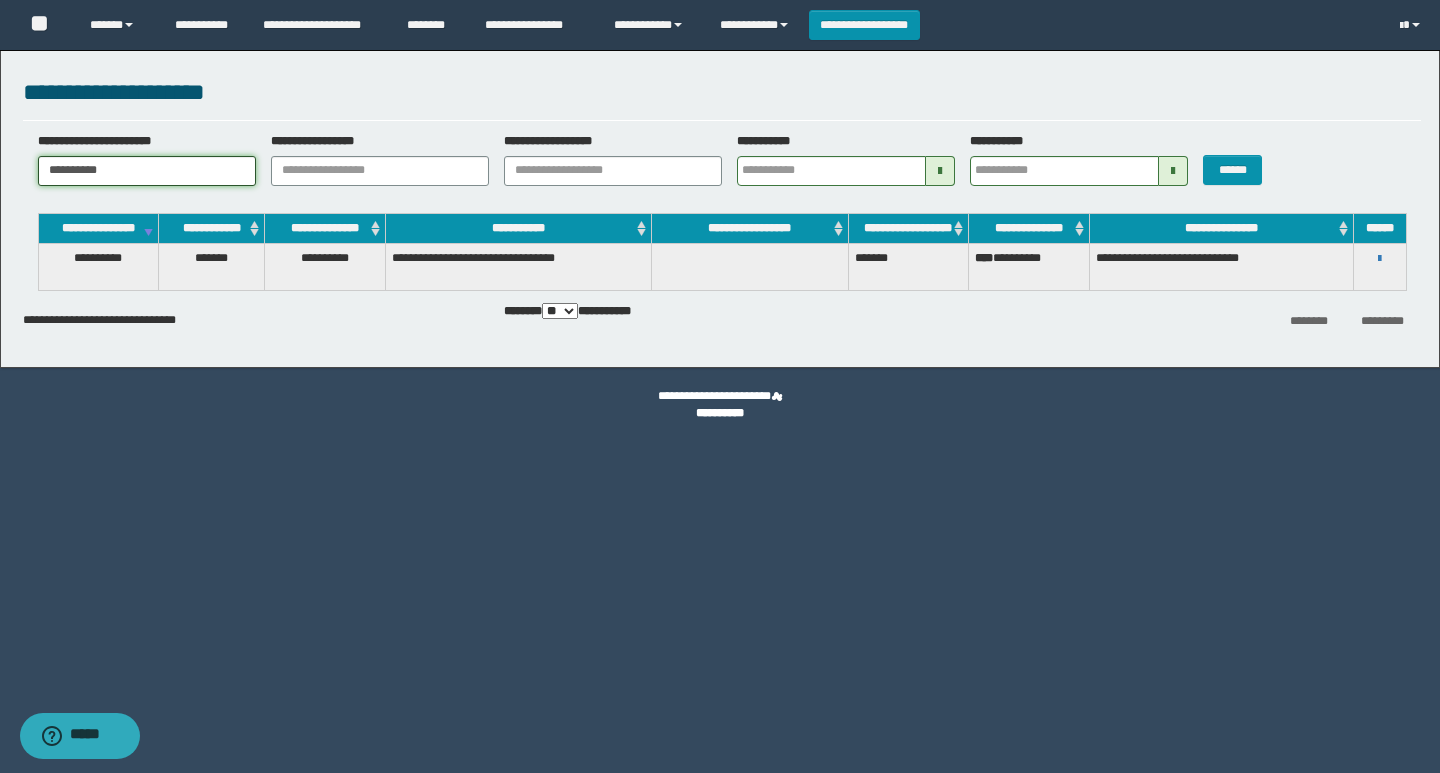 drag, startPoint x: 180, startPoint y: 171, endPoint x: 0, endPoint y: 147, distance: 181.59296 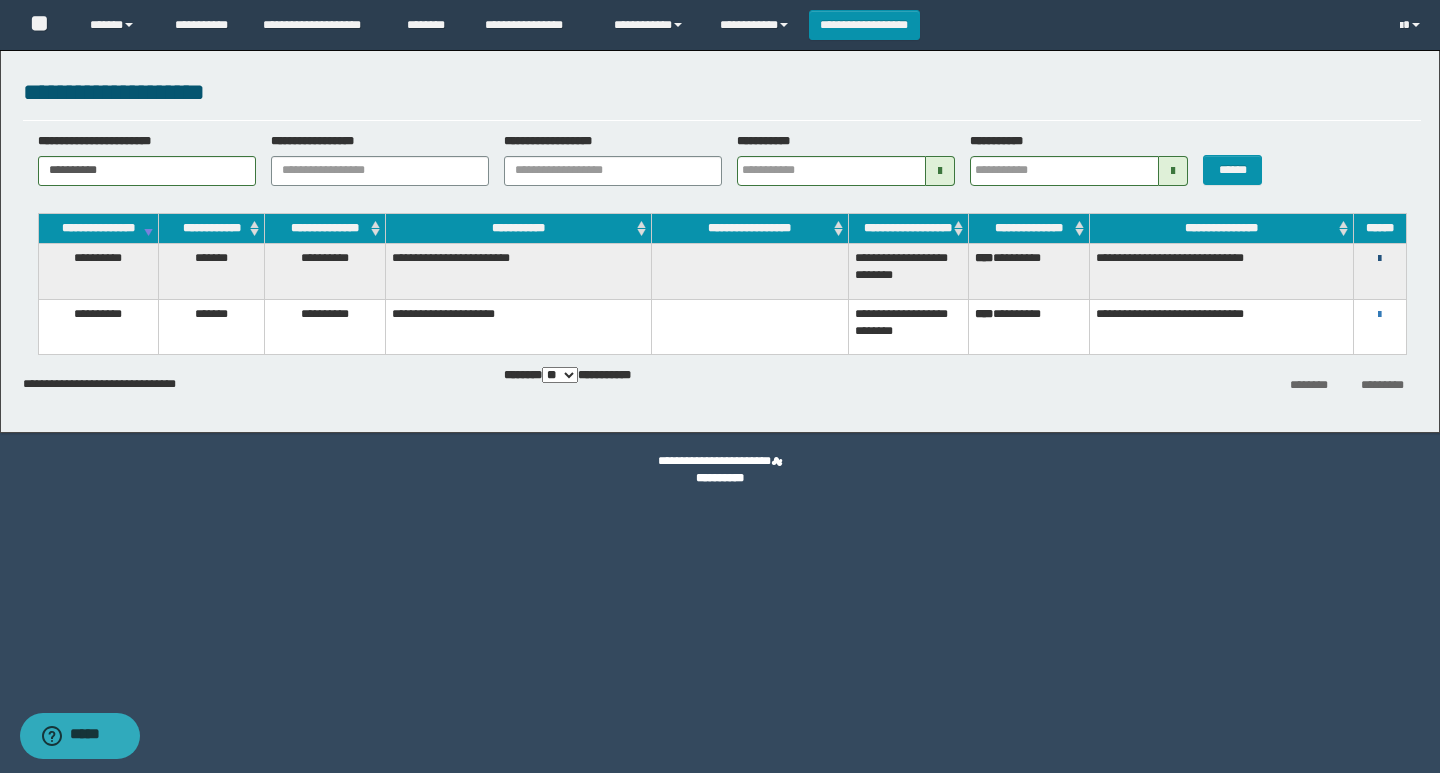 click at bounding box center [1379, 259] 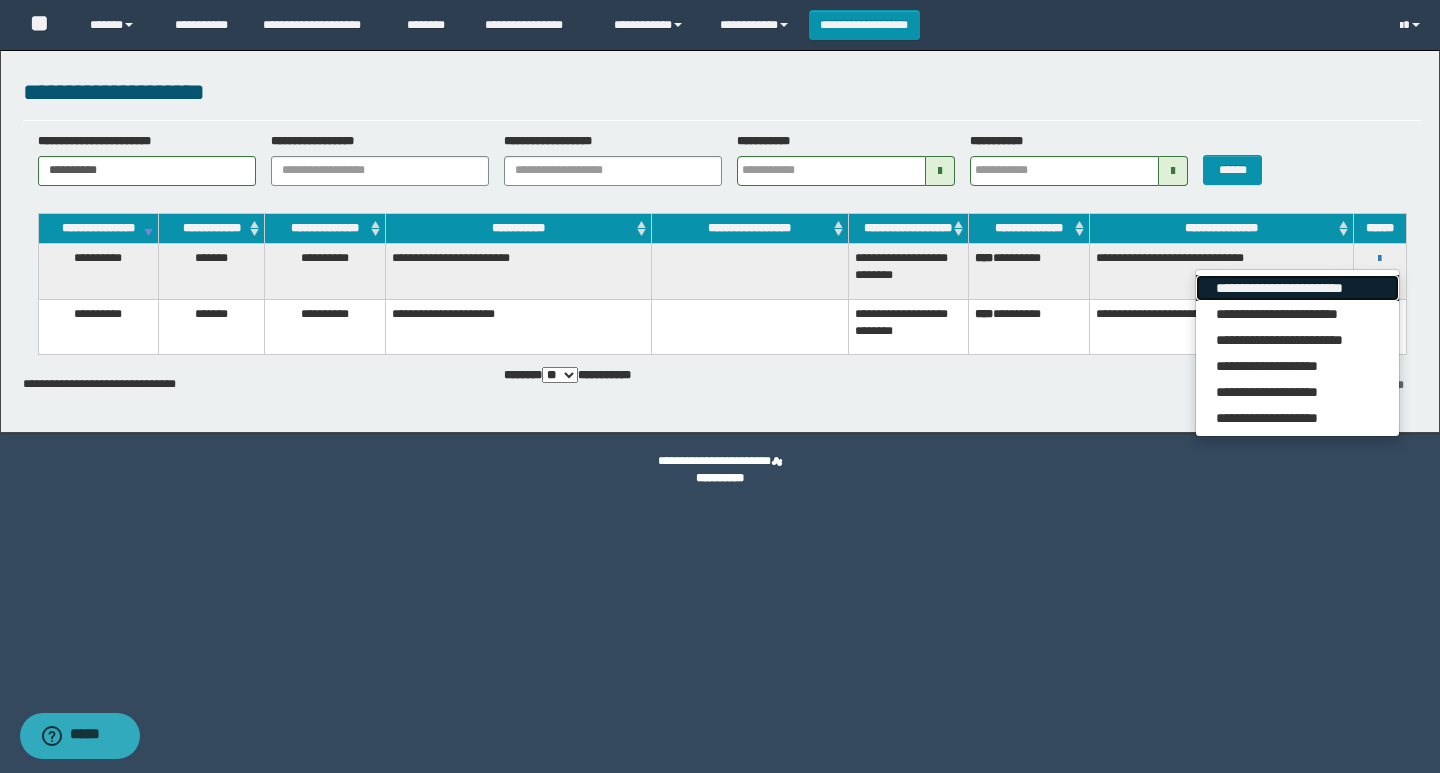click on "**********" at bounding box center (1297, 288) 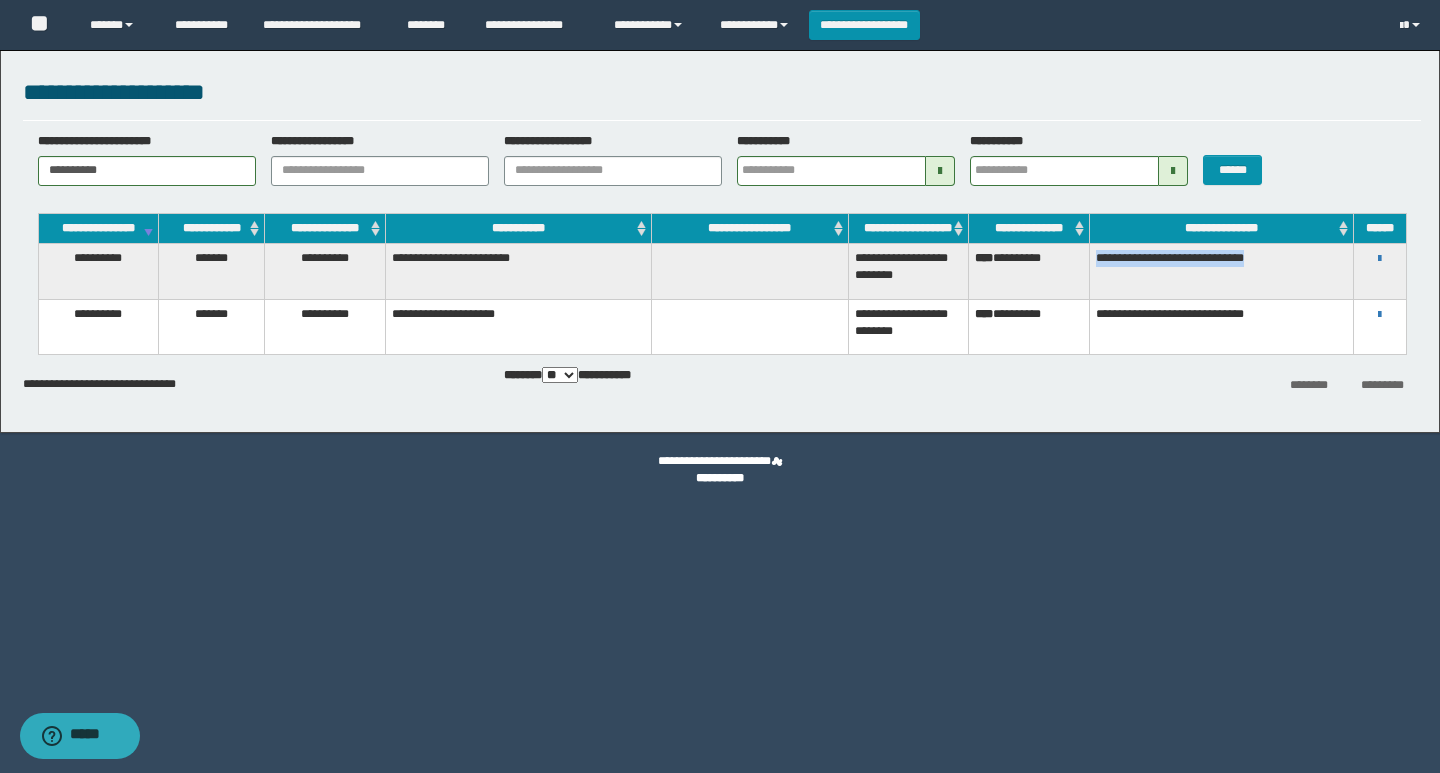 drag, startPoint x: 1302, startPoint y: 278, endPoint x: 1086, endPoint y: 278, distance: 216 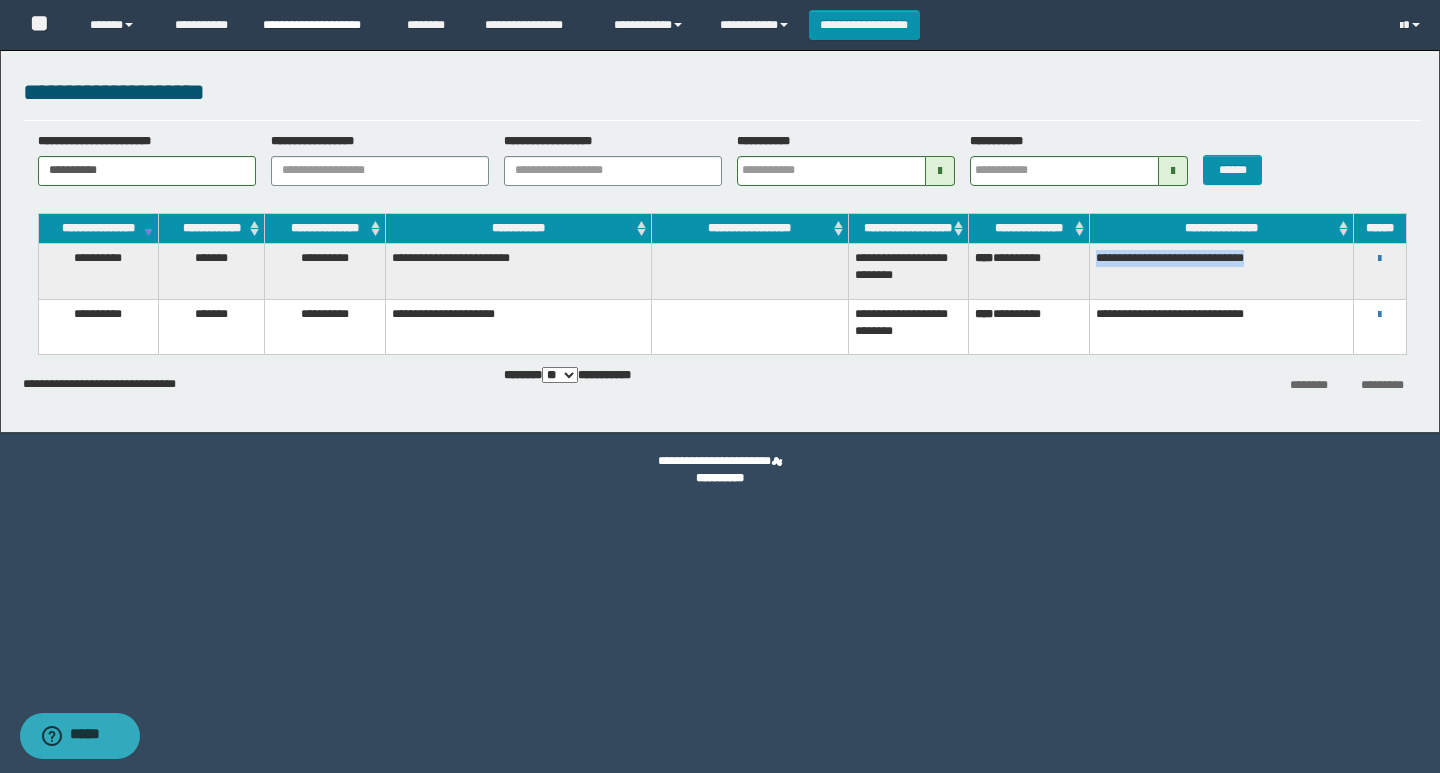 copy on "**********" 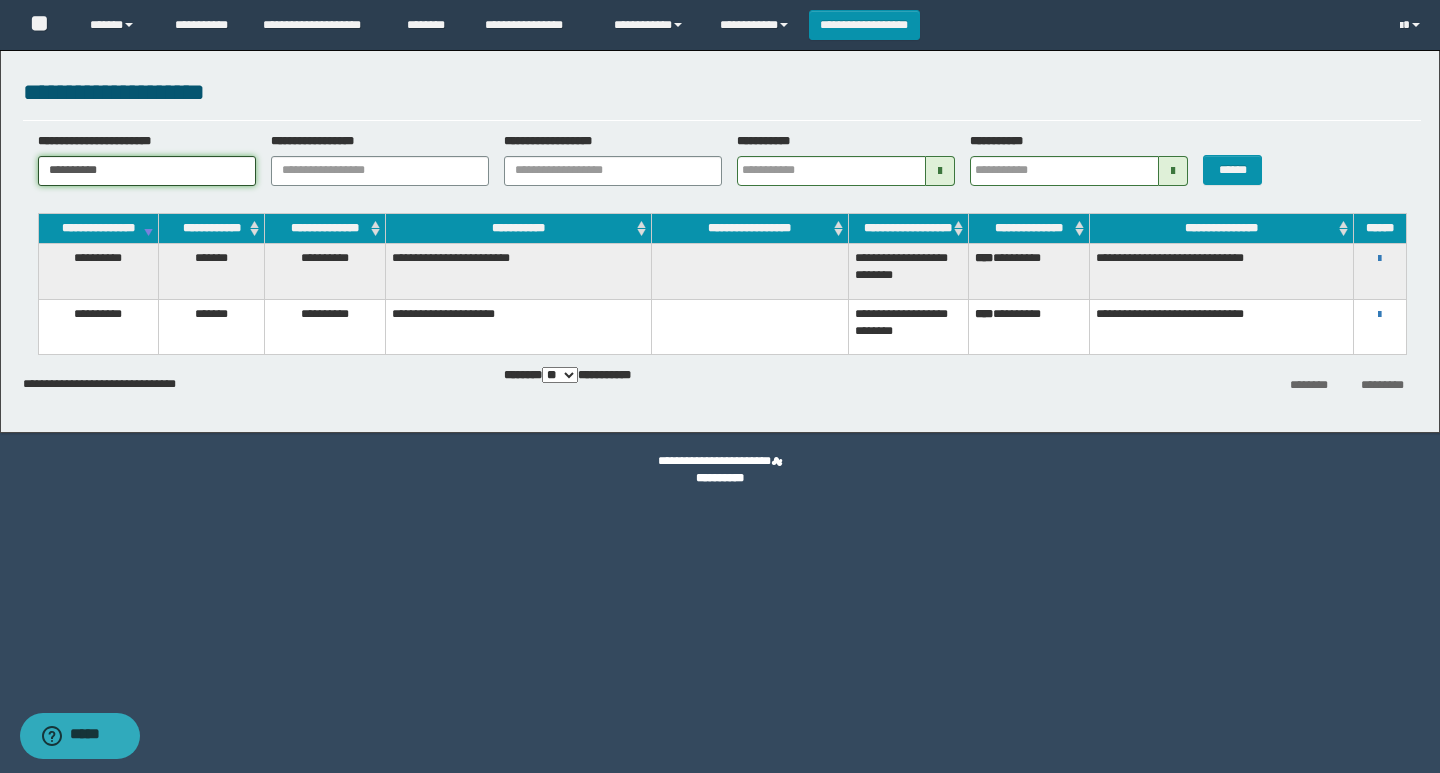 drag, startPoint x: 134, startPoint y: 171, endPoint x: 0, endPoint y: 141, distance: 137.31715 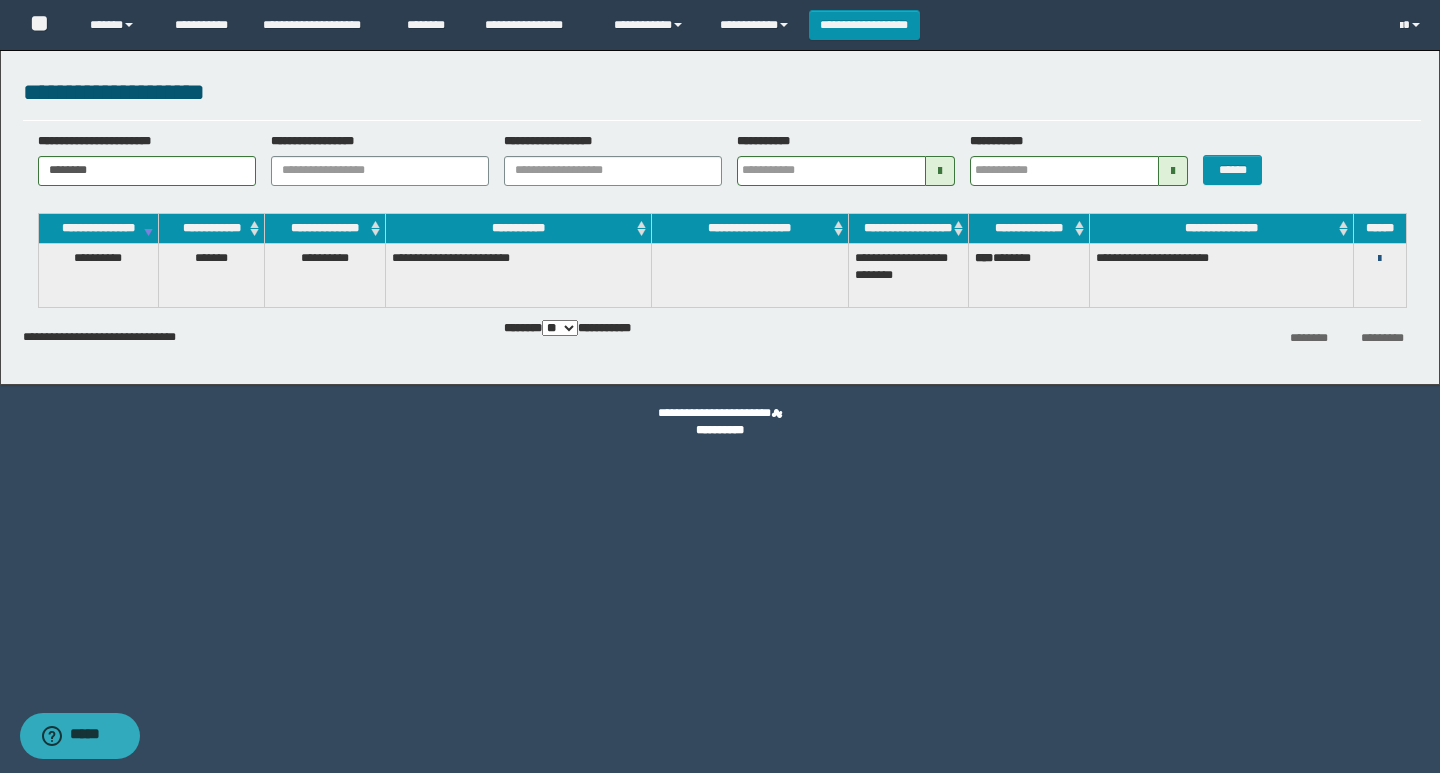 click at bounding box center [1379, 259] 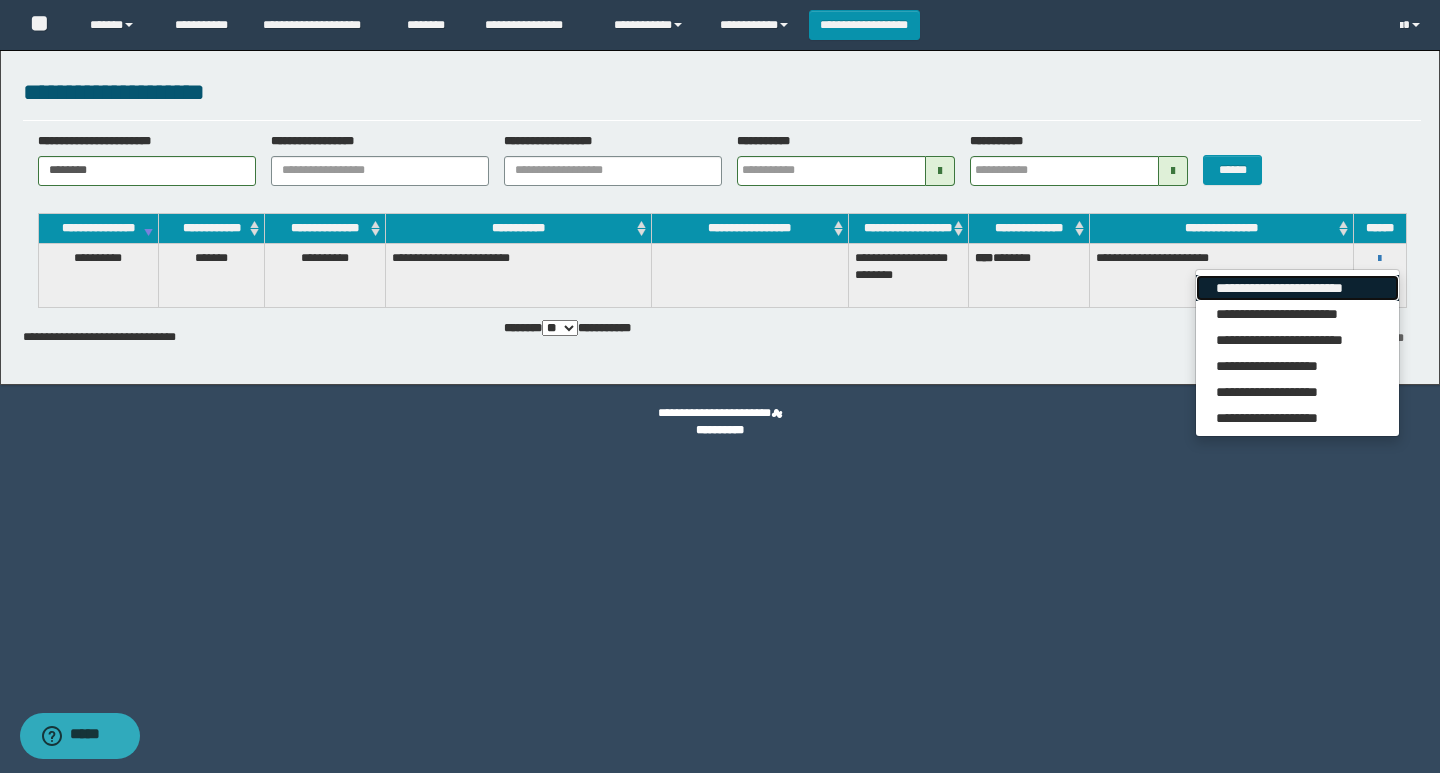 click on "**********" at bounding box center (1297, 288) 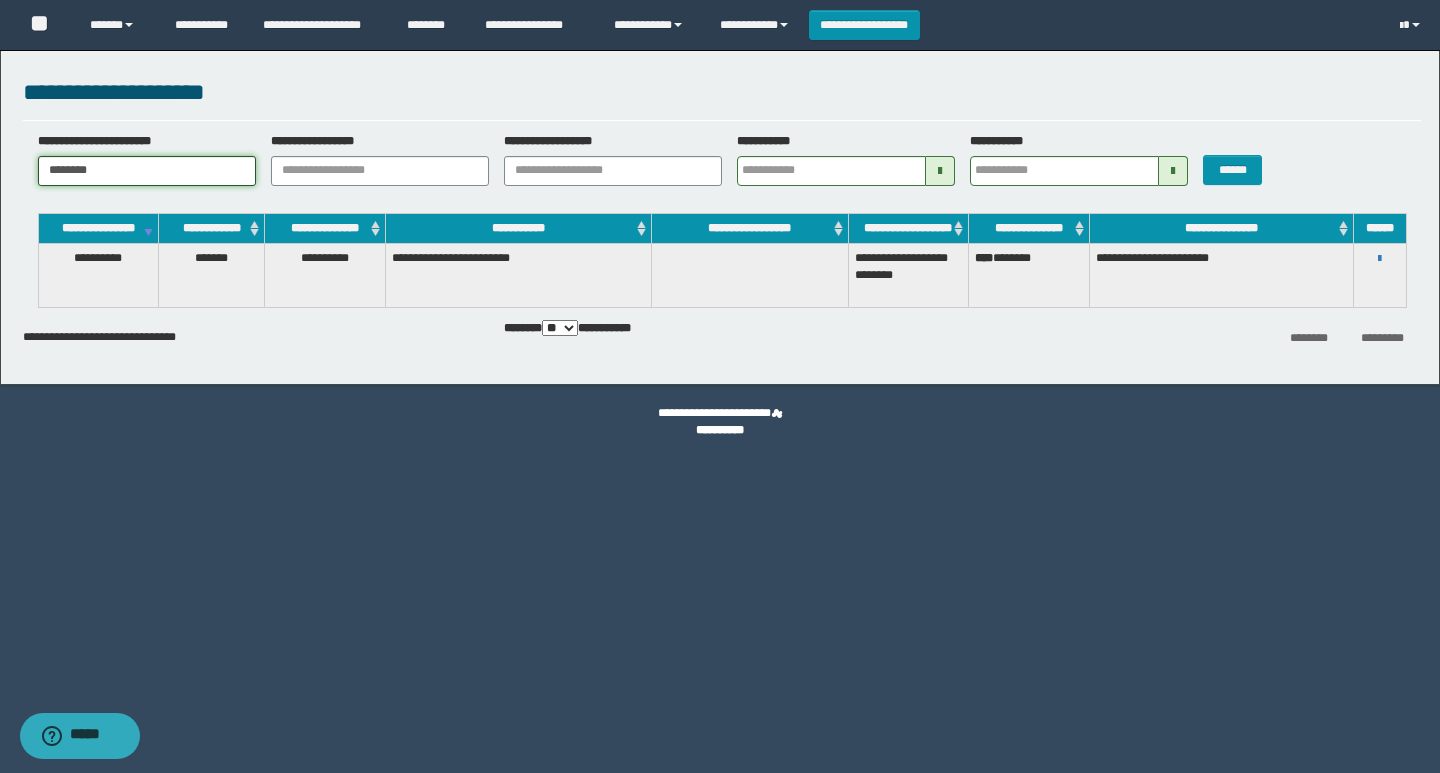 drag, startPoint x: 118, startPoint y: 167, endPoint x: 0, endPoint y: 170, distance: 118.03813 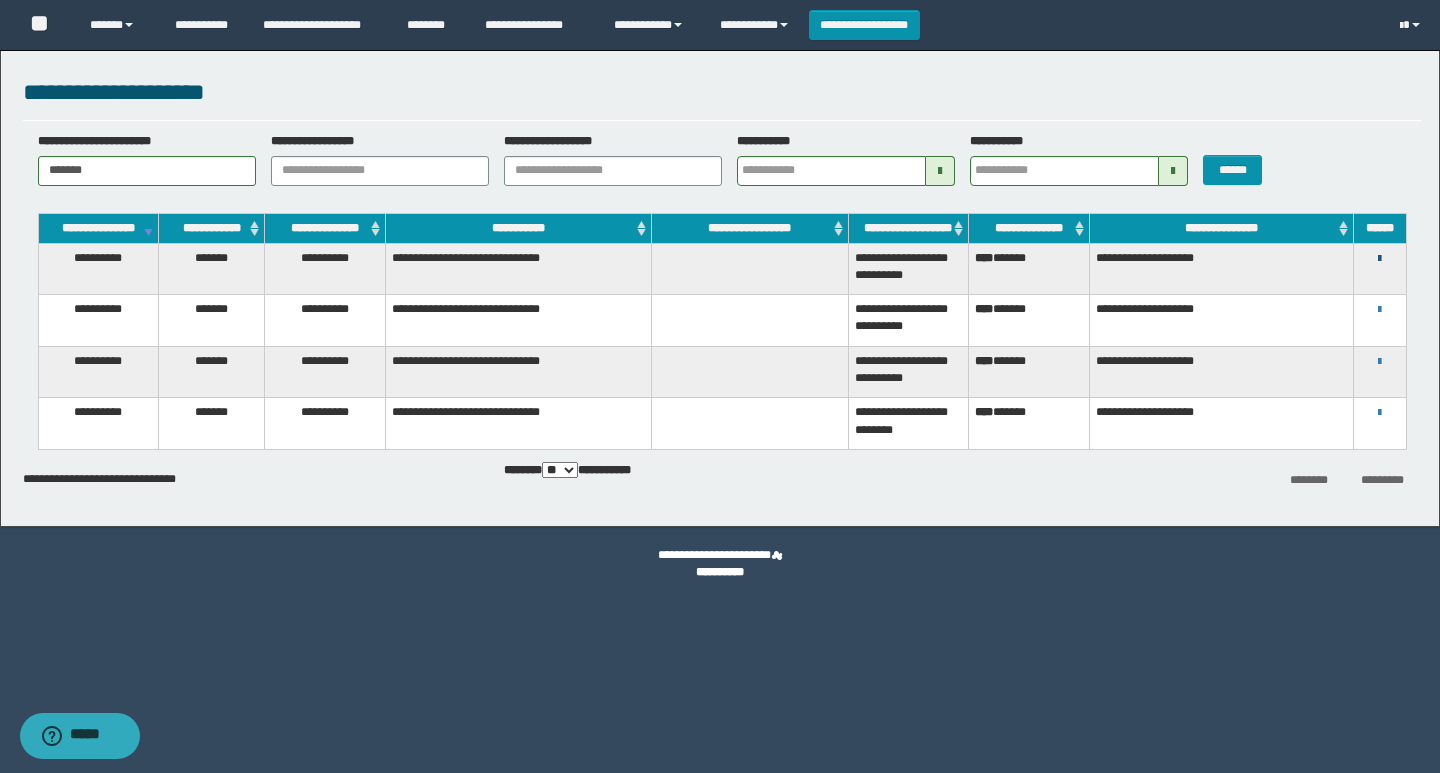 click on "**********" at bounding box center (1380, 258) 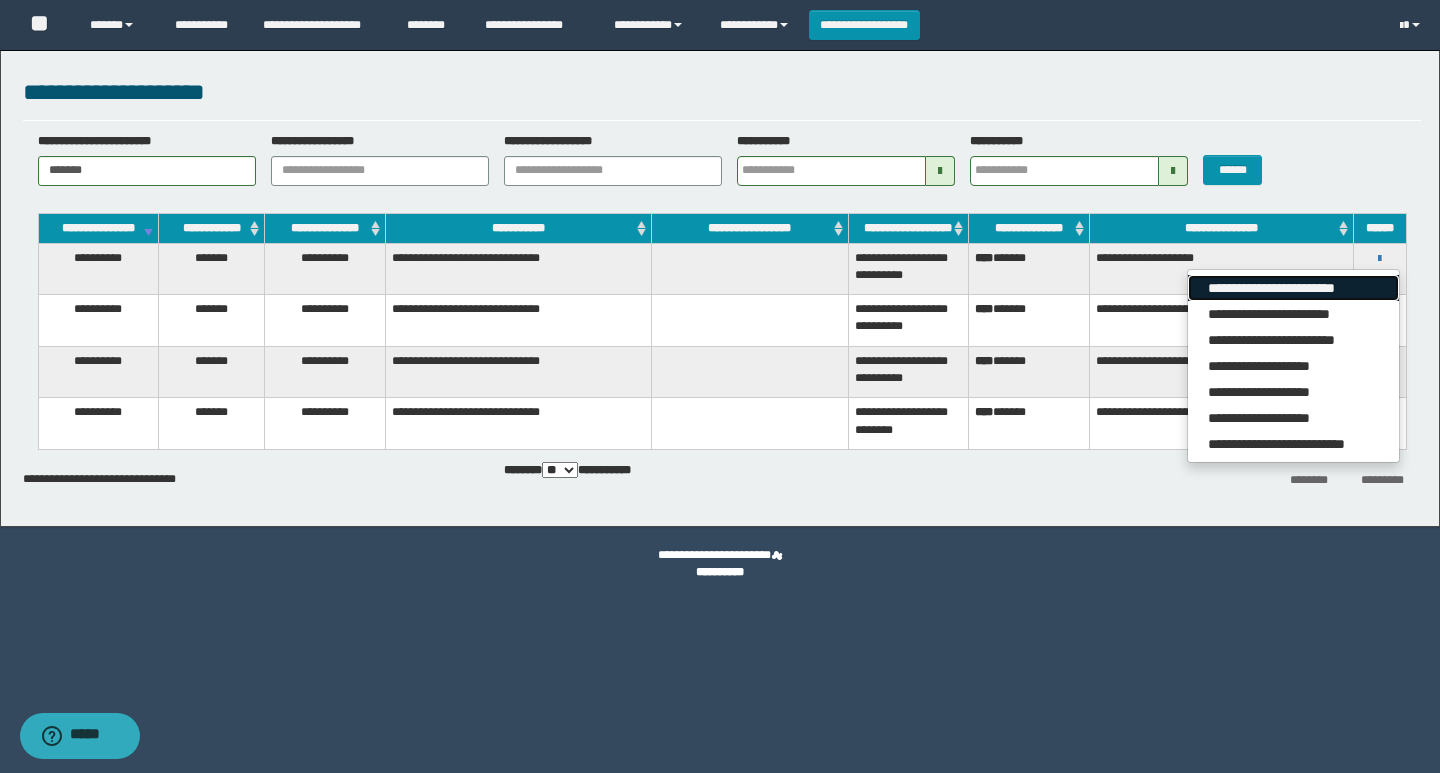 click on "**********" at bounding box center (1293, 288) 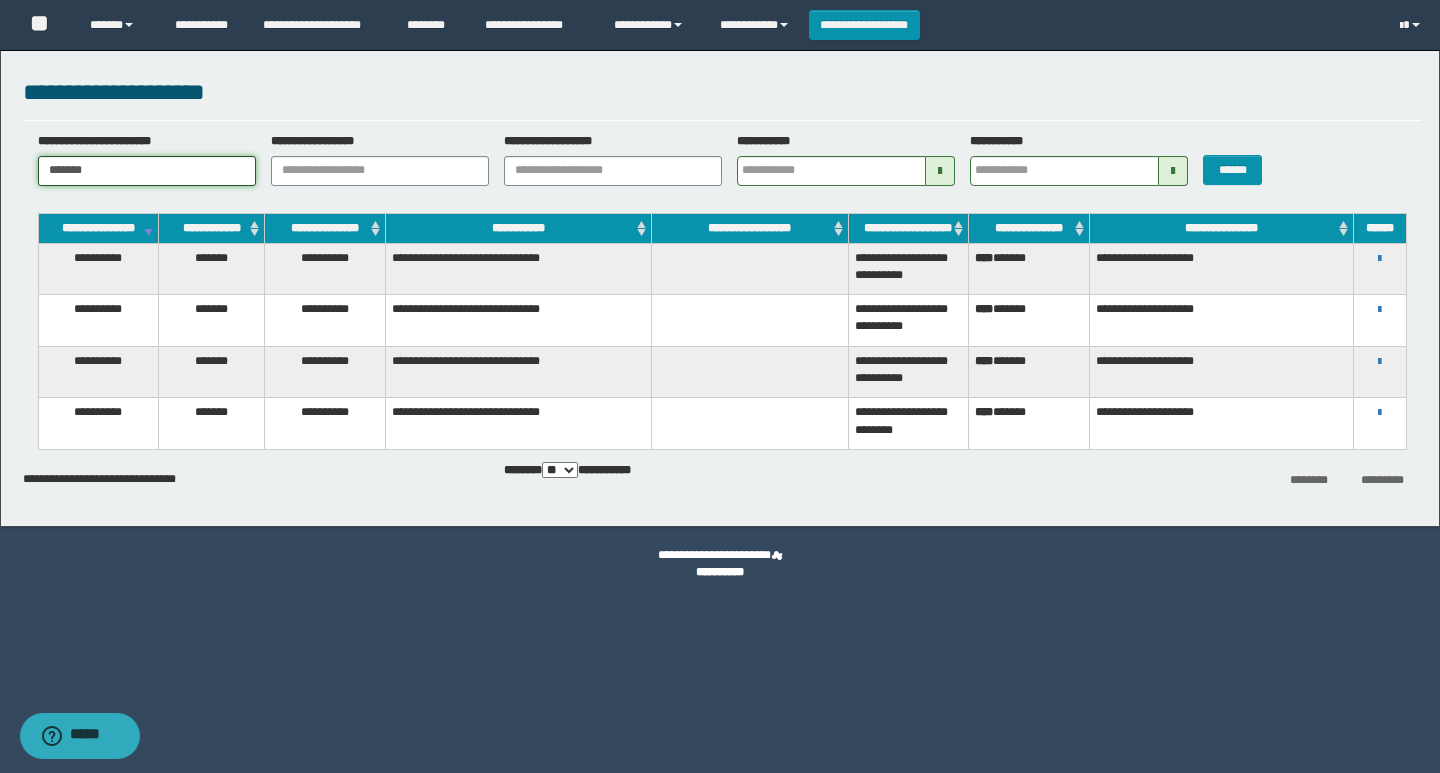 drag, startPoint x: 154, startPoint y: 169, endPoint x: 0, endPoint y: 169, distance: 154 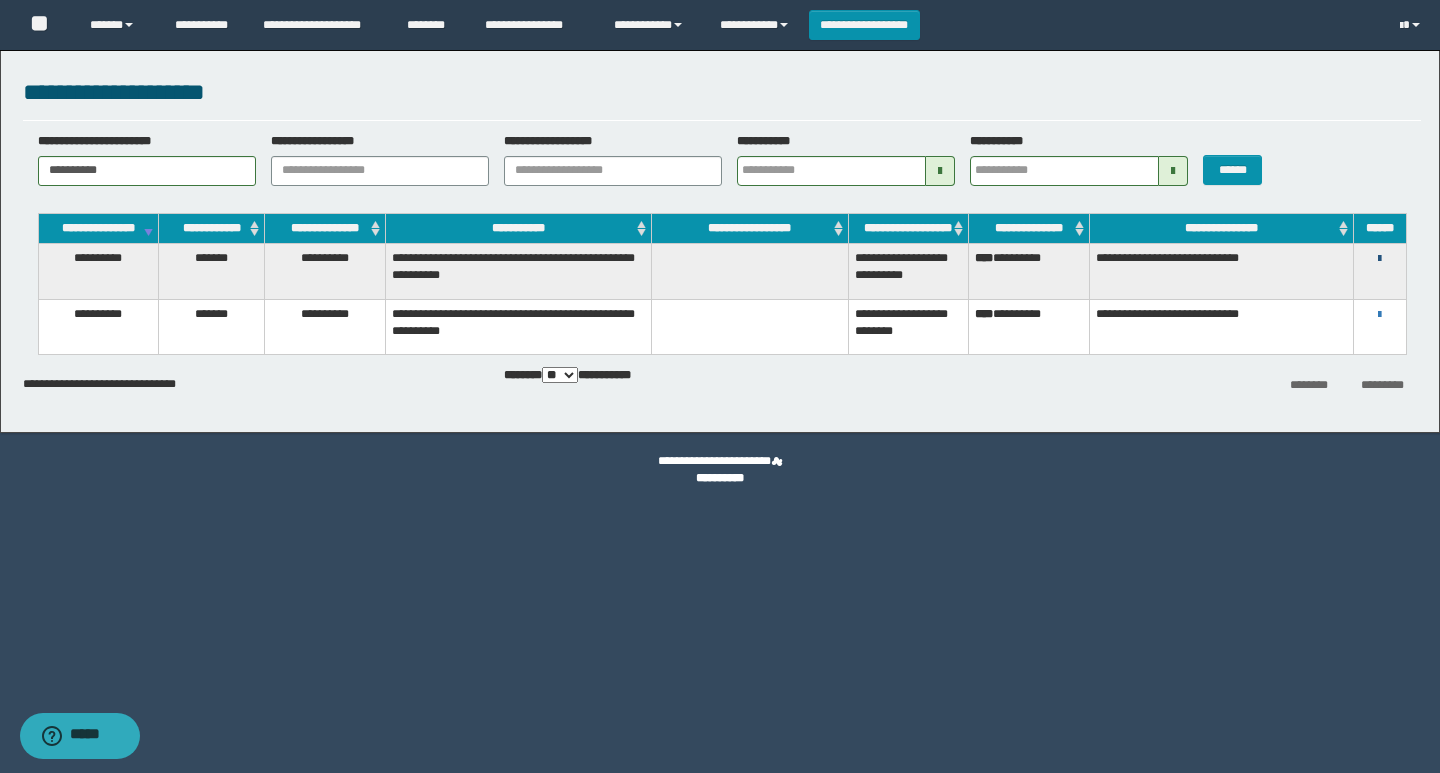click at bounding box center (1379, 259) 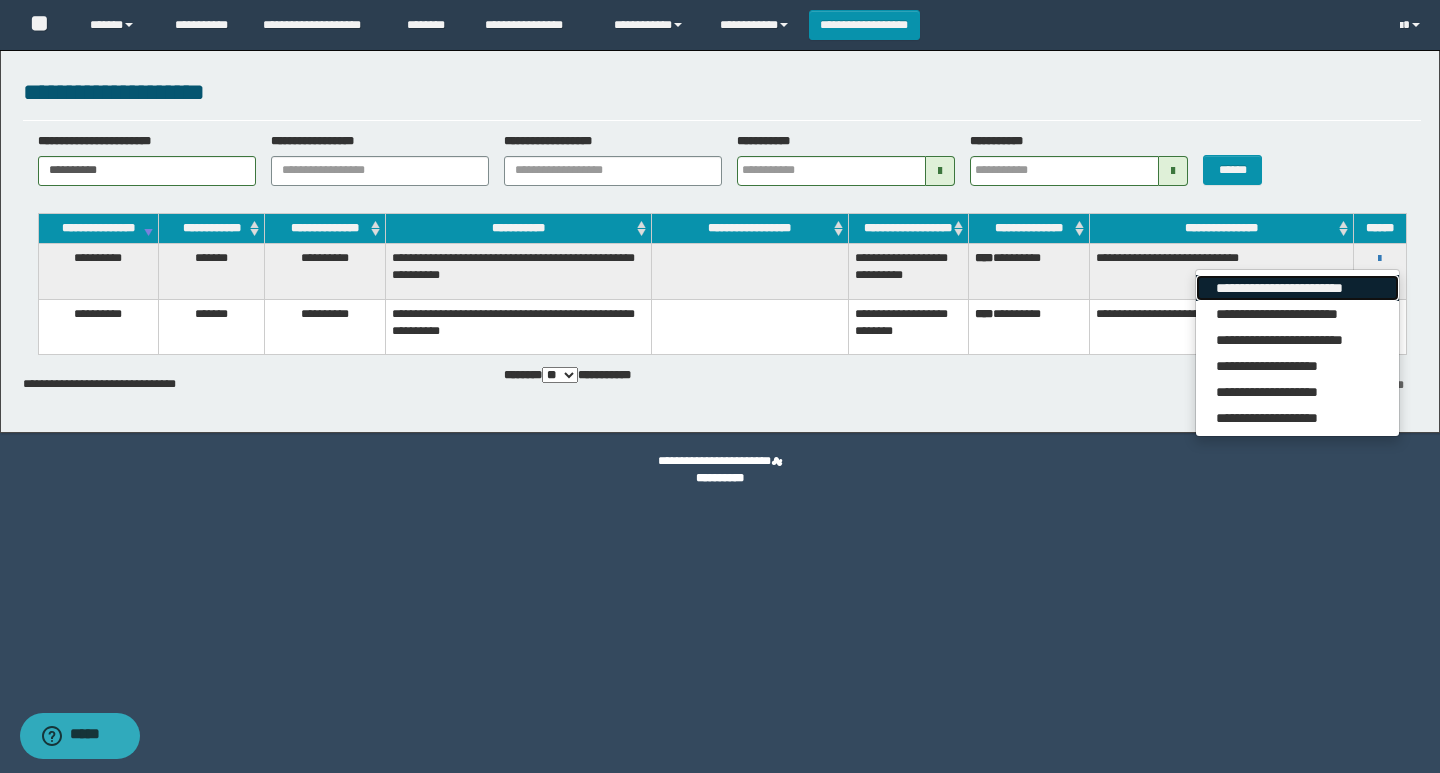 click on "**********" at bounding box center [1297, 288] 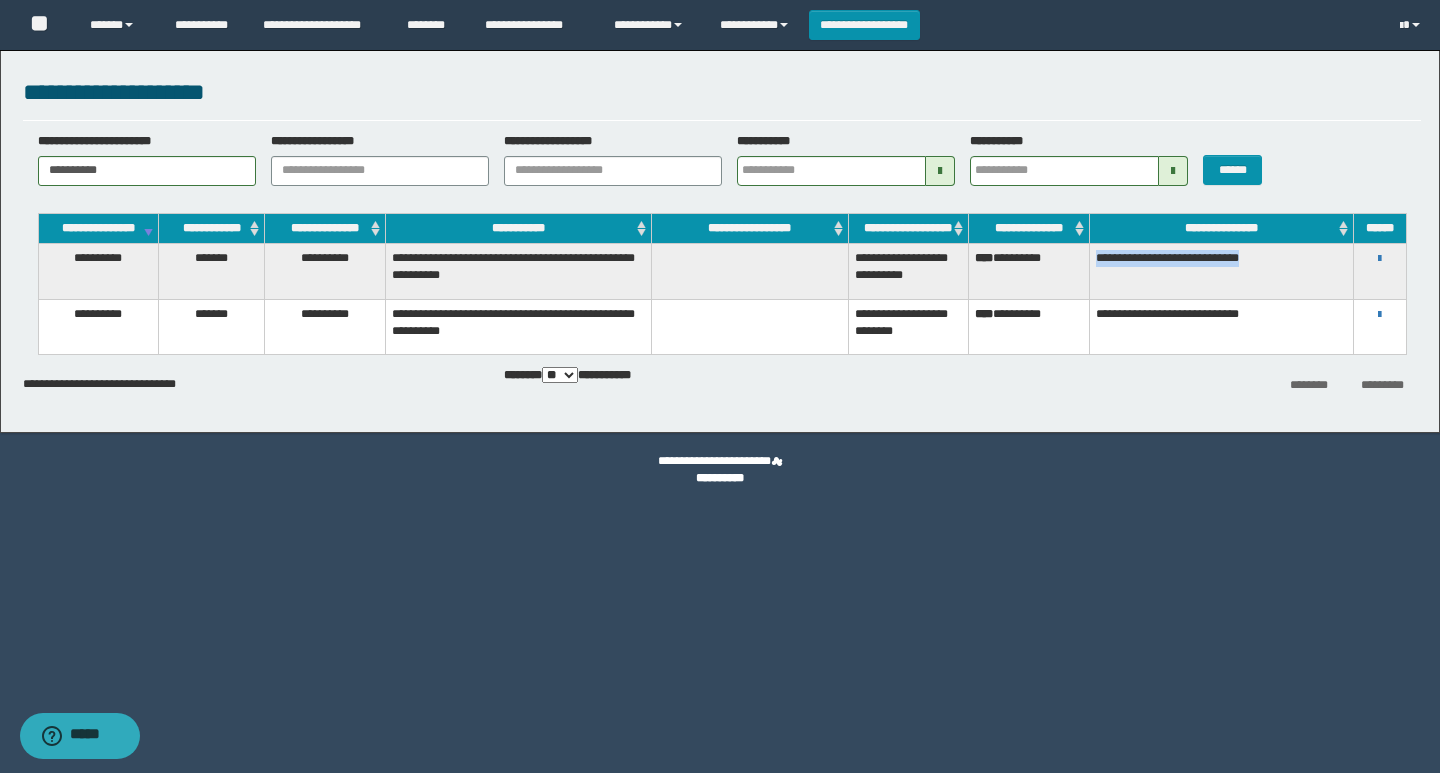 drag, startPoint x: 1301, startPoint y: 286, endPoint x: 1088, endPoint y: 271, distance: 213.52751 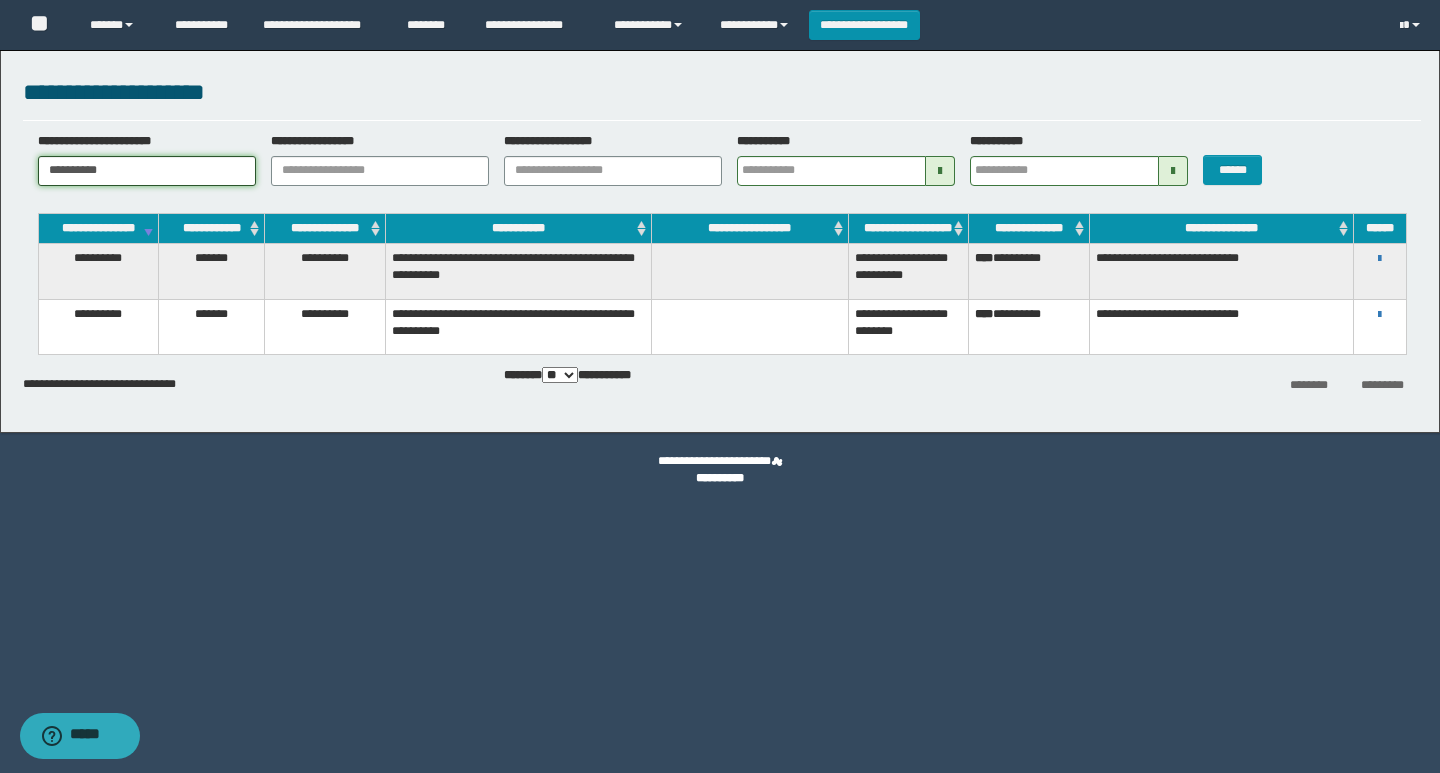 drag, startPoint x: 145, startPoint y: 163, endPoint x: 0, endPoint y: 185, distance: 146.65947 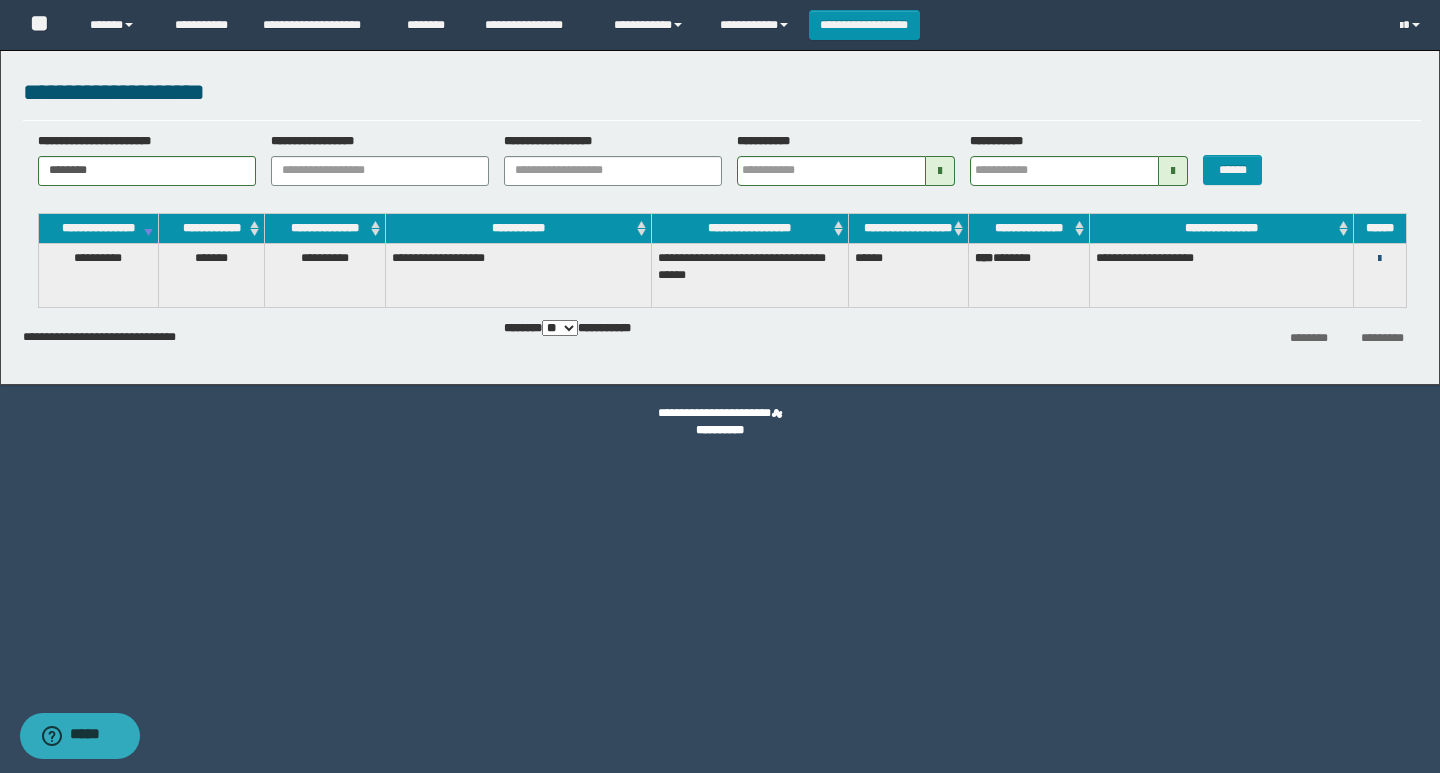 click at bounding box center [1379, 259] 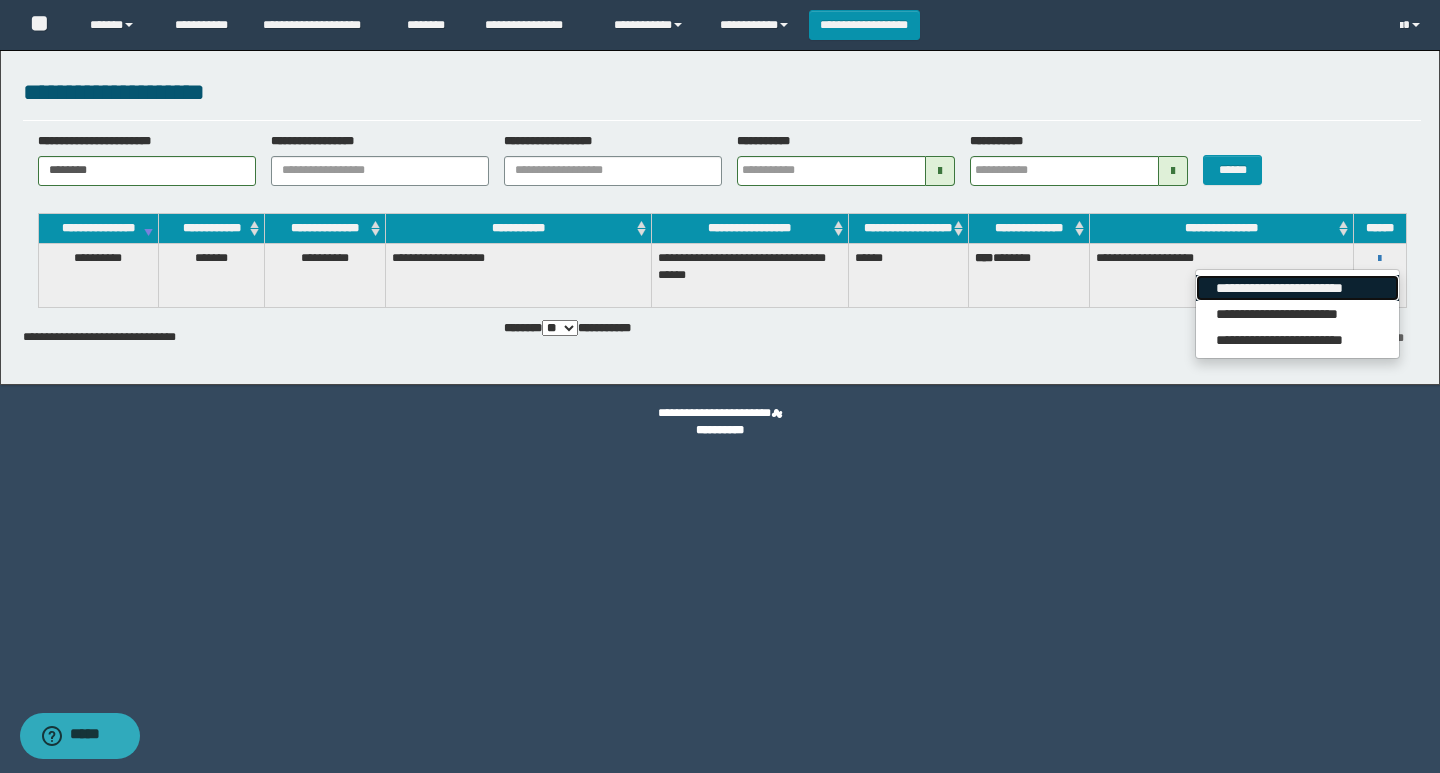 click on "**********" at bounding box center (1297, 288) 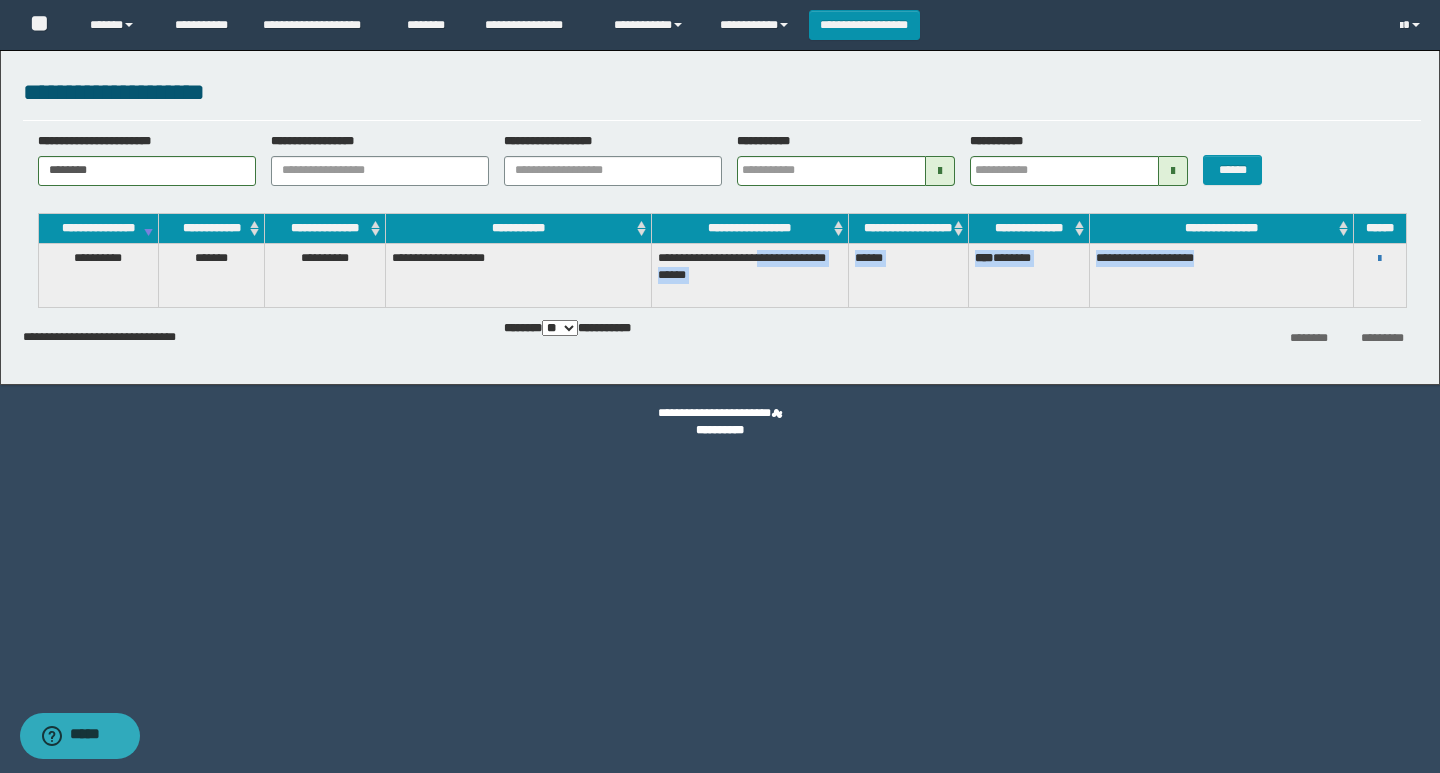 drag, startPoint x: 1267, startPoint y: 272, endPoint x: 832, endPoint y: 274, distance: 435.0046 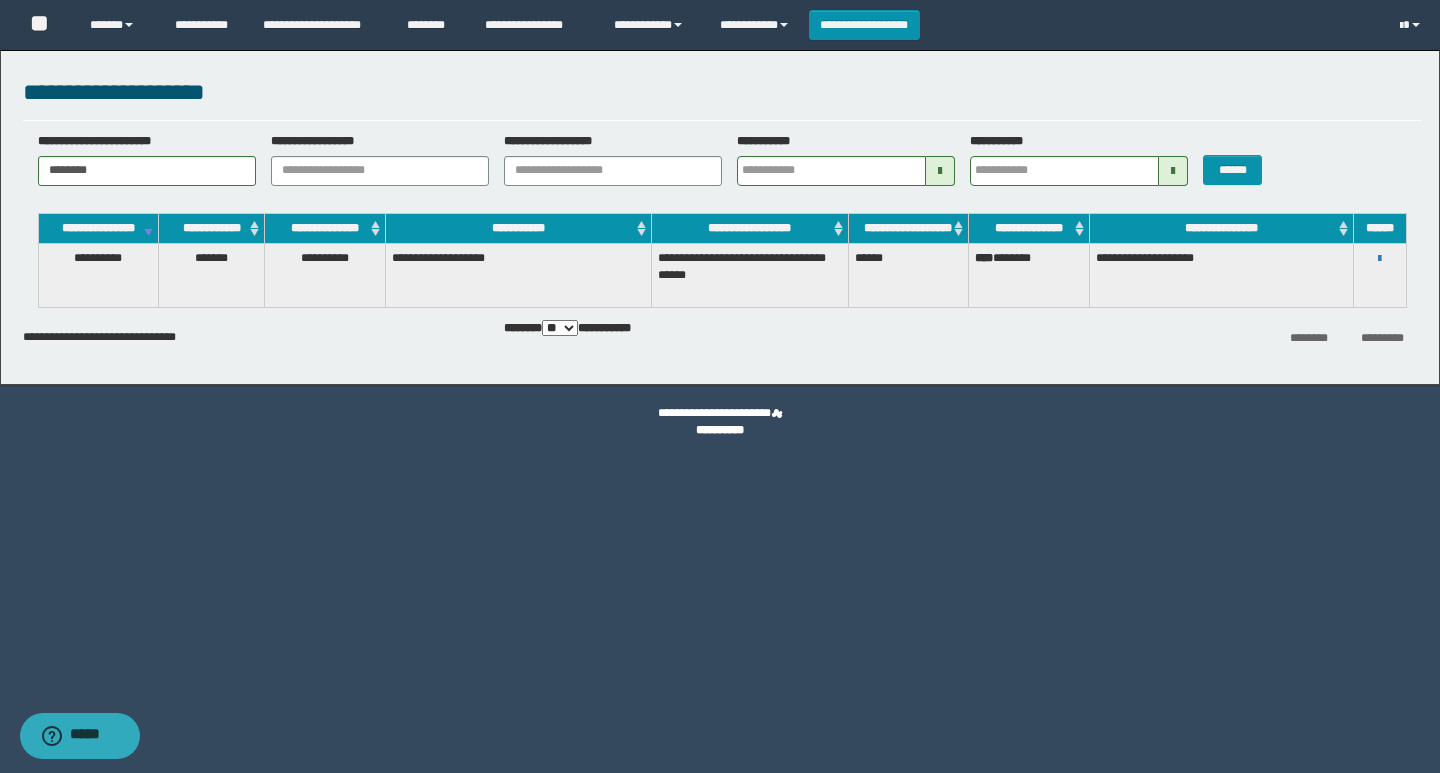 click on "******** *********" at bounding box center (1188, 337) 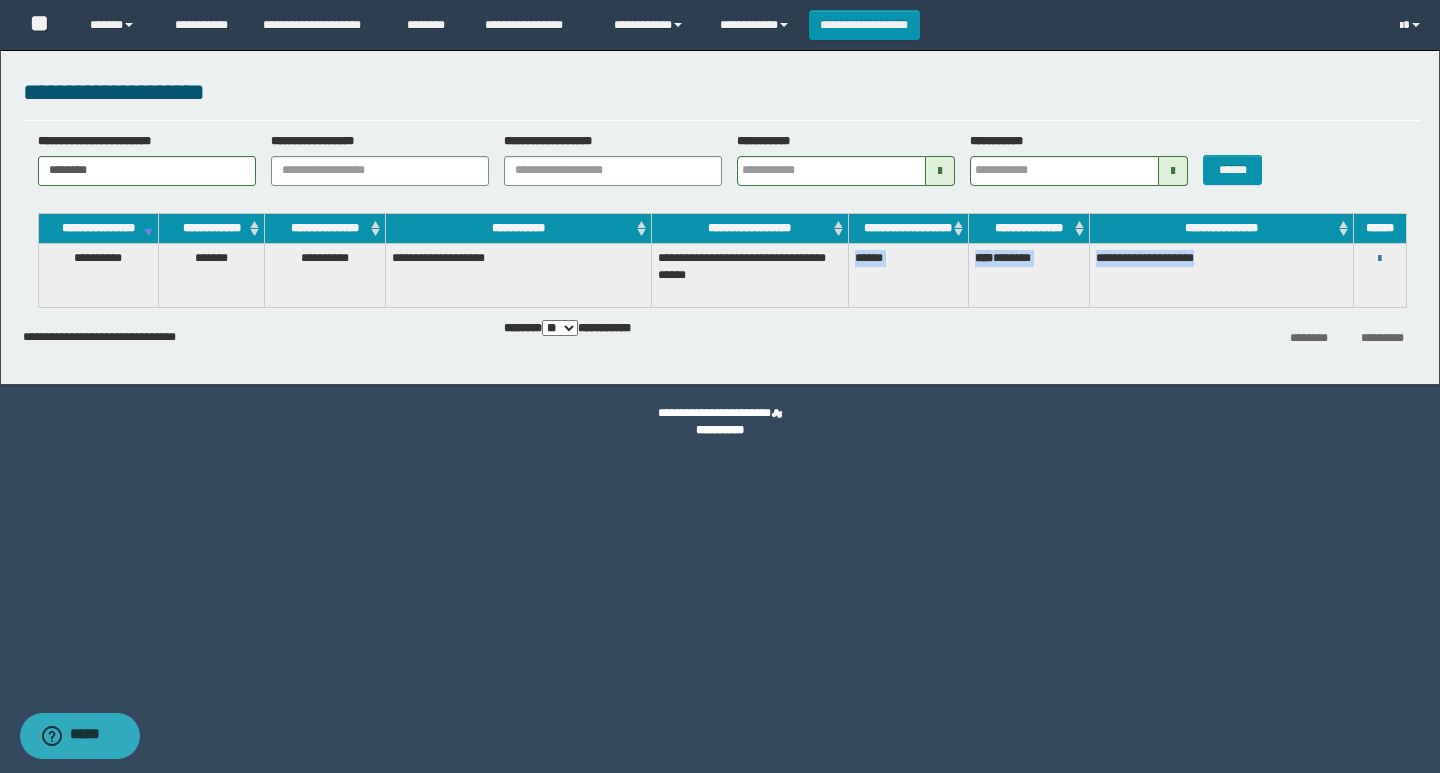 drag, startPoint x: 1249, startPoint y: 267, endPoint x: 850, endPoint y: 273, distance: 399.0451 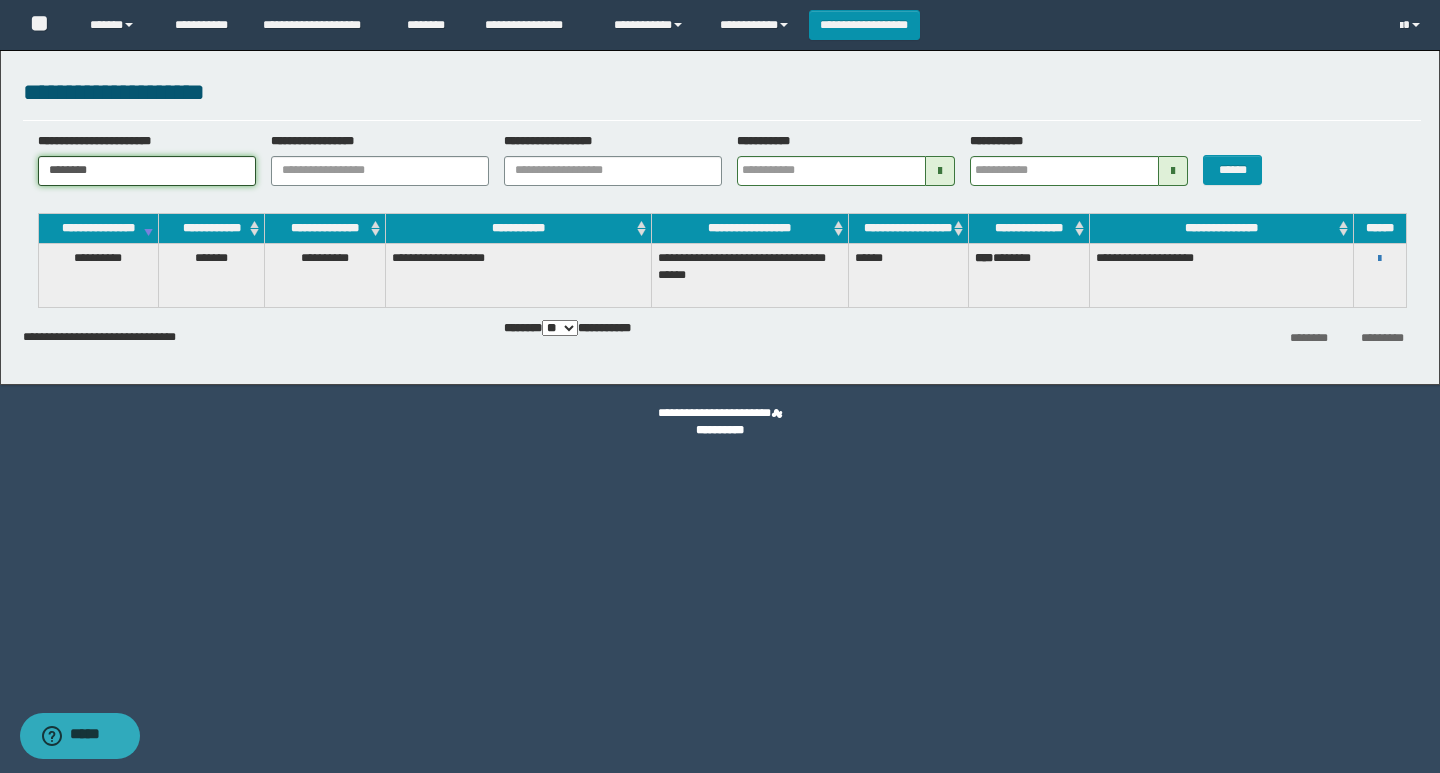 drag, startPoint x: 126, startPoint y: 176, endPoint x: 0, endPoint y: 159, distance: 127.141655 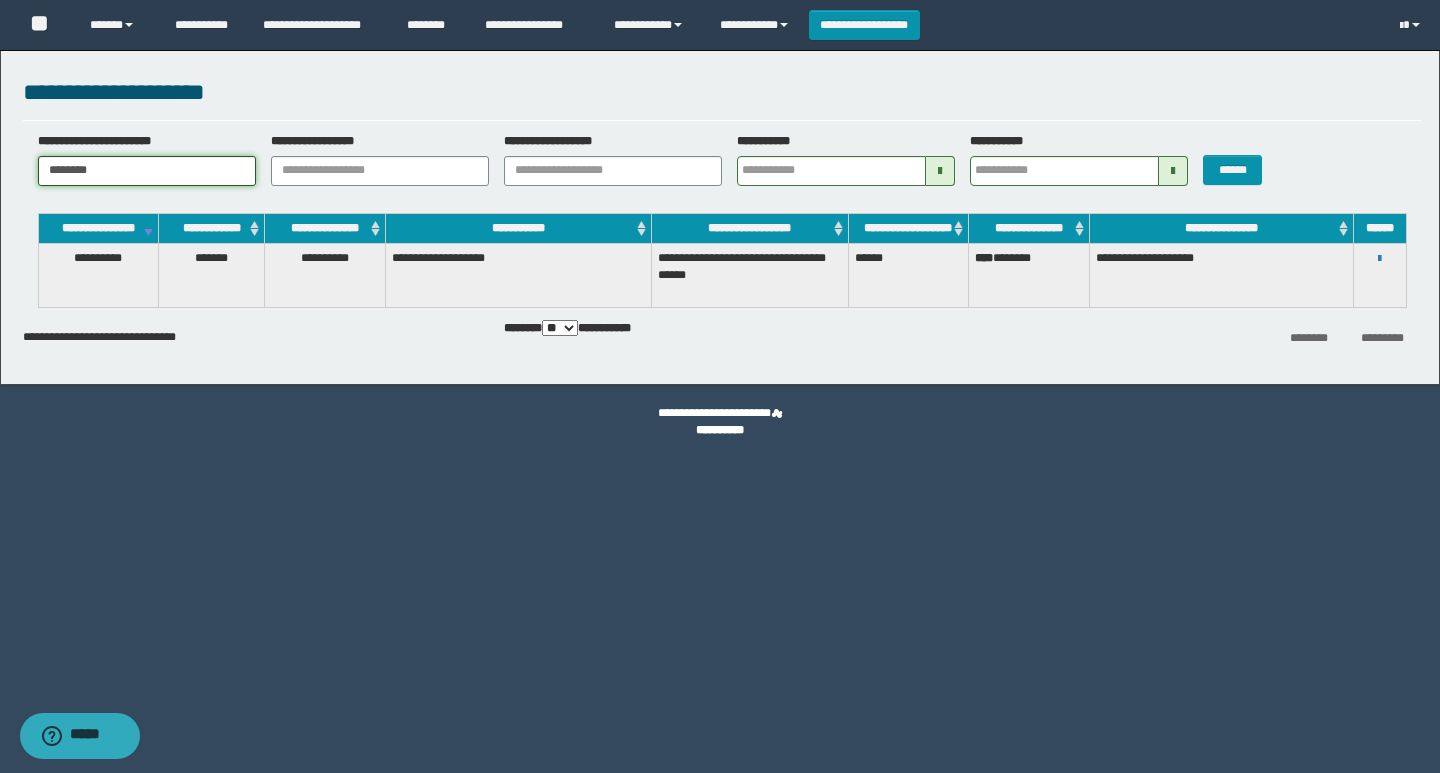 paste 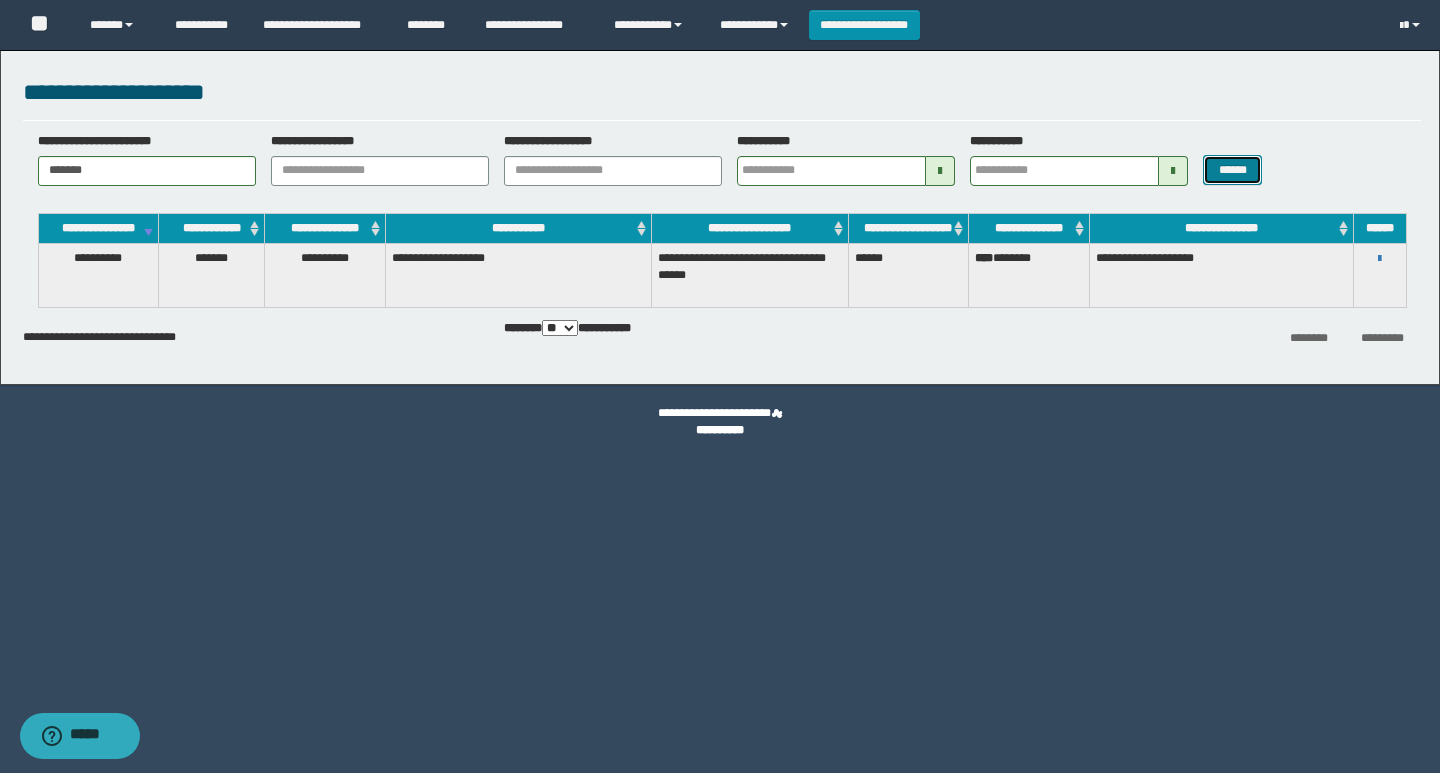 click on "******" at bounding box center [1232, 170] 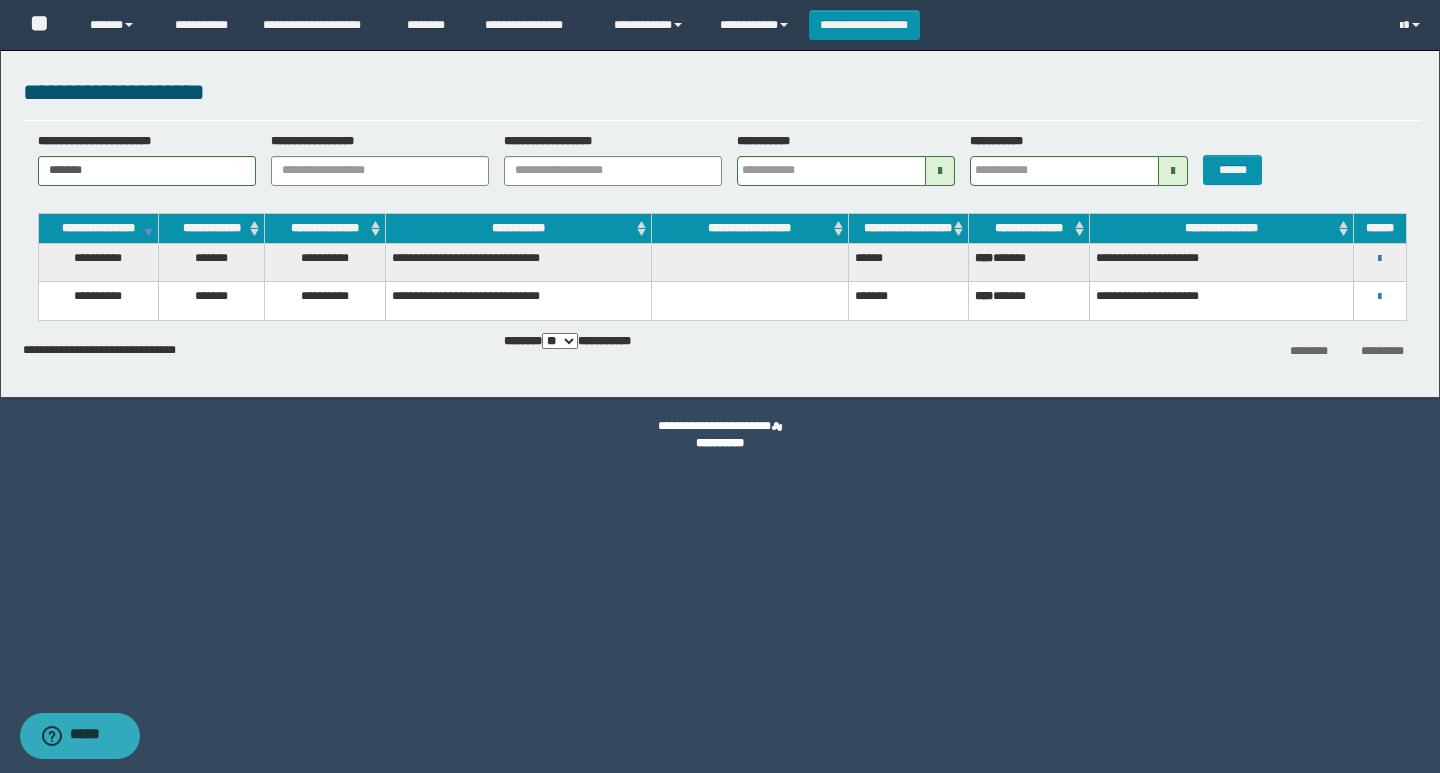 click on "**********" at bounding box center (1380, 258) 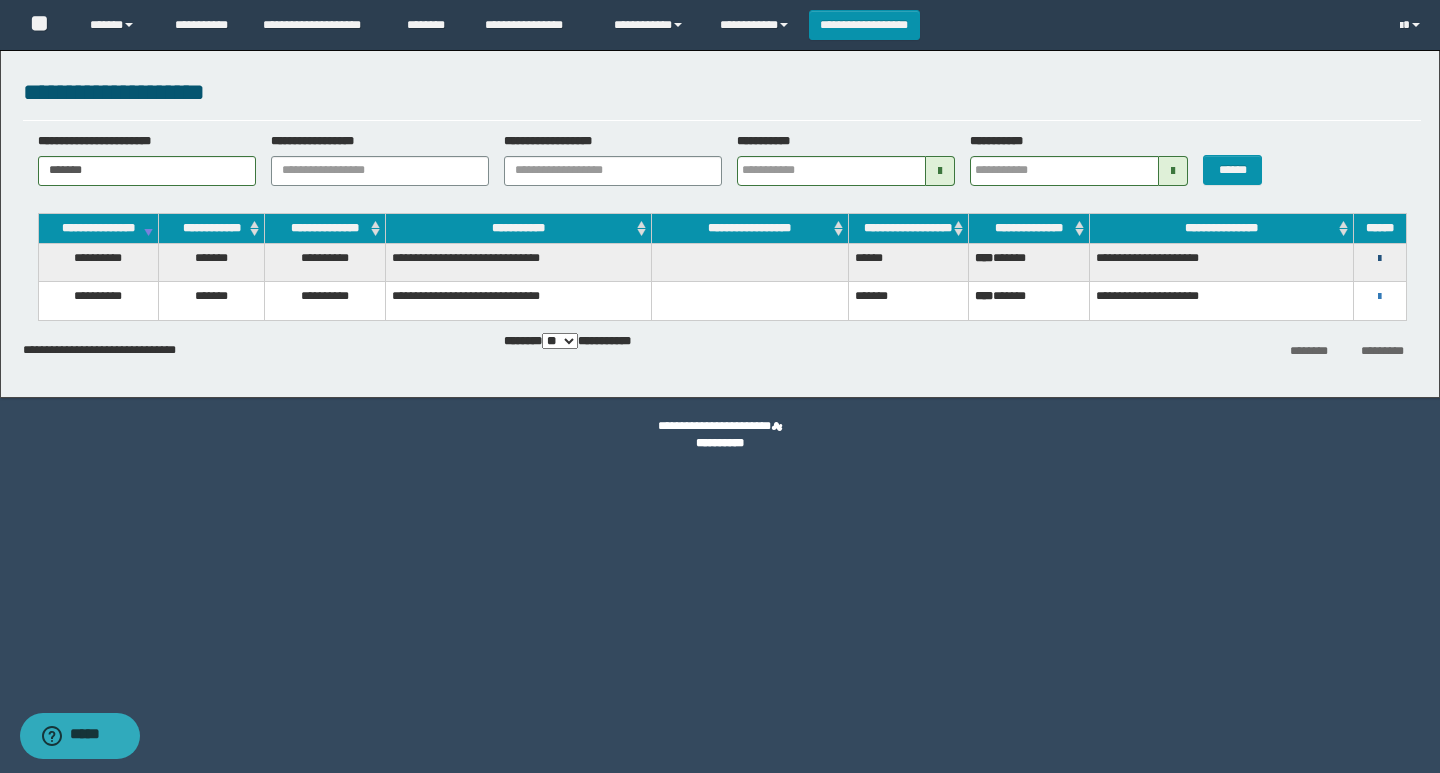 click at bounding box center [1379, 259] 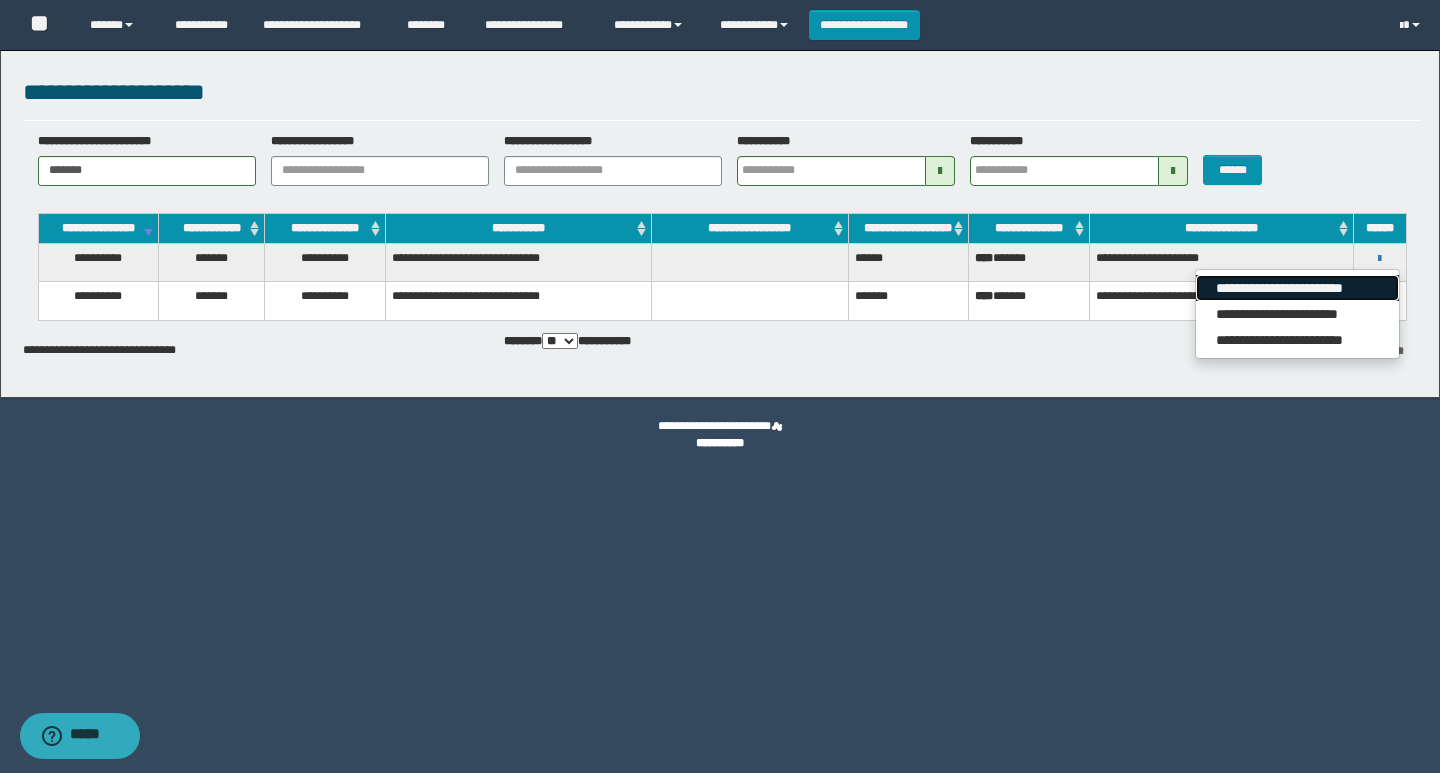 click on "**********" at bounding box center (1297, 288) 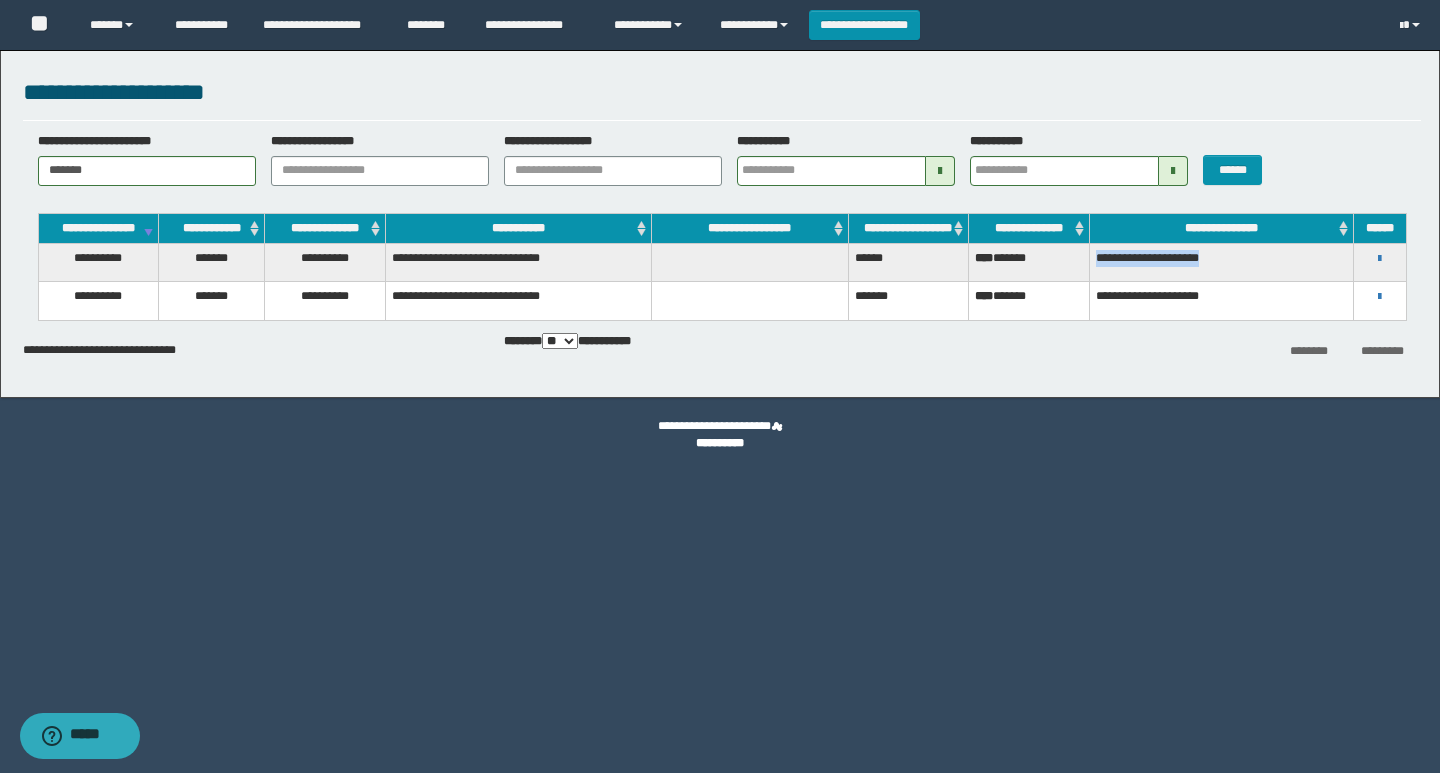 drag, startPoint x: 1310, startPoint y: 271, endPoint x: 1096, endPoint y: 272, distance: 214.00233 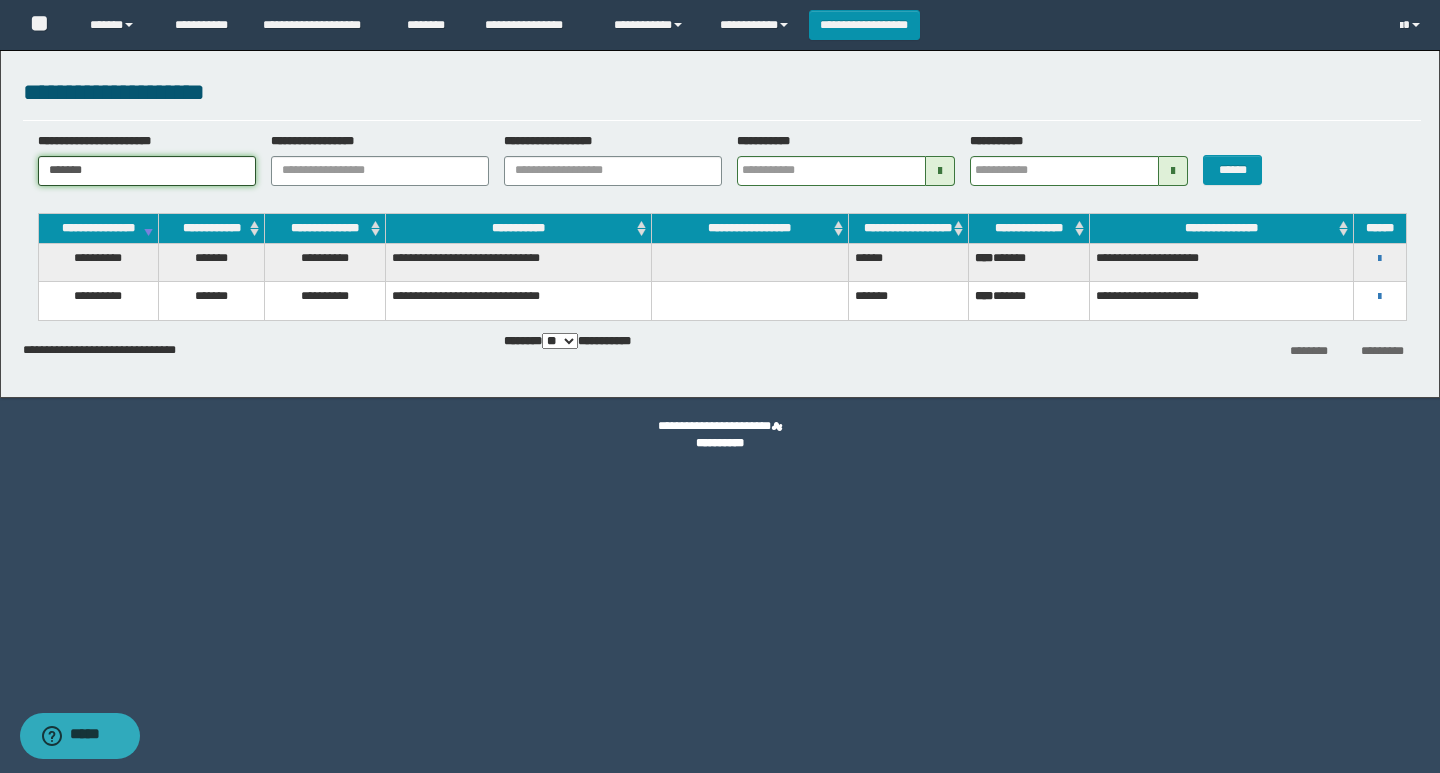 drag, startPoint x: 65, startPoint y: 179, endPoint x: 0, endPoint y: 201, distance: 68.622154 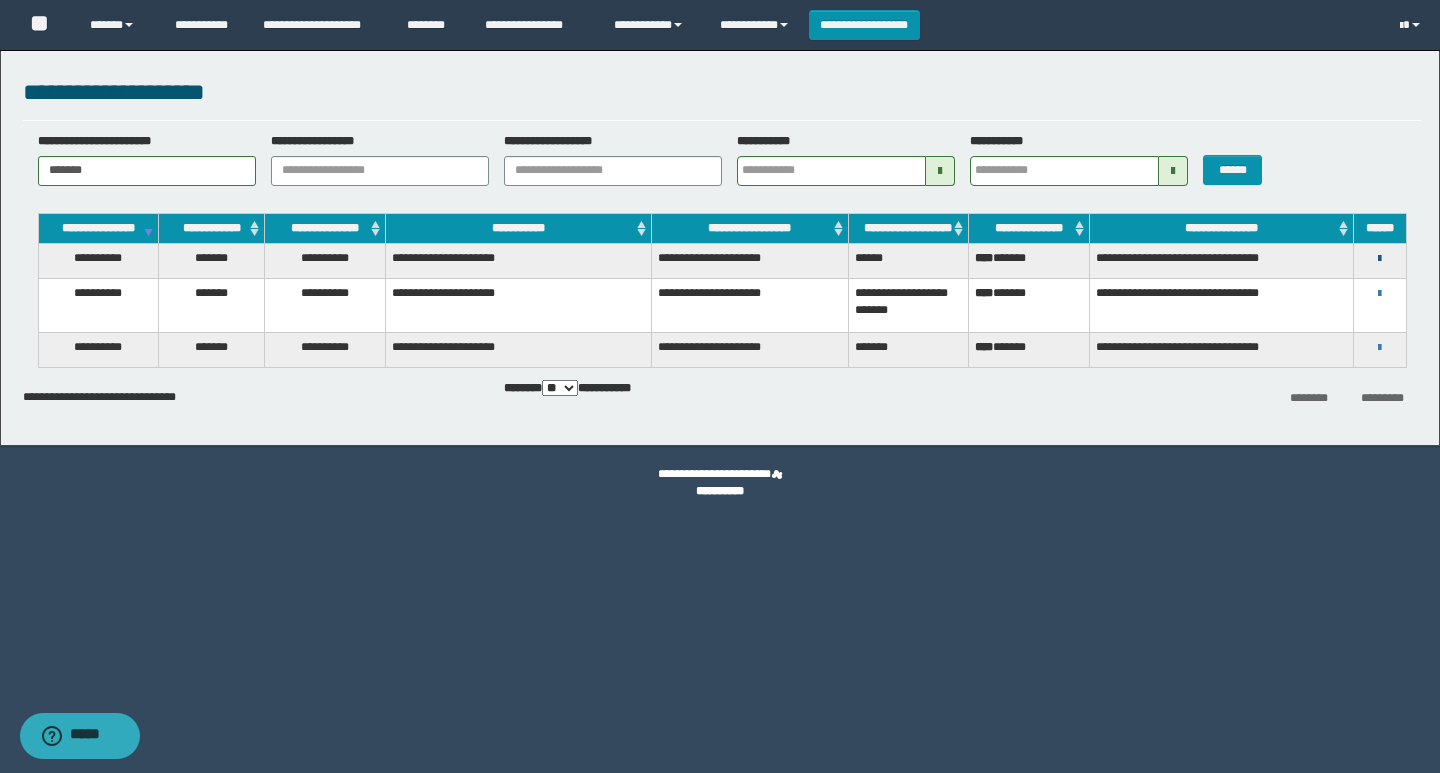 click on "**********" at bounding box center [1380, 258] 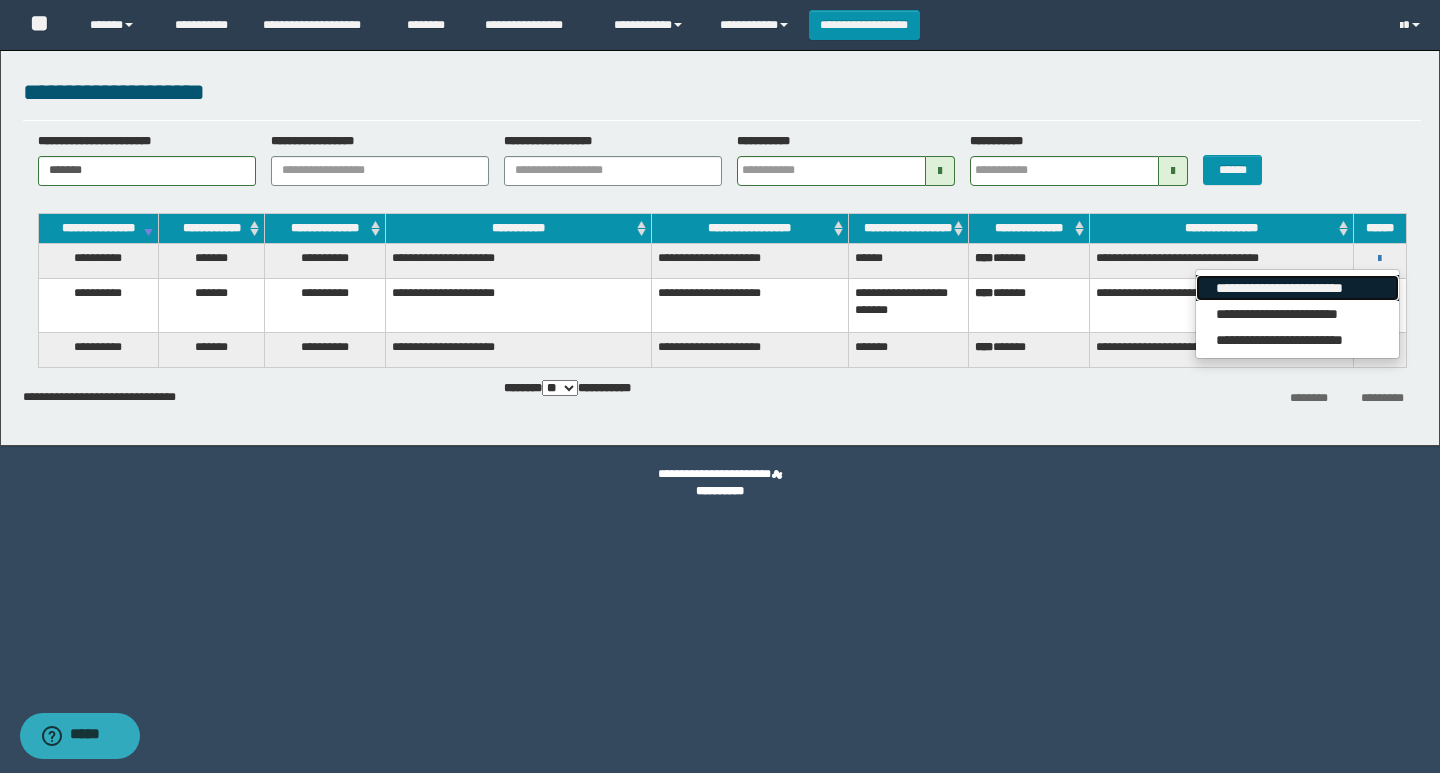 click on "**********" at bounding box center [1297, 288] 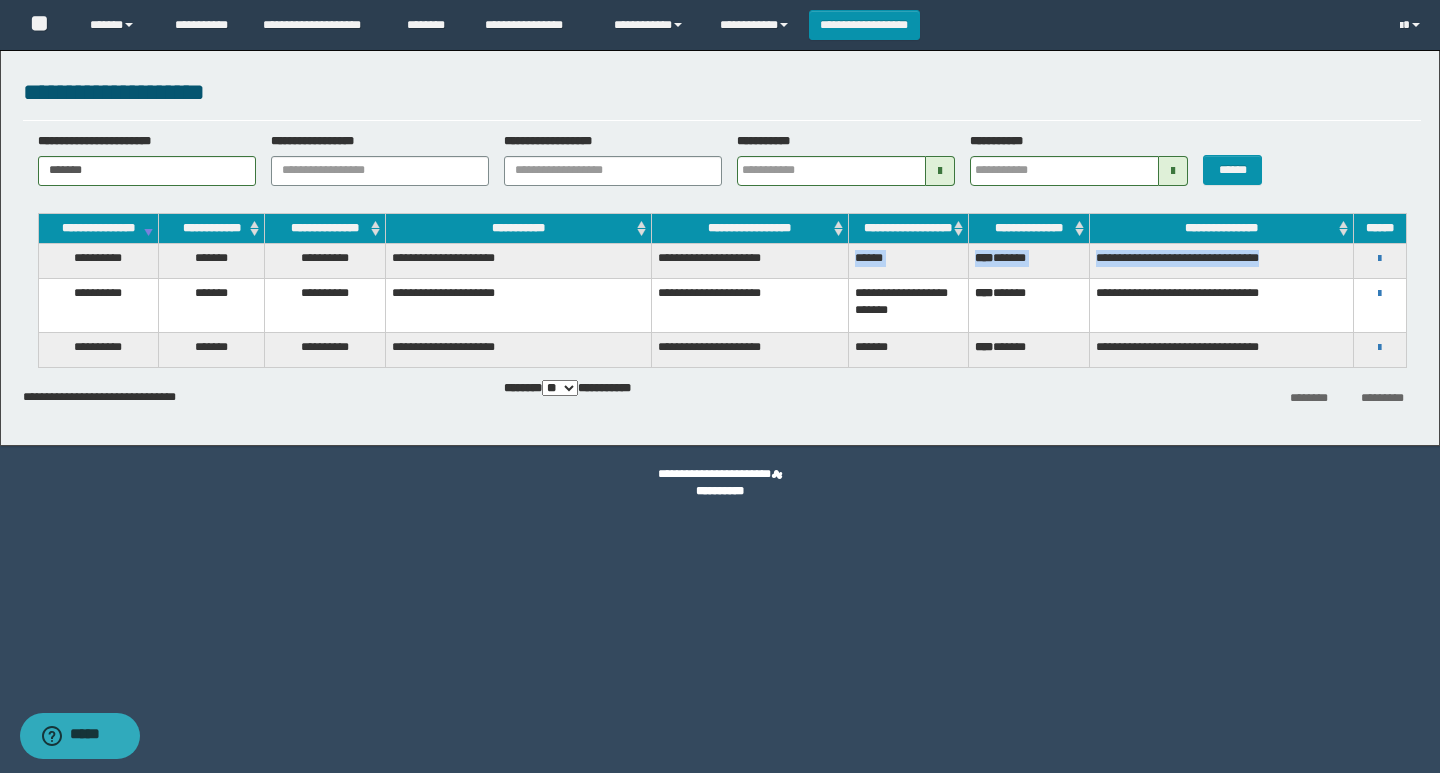 drag, startPoint x: 1307, startPoint y: 274, endPoint x: 847, endPoint y: 273, distance: 460.0011 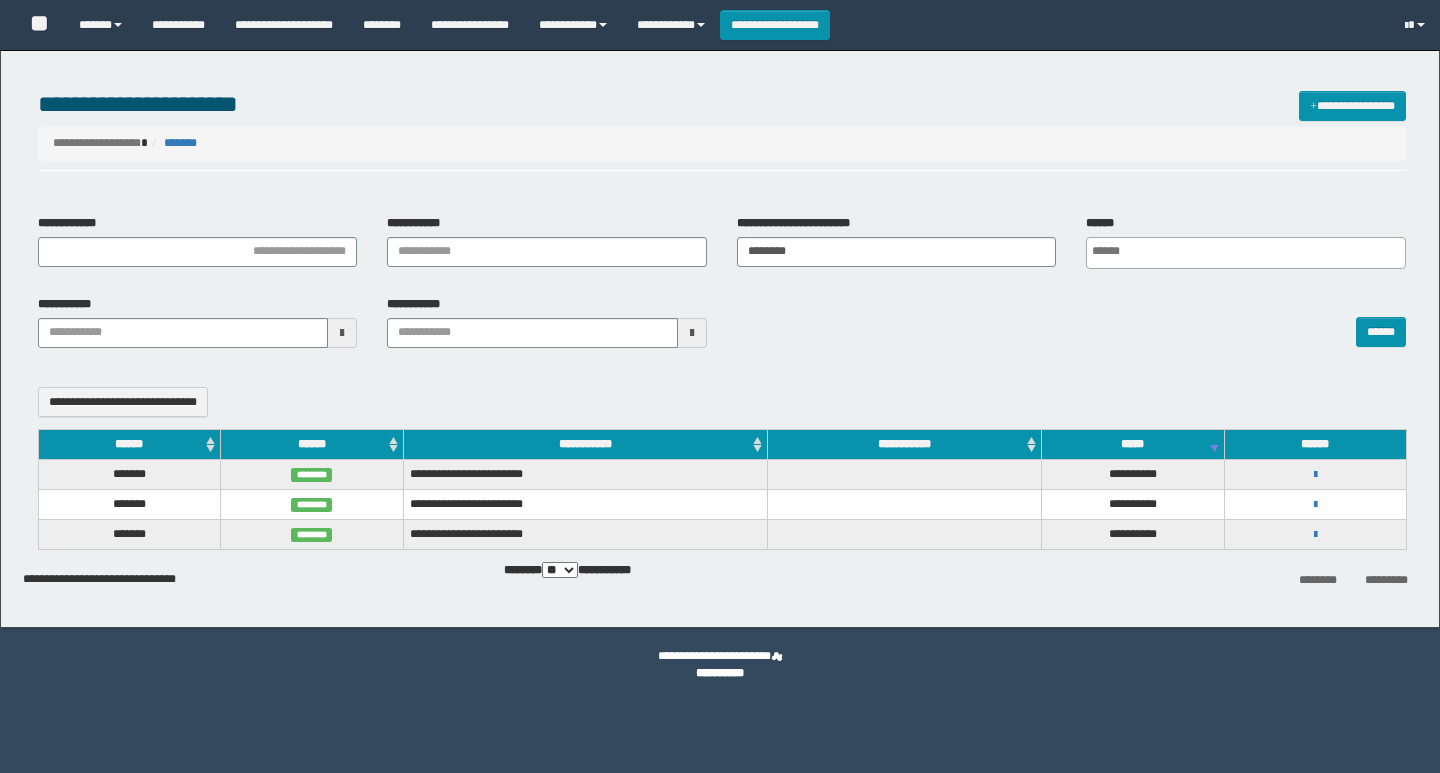 select 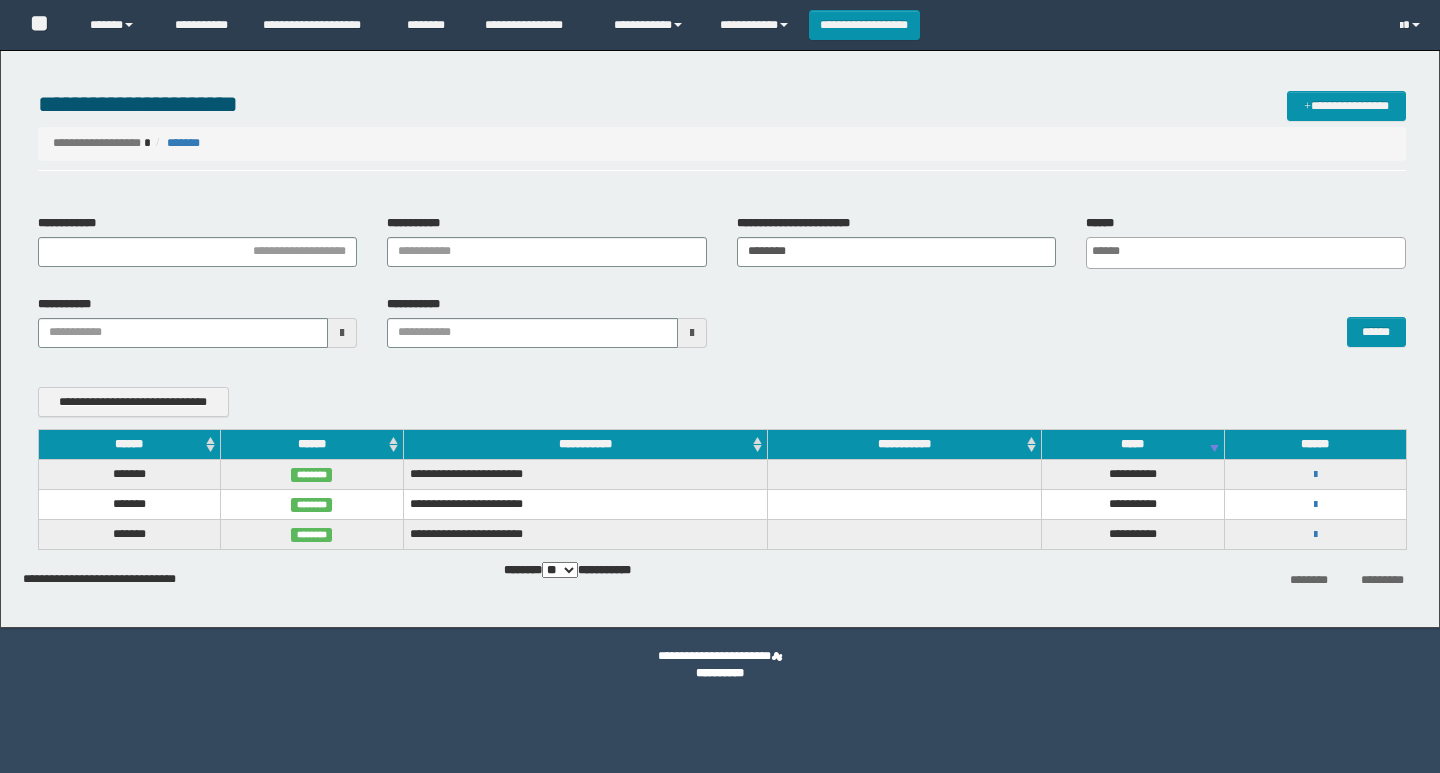 scroll, scrollTop: 0, scrollLeft: 0, axis: both 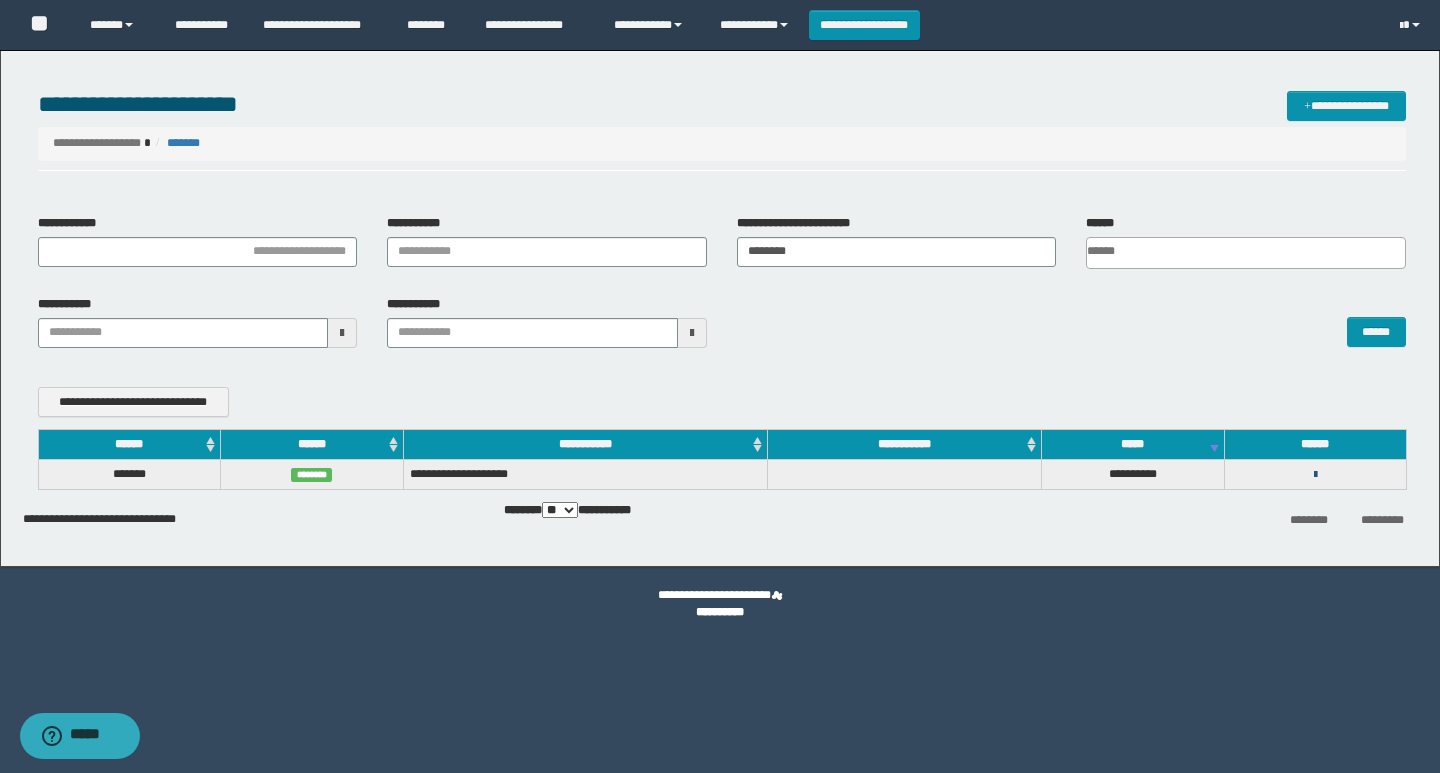 click at bounding box center [1315, 475] 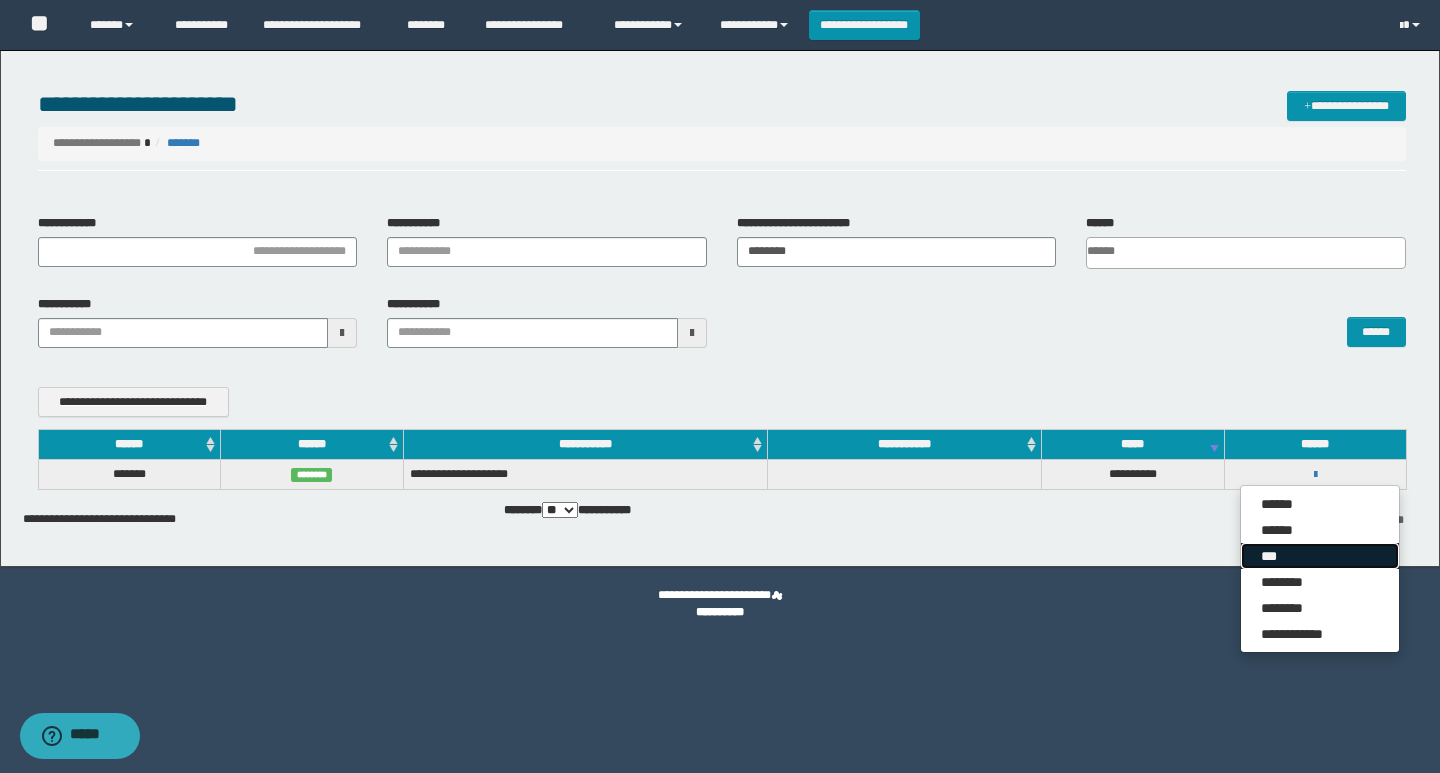 click on "***" at bounding box center [1320, 556] 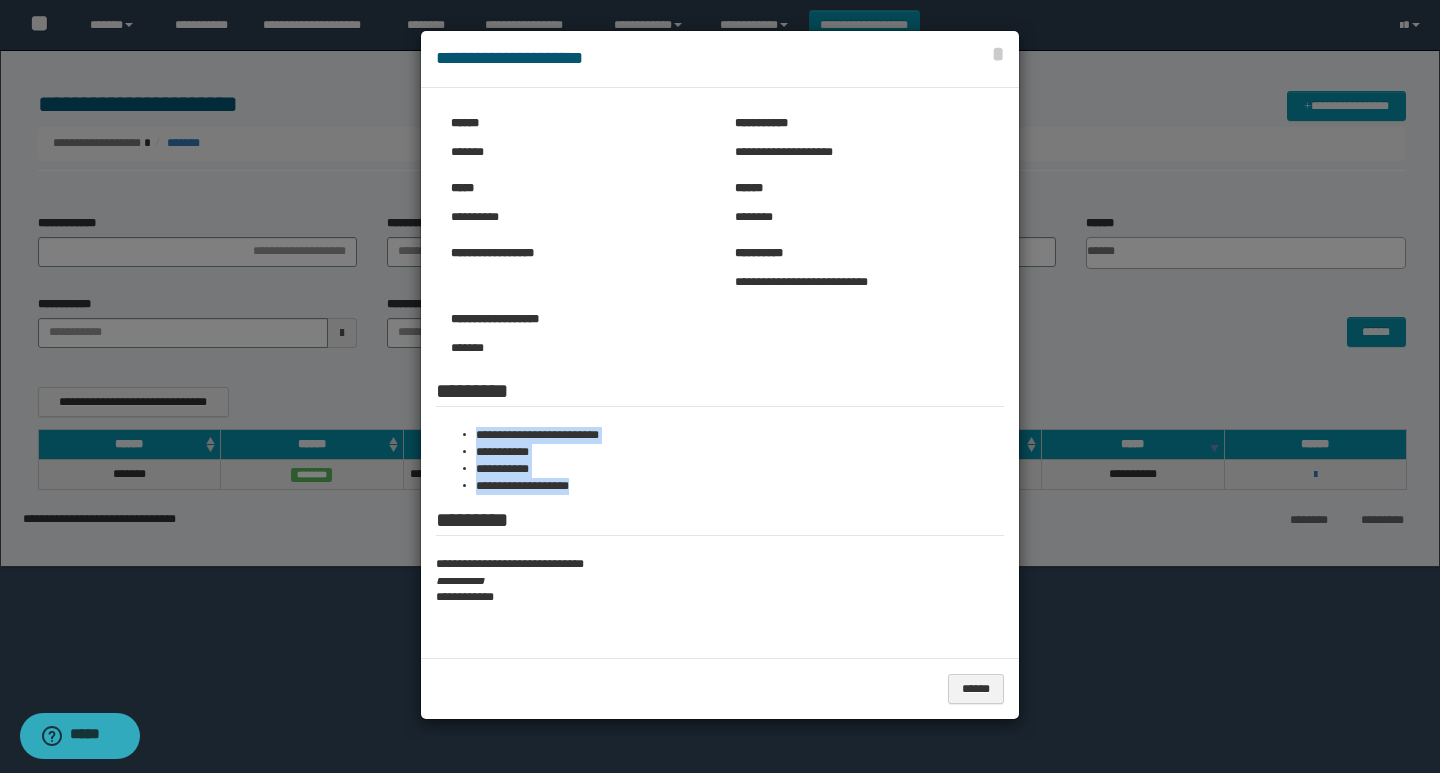 drag, startPoint x: 627, startPoint y: 483, endPoint x: 462, endPoint y: 420, distance: 176.61823 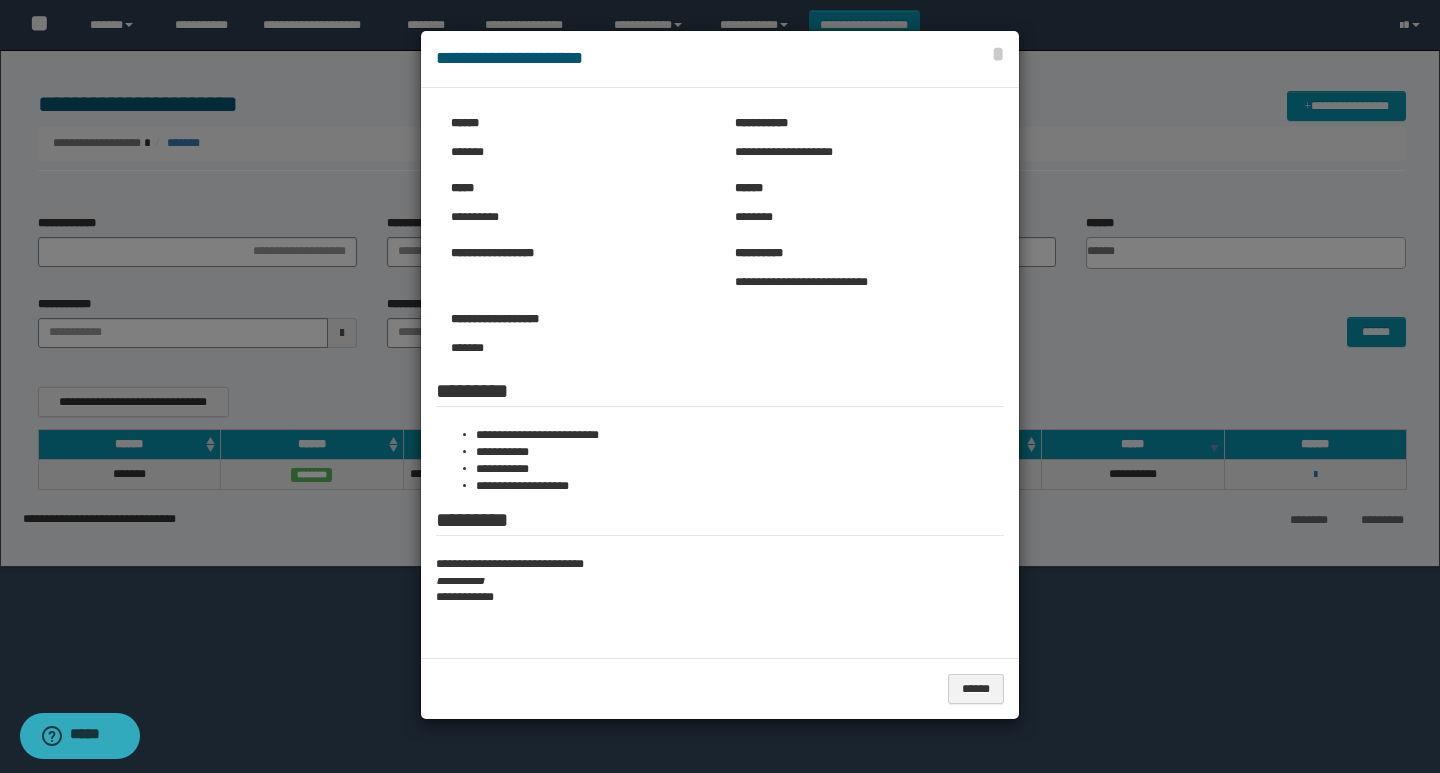 drag, startPoint x: 833, startPoint y: 358, endPoint x: 487, endPoint y: 481, distance: 367.21246 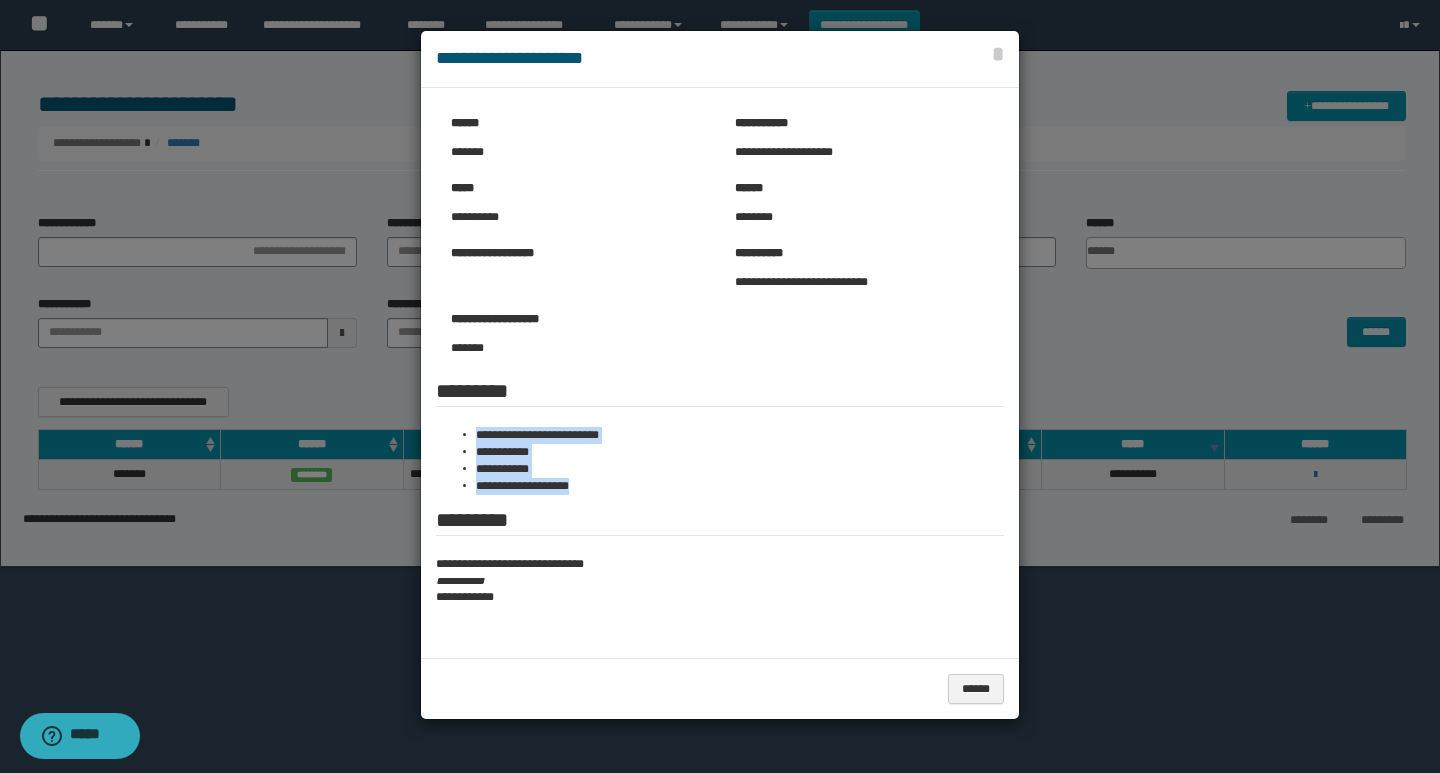 drag, startPoint x: 591, startPoint y: 490, endPoint x: 474, endPoint y: 438, distance: 128.03516 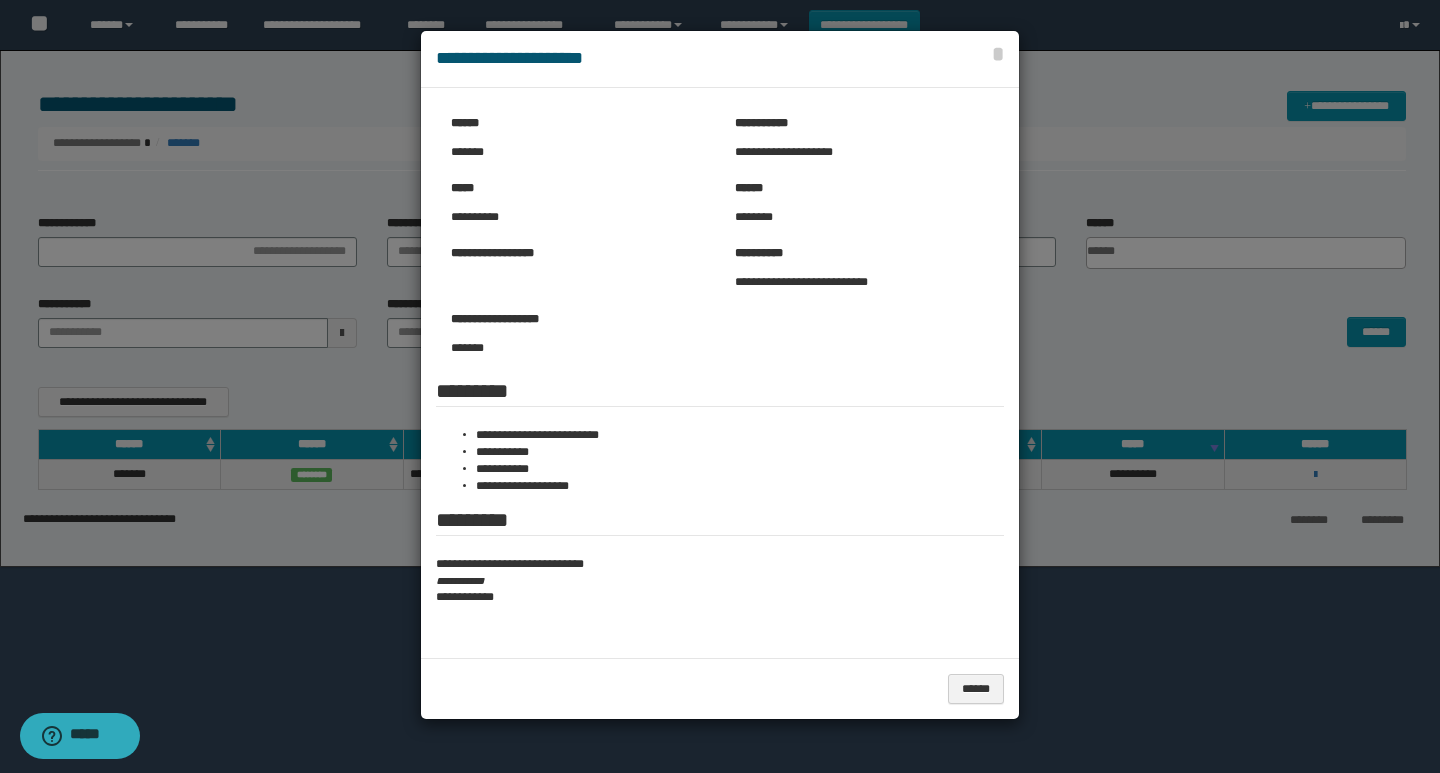 click at bounding box center (720, 386) 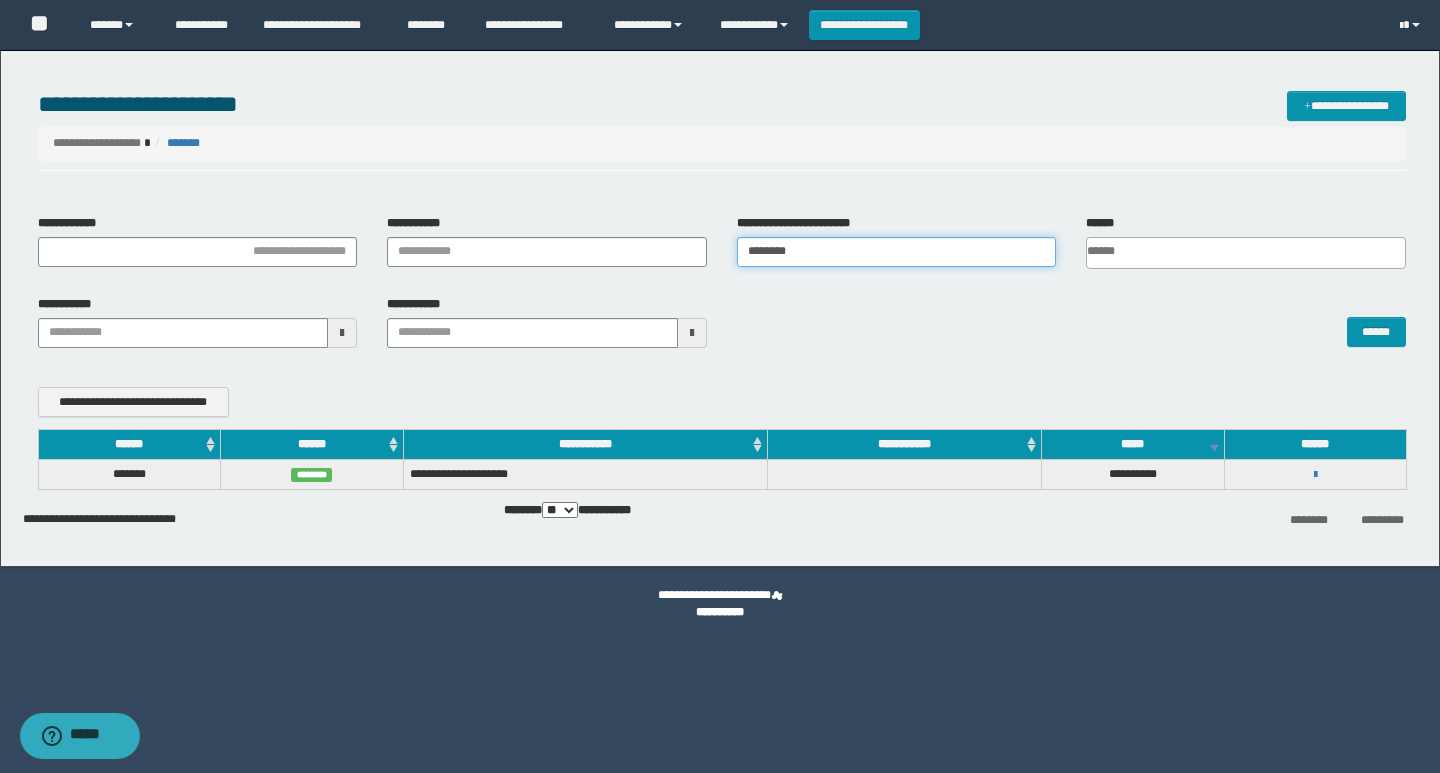 drag, startPoint x: 878, startPoint y: 255, endPoint x: 530, endPoint y: 260, distance: 348.03592 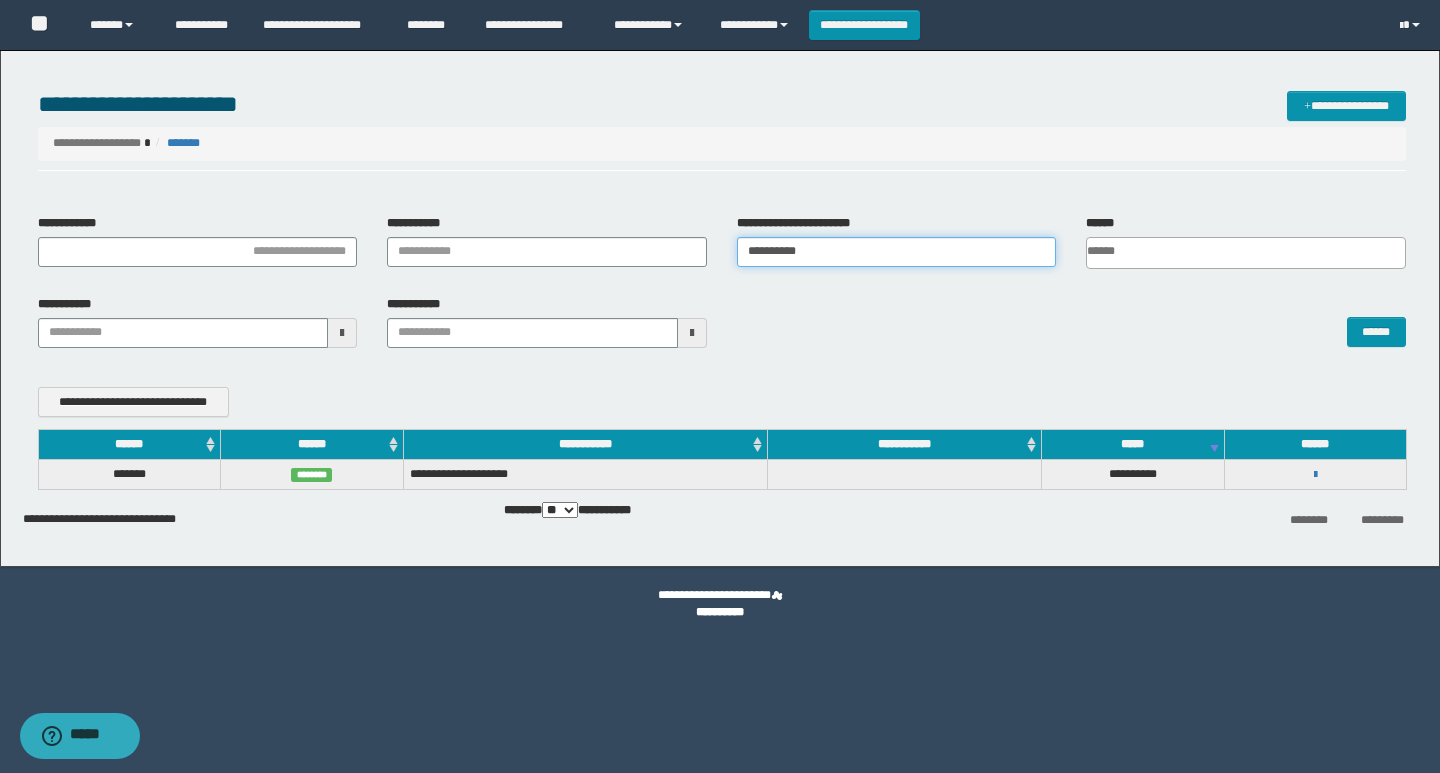 type on "**********" 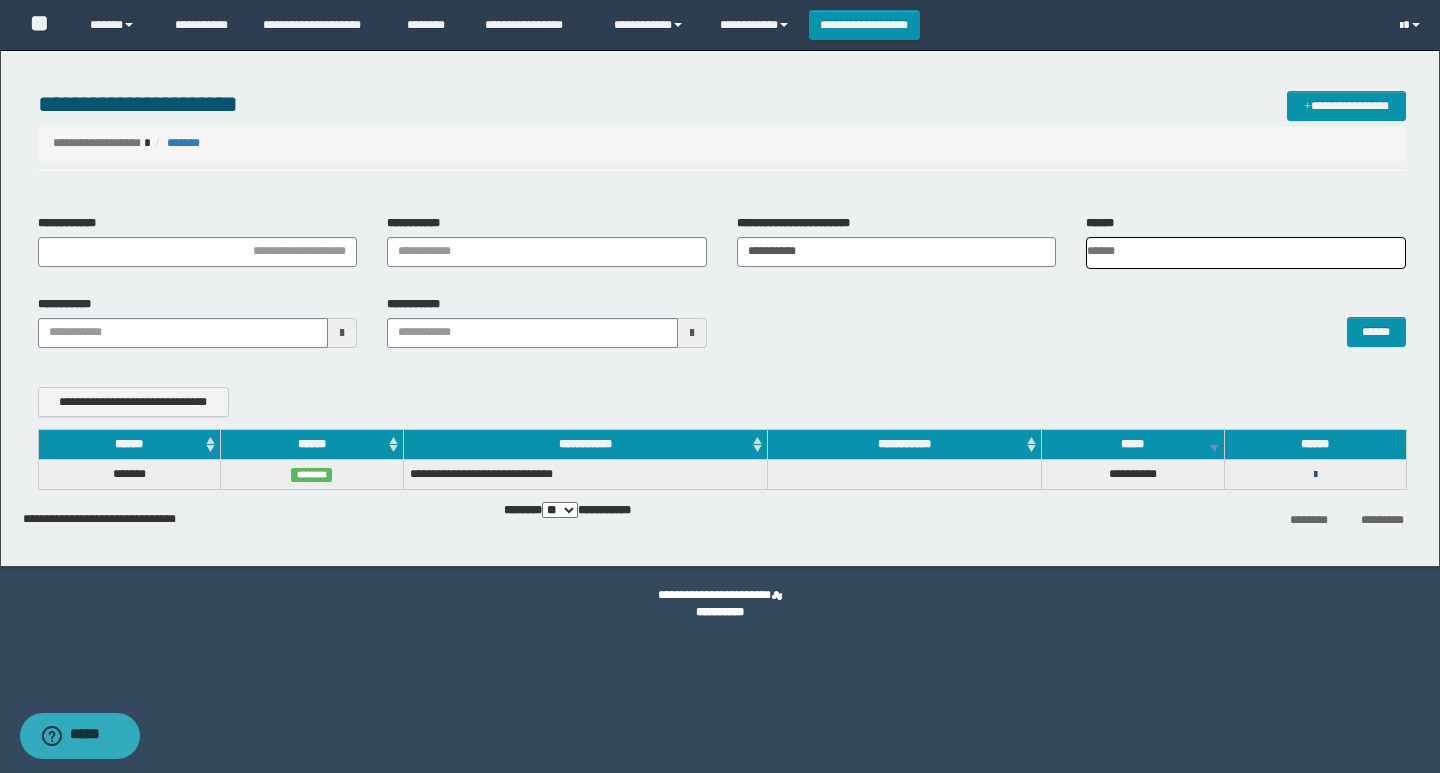 click at bounding box center (1315, 475) 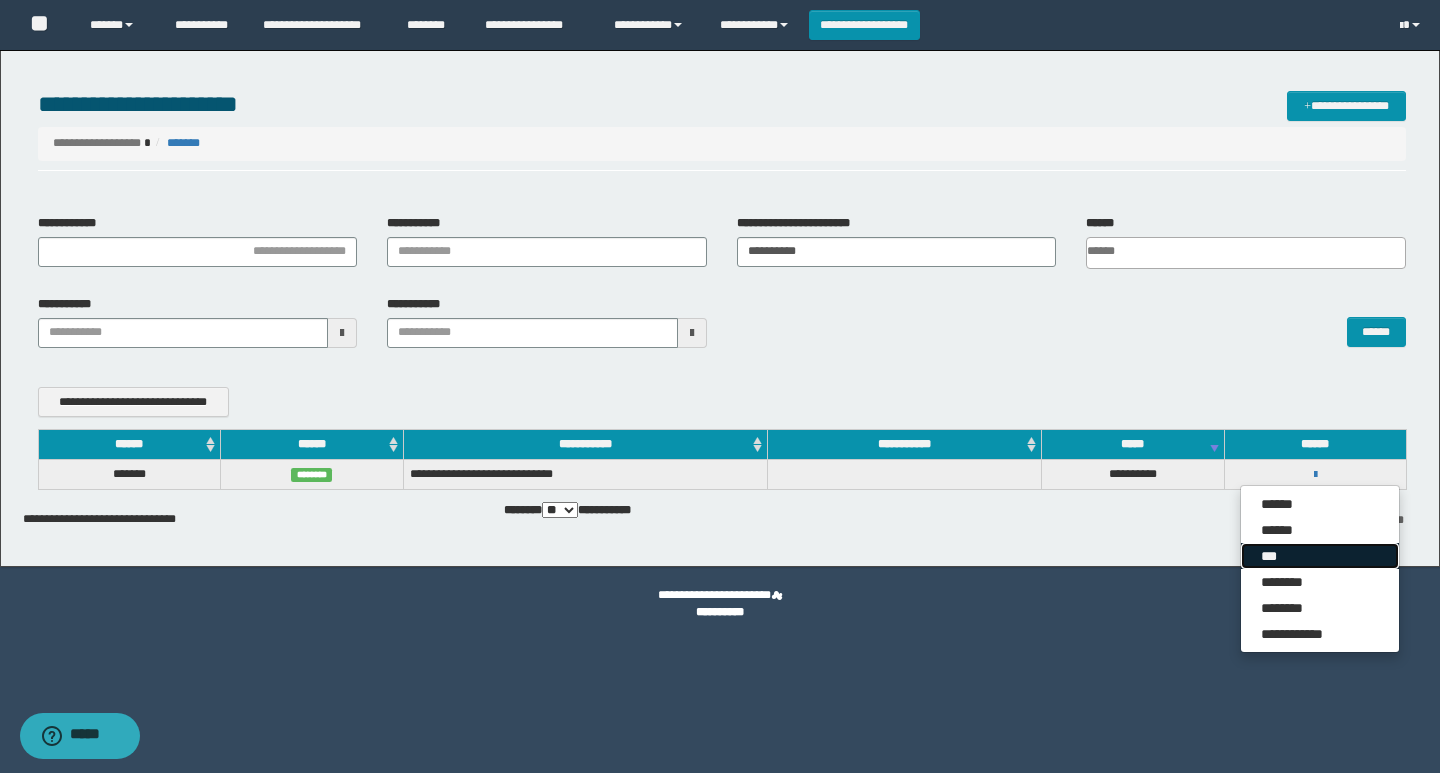 click on "***" at bounding box center [1320, 556] 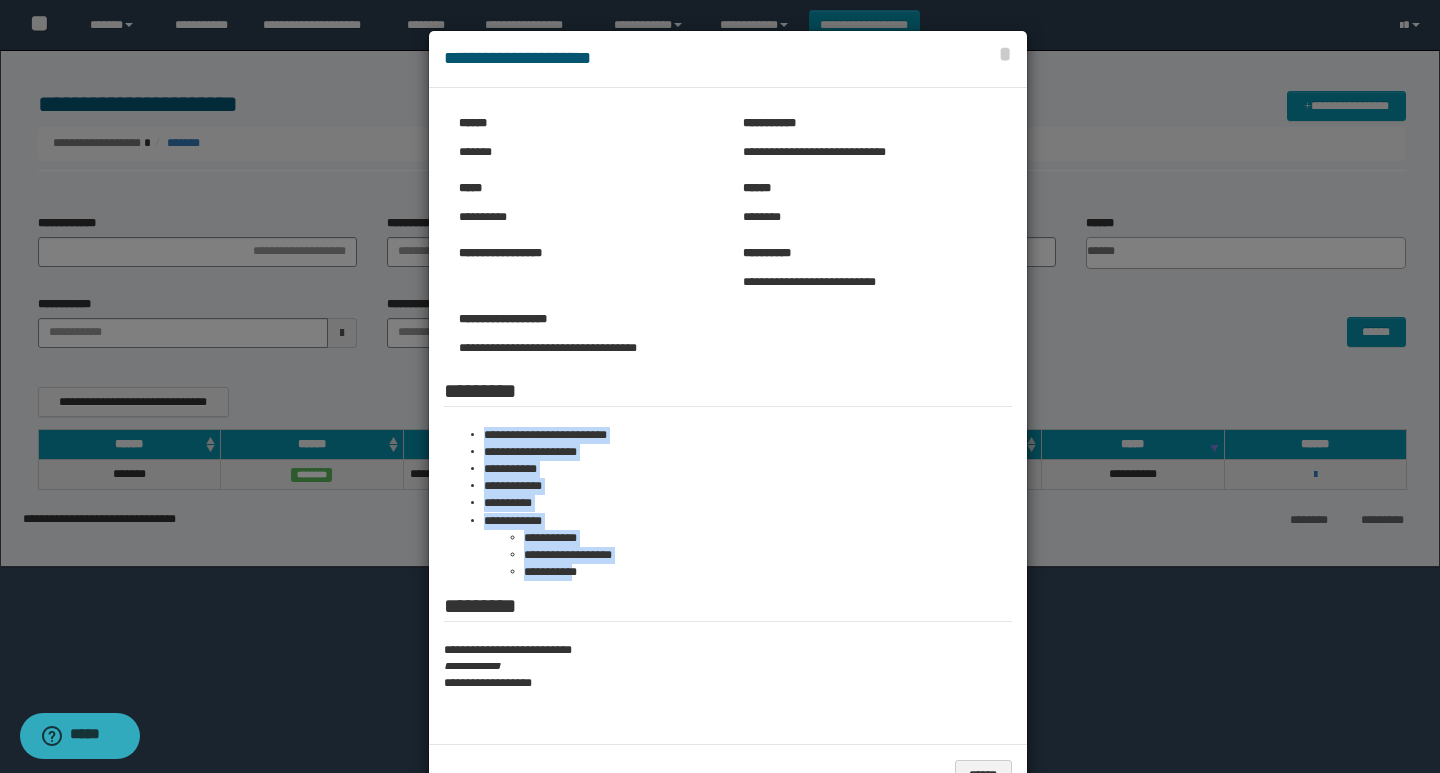 drag, startPoint x: 539, startPoint y: 577, endPoint x: 458, endPoint y: 437, distance: 161.74362 